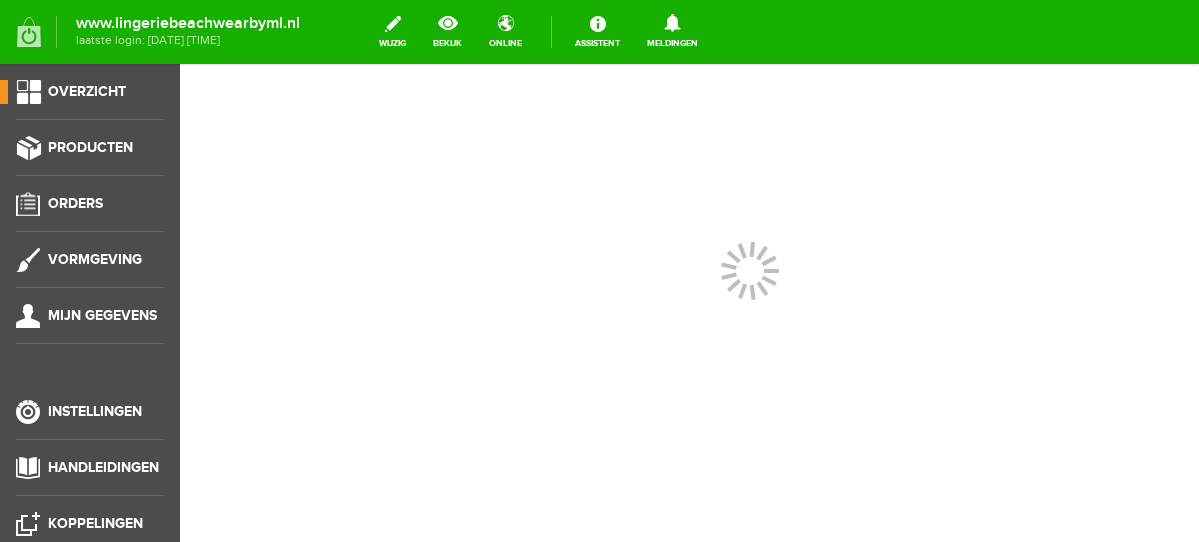 scroll, scrollTop: 0, scrollLeft: 0, axis: both 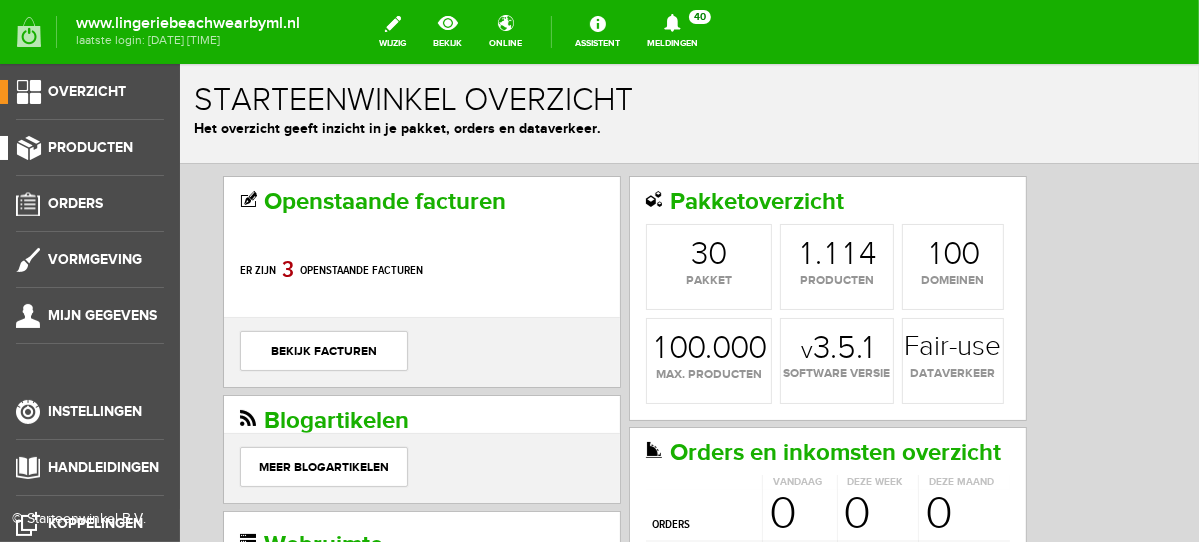 click on "Producten" at bounding box center (90, 147) 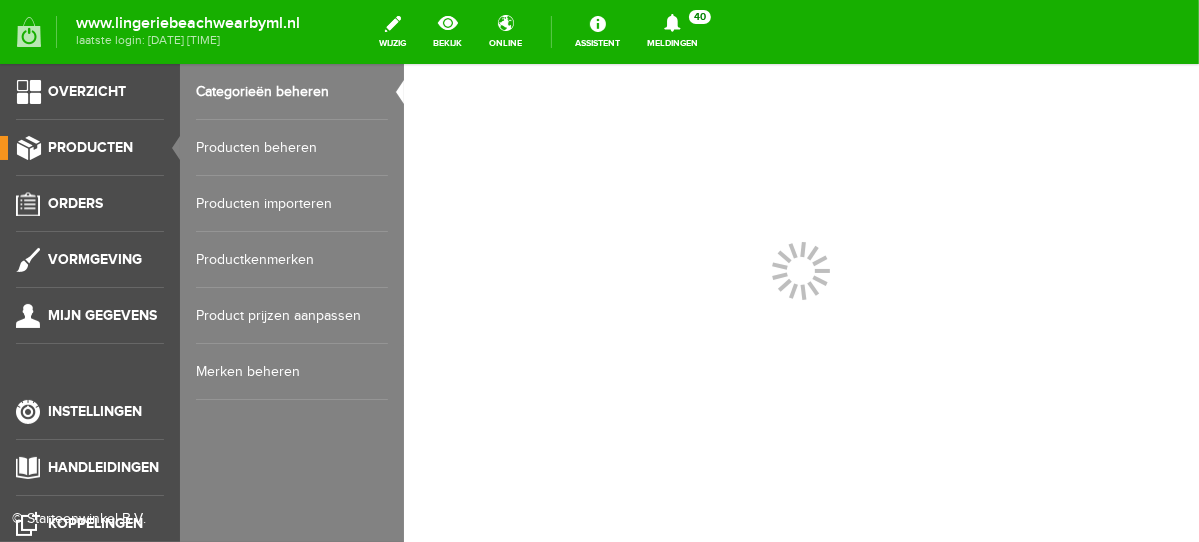 scroll, scrollTop: 0, scrollLeft: 0, axis: both 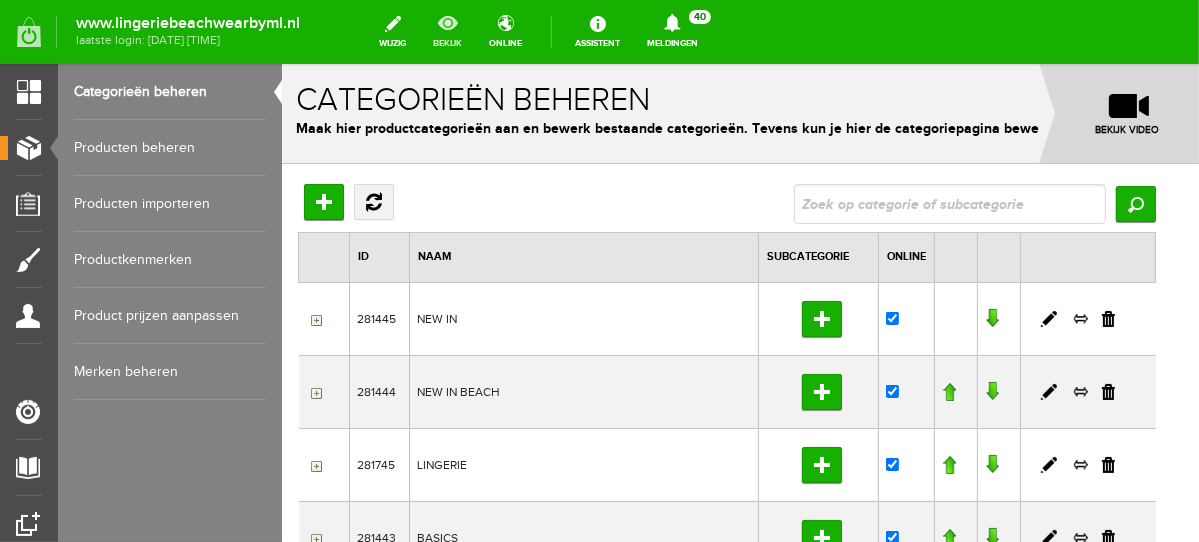 click on "bekijk" at bounding box center (447, 32) 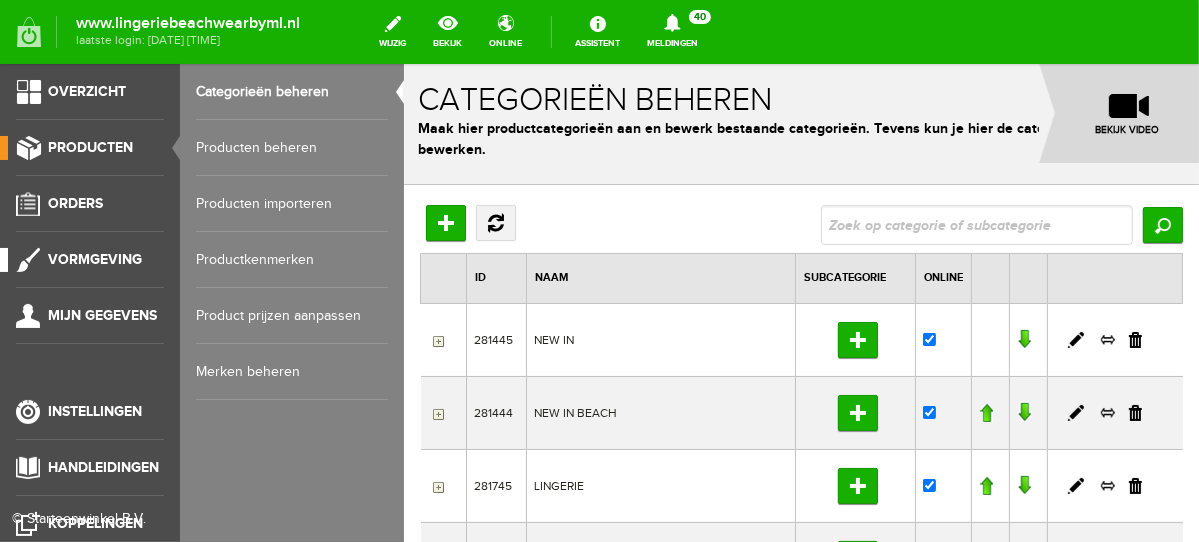 click on "Vormgeving" at bounding box center [95, 259] 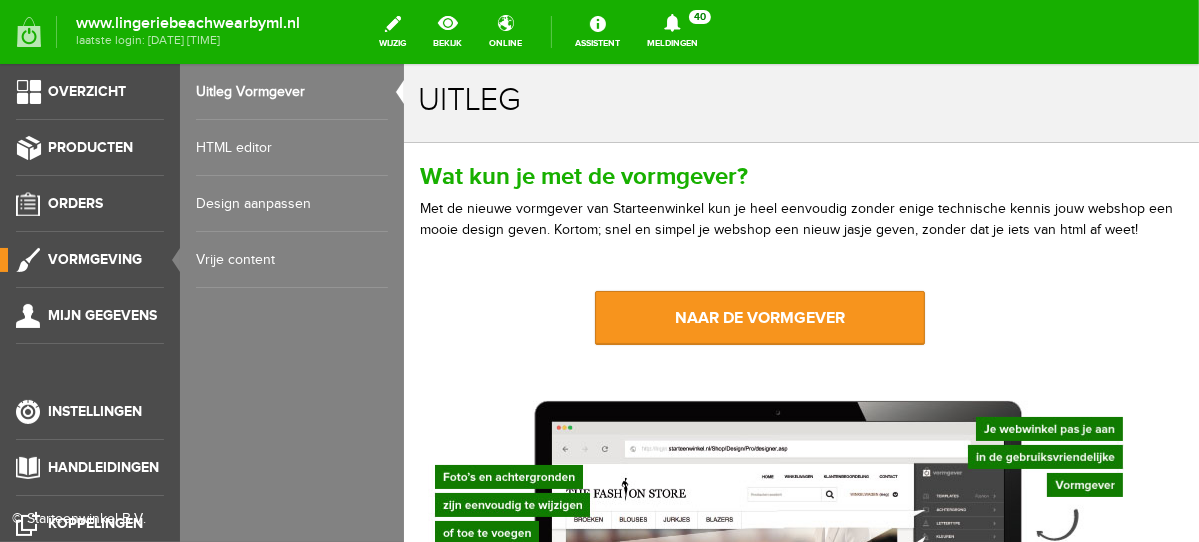 scroll, scrollTop: 0, scrollLeft: 0, axis: both 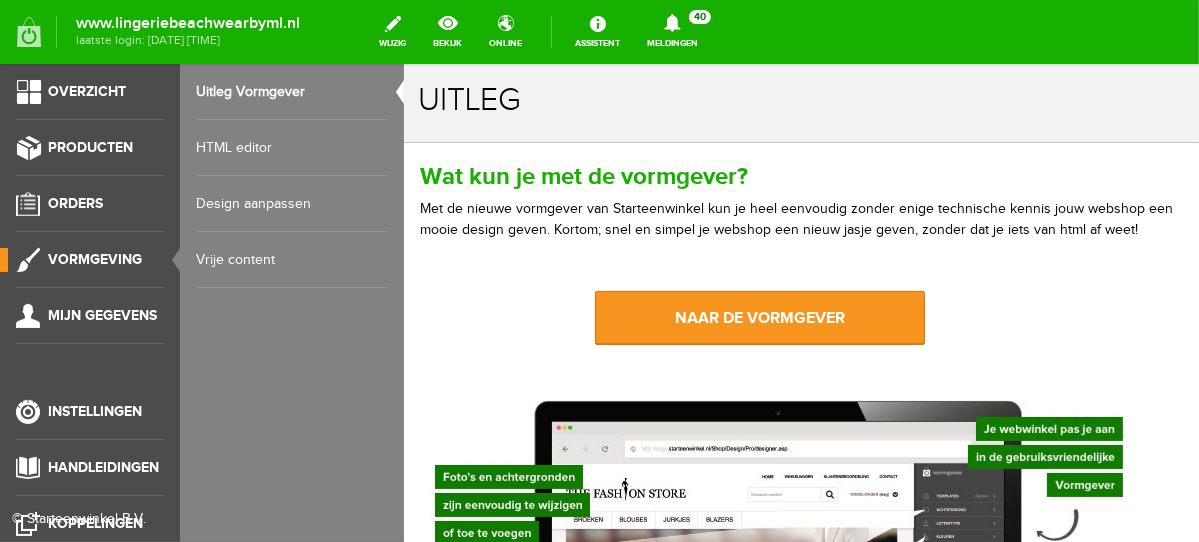 click on "Design aanpassen" at bounding box center [292, 204] 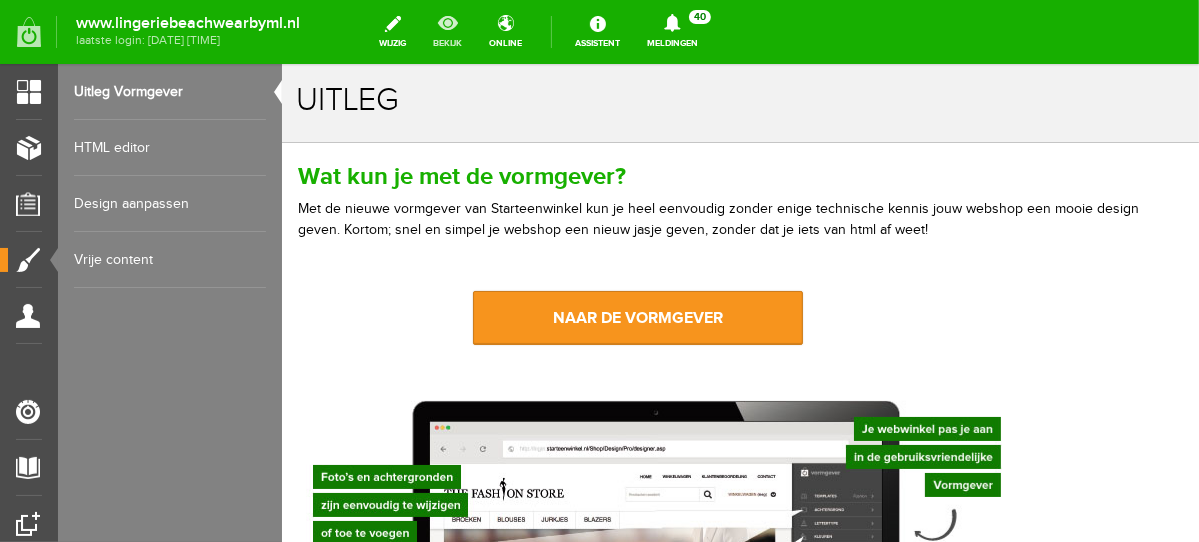 click on "bekijk" at bounding box center [447, 32] 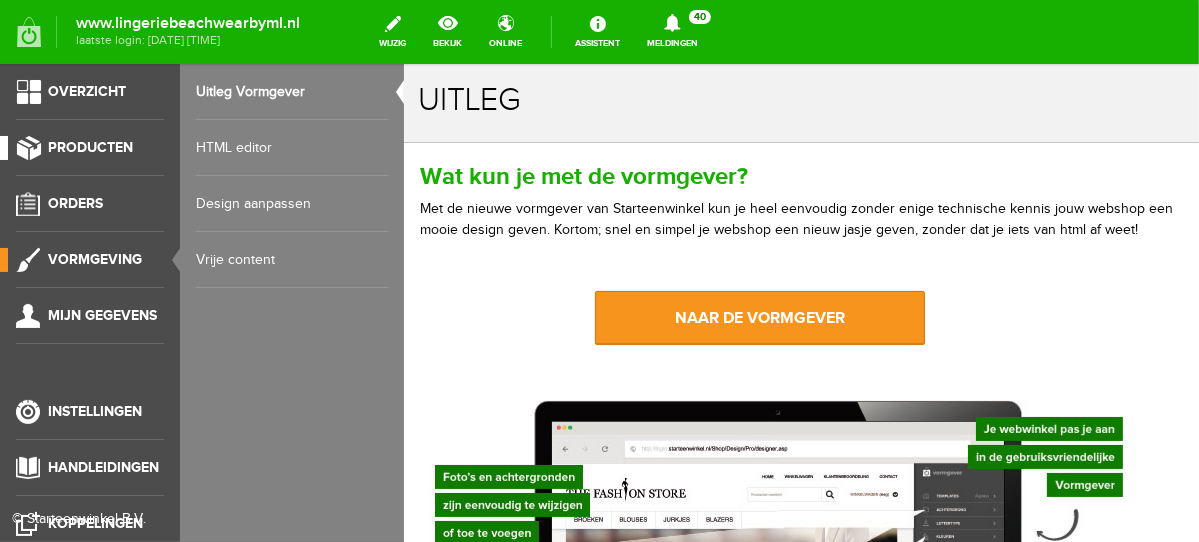 click on "Producten" at bounding box center (90, 147) 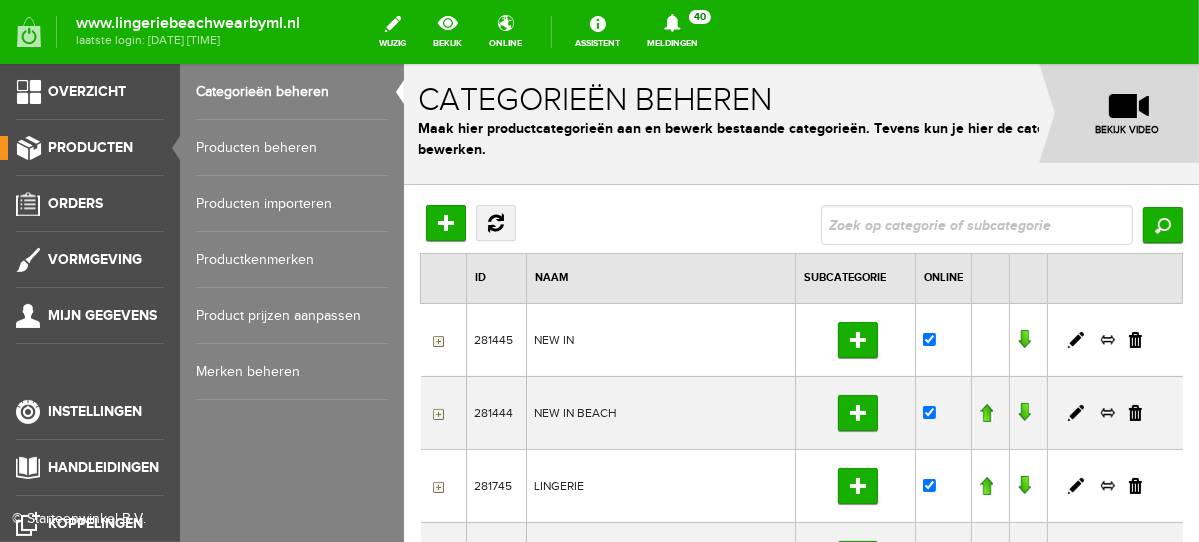 scroll, scrollTop: 0, scrollLeft: 0, axis: both 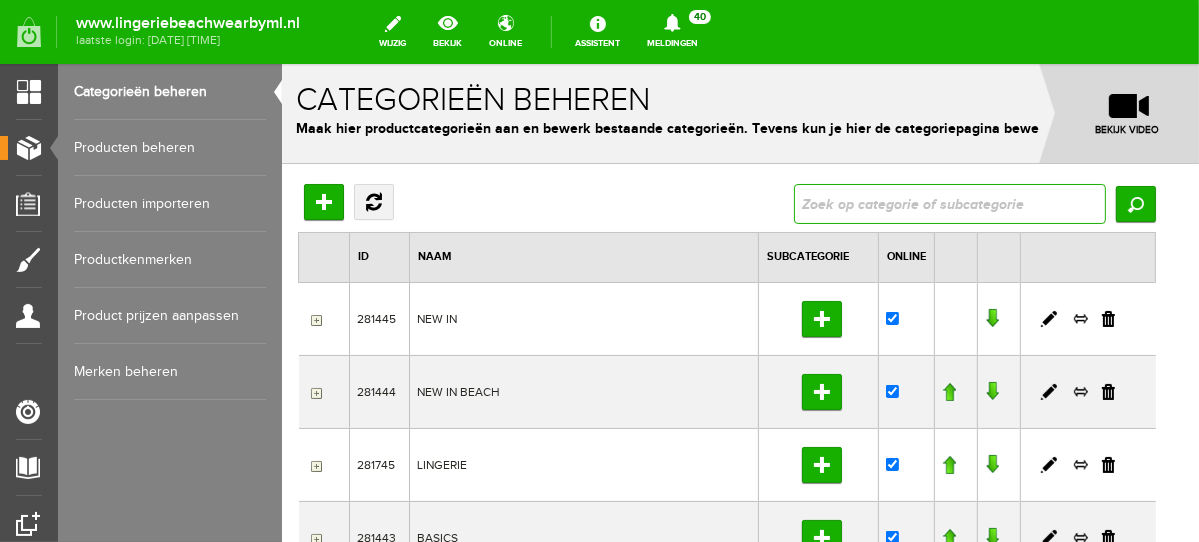 click at bounding box center [949, 203] 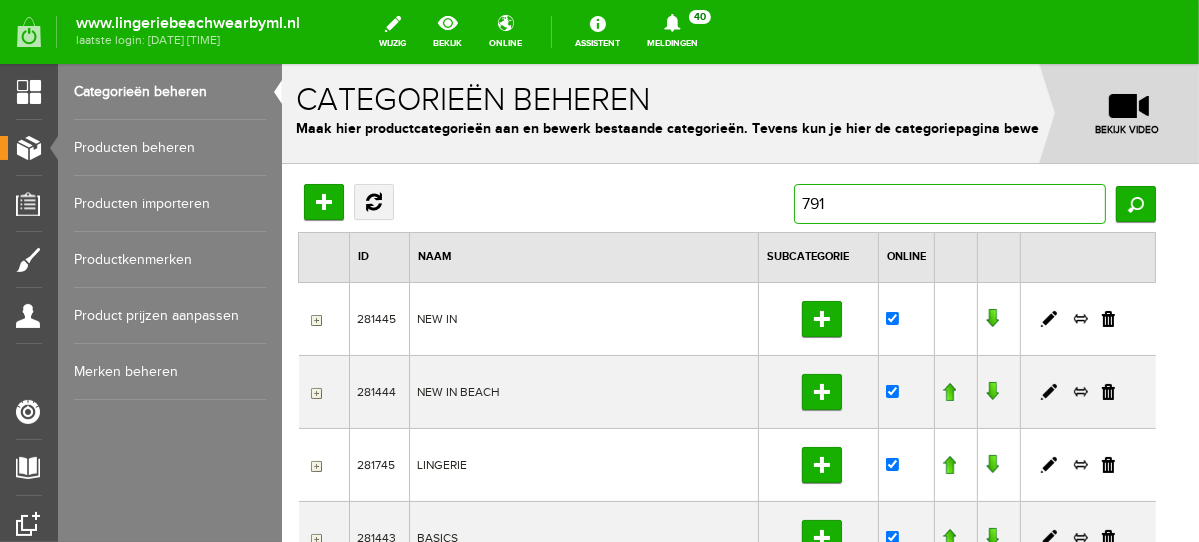 type on "7910" 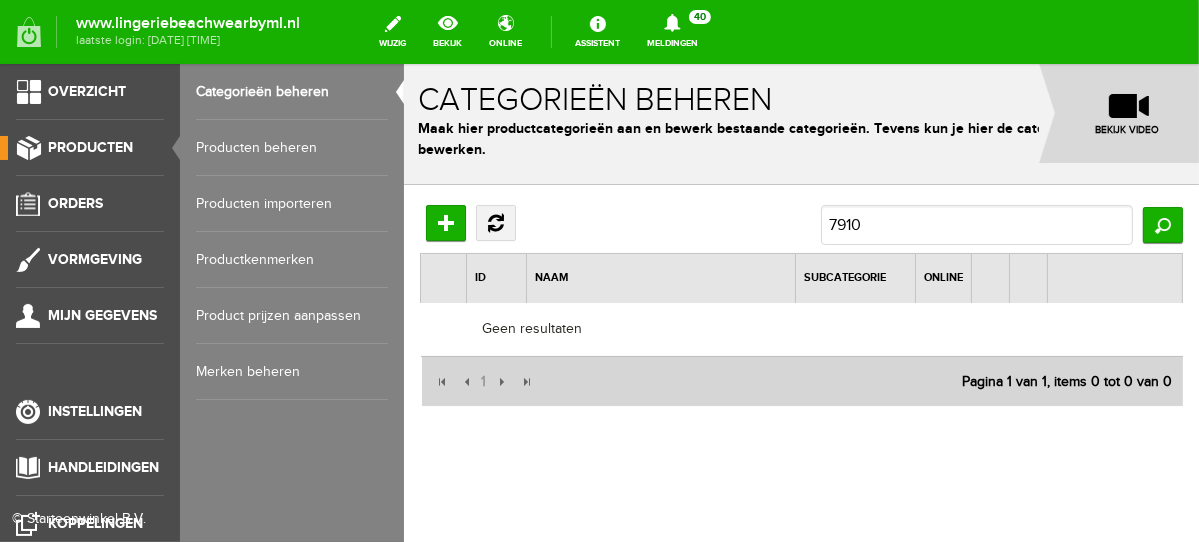 click on "Producten beheren" at bounding box center [292, 148] 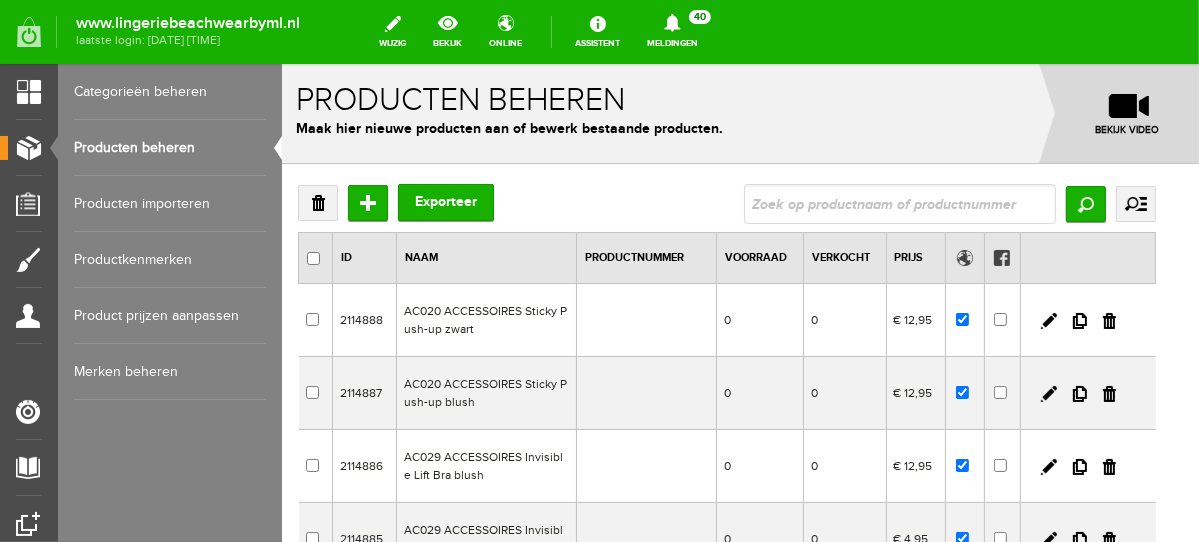 scroll, scrollTop: 0, scrollLeft: 0, axis: both 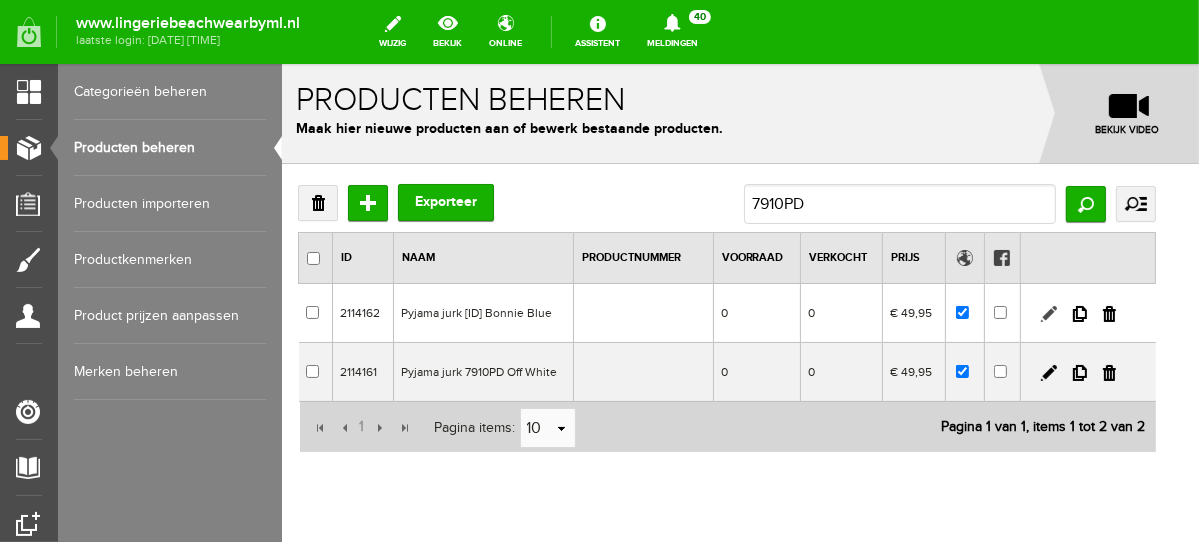 click at bounding box center [1048, 313] 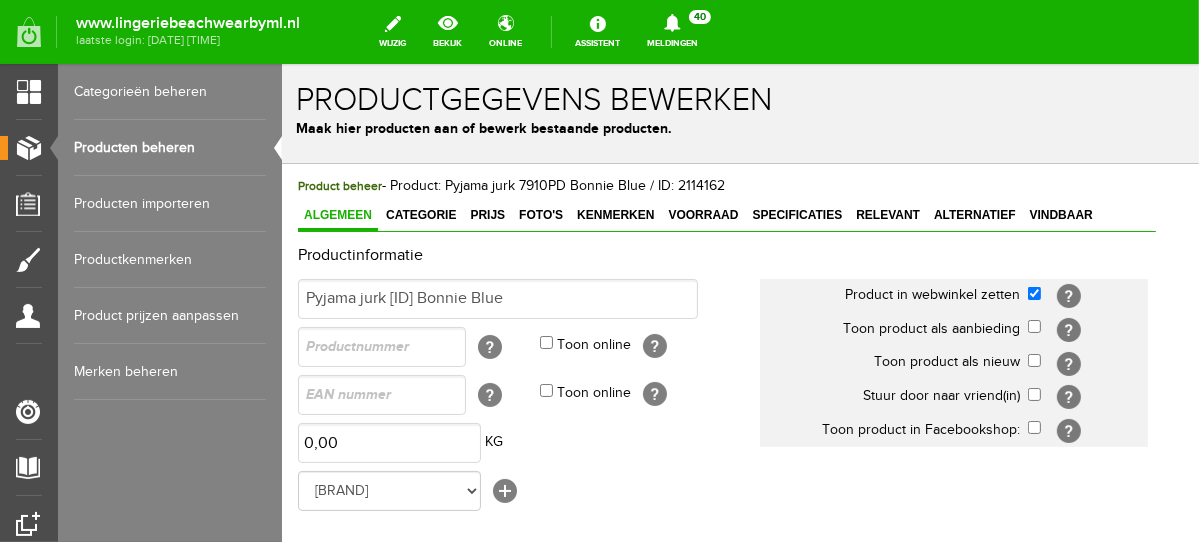 scroll, scrollTop: 0, scrollLeft: 0, axis: both 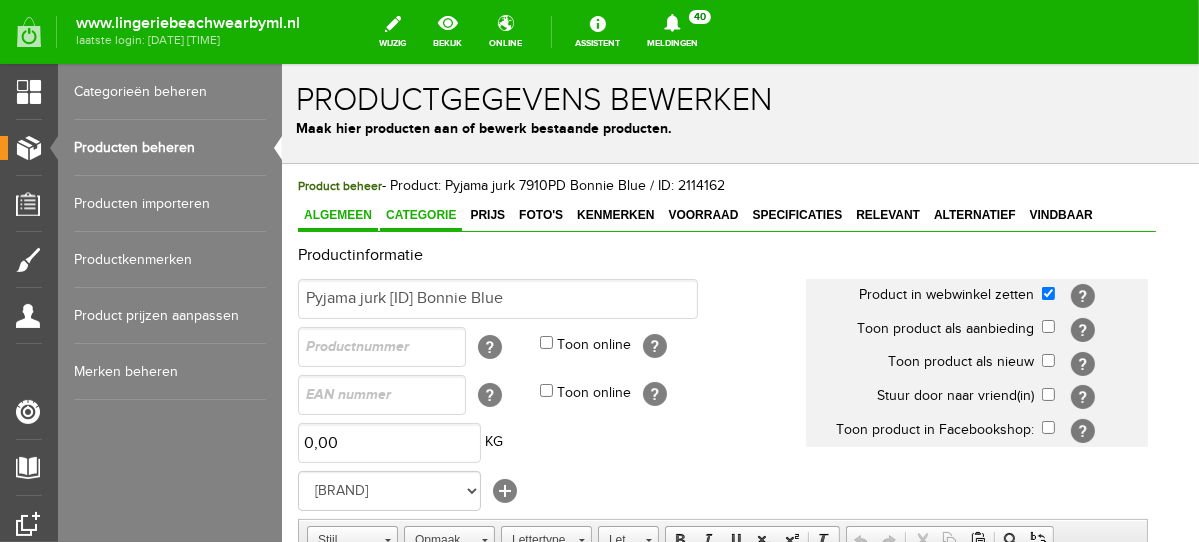 click on "Categorie" at bounding box center (420, 214) 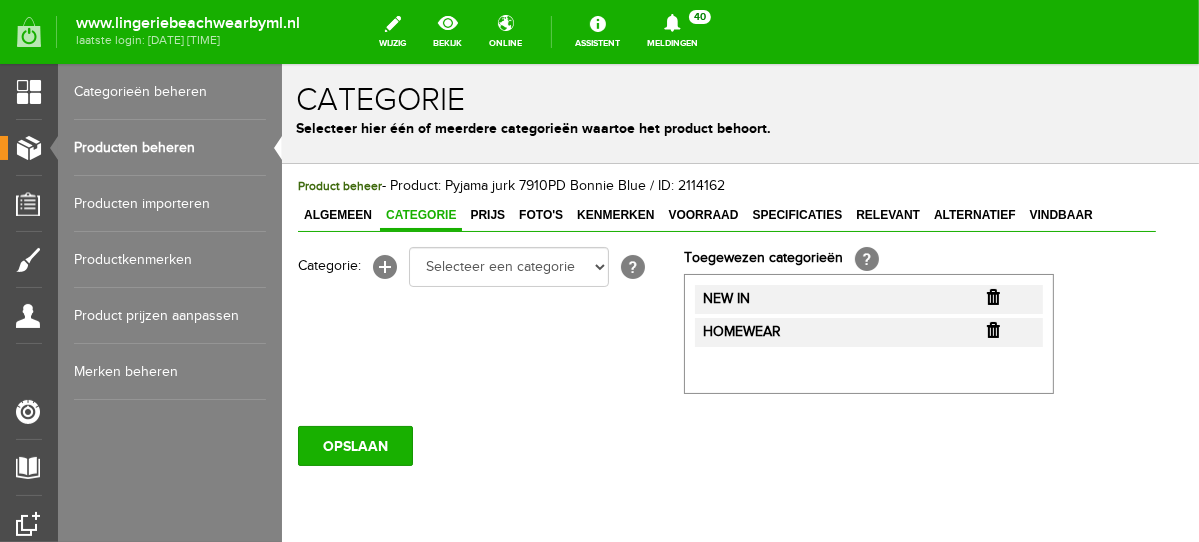 click at bounding box center (992, 296) 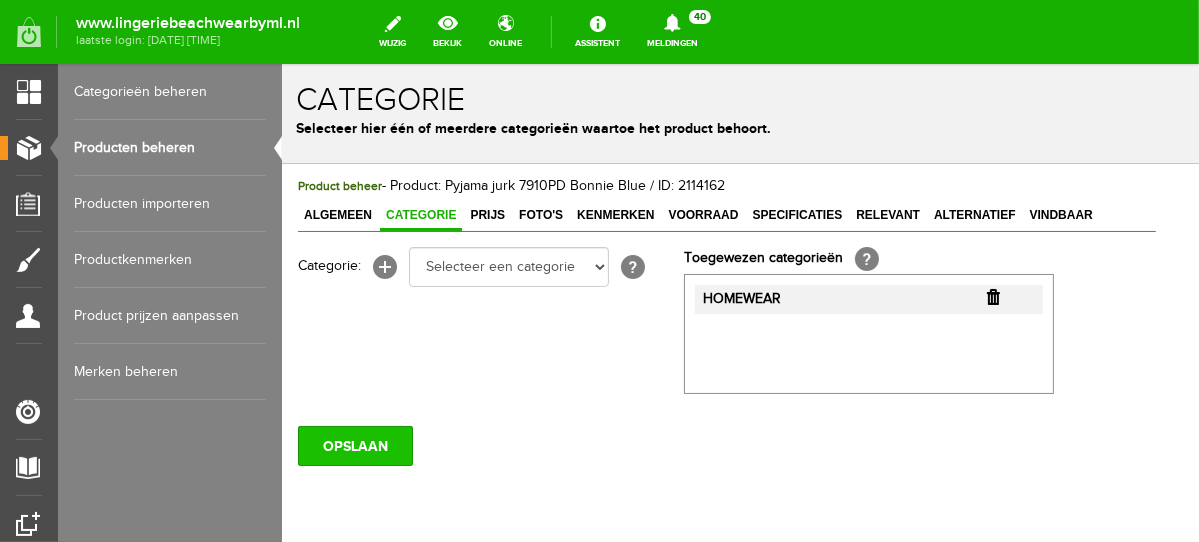 click on "OPSLAAN" at bounding box center (354, 445) 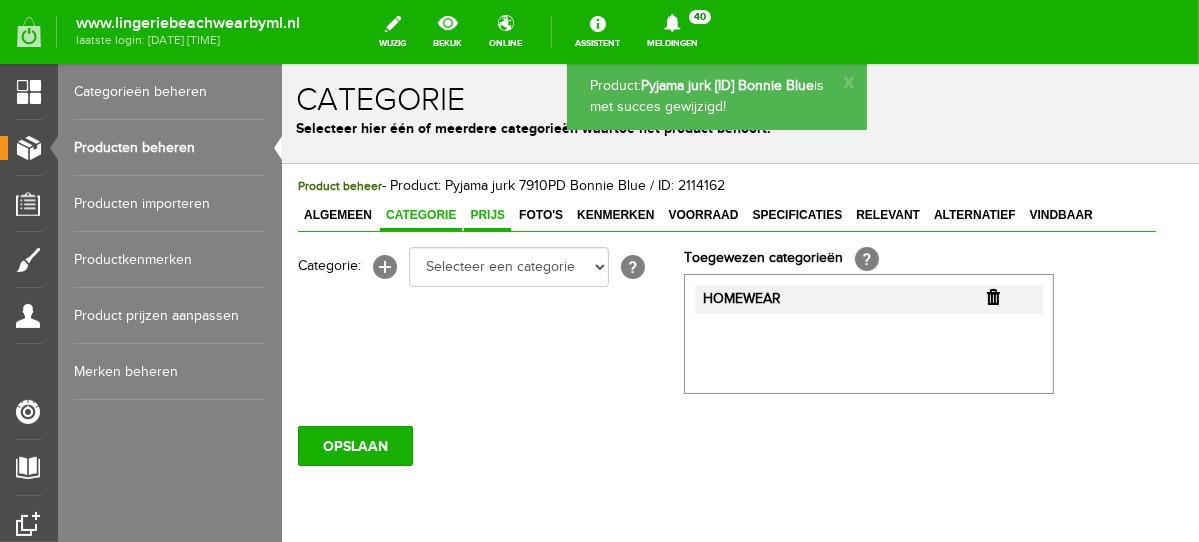 click on "Prijs" at bounding box center [486, 214] 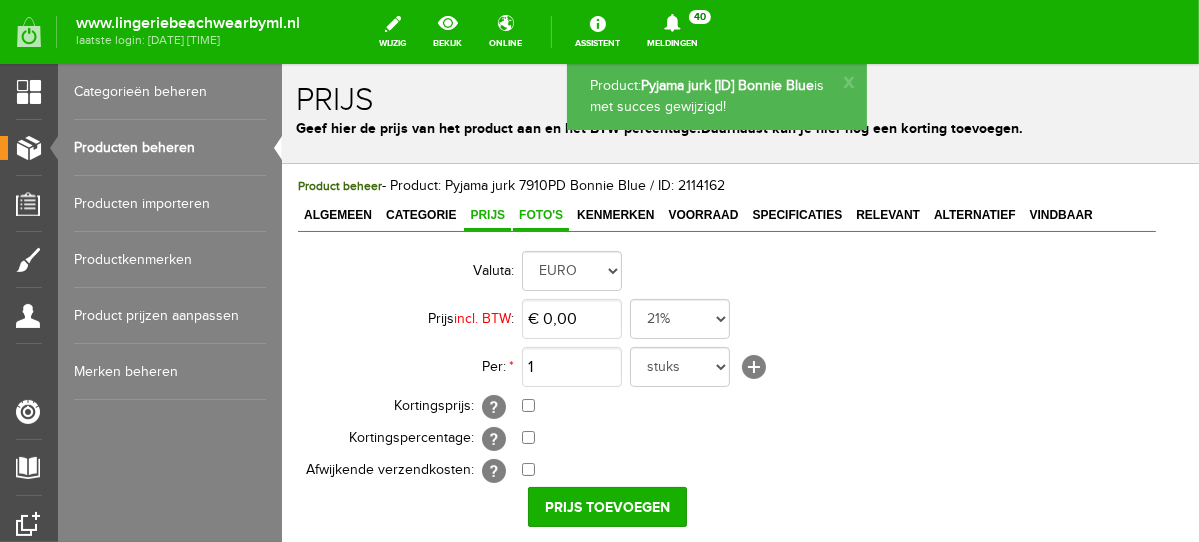 click on "Foto's" at bounding box center (540, 214) 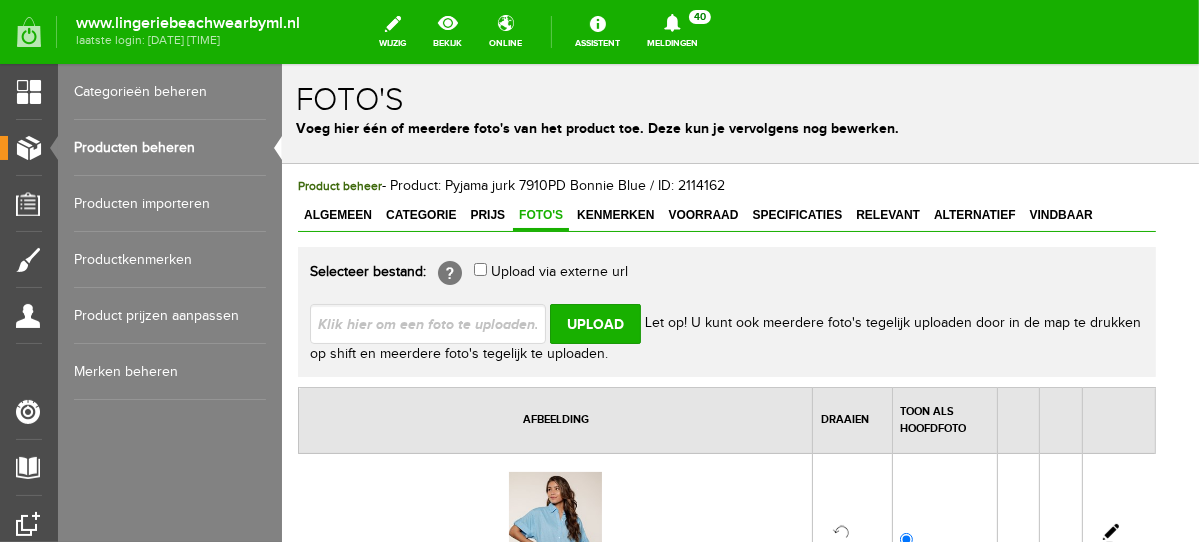 click on "Producten beheren" at bounding box center [170, 148] 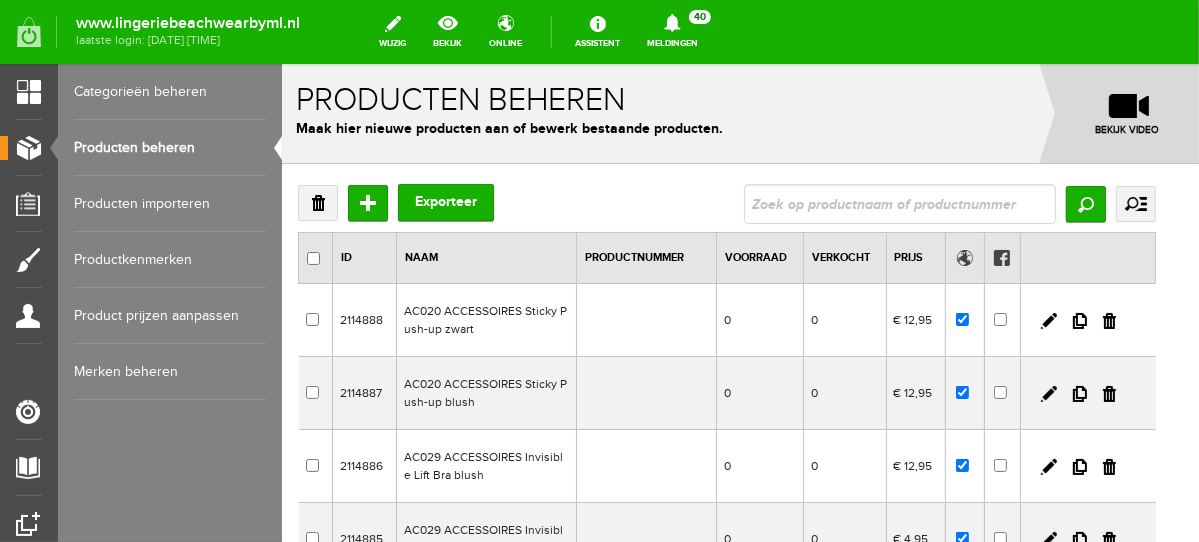 scroll, scrollTop: 0, scrollLeft: 0, axis: both 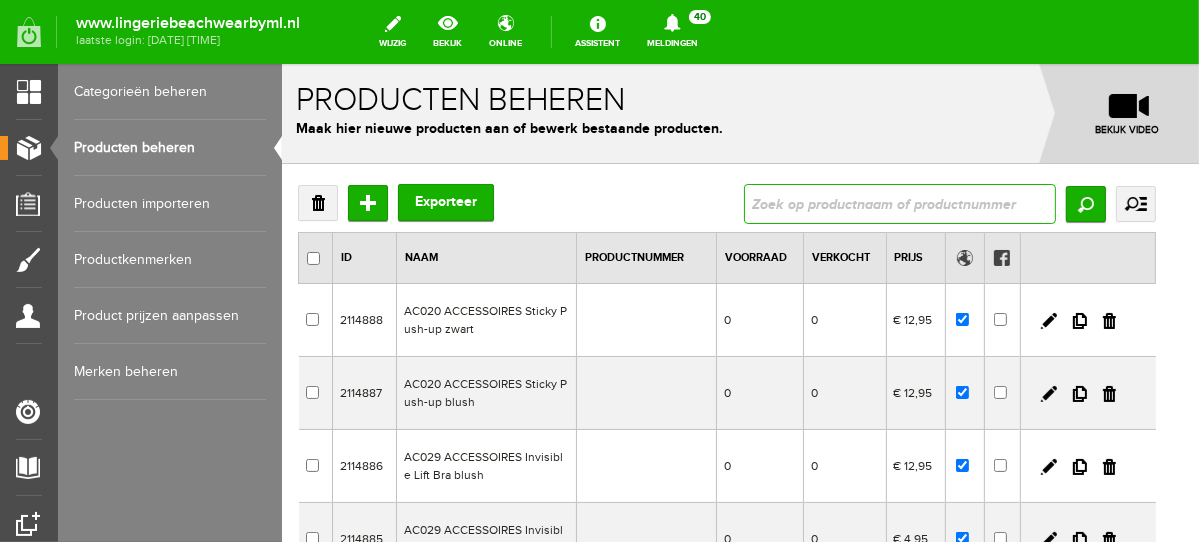 click at bounding box center [899, 203] 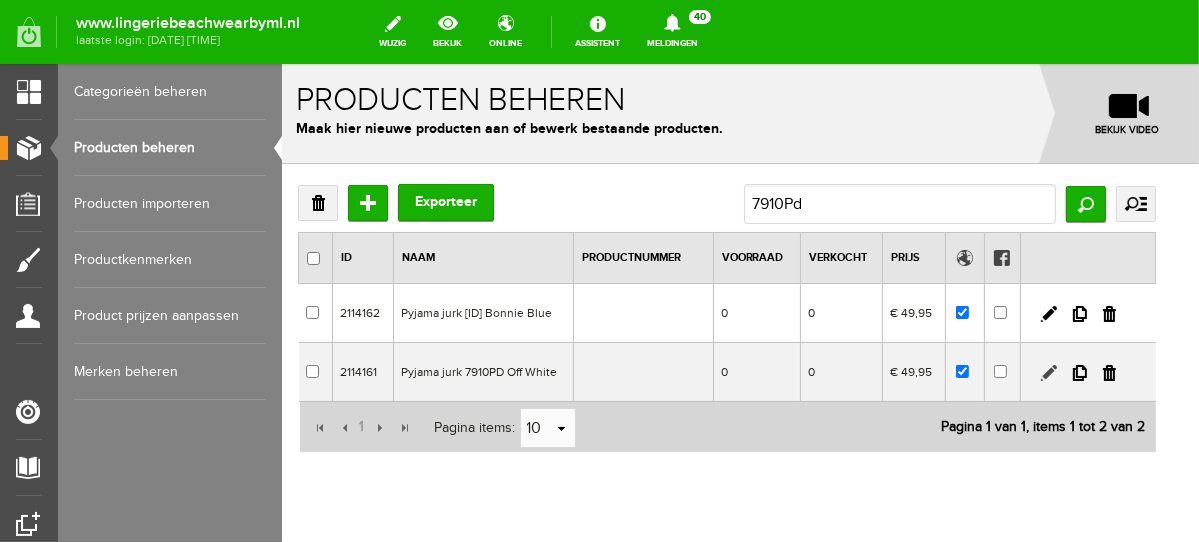 click at bounding box center [1048, 372] 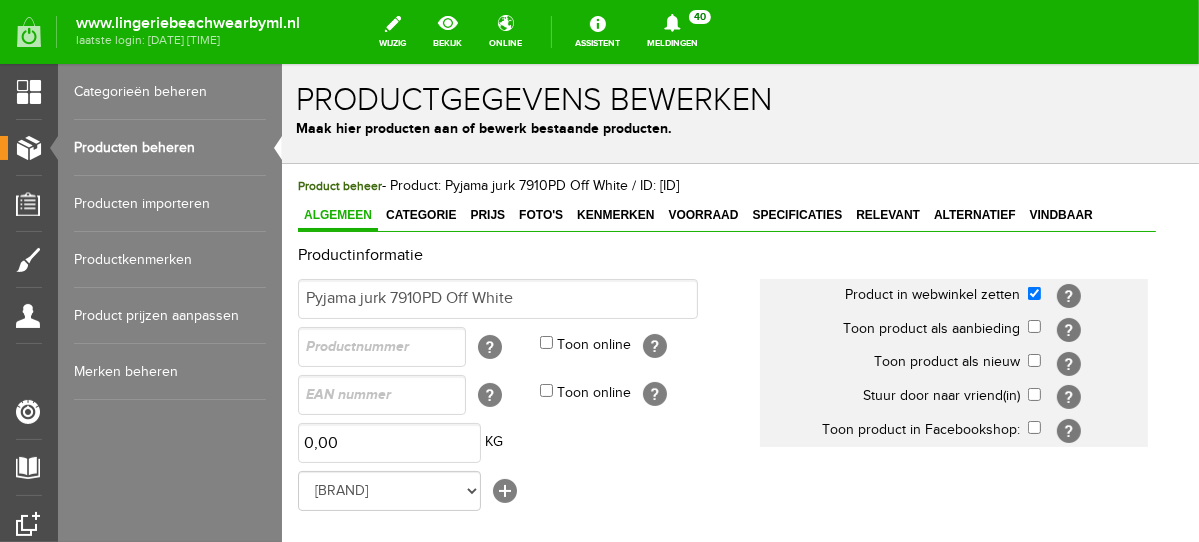 click on "Categorie" at bounding box center [420, 214] 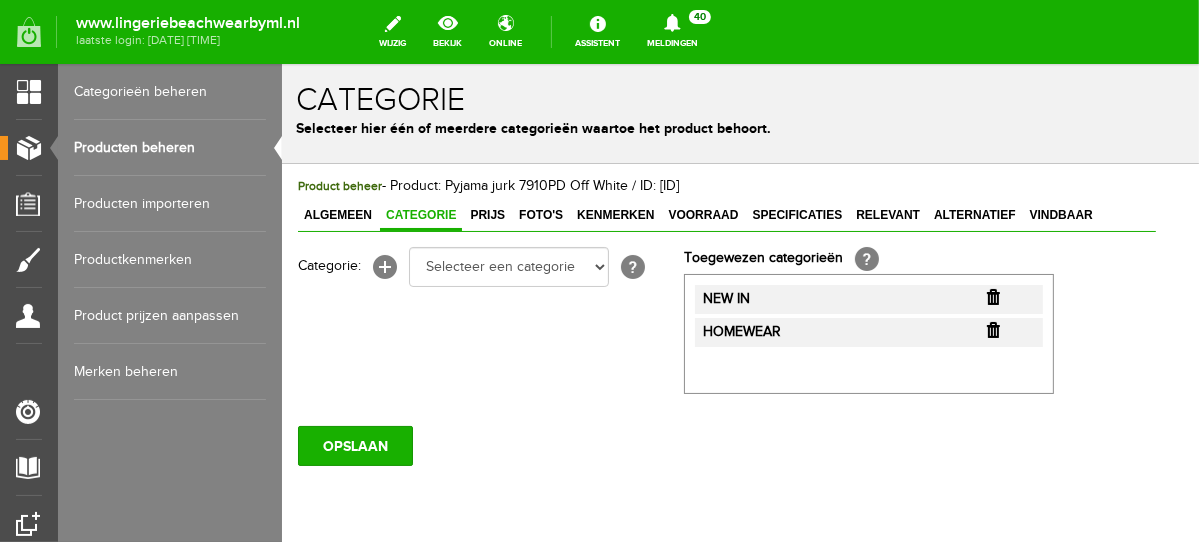 click at bounding box center [992, 296] 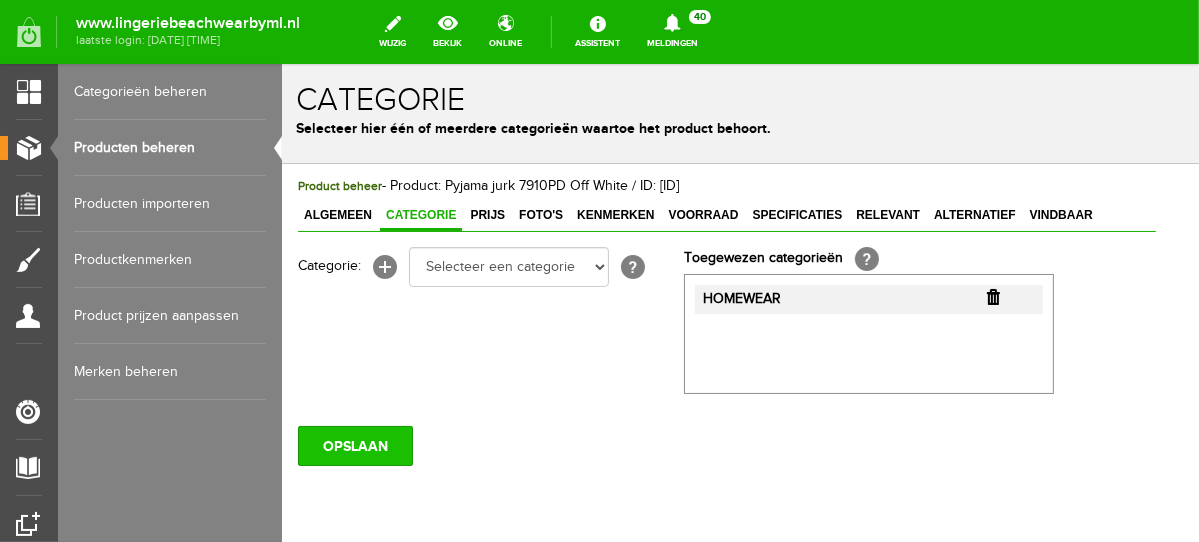 click on "OPSLAAN" at bounding box center [354, 445] 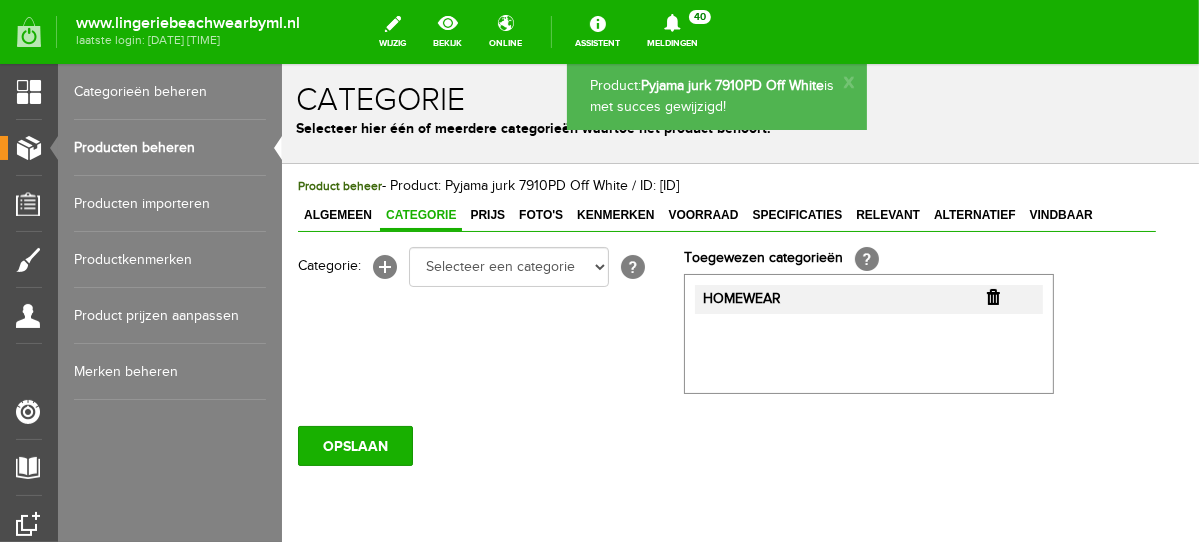 click on "Producten beheren" at bounding box center [170, 148] 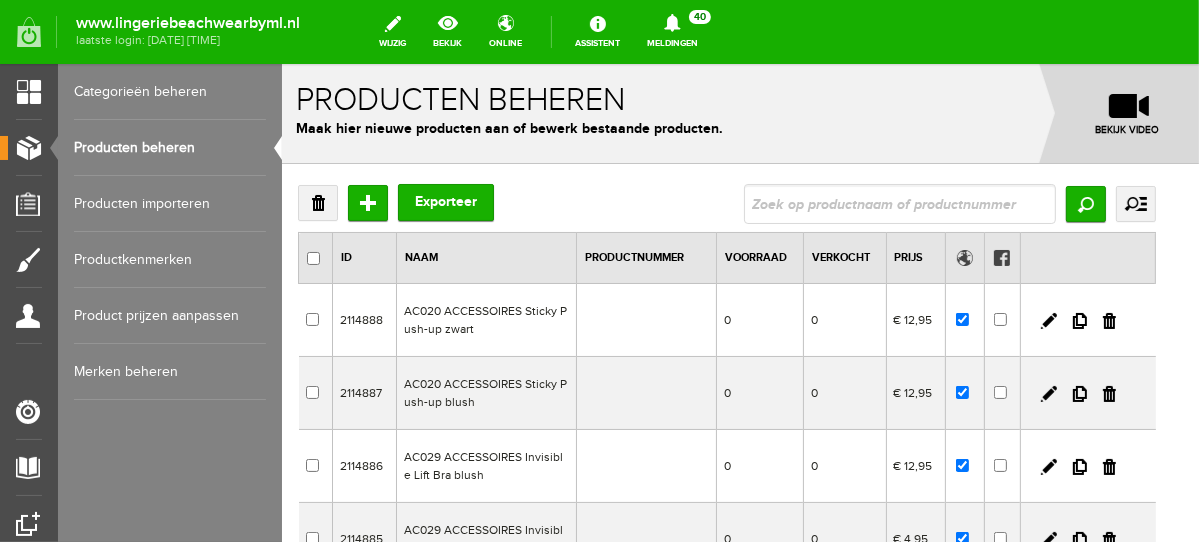 scroll, scrollTop: 0, scrollLeft: 0, axis: both 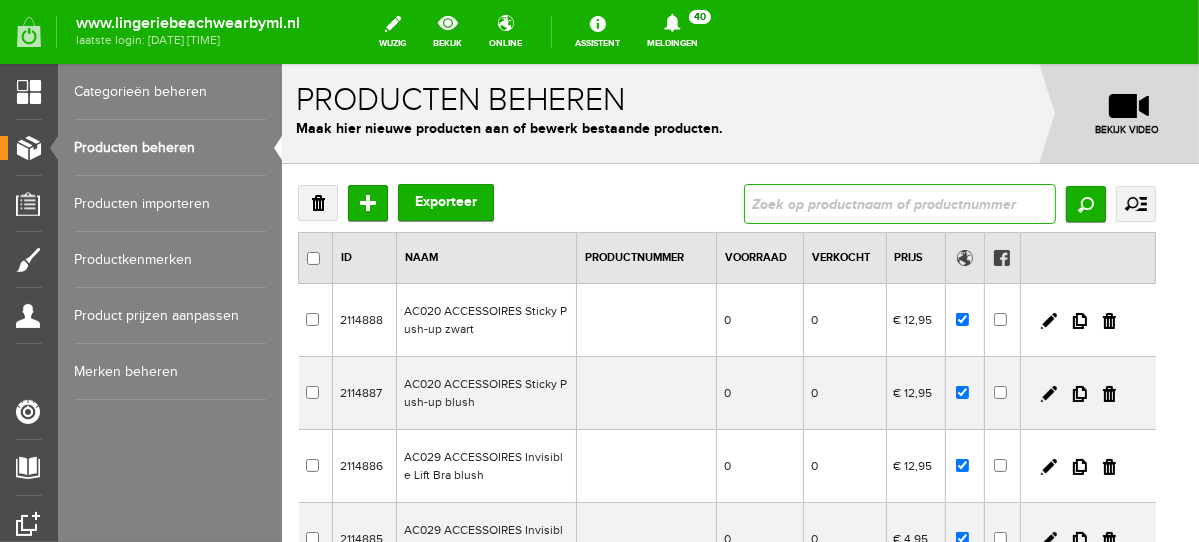 click at bounding box center [899, 203] 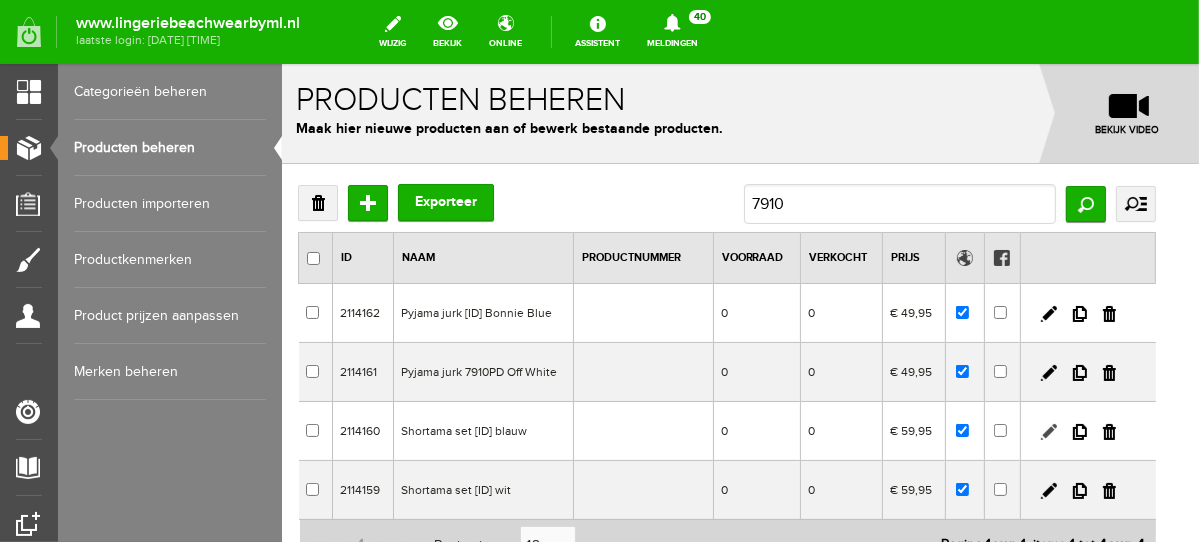 click at bounding box center [1048, 431] 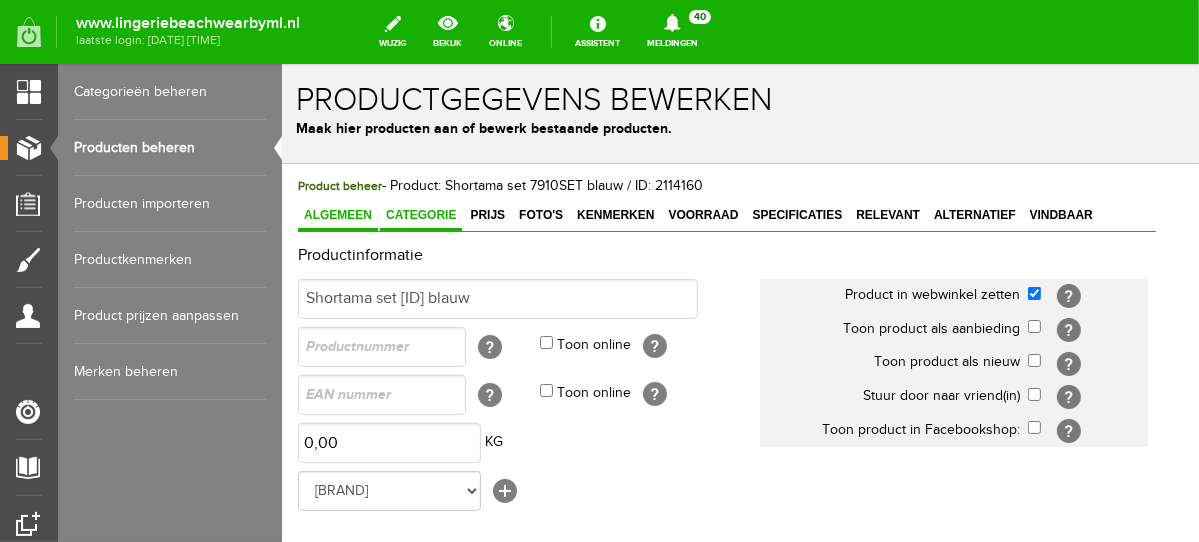 scroll, scrollTop: 0, scrollLeft: 0, axis: both 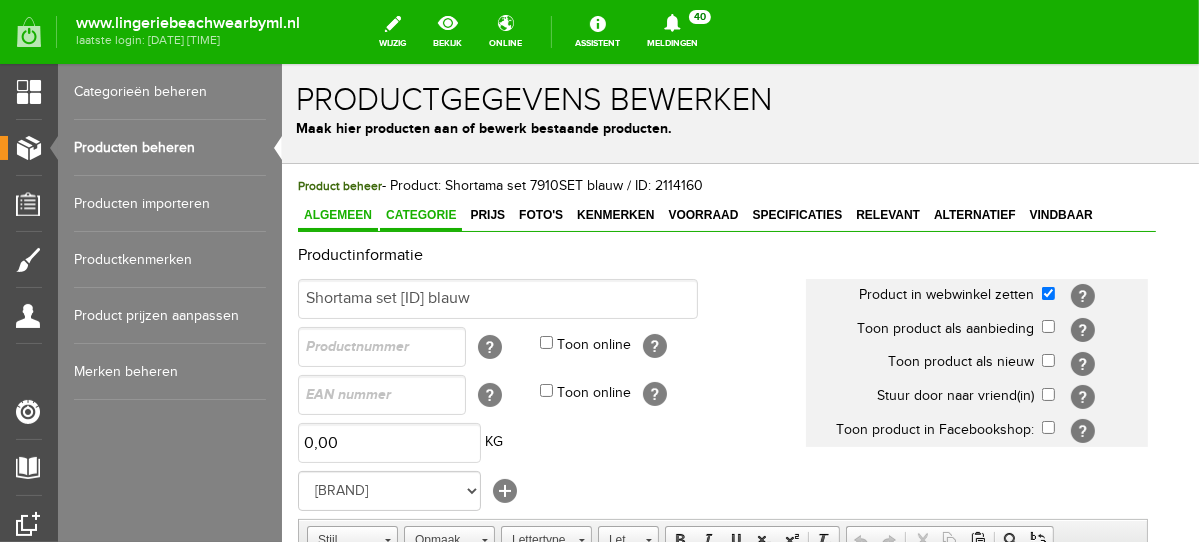 click on "Categorie" at bounding box center (420, 214) 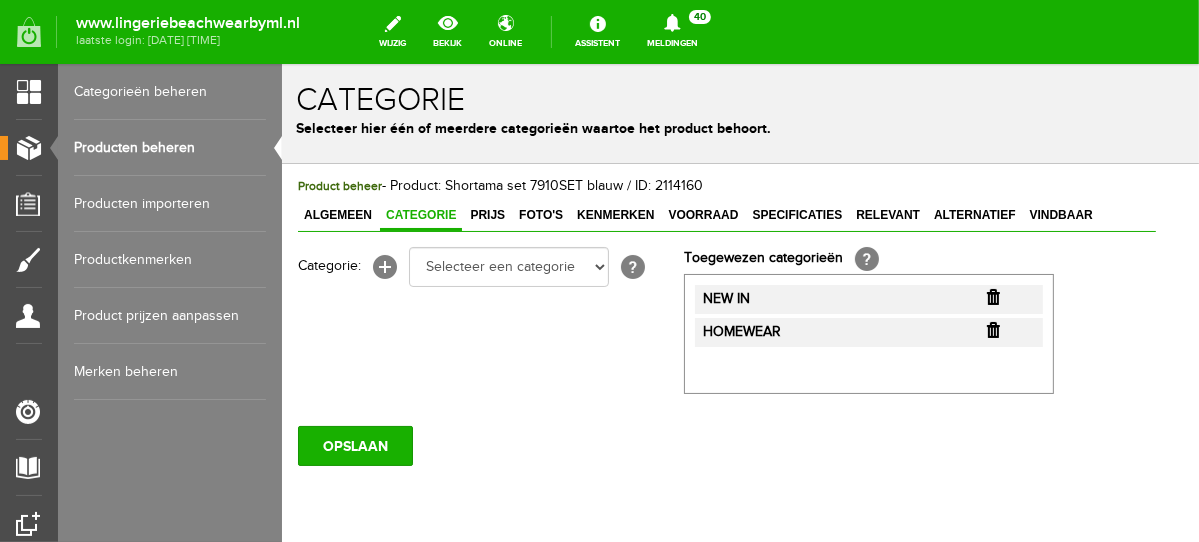 click at bounding box center [992, 296] 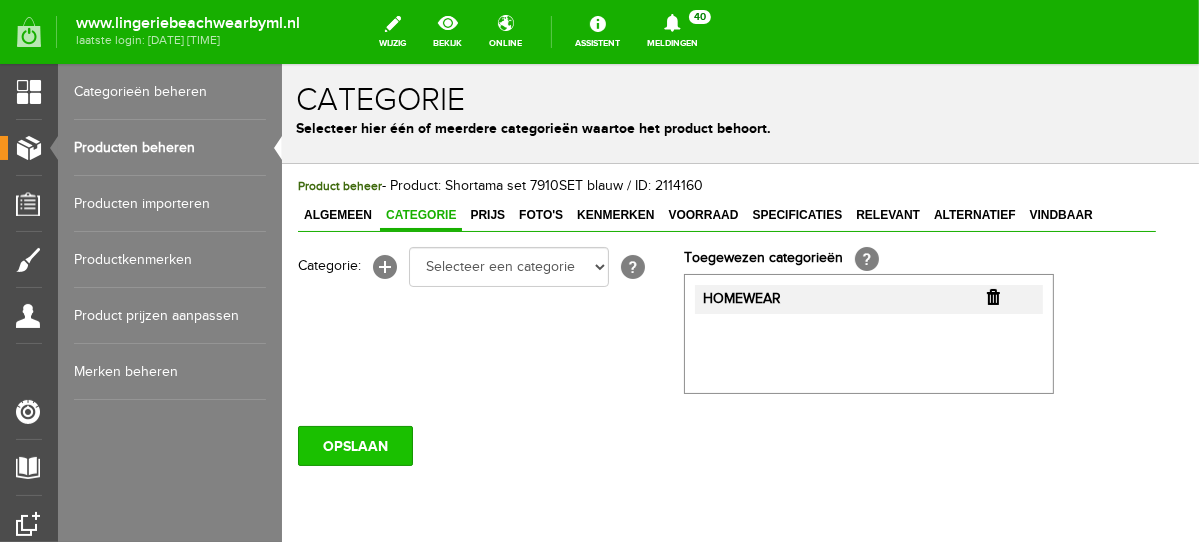 click on "OPSLAAN" at bounding box center (354, 445) 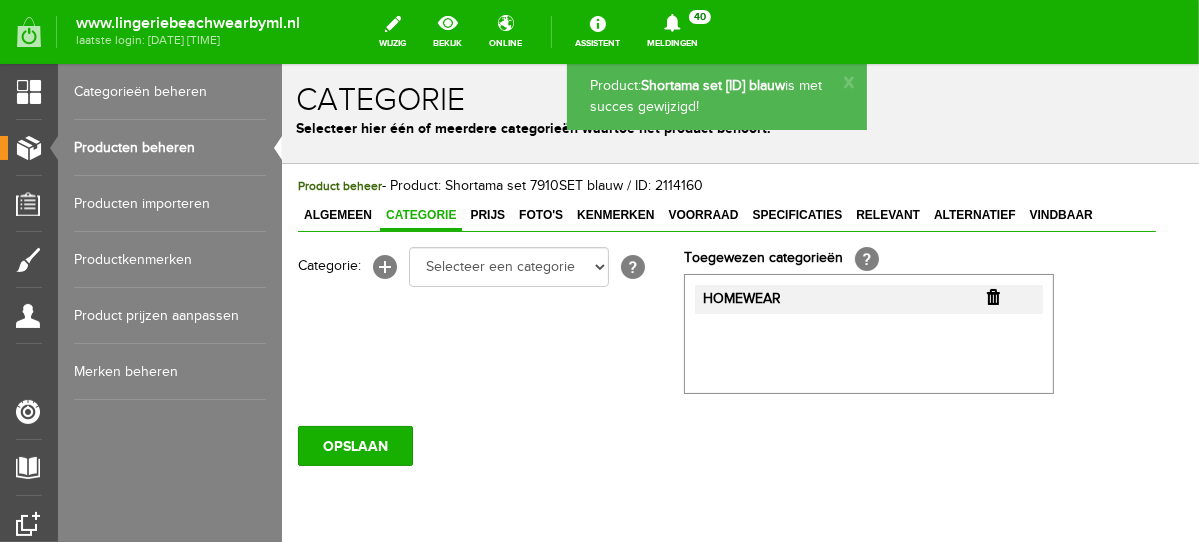 click on "Producten beheren" at bounding box center [170, 148] 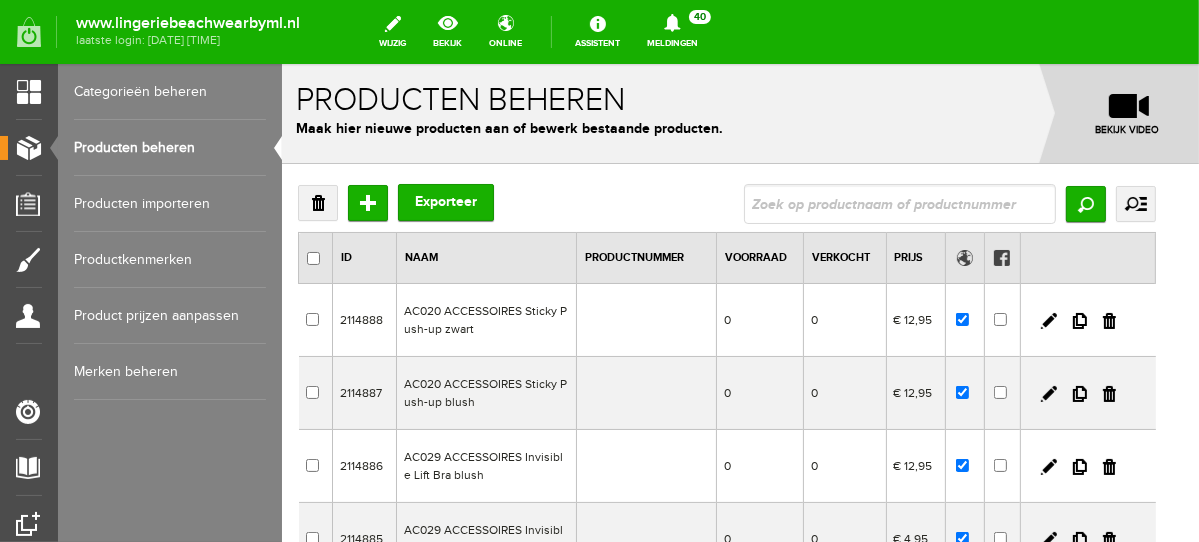 scroll, scrollTop: 0, scrollLeft: 0, axis: both 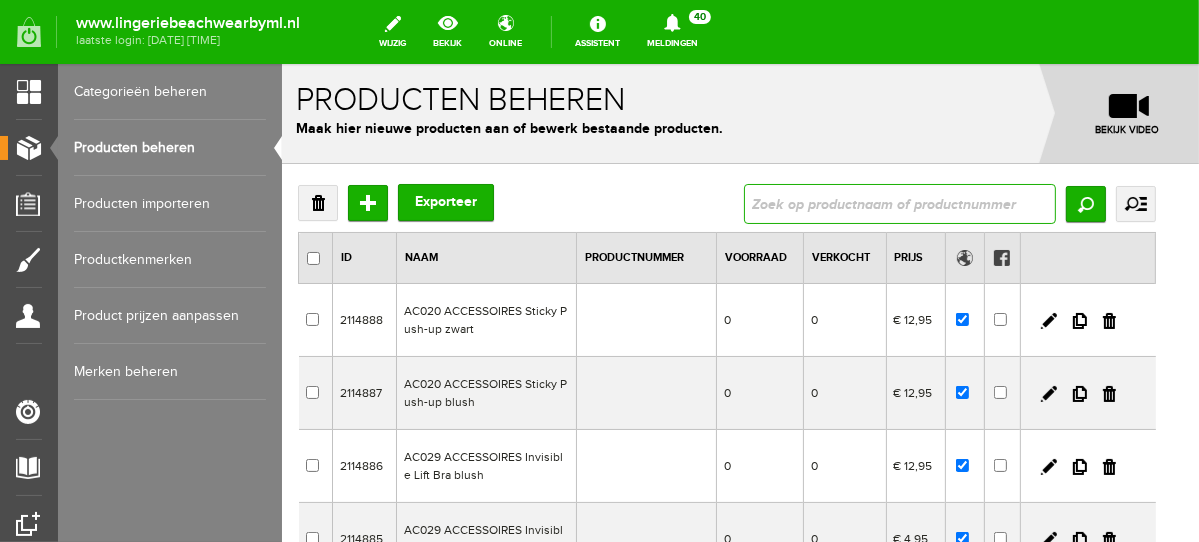 click at bounding box center (899, 203) 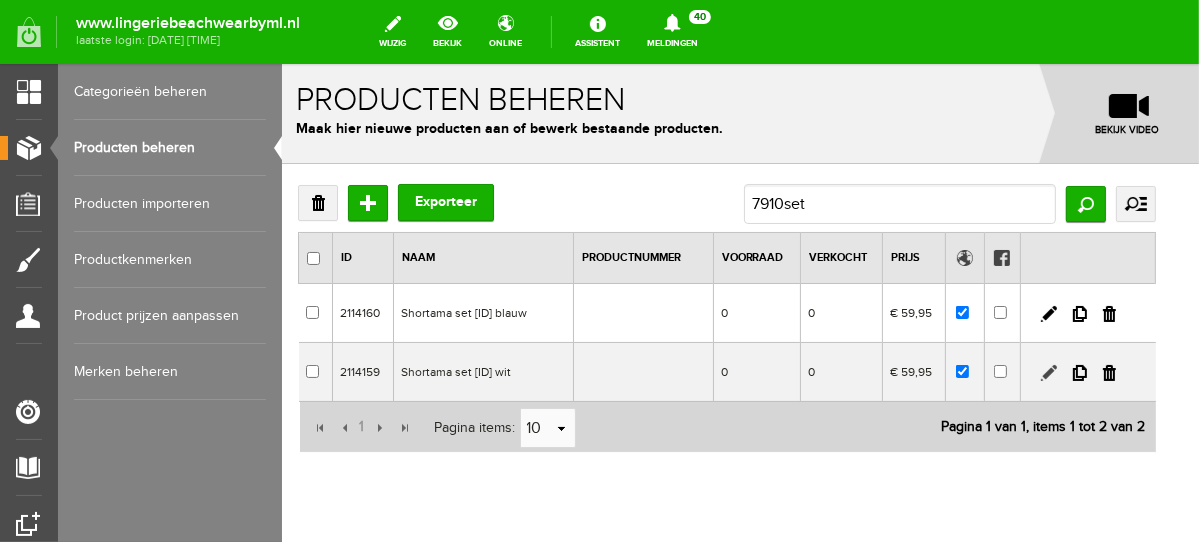 click at bounding box center (1048, 372) 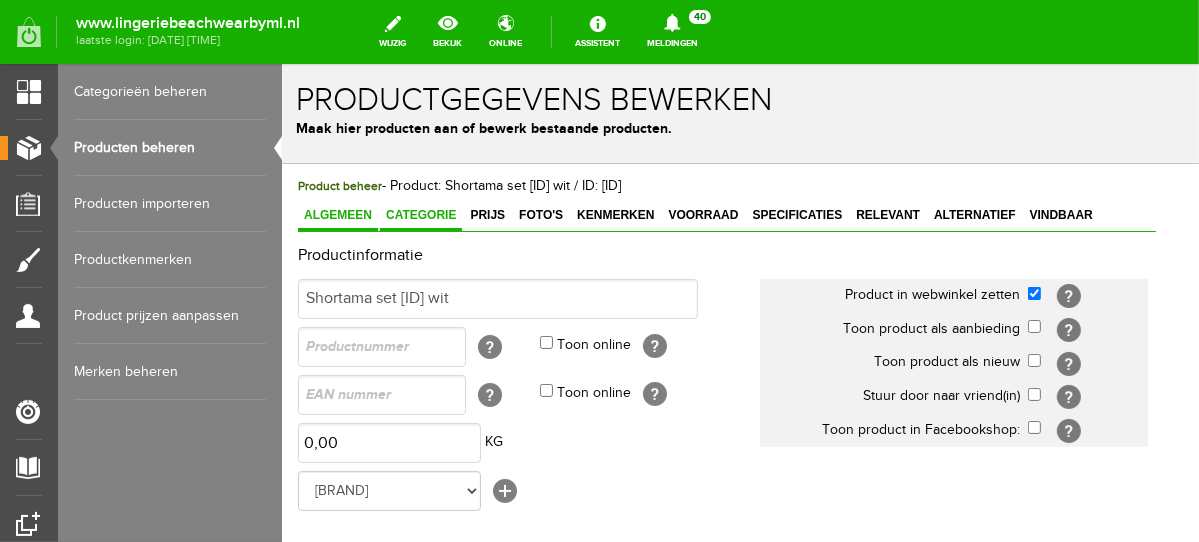 scroll, scrollTop: 0, scrollLeft: 0, axis: both 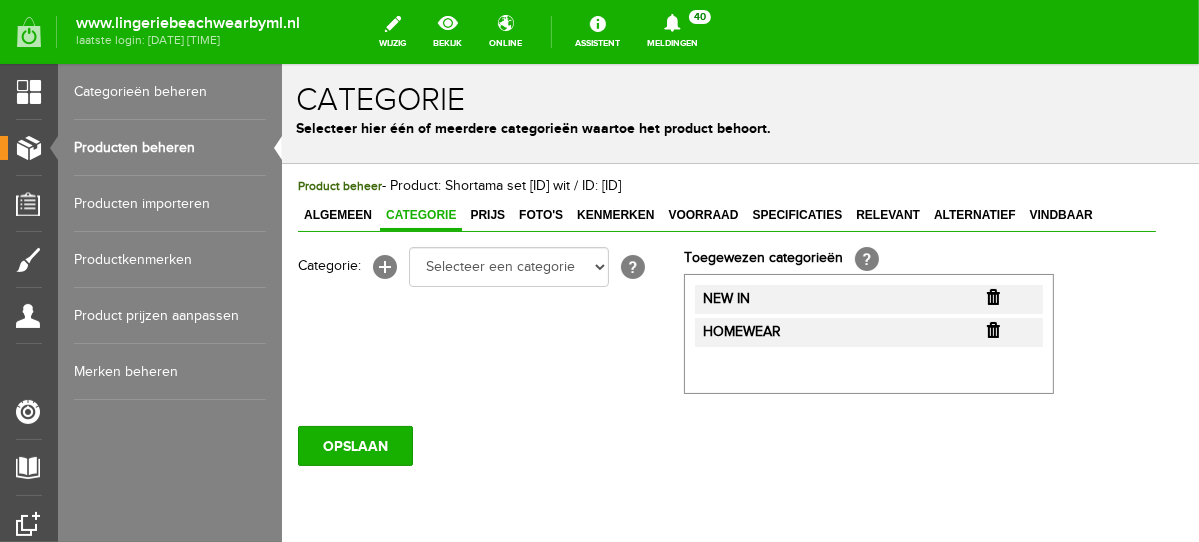 click at bounding box center [992, 296] 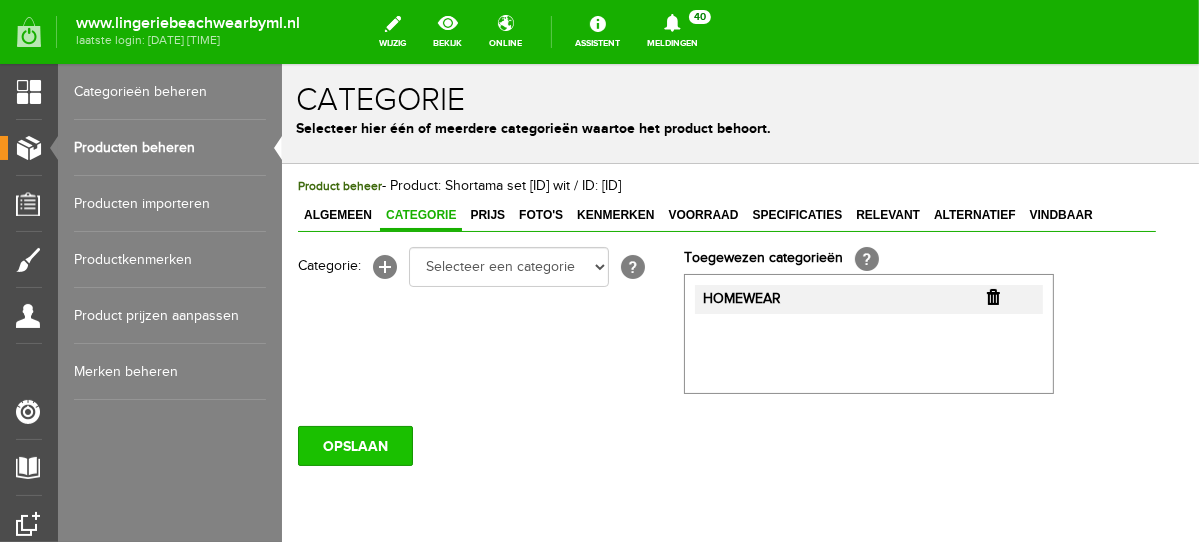 click on "OPSLAAN" at bounding box center [354, 445] 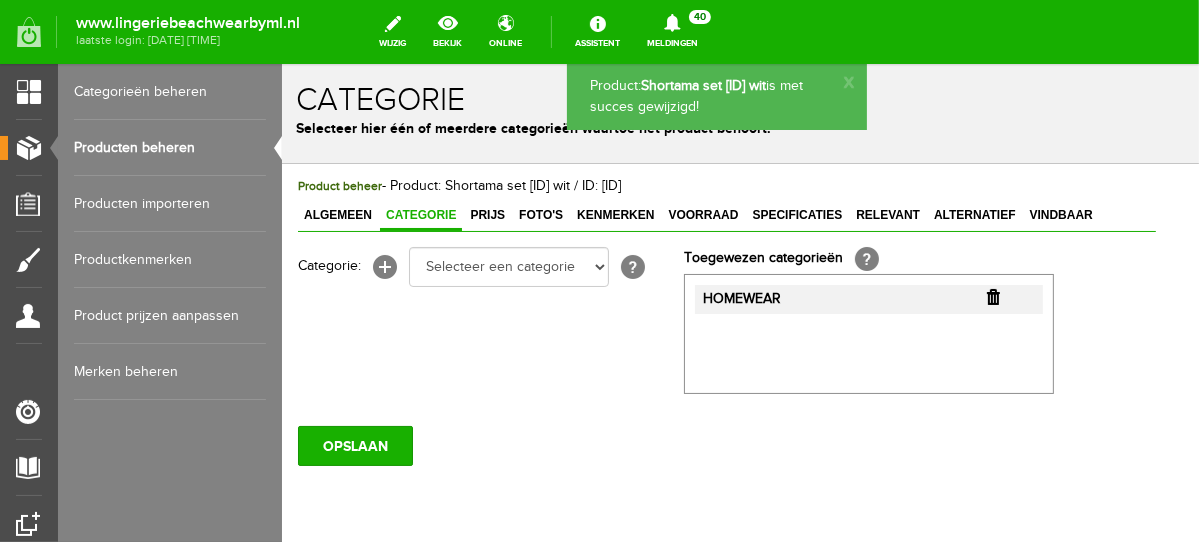 click on "Producten beheren" at bounding box center (170, 148) 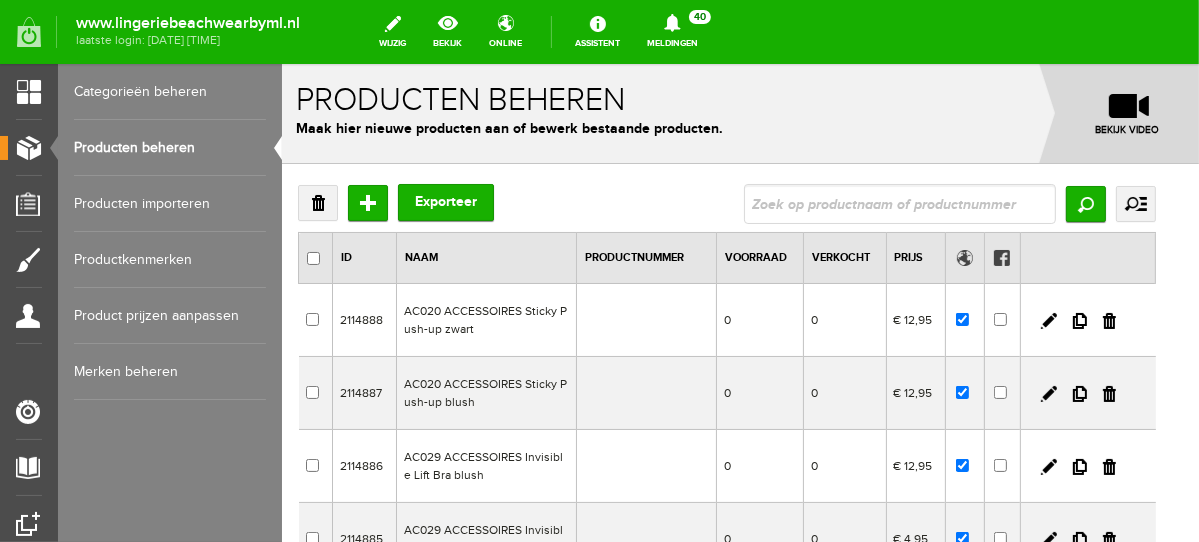 scroll, scrollTop: 0, scrollLeft: 0, axis: both 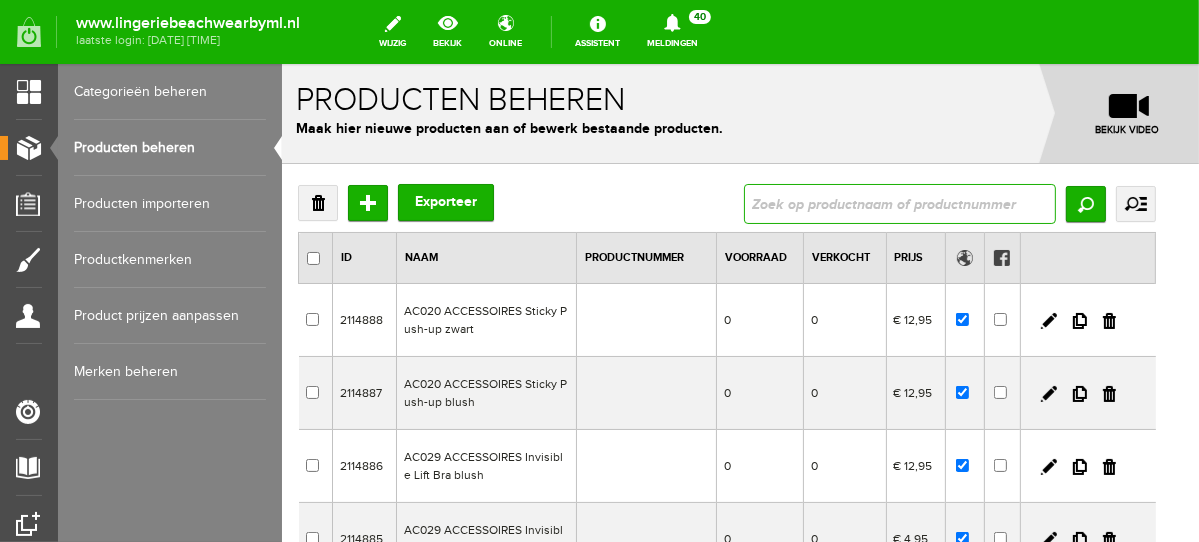 click at bounding box center [899, 203] 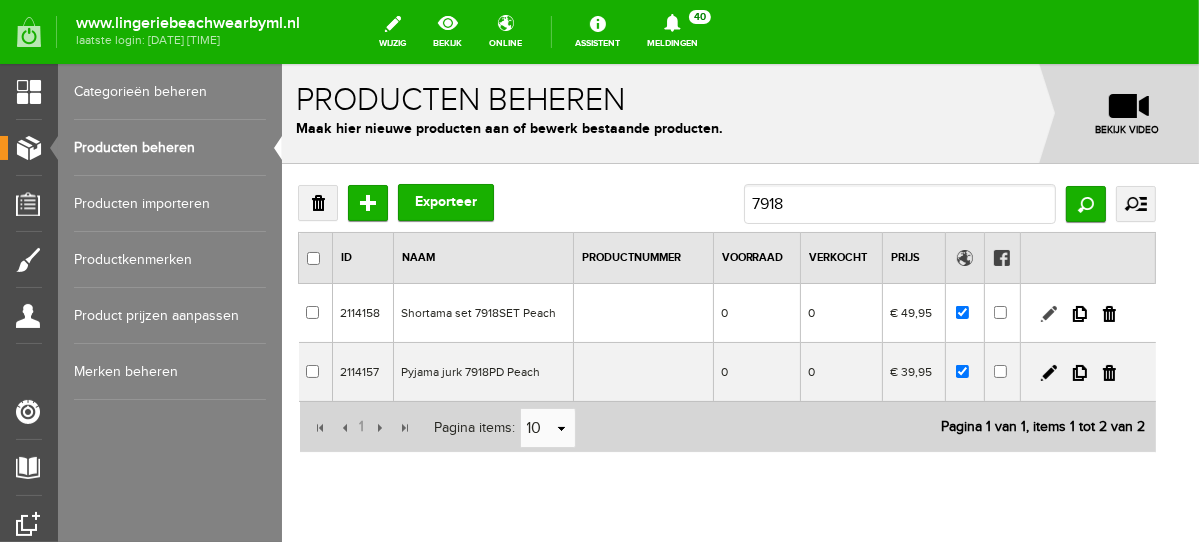 click at bounding box center (1048, 313) 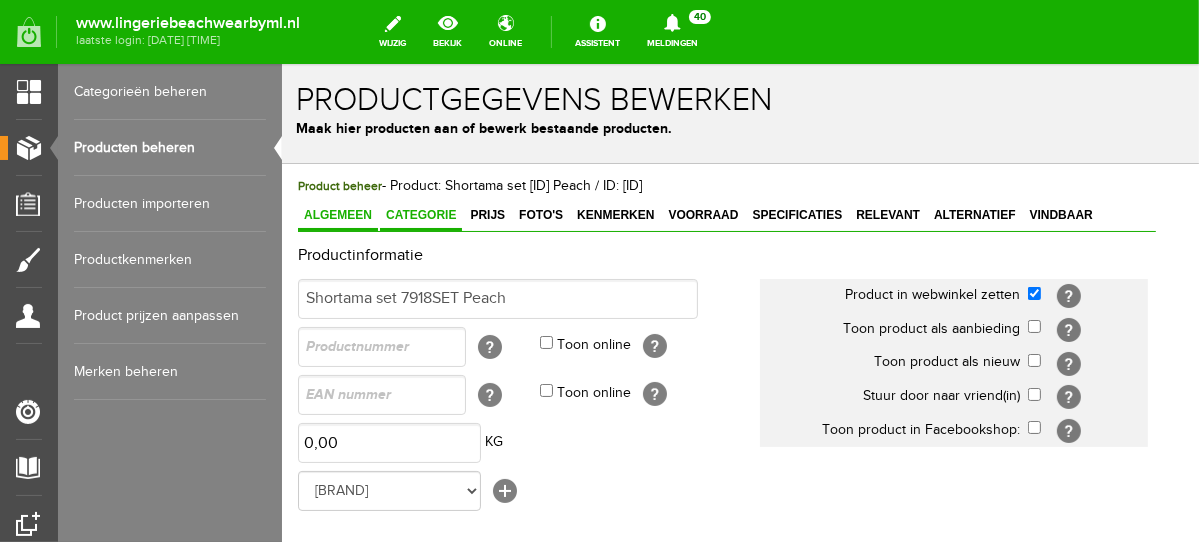 scroll, scrollTop: 0, scrollLeft: 0, axis: both 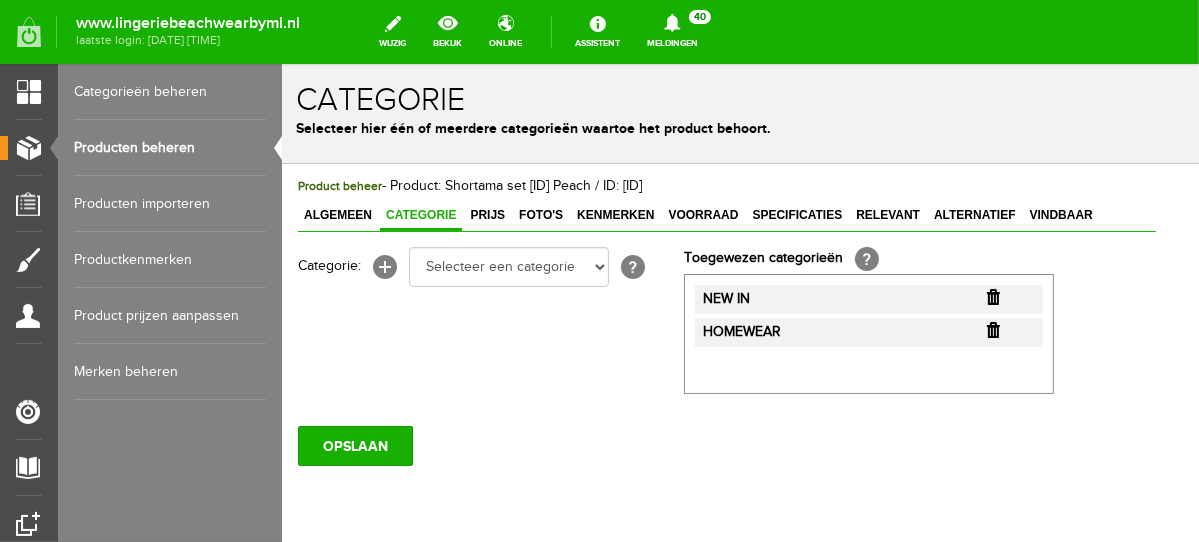 click at bounding box center (992, 296) 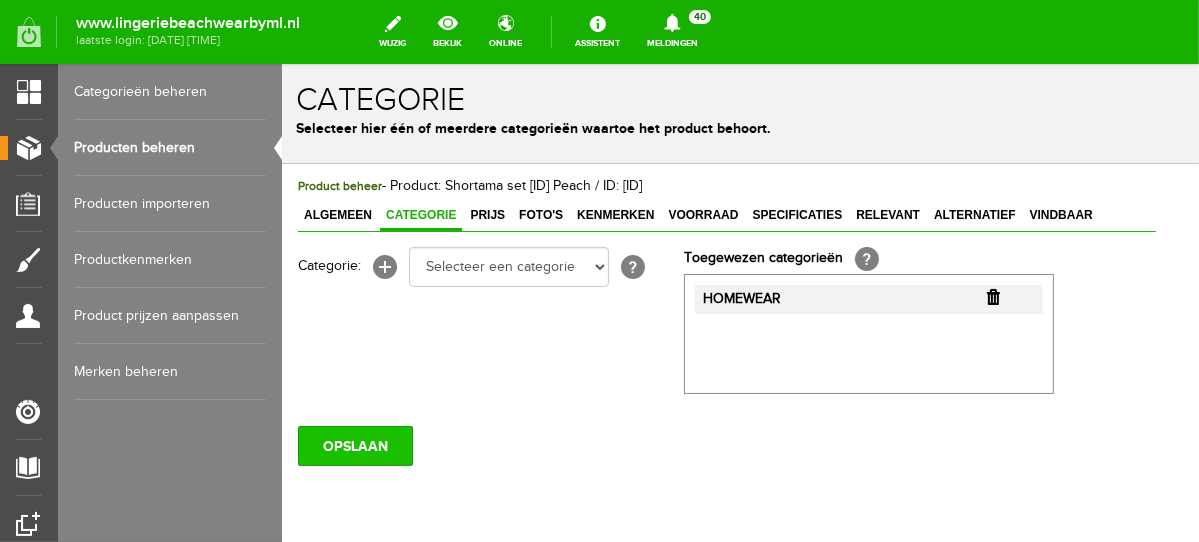 click on "OPSLAAN" at bounding box center [354, 445] 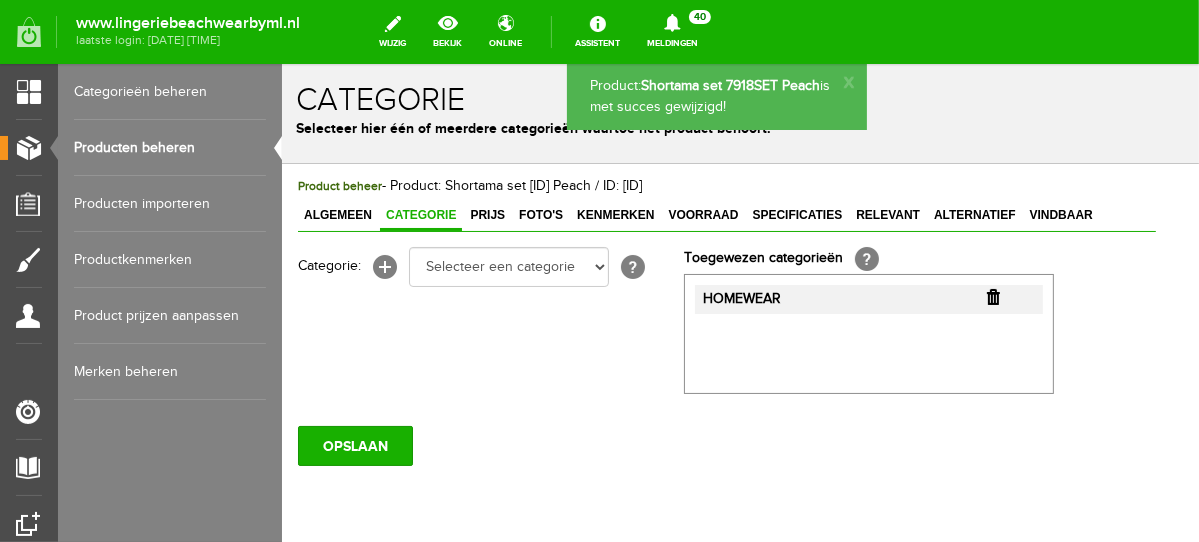 click on "Producten beheren" at bounding box center (170, 148) 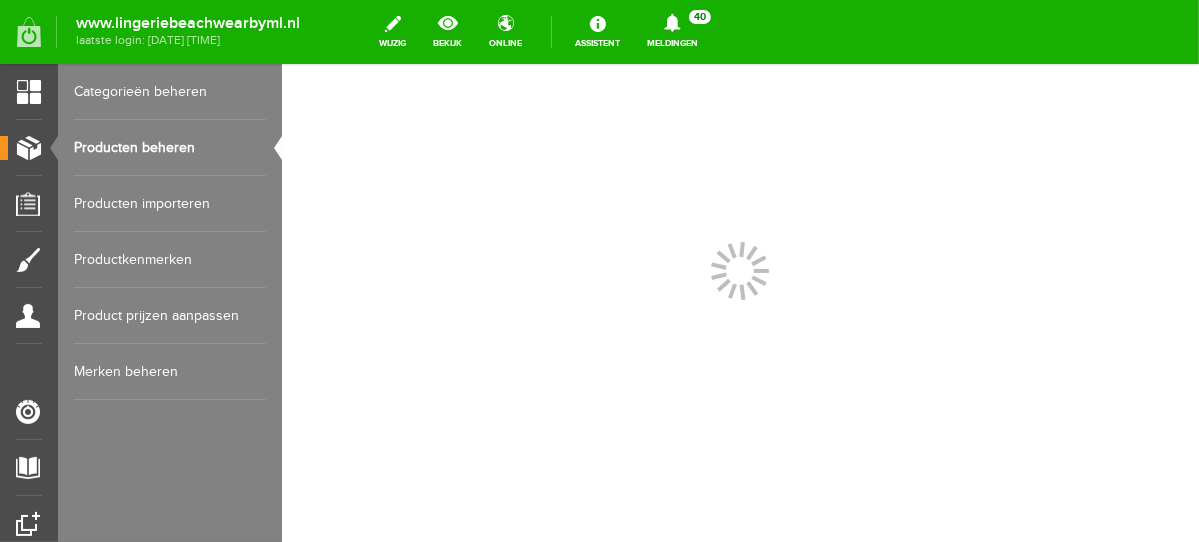 scroll, scrollTop: 0, scrollLeft: 0, axis: both 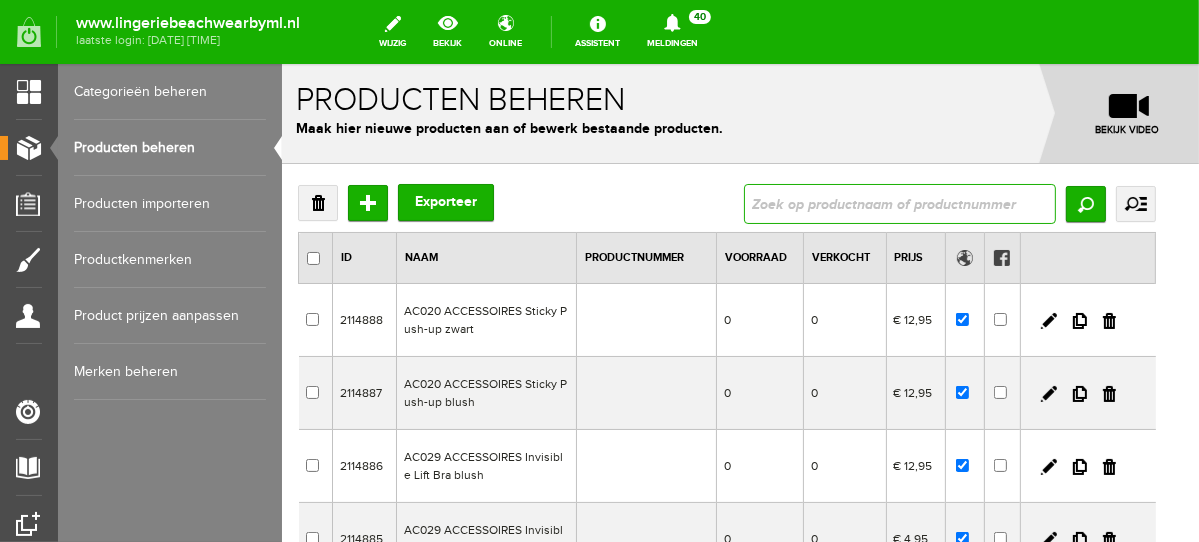 click at bounding box center [899, 203] 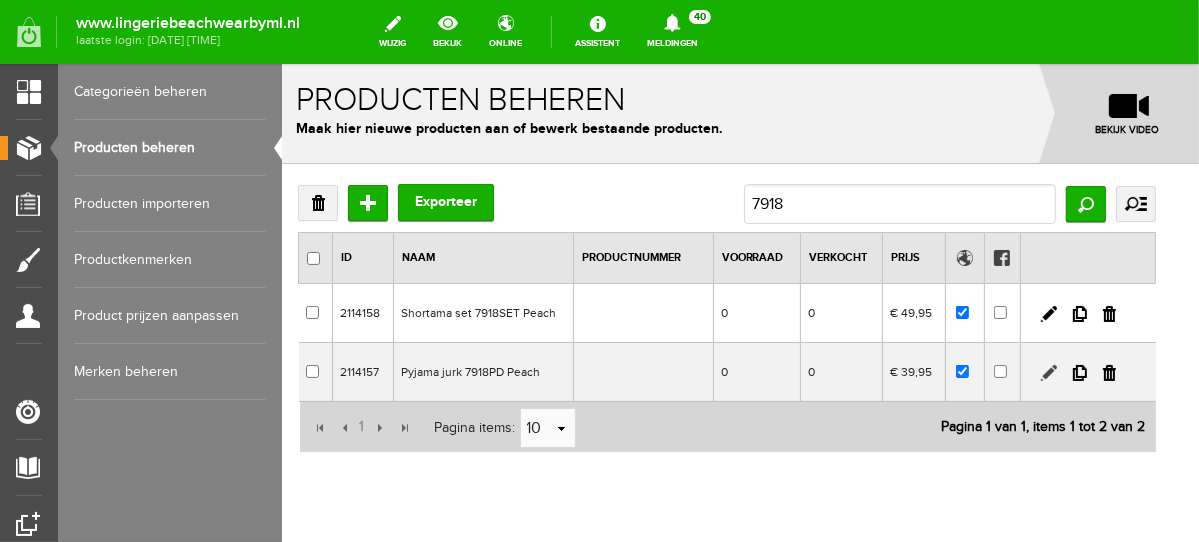 click at bounding box center [1048, 372] 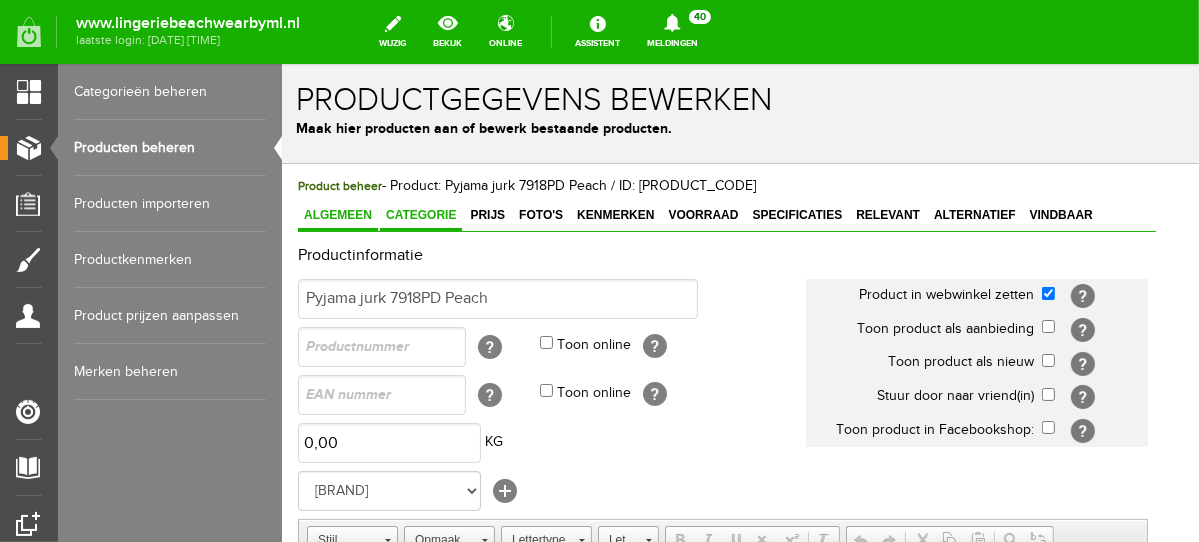drag, startPoint x: 440, startPoint y: 158, endPoint x: 414, endPoint y: 212, distance: 59.933296 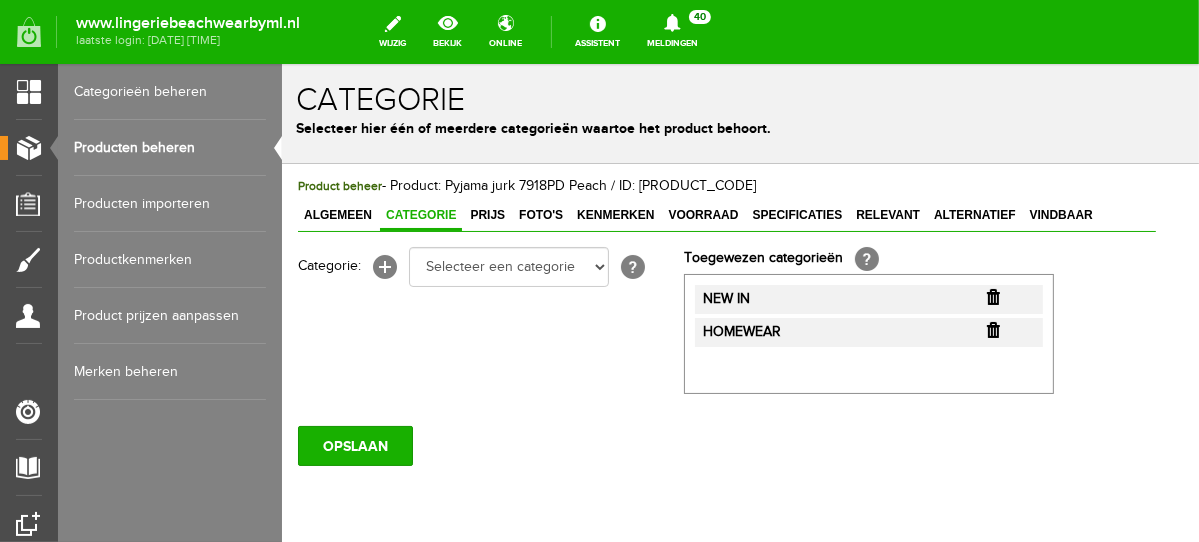click at bounding box center (992, 296) 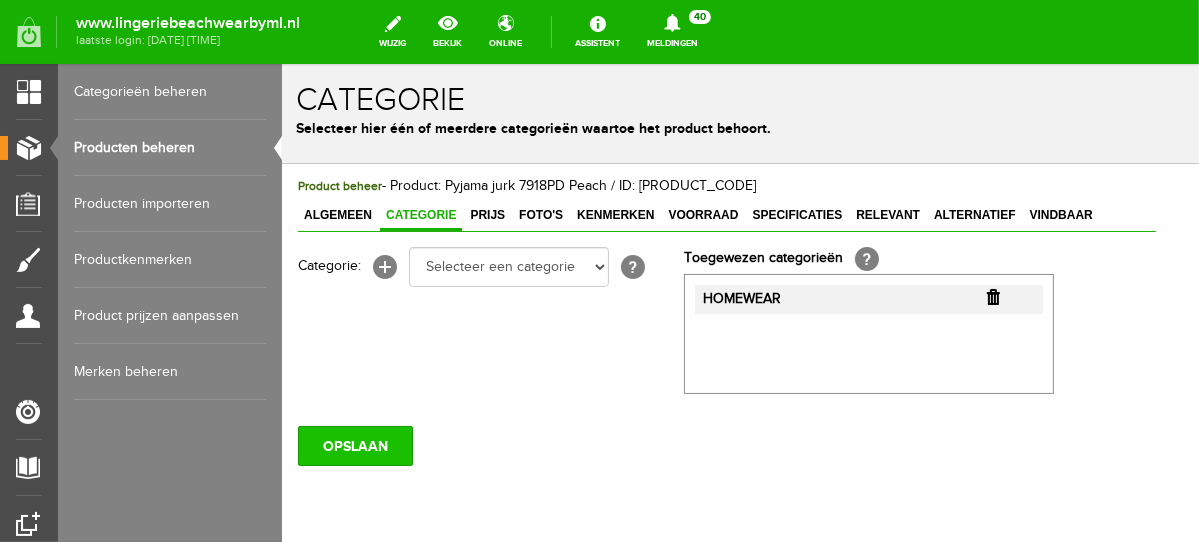 click on "OPSLAAN" at bounding box center (354, 445) 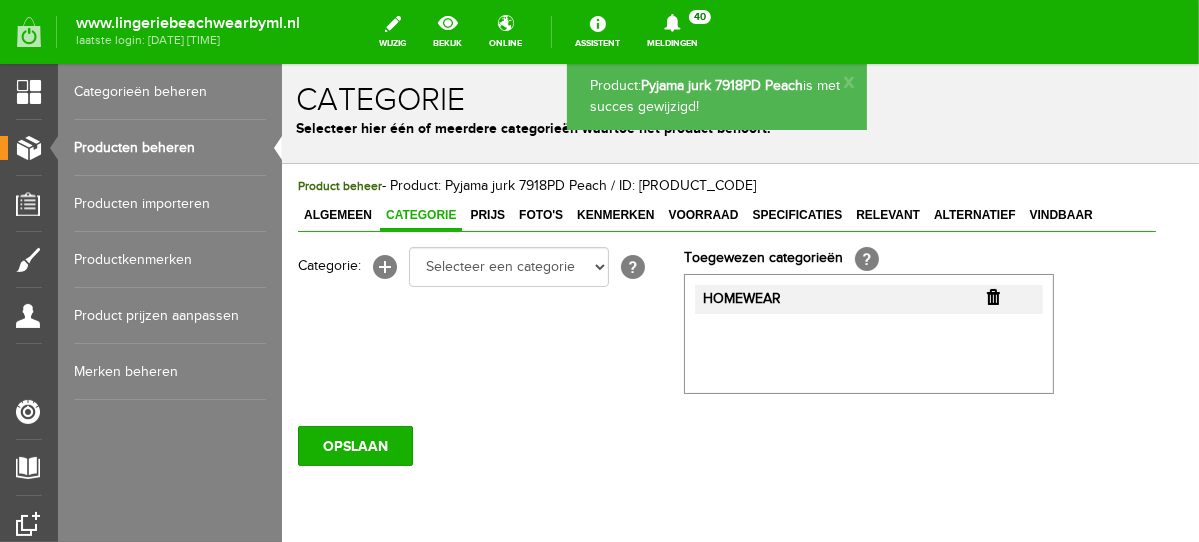 click on "OPSLAAN" at bounding box center [354, 445] 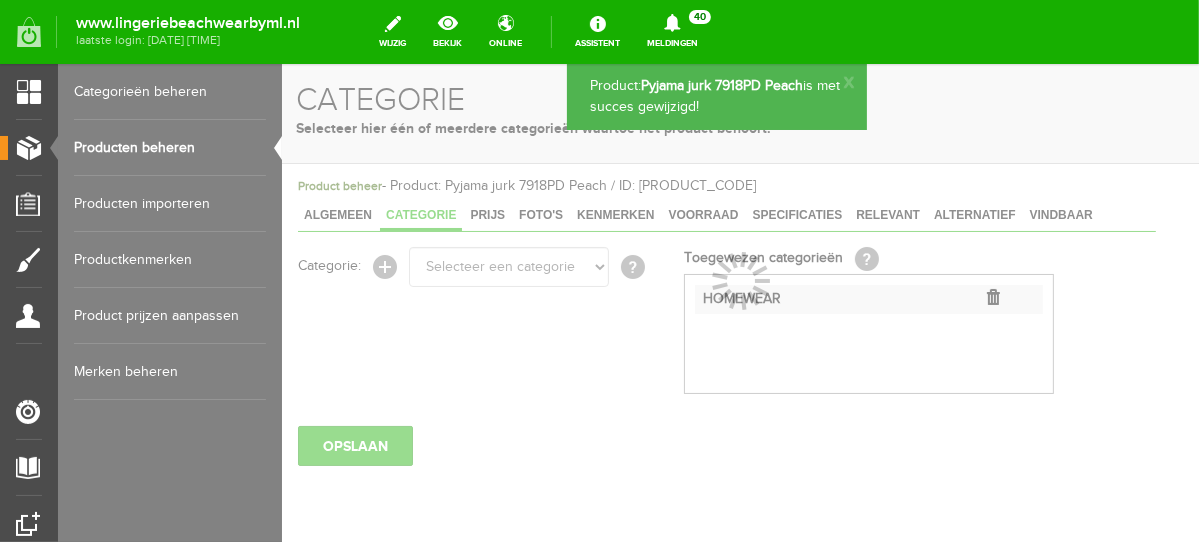 click on "Producten beheren" at bounding box center [170, 148] 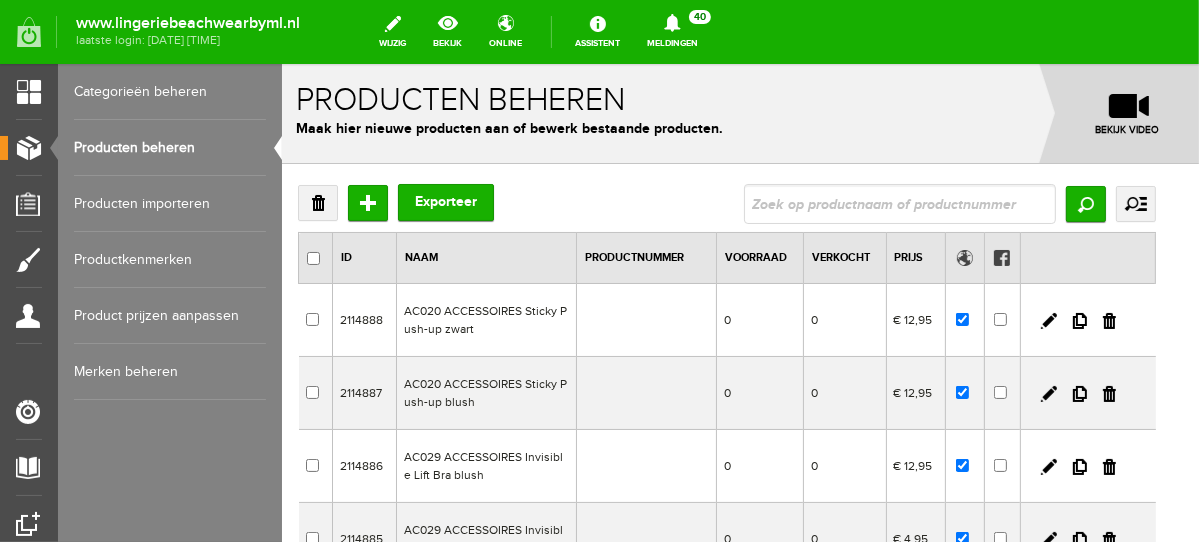 scroll, scrollTop: 0, scrollLeft: 0, axis: both 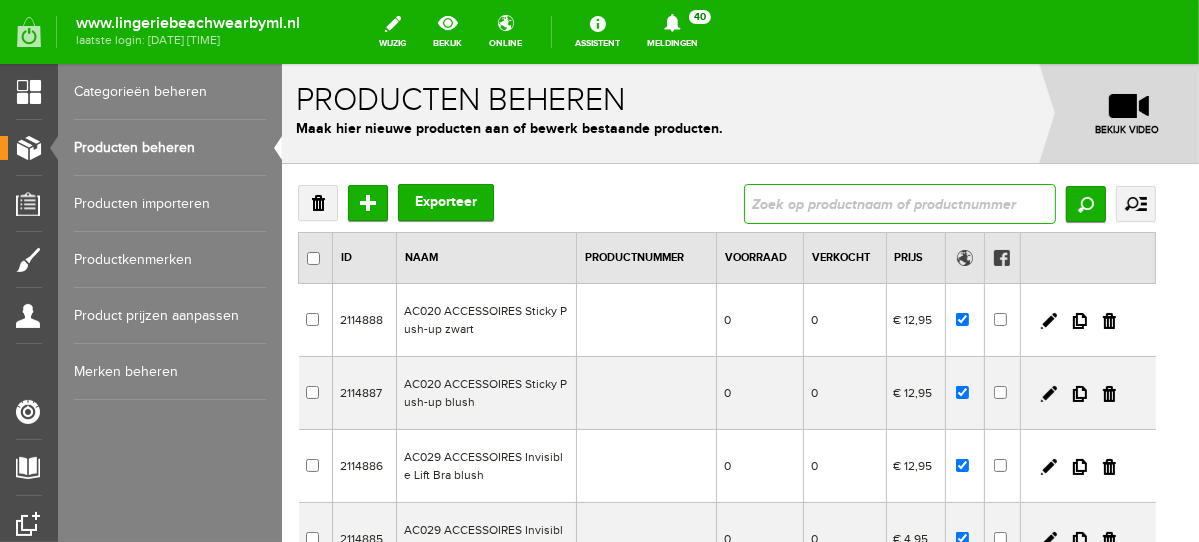 click at bounding box center [899, 203] 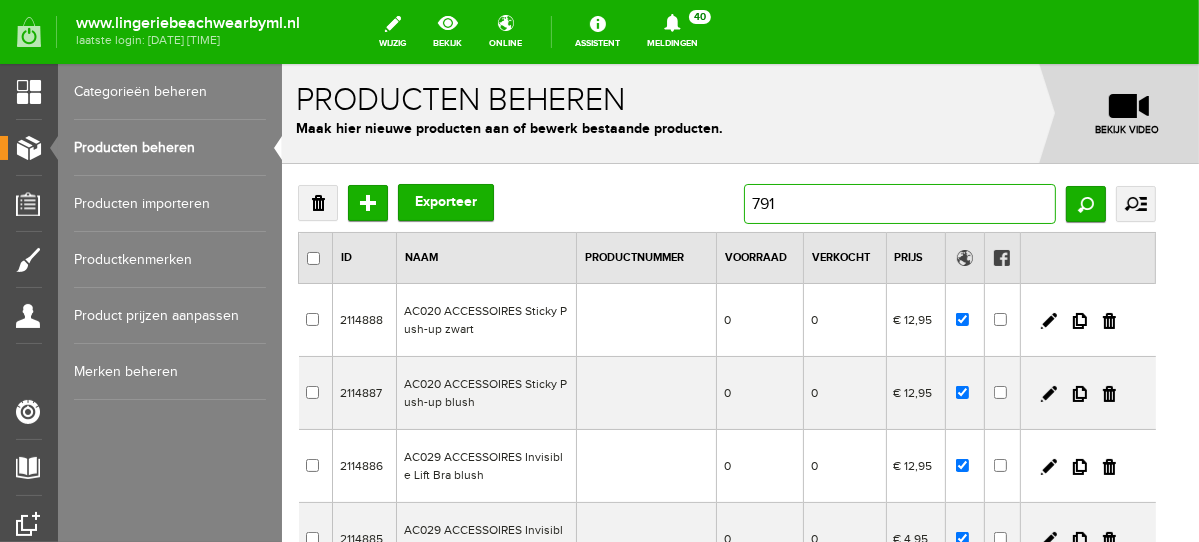type on "7911" 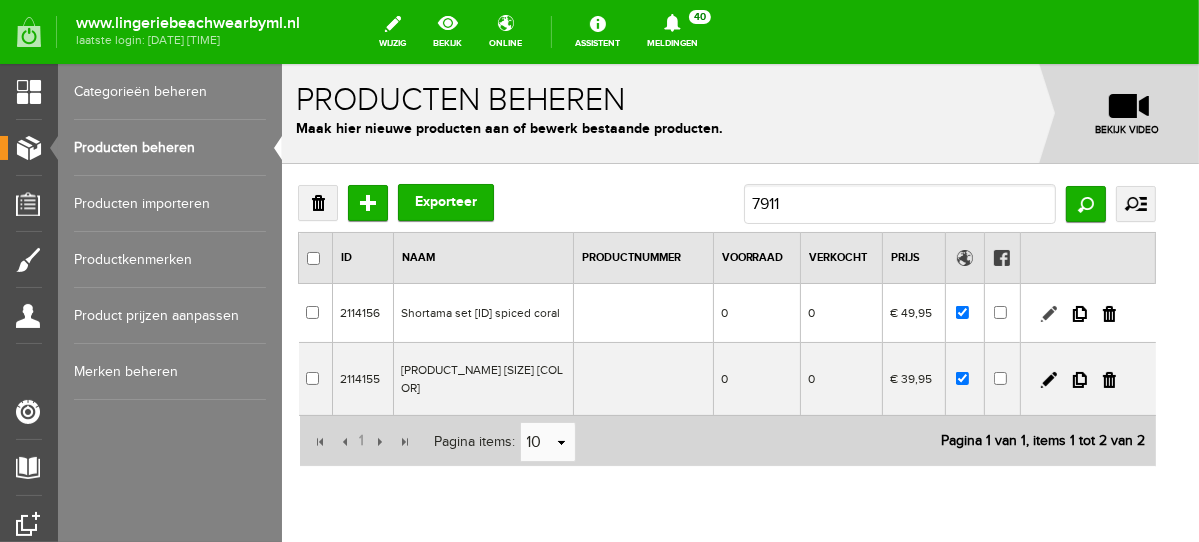 click at bounding box center [1048, 313] 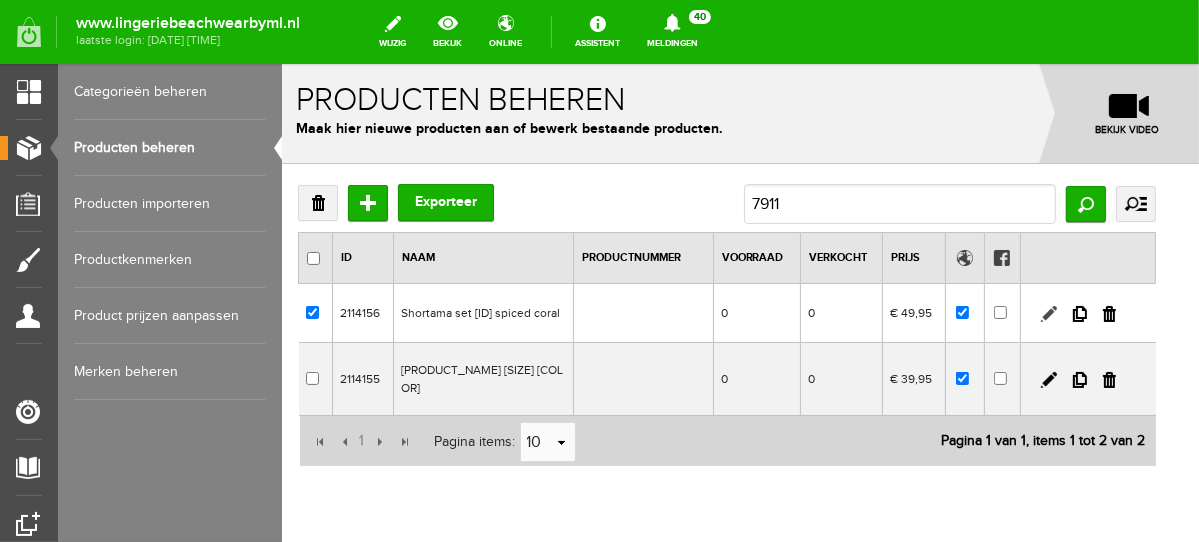 checkbox on "true" 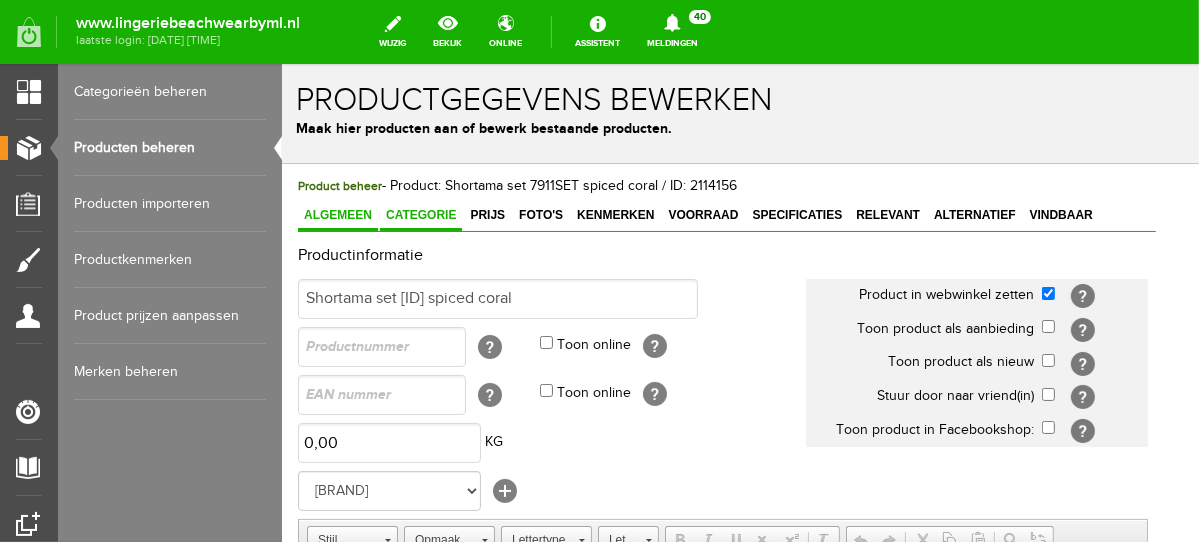 scroll, scrollTop: 0, scrollLeft: 0, axis: both 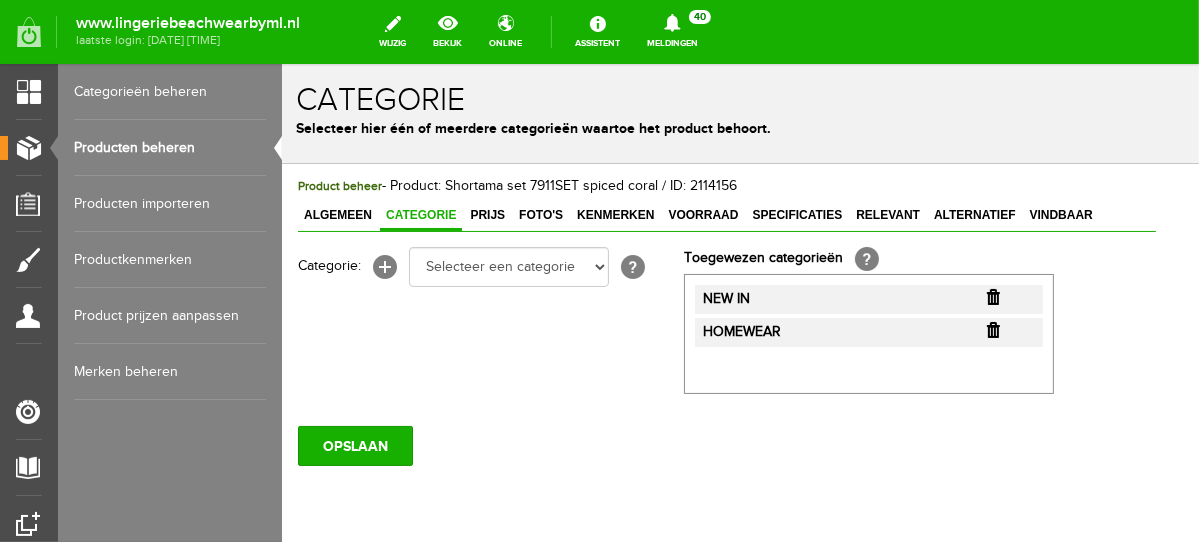 click at bounding box center [992, 296] 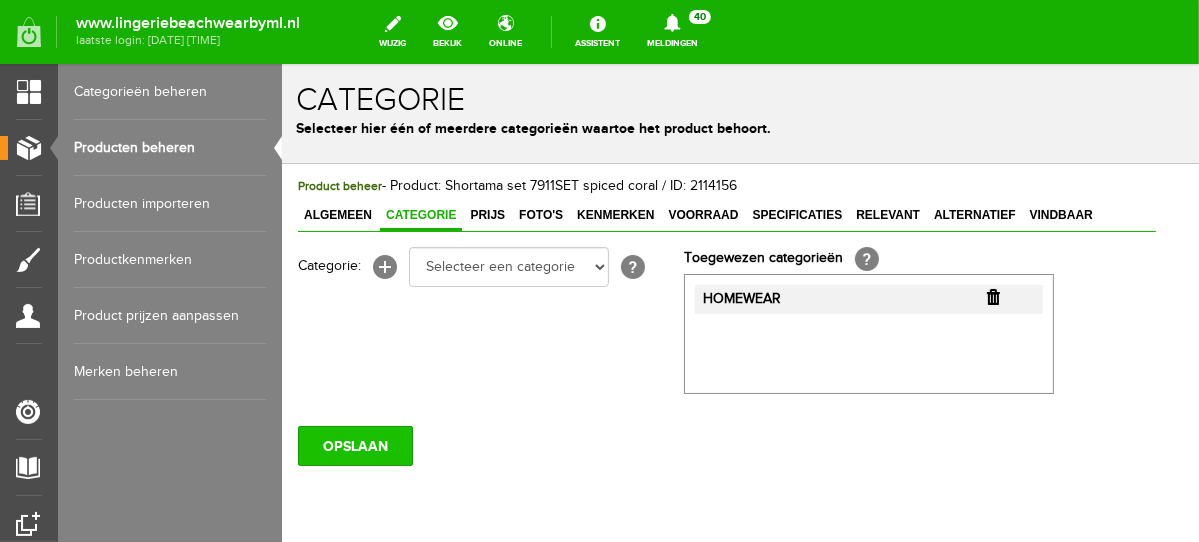 click on "OPSLAAN" at bounding box center (354, 445) 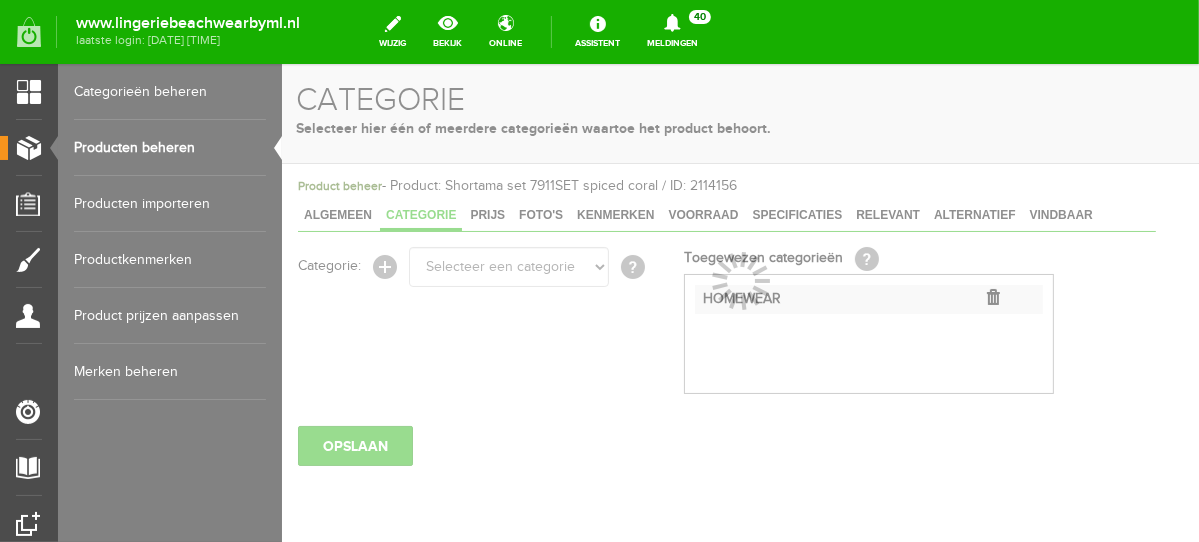 click on "Producten beheren" at bounding box center (170, 148) 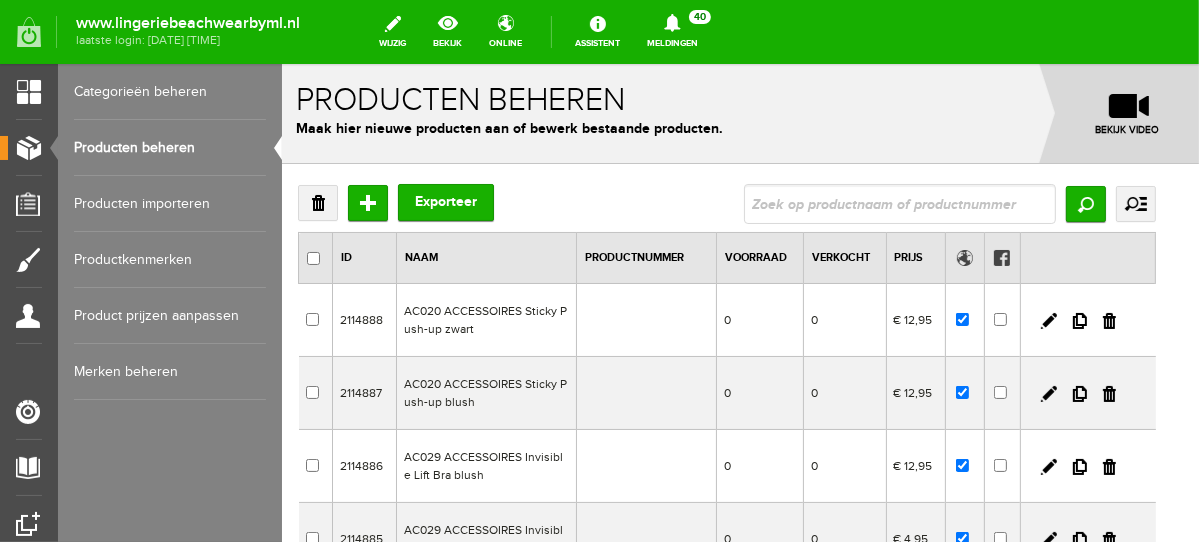 scroll, scrollTop: 0, scrollLeft: 0, axis: both 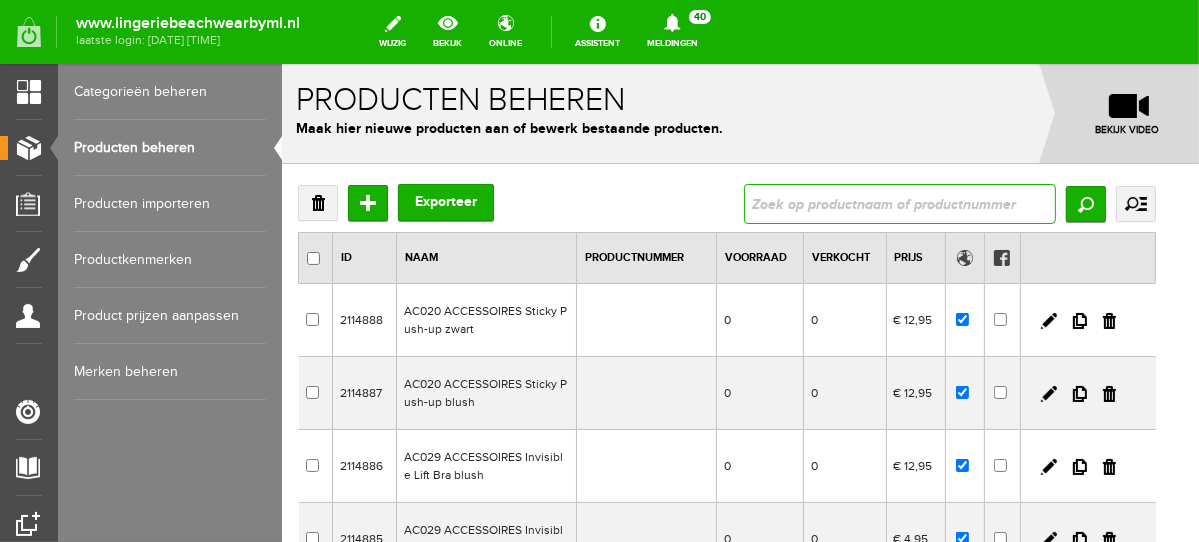 click at bounding box center (899, 203) 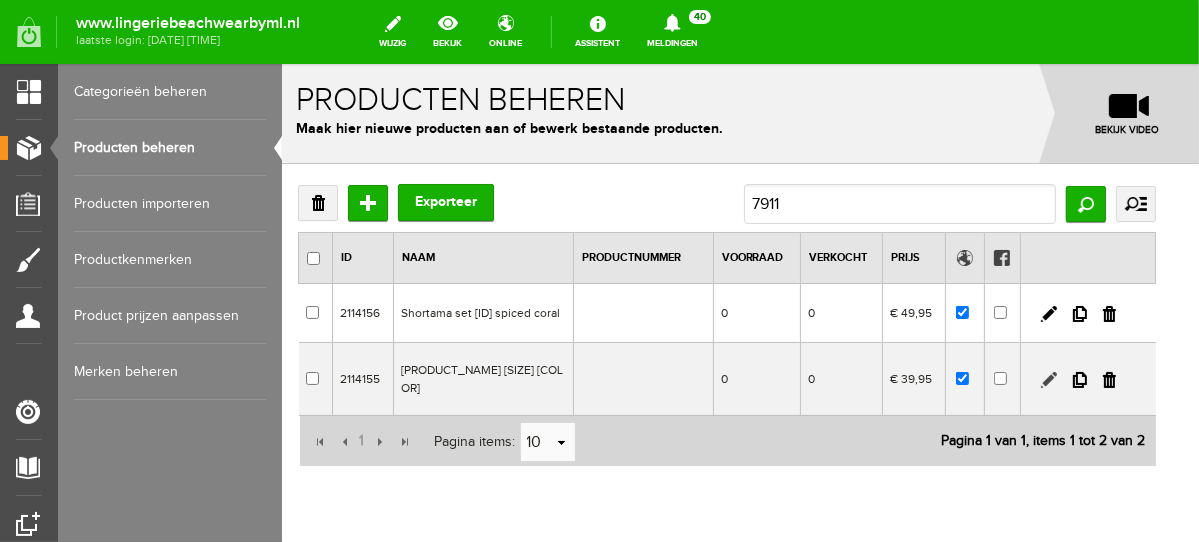 click at bounding box center [1048, 379] 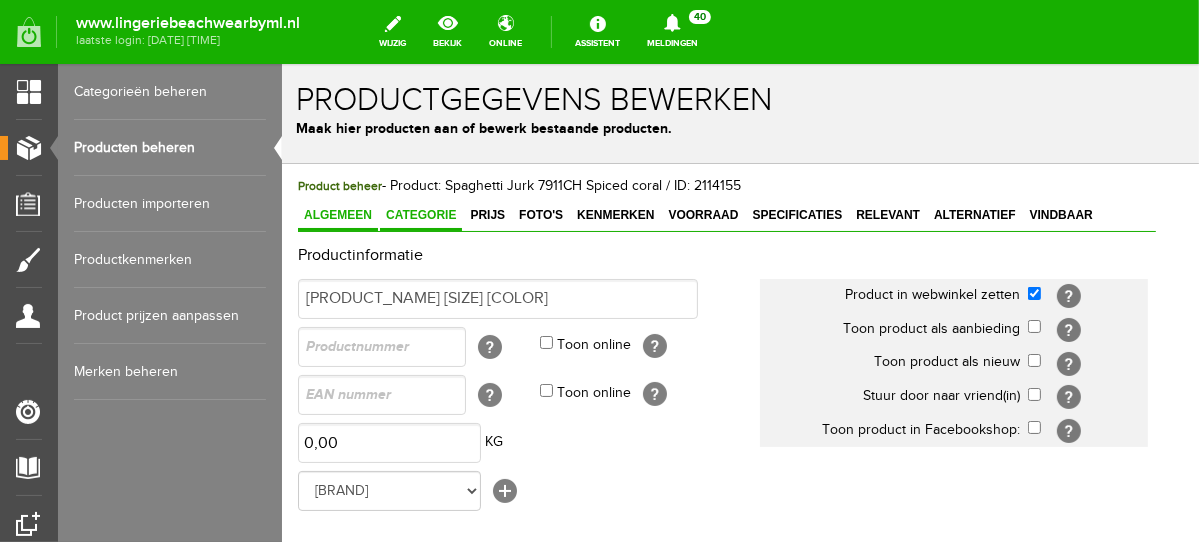 scroll, scrollTop: 0, scrollLeft: 0, axis: both 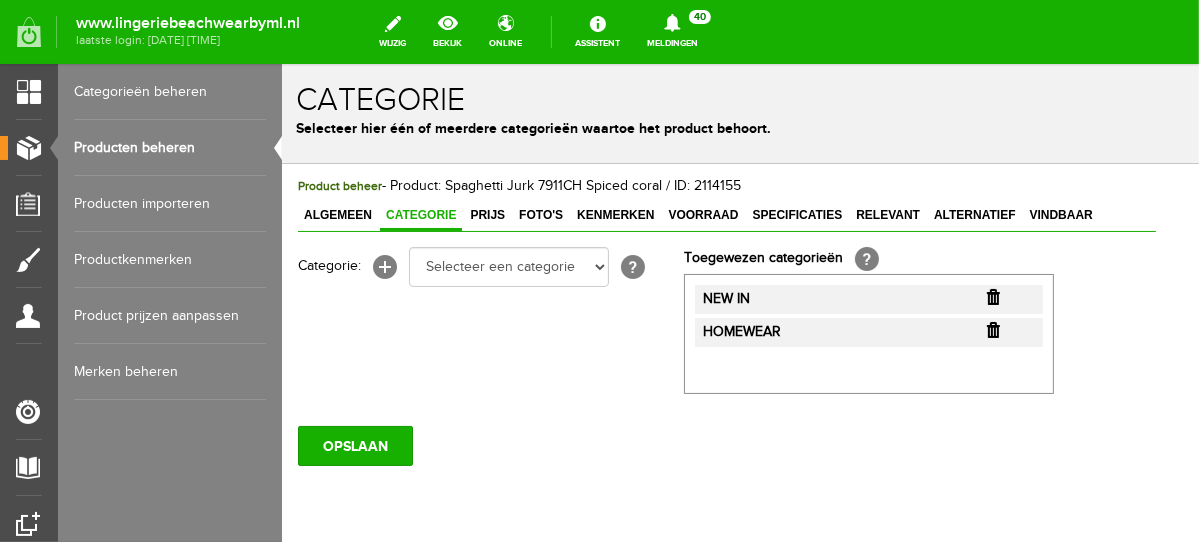 click at bounding box center (992, 296) 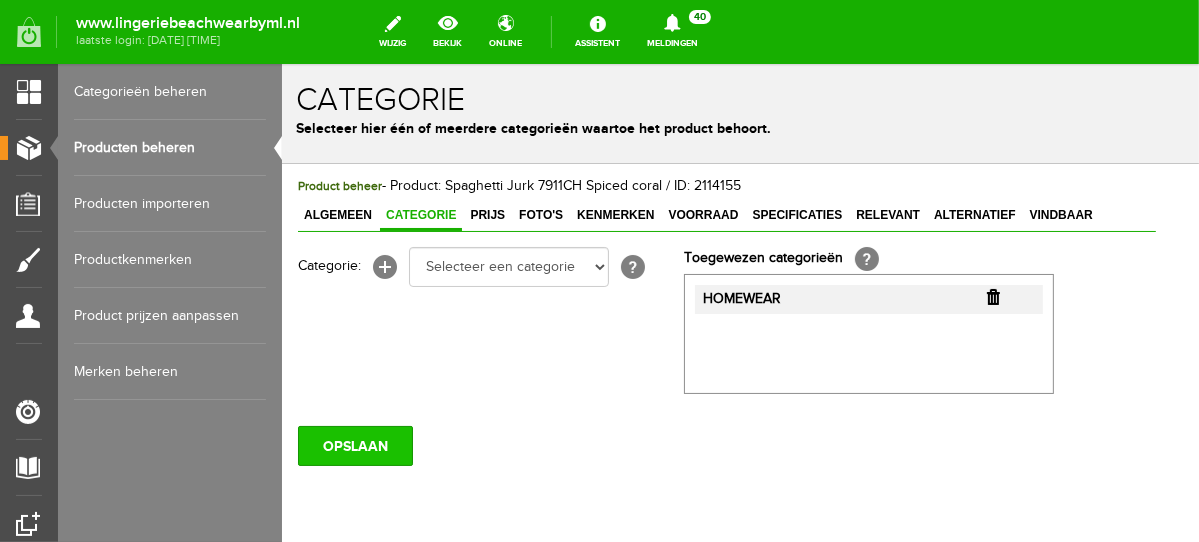 click on "OPSLAAN" at bounding box center [354, 445] 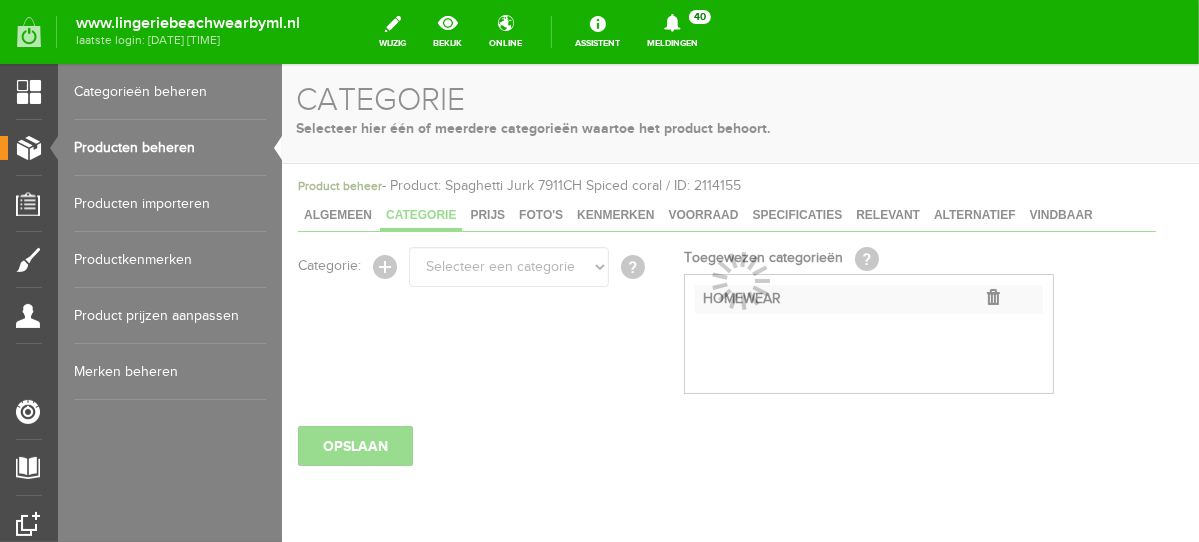 click on "Producten beheren" at bounding box center [170, 148] 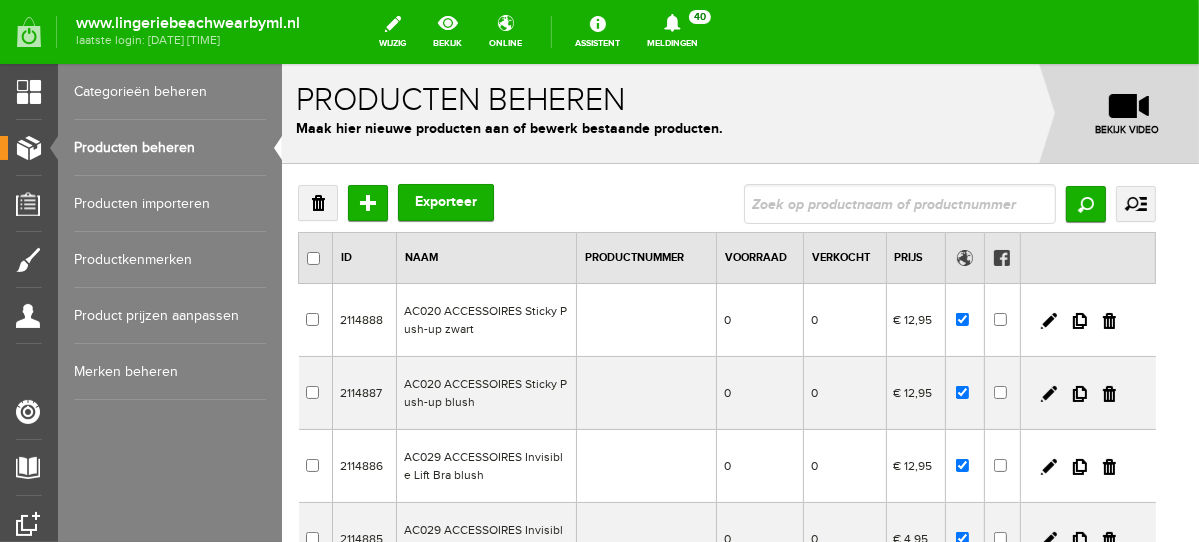 scroll, scrollTop: 0, scrollLeft: 0, axis: both 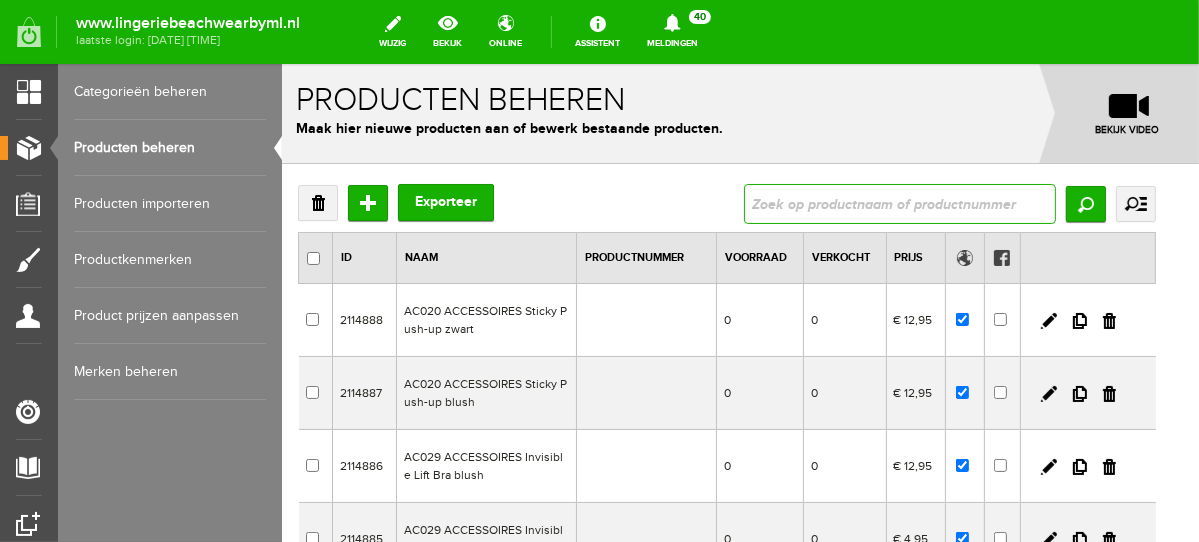 click at bounding box center [899, 203] 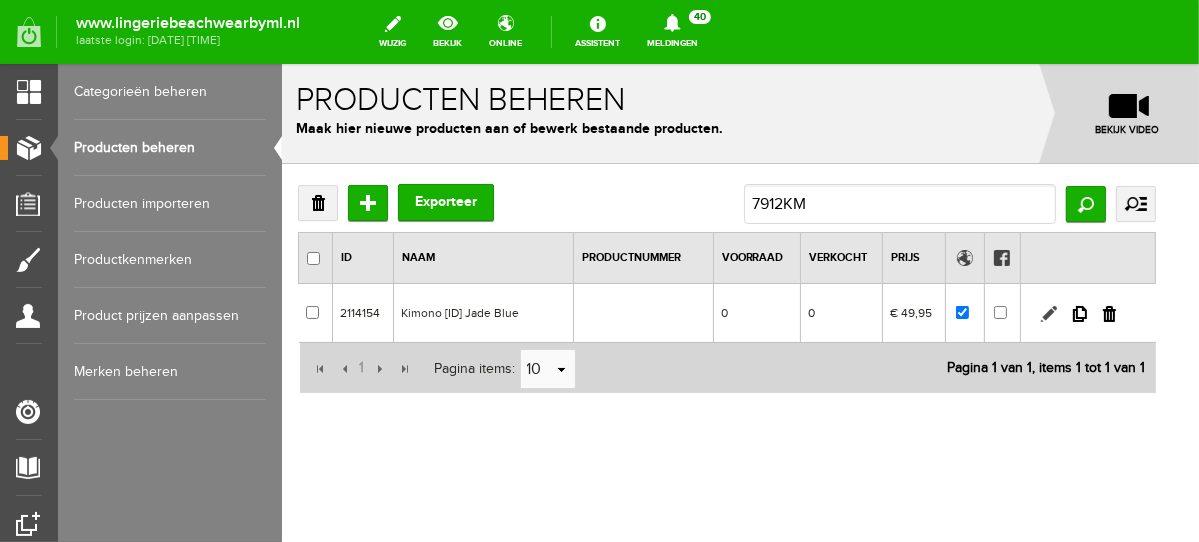 click at bounding box center [1048, 313] 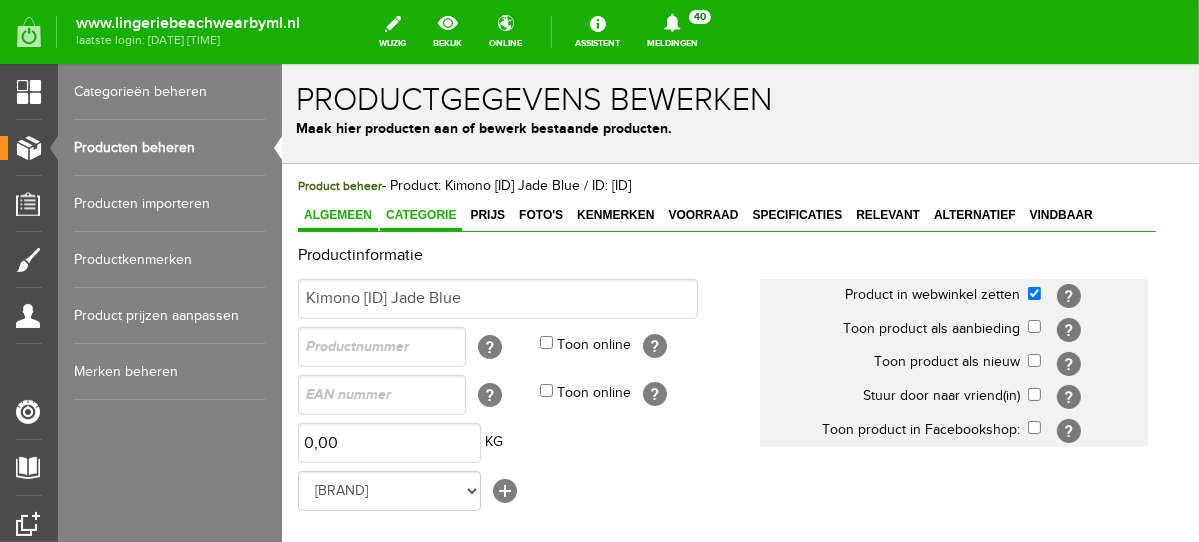scroll, scrollTop: 0, scrollLeft: 0, axis: both 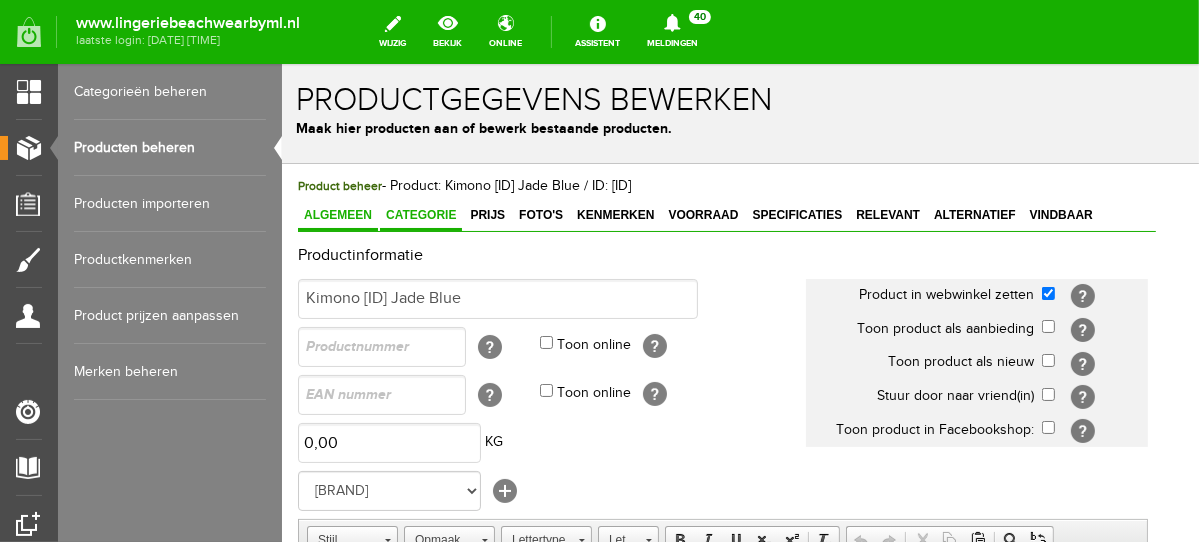 click on "Categorie" at bounding box center [420, 214] 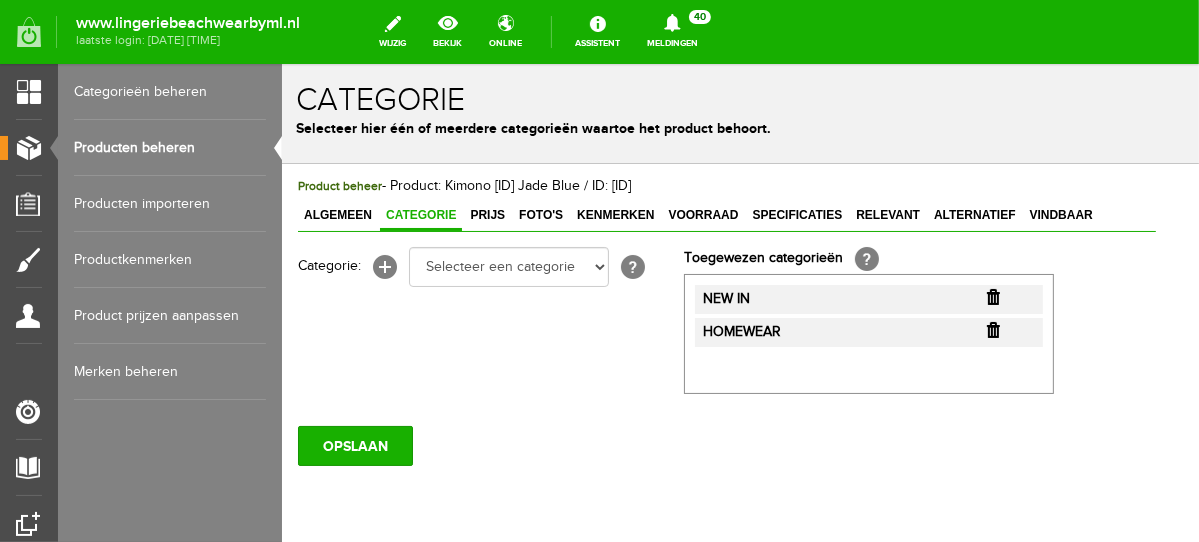 click at bounding box center (992, 296) 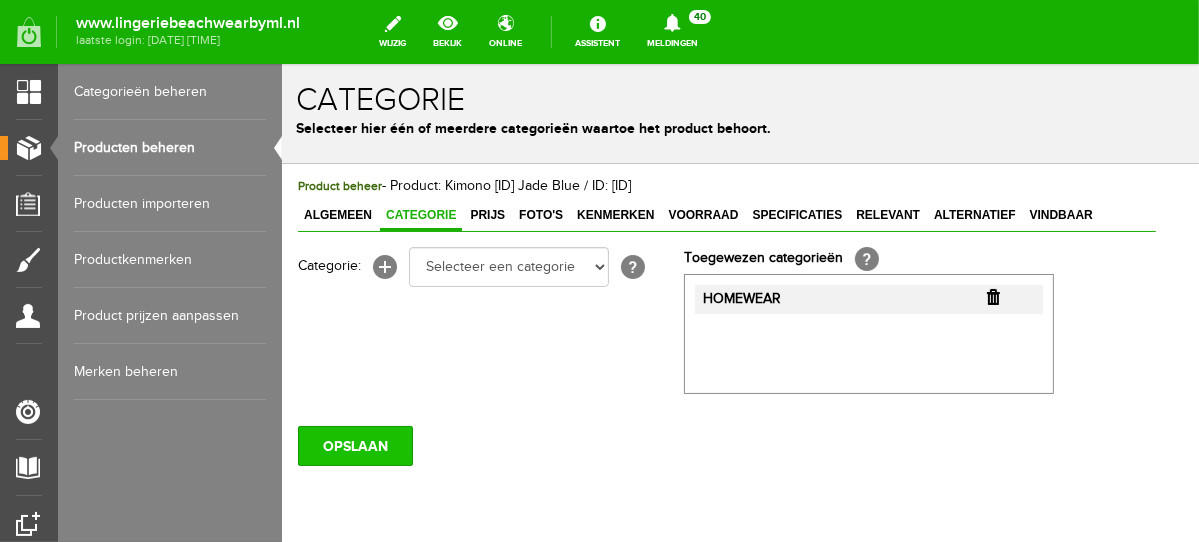 click on "OPSLAAN" at bounding box center (354, 445) 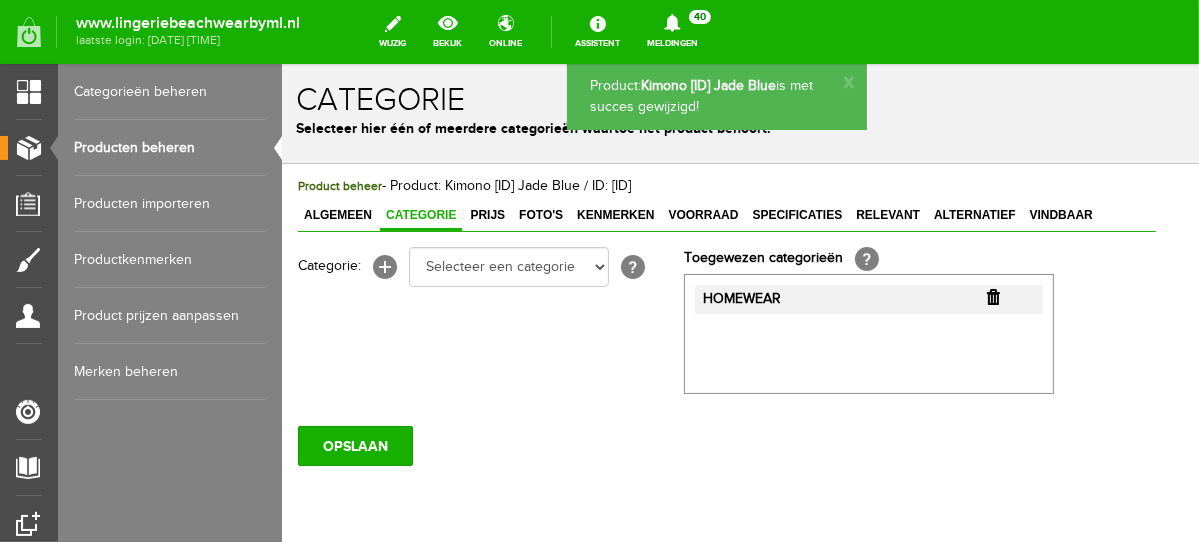 click on "Producten beheren" at bounding box center [170, 148] 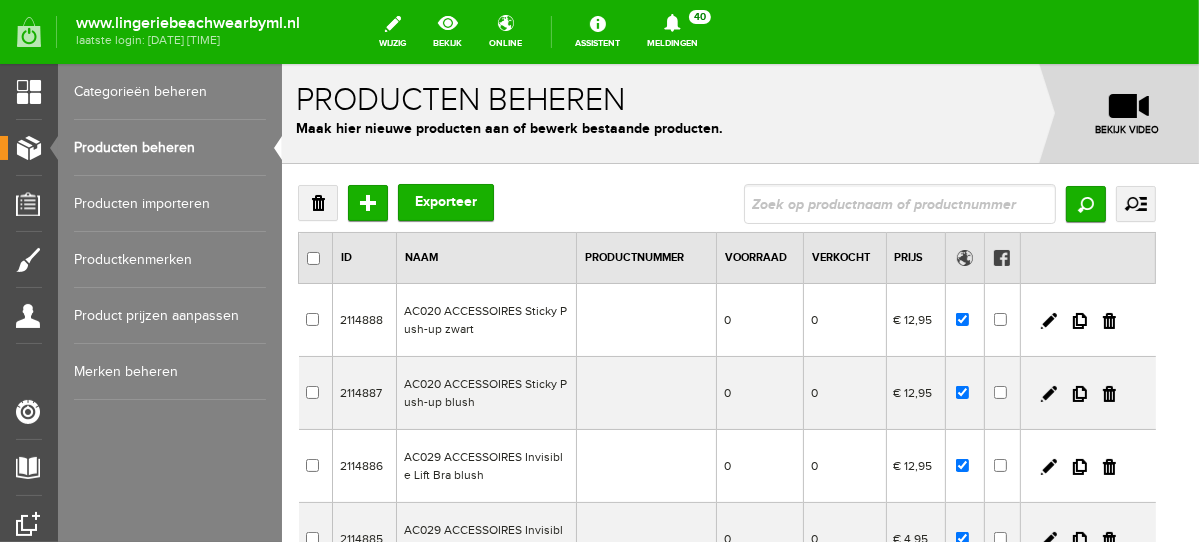 scroll, scrollTop: 0, scrollLeft: 0, axis: both 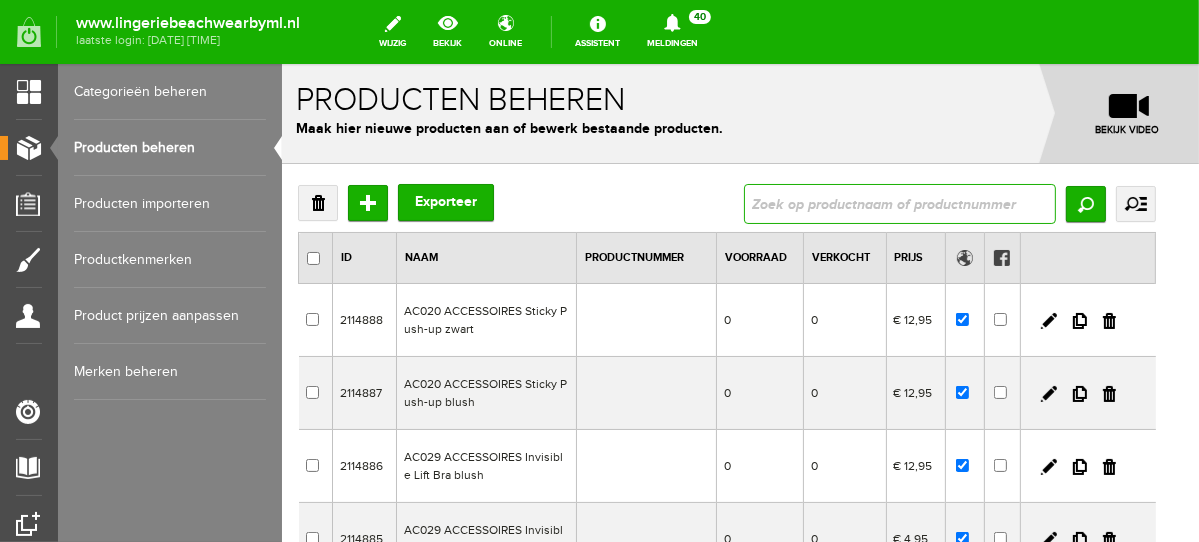 click at bounding box center [899, 203] 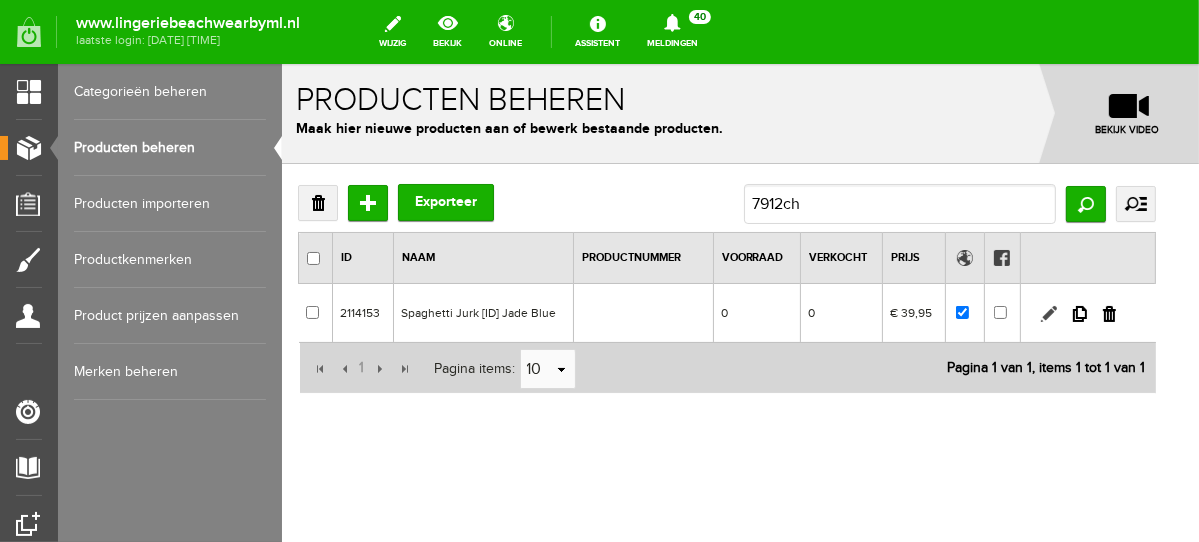click at bounding box center [1048, 313] 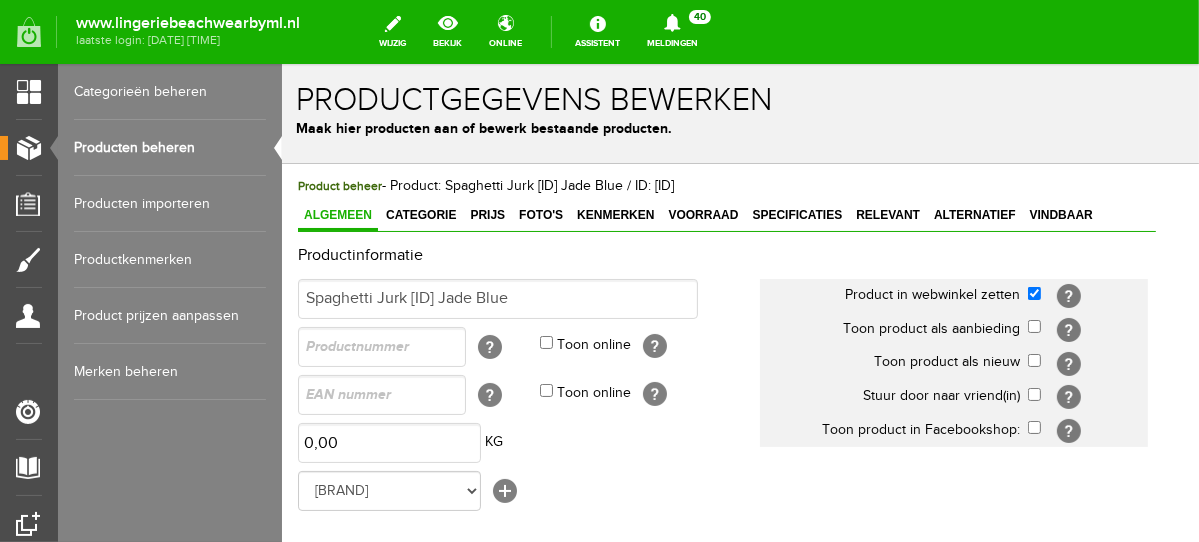 scroll, scrollTop: 0, scrollLeft: 0, axis: both 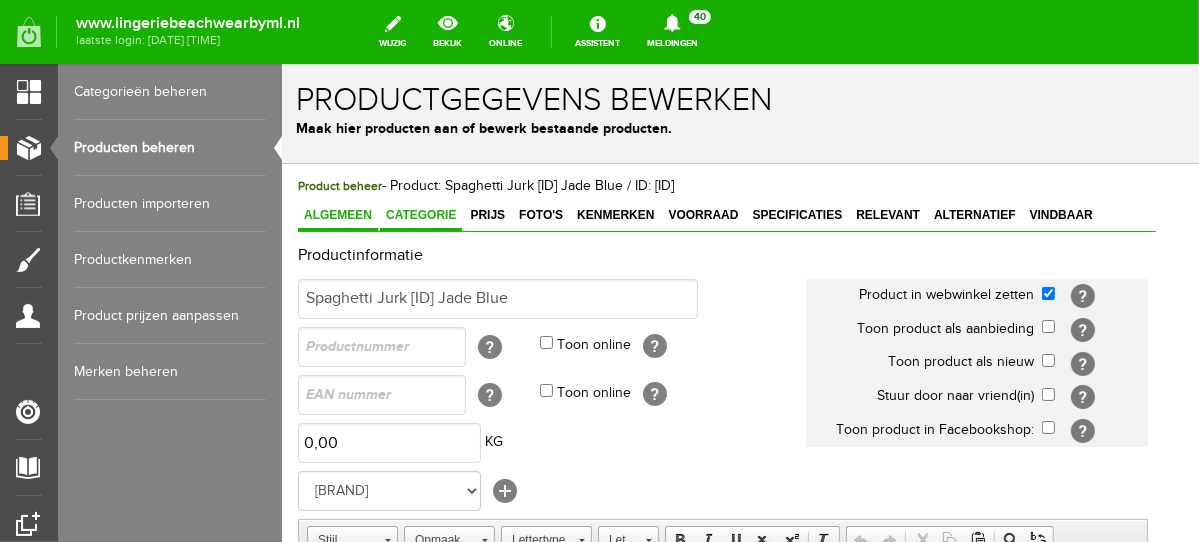 click on "Categorie" at bounding box center [420, 214] 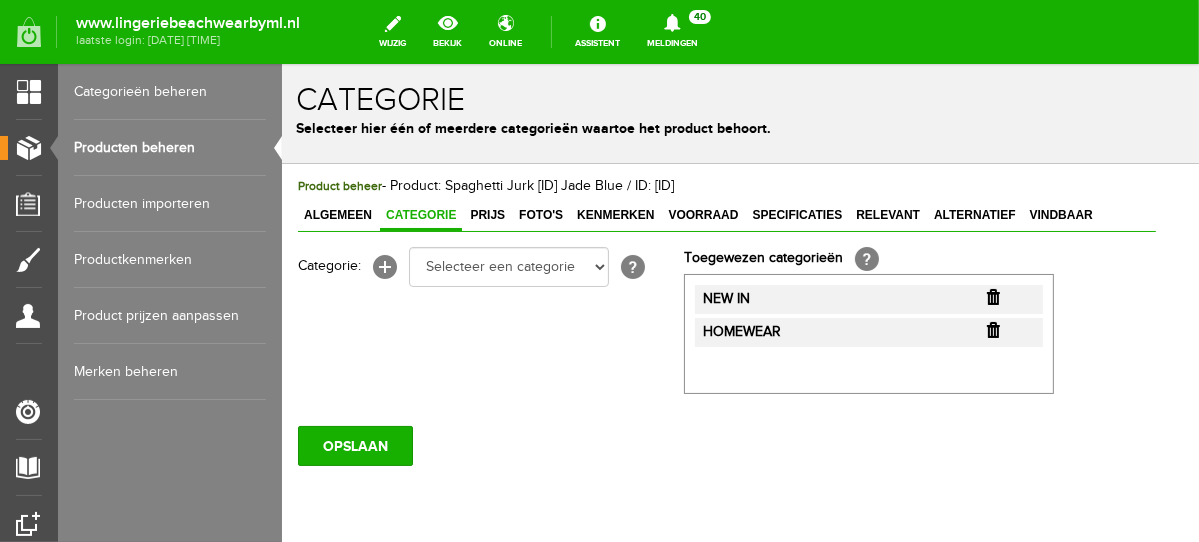 click at bounding box center [992, 296] 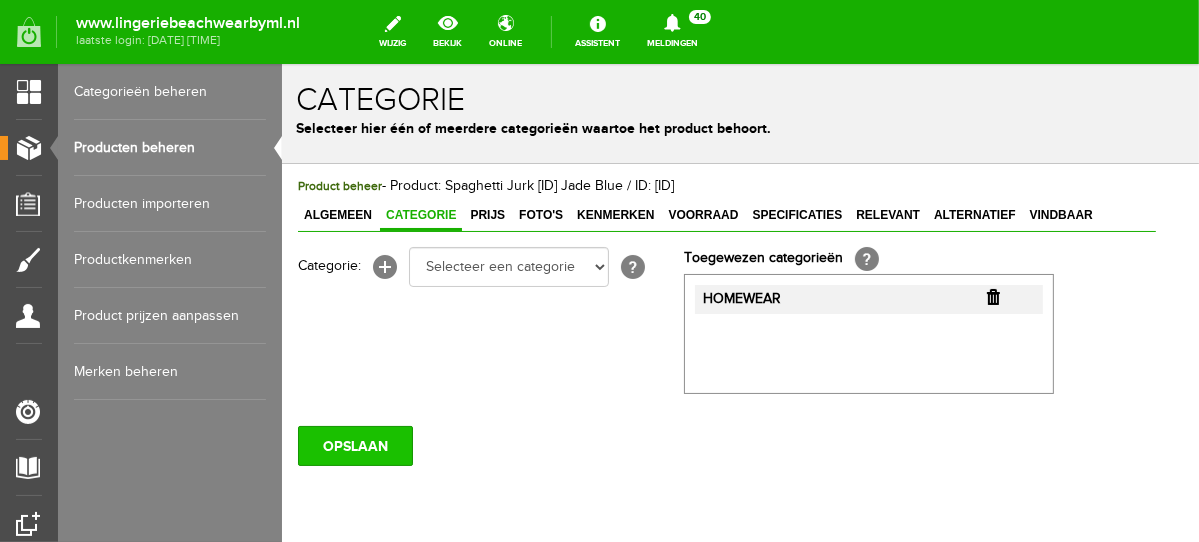 click on "OPSLAAN" at bounding box center [354, 445] 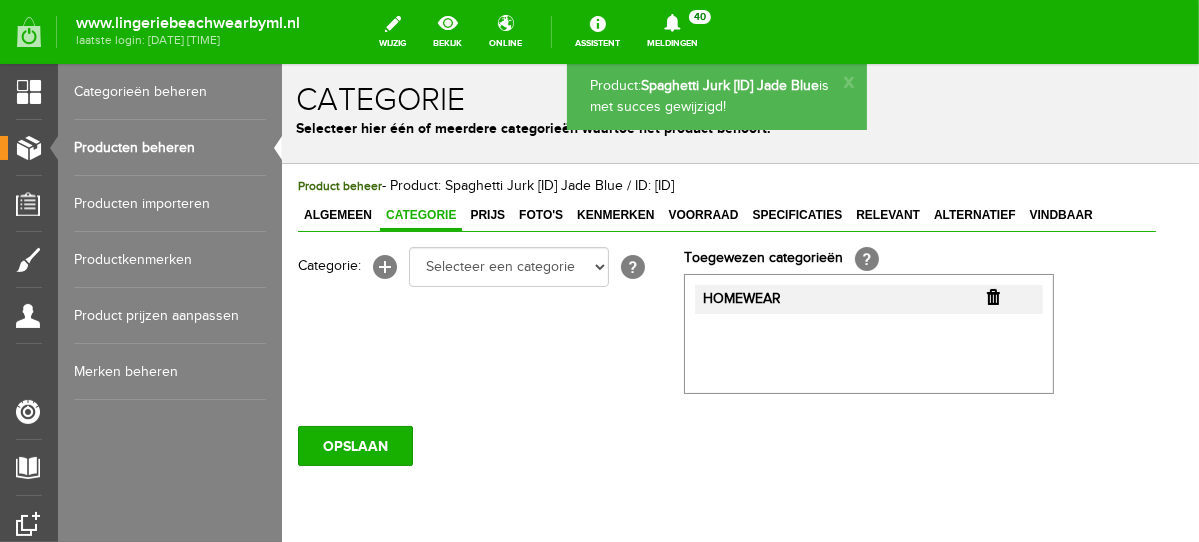 click on "Producten beheren" at bounding box center (170, 148) 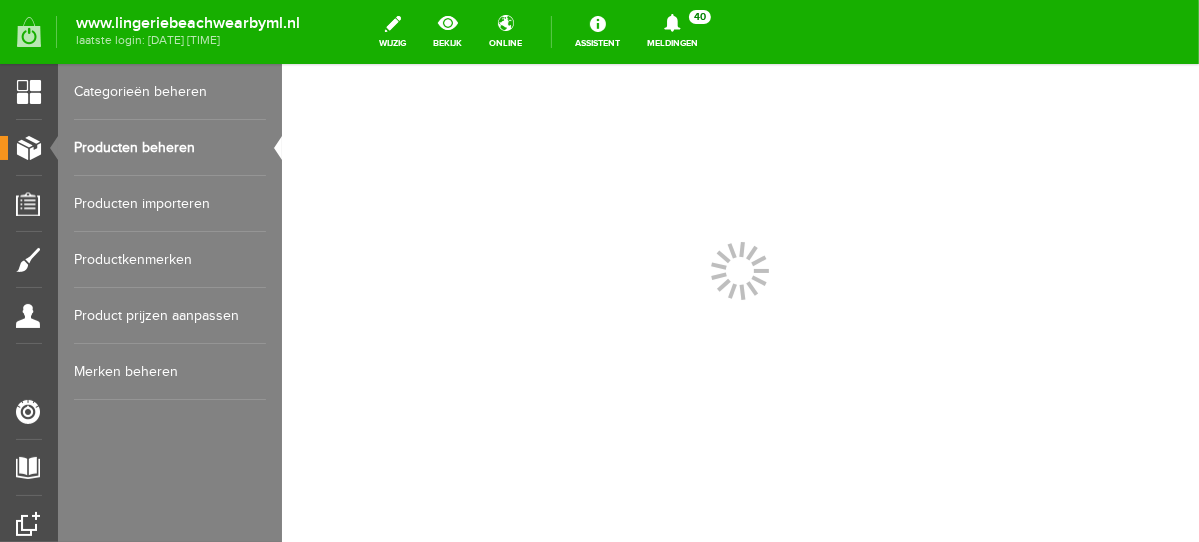 scroll, scrollTop: 0, scrollLeft: 0, axis: both 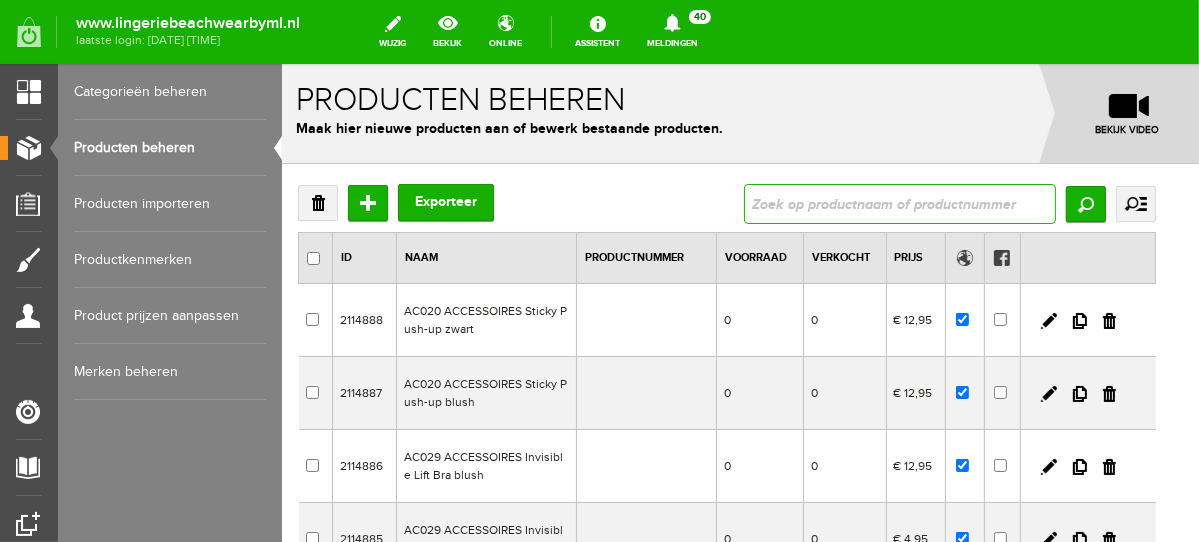 click at bounding box center (899, 203) 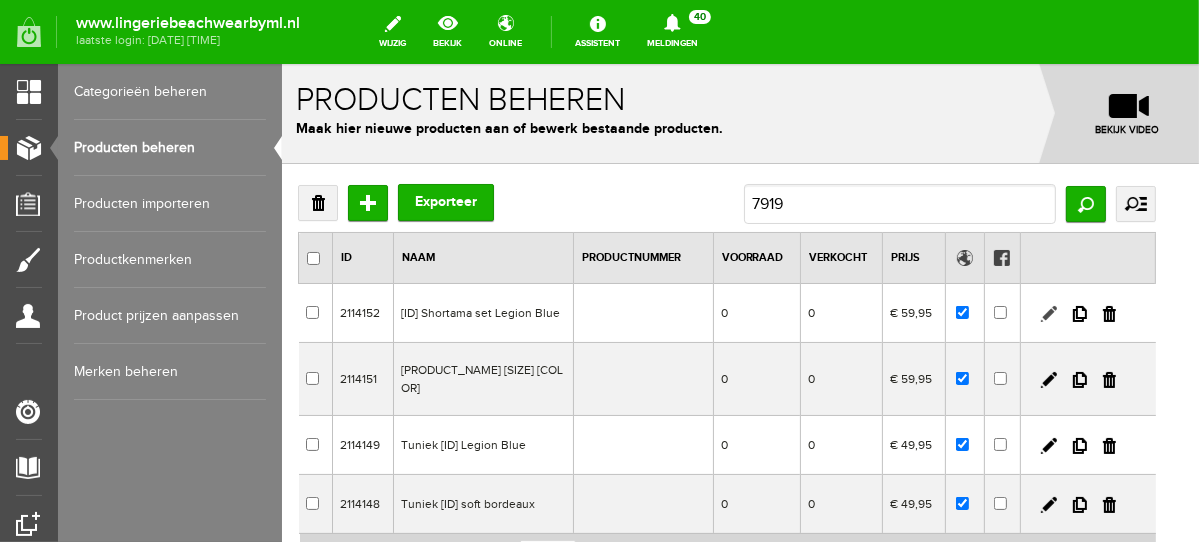 click at bounding box center [1048, 313] 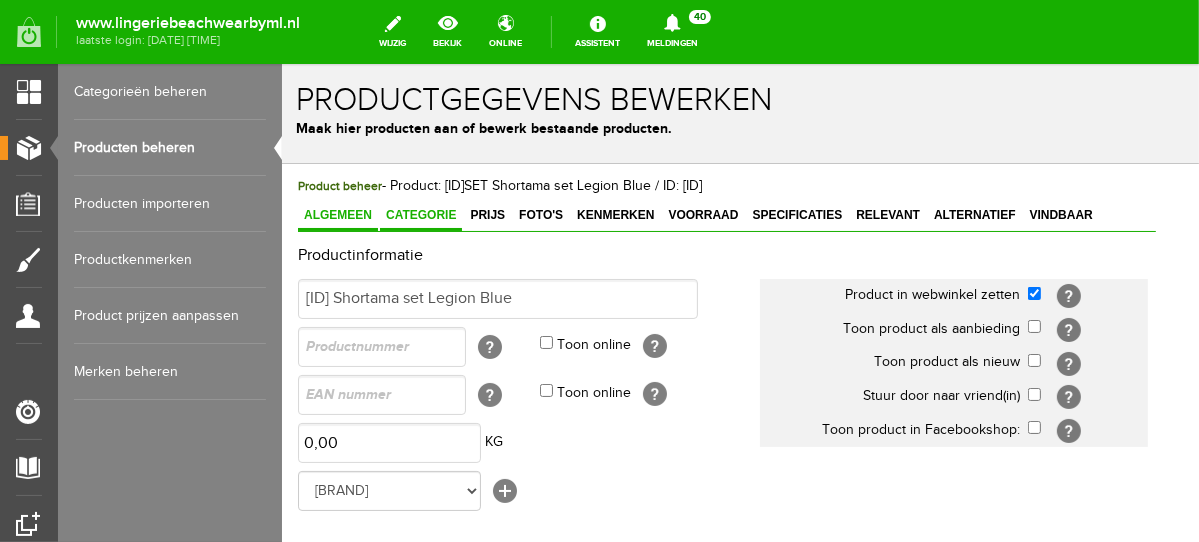 scroll, scrollTop: 0, scrollLeft: 0, axis: both 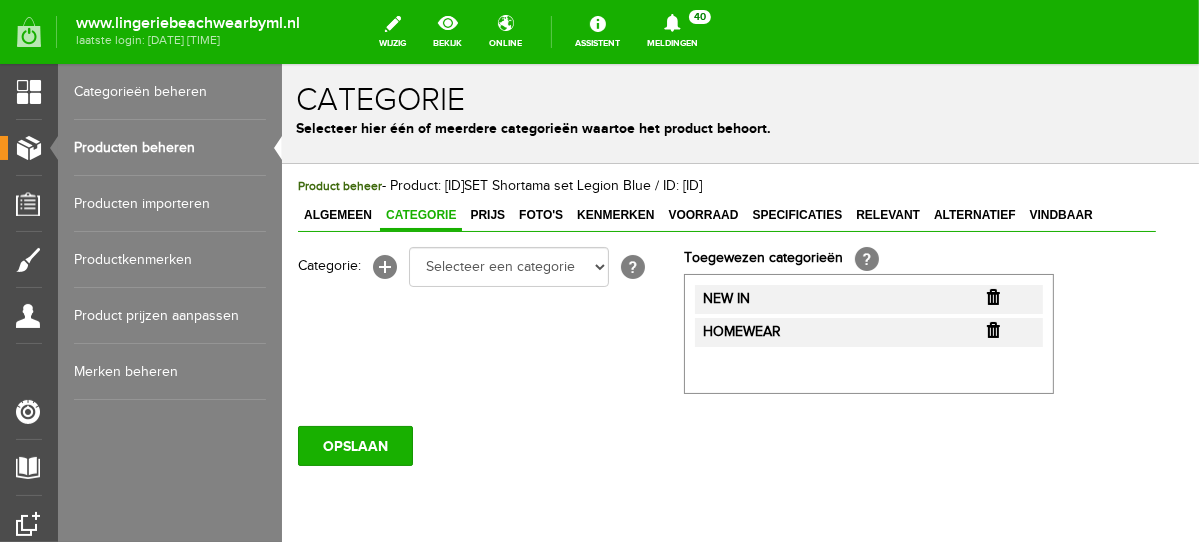 click at bounding box center [992, 296] 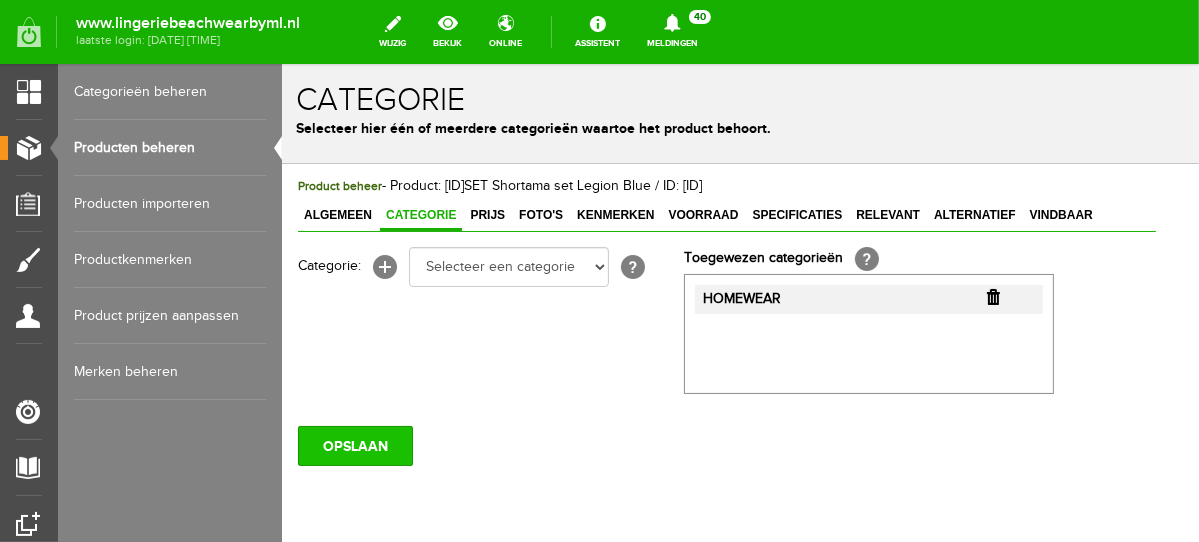 click on "OPSLAAN" at bounding box center (354, 445) 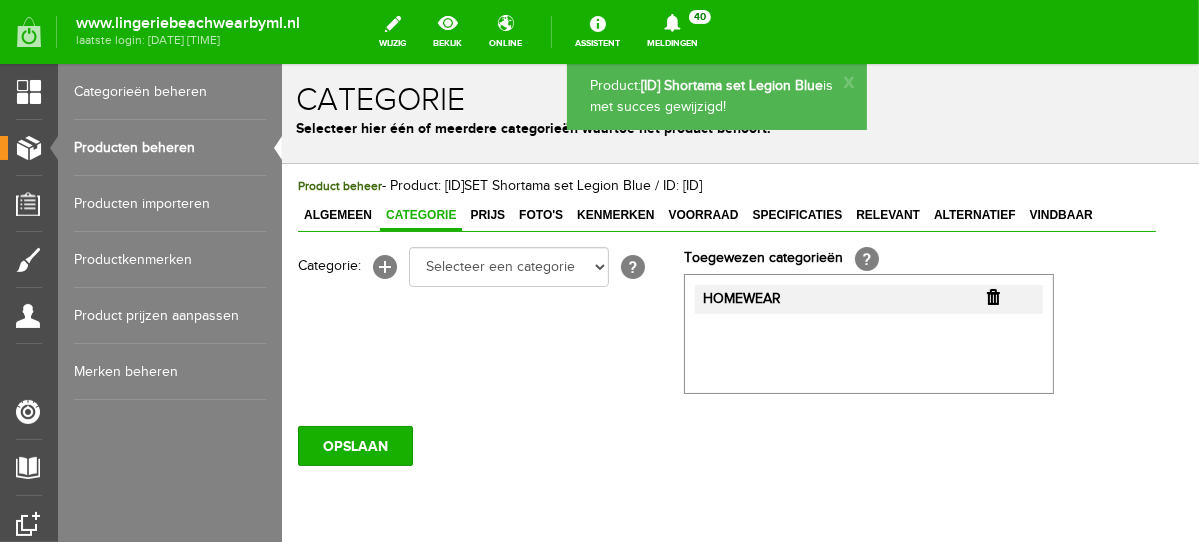click on "Producten beheren" at bounding box center (170, 148) 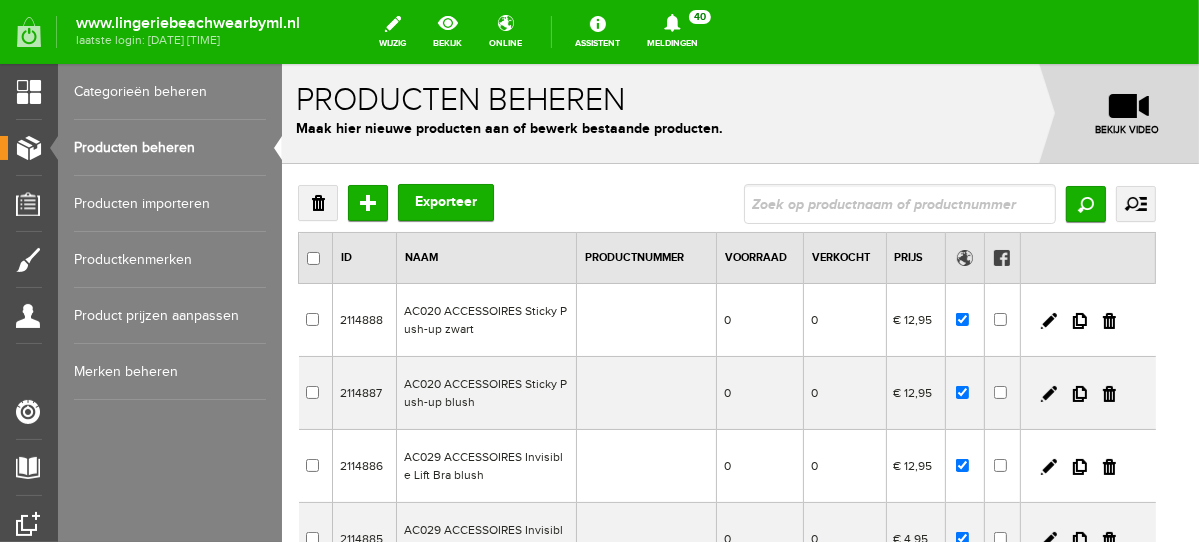 scroll, scrollTop: 0, scrollLeft: 0, axis: both 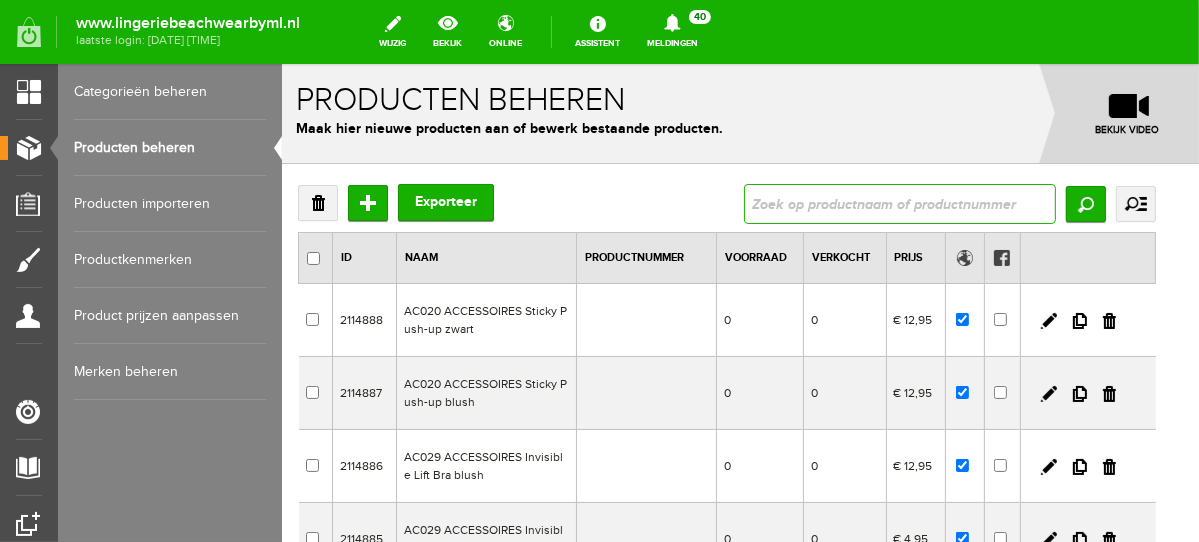 click at bounding box center [899, 203] 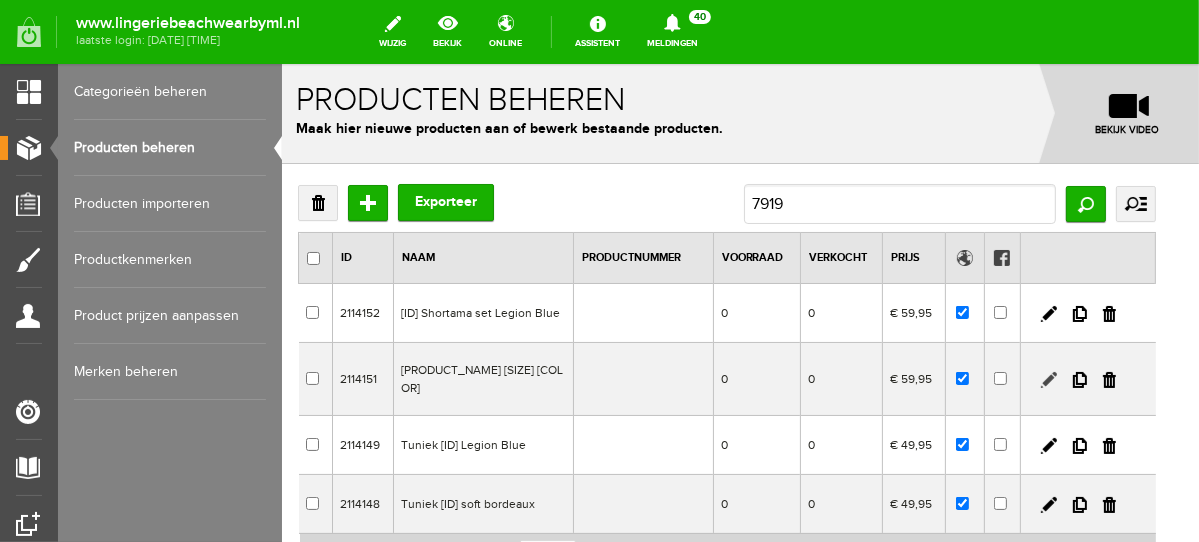 click at bounding box center [1048, 379] 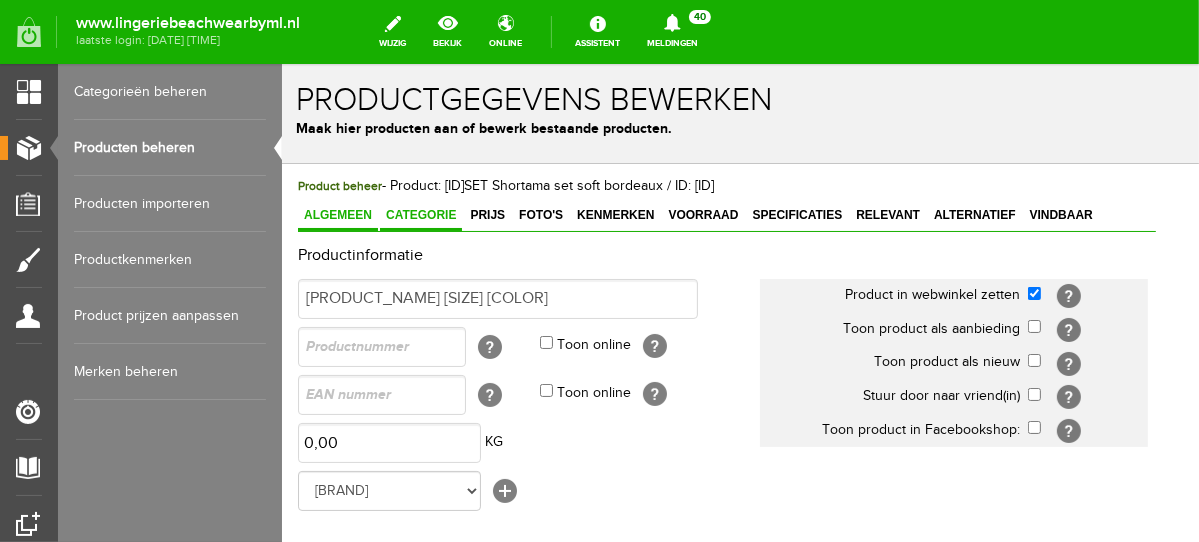 scroll, scrollTop: 0, scrollLeft: 0, axis: both 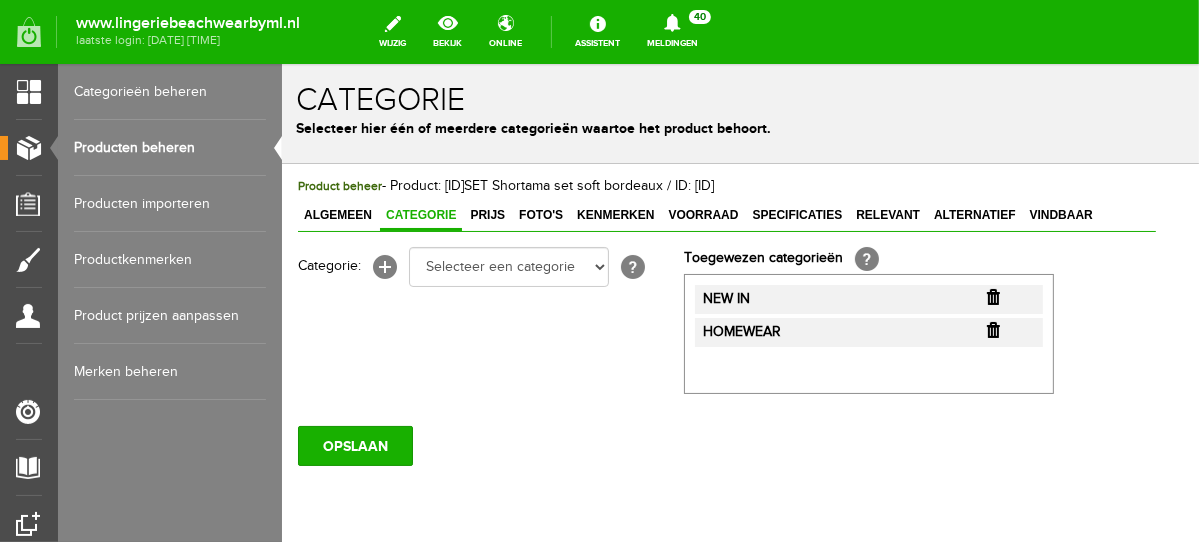 click at bounding box center (992, 296) 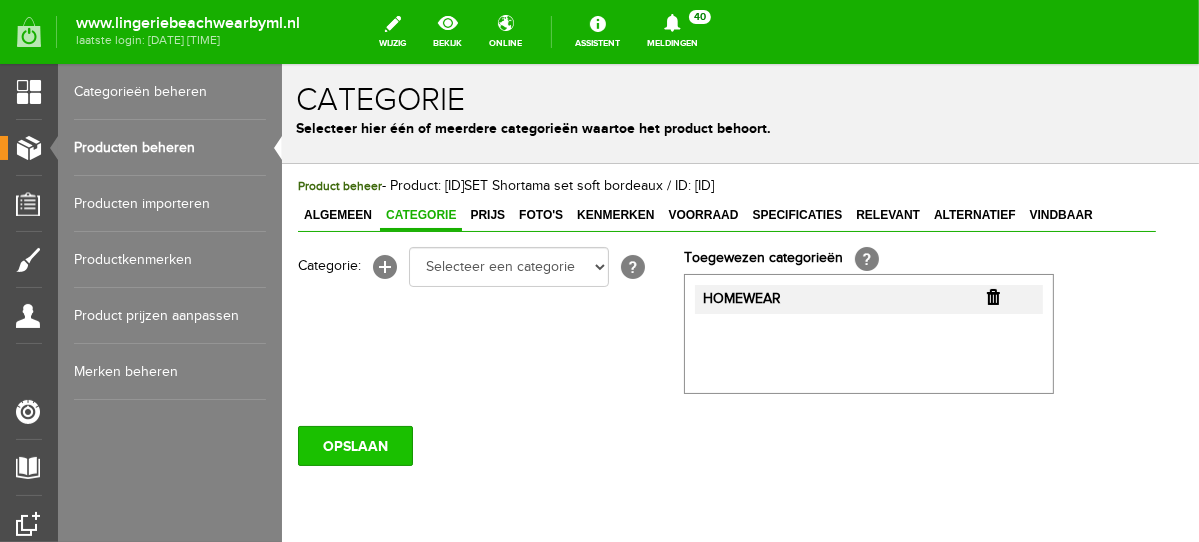 click on "OPSLAAN" at bounding box center (354, 445) 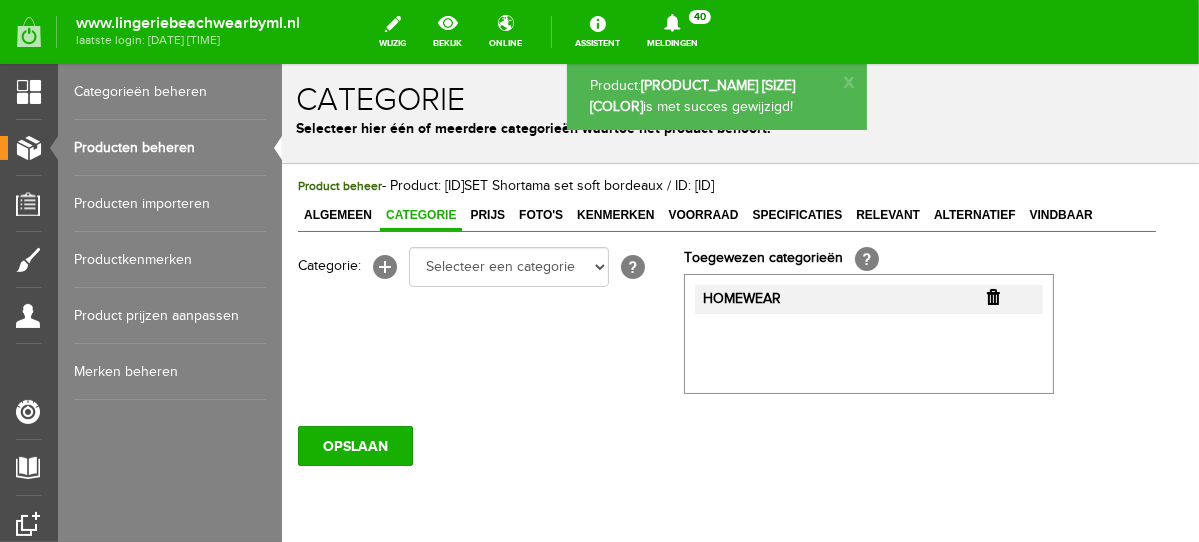 click on "Producten beheren" at bounding box center (170, 148) 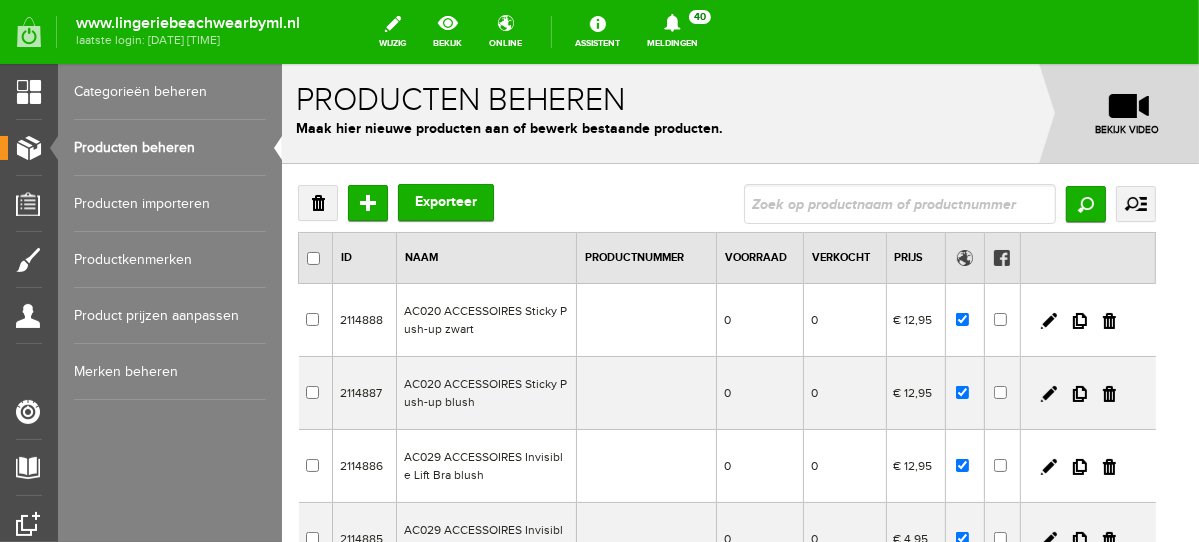 scroll, scrollTop: 0, scrollLeft: 0, axis: both 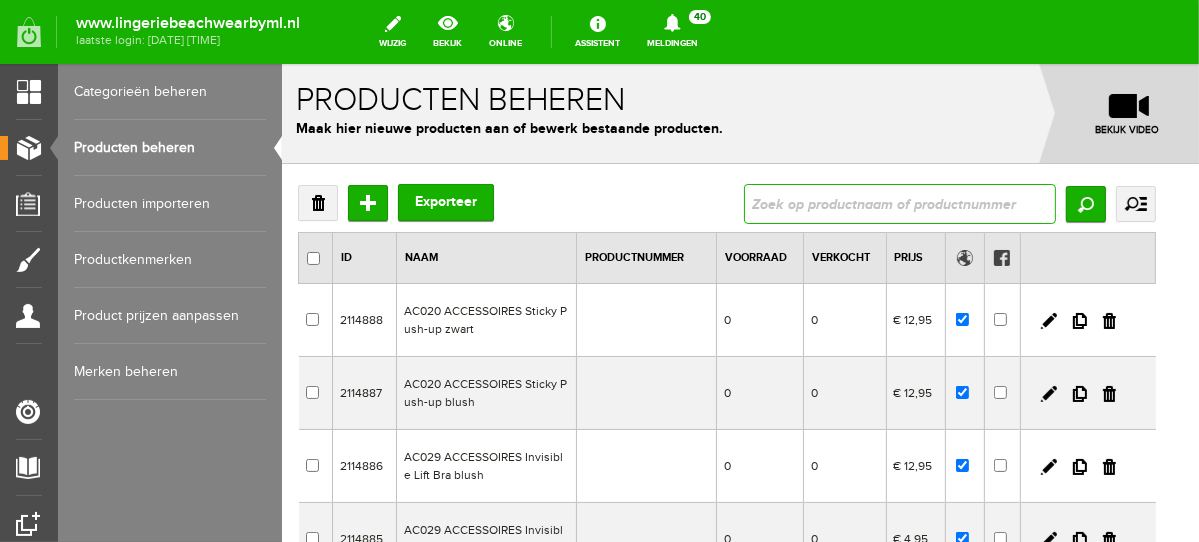 click at bounding box center (899, 203) 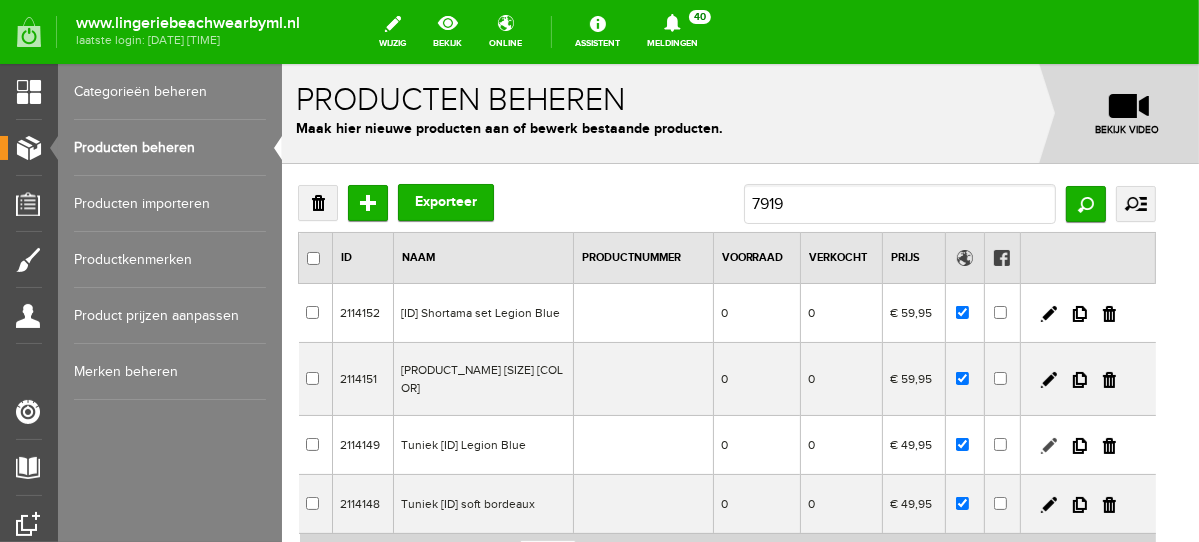 click at bounding box center [1048, 445] 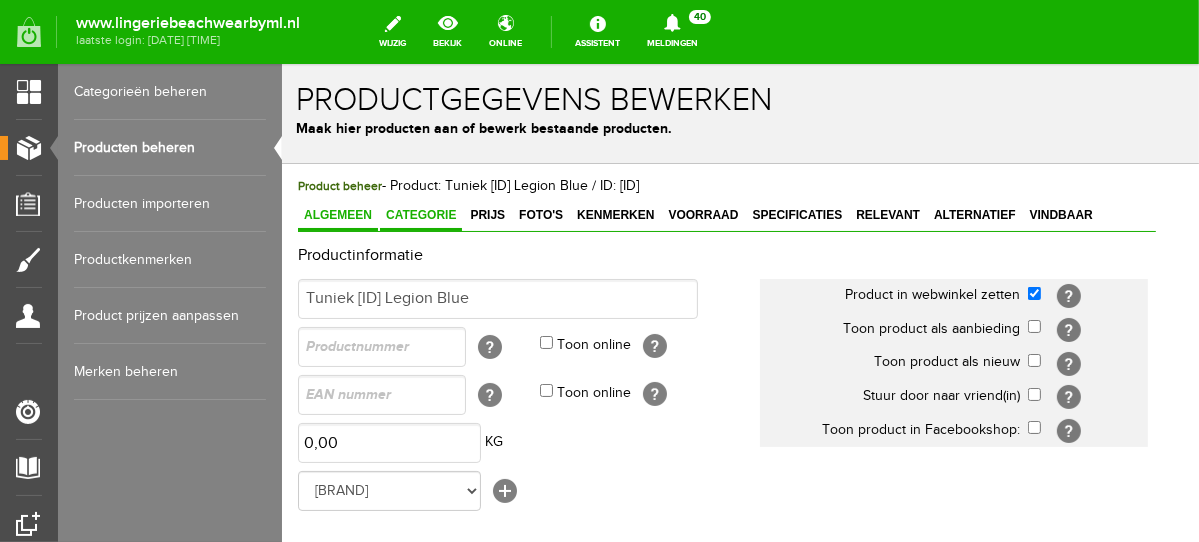 scroll, scrollTop: 0, scrollLeft: 0, axis: both 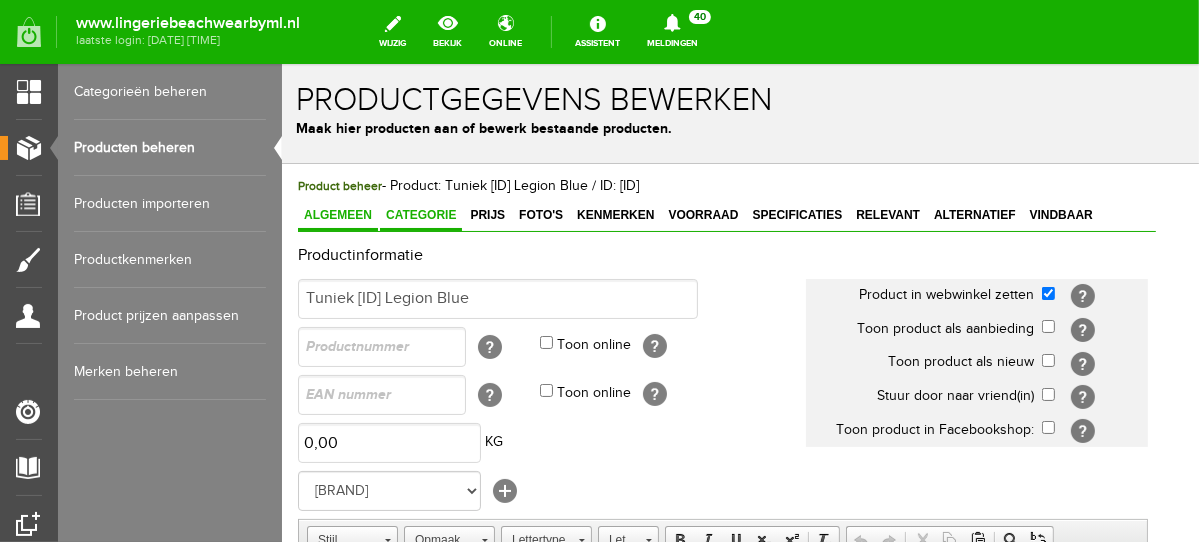 click on "Categorie" at bounding box center (420, 214) 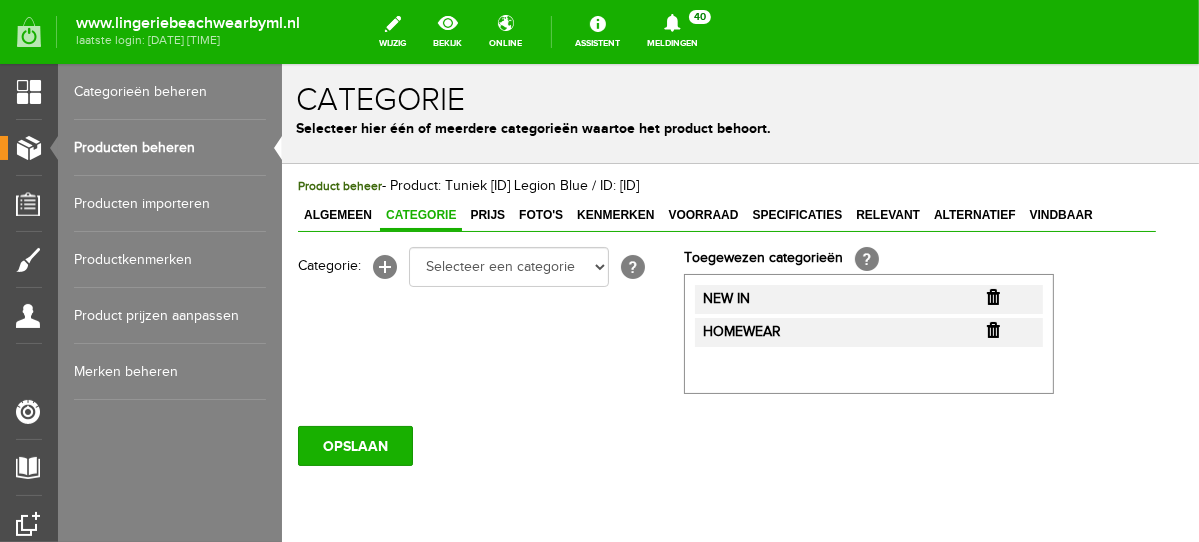 click at bounding box center (992, 296) 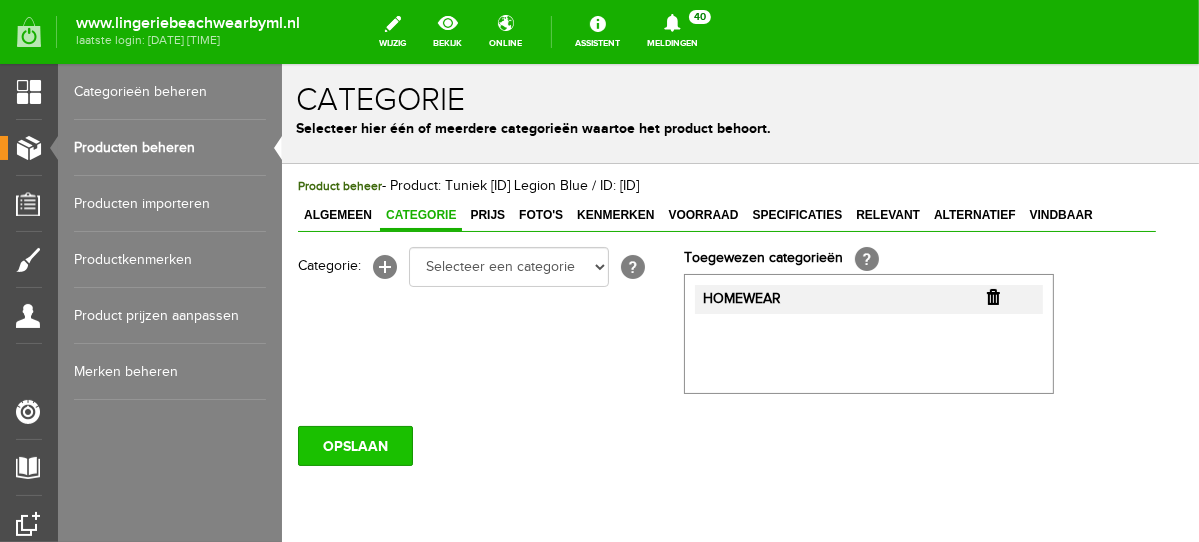 click on "OPSLAAN" at bounding box center (354, 445) 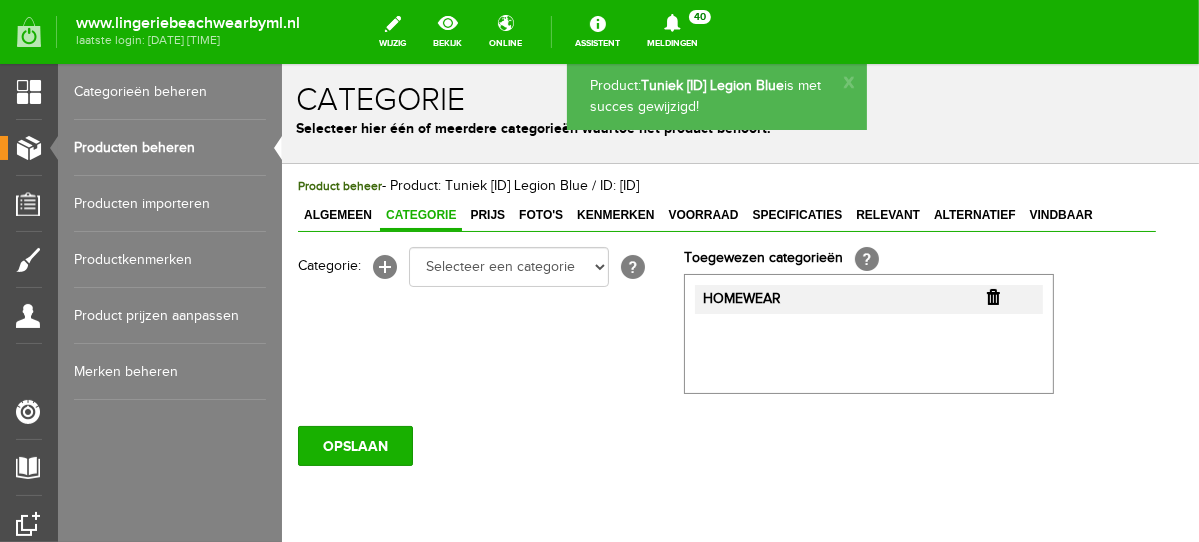 click on "Producten beheren" at bounding box center (170, 148) 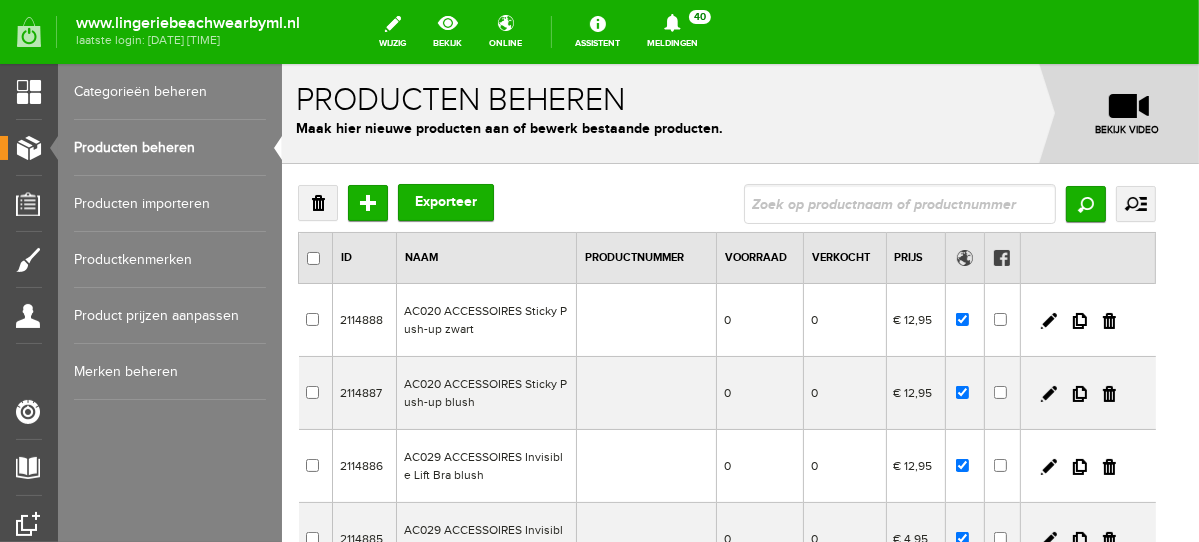 scroll, scrollTop: 0, scrollLeft: 0, axis: both 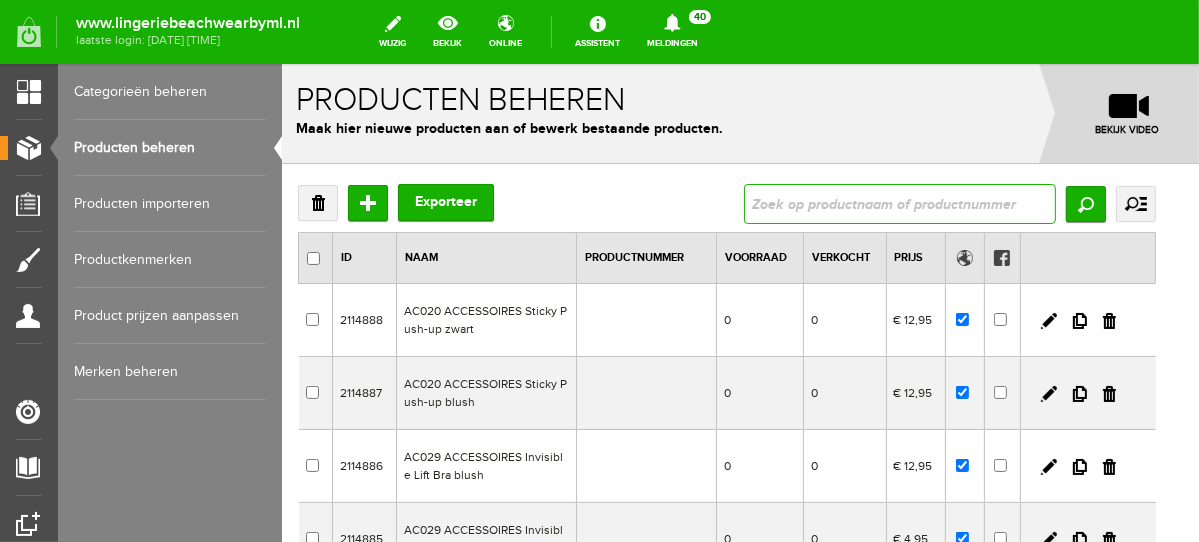 click at bounding box center [899, 203] 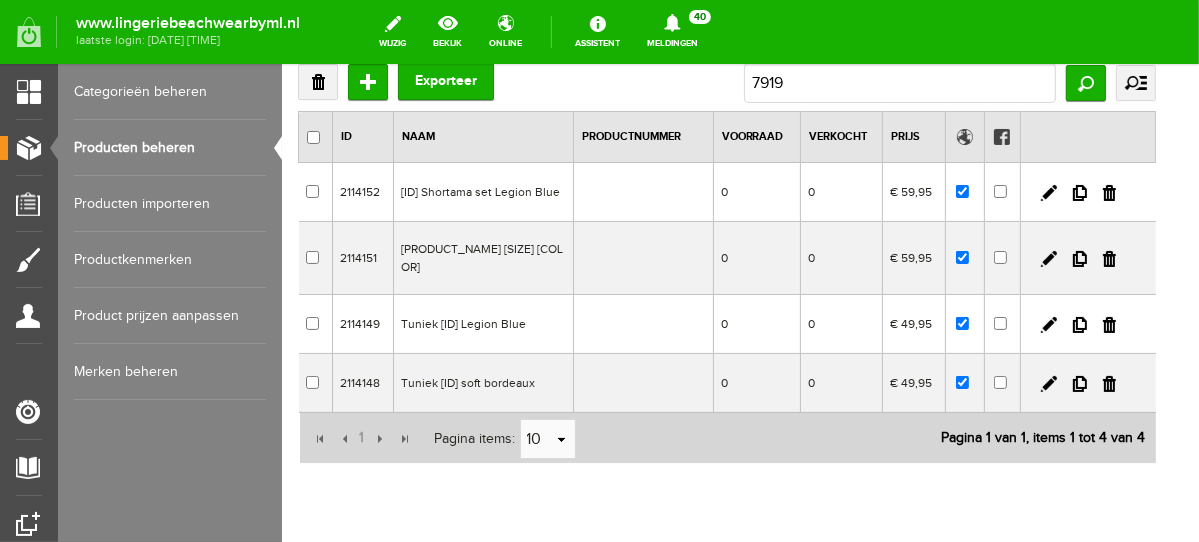scroll, scrollTop: 154, scrollLeft: 0, axis: vertical 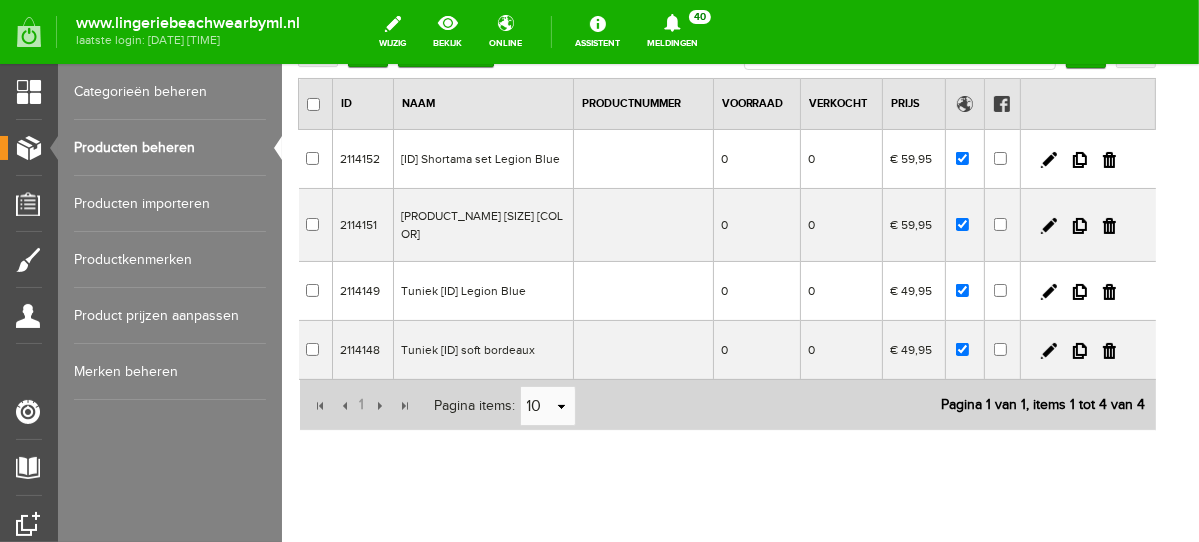 drag, startPoint x: 1190, startPoint y: 324, endPoint x: 1490, endPoint y: 490, distance: 342.8644 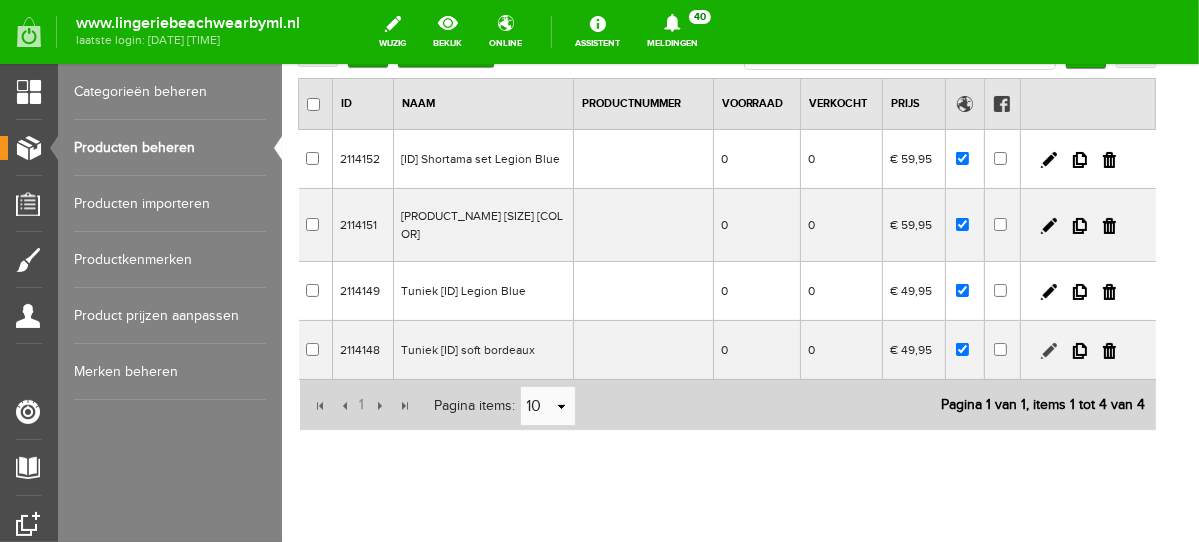 click at bounding box center (1048, 350) 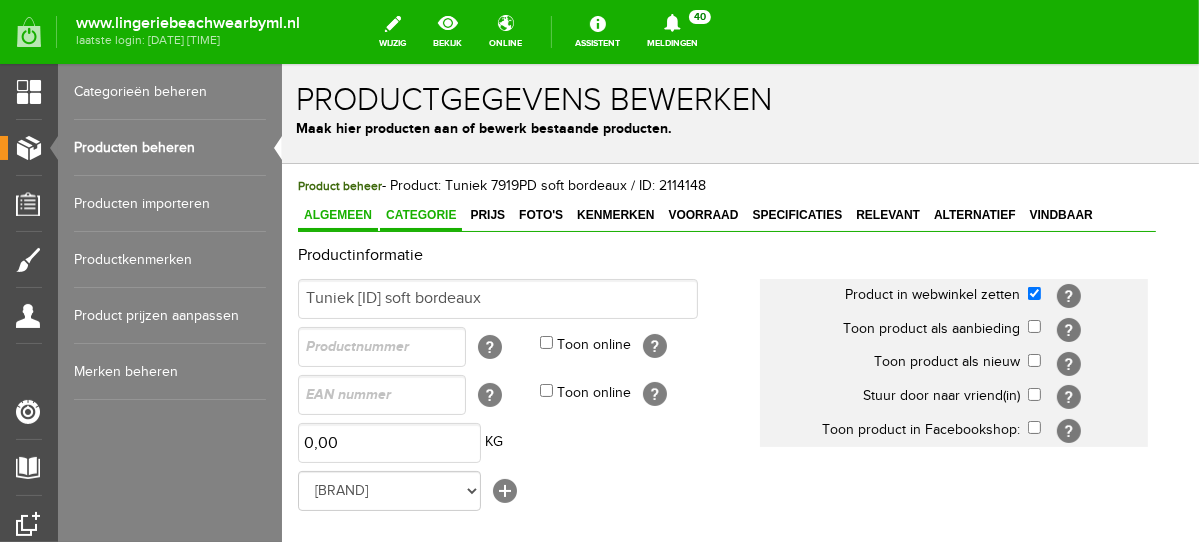 scroll, scrollTop: 0, scrollLeft: 0, axis: both 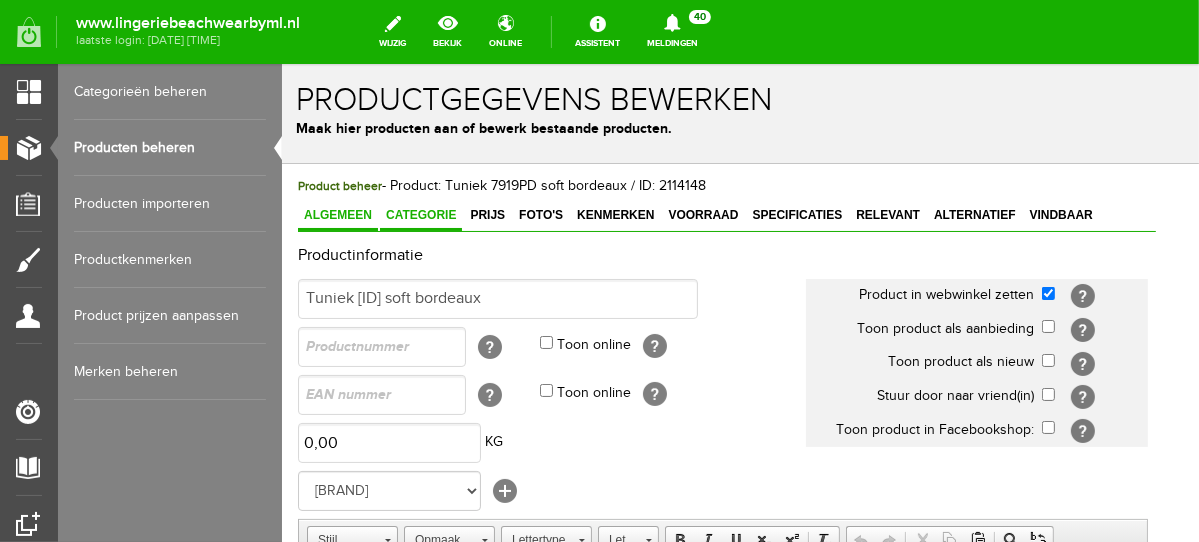 click on "Categorie" at bounding box center (420, 214) 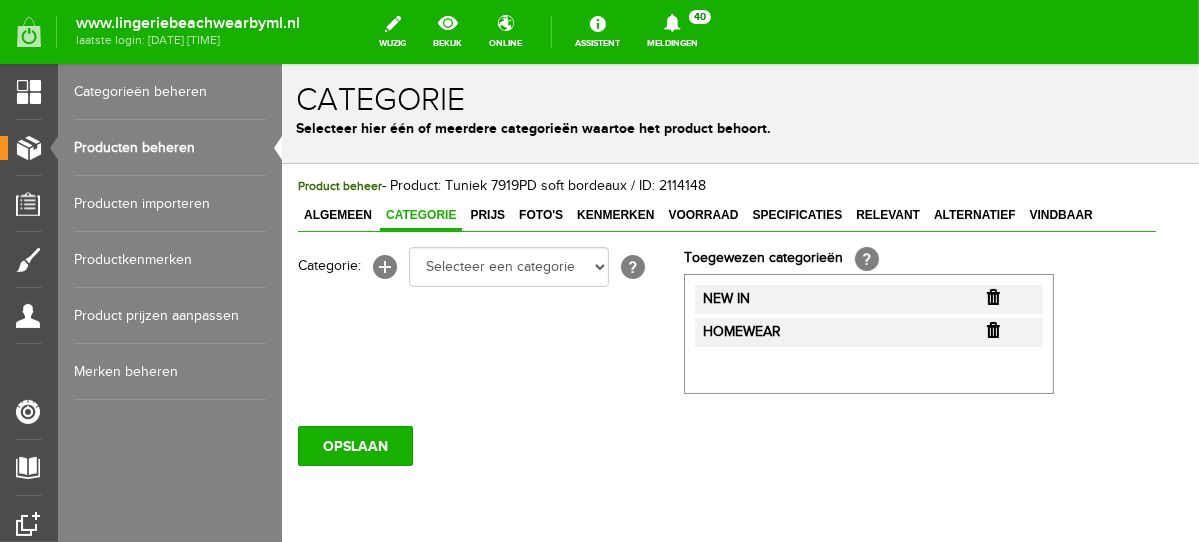 click at bounding box center (992, 296) 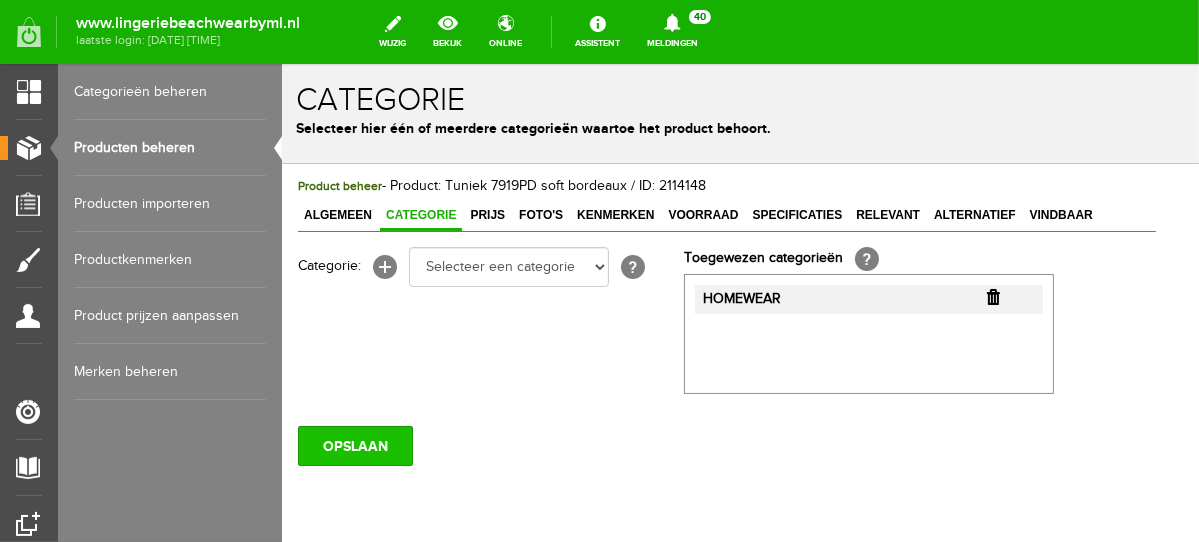 click on "OPSLAAN" at bounding box center (354, 445) 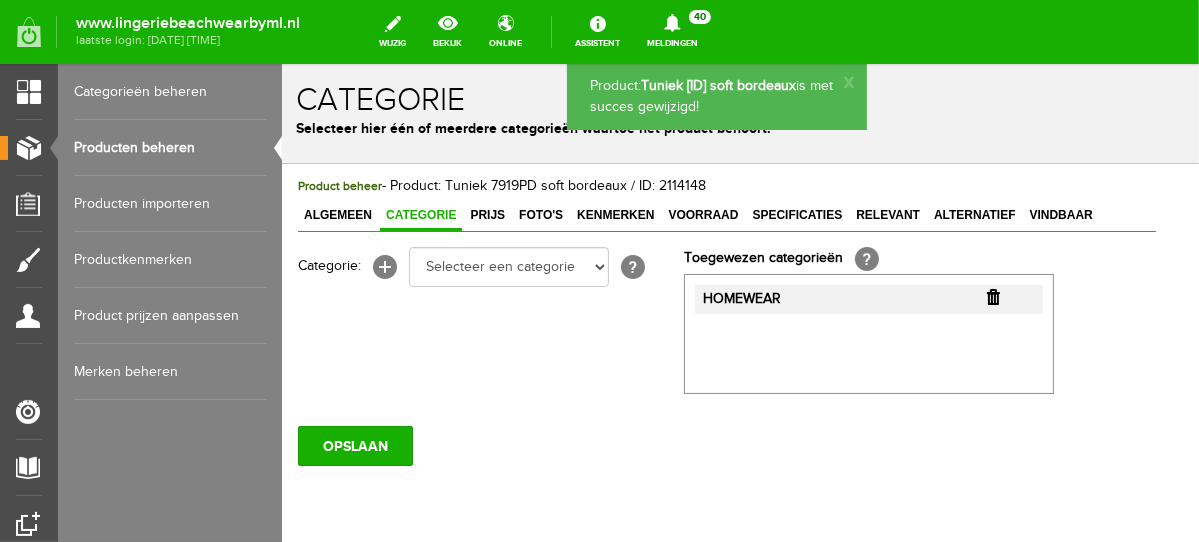 click on "Producten beheren" at bounding box center [170, 148] 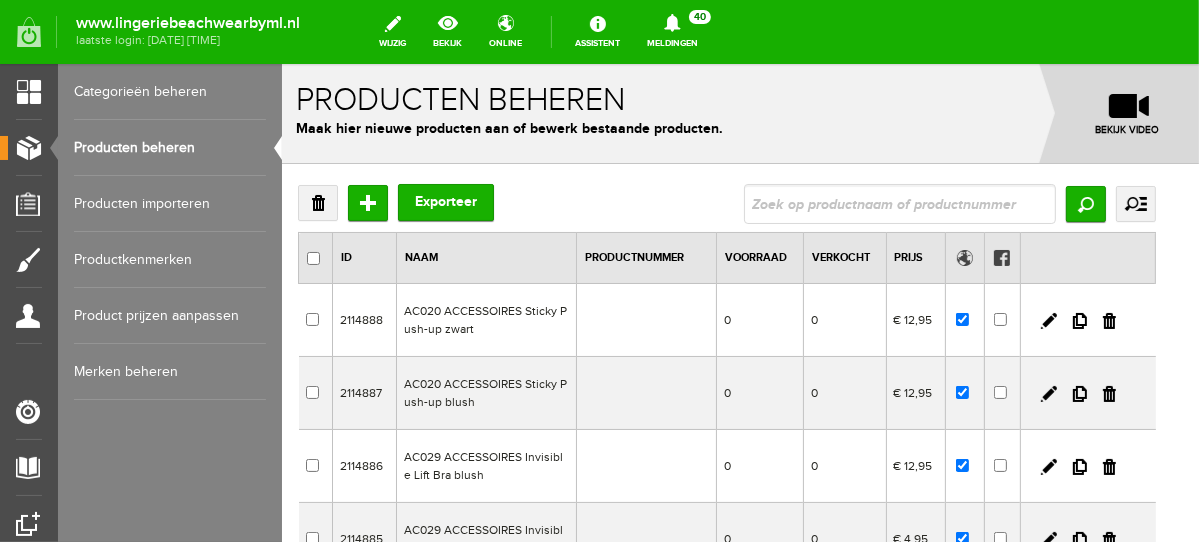 scroll, scrollTop: 0, scrollLeft: 0, axis: both 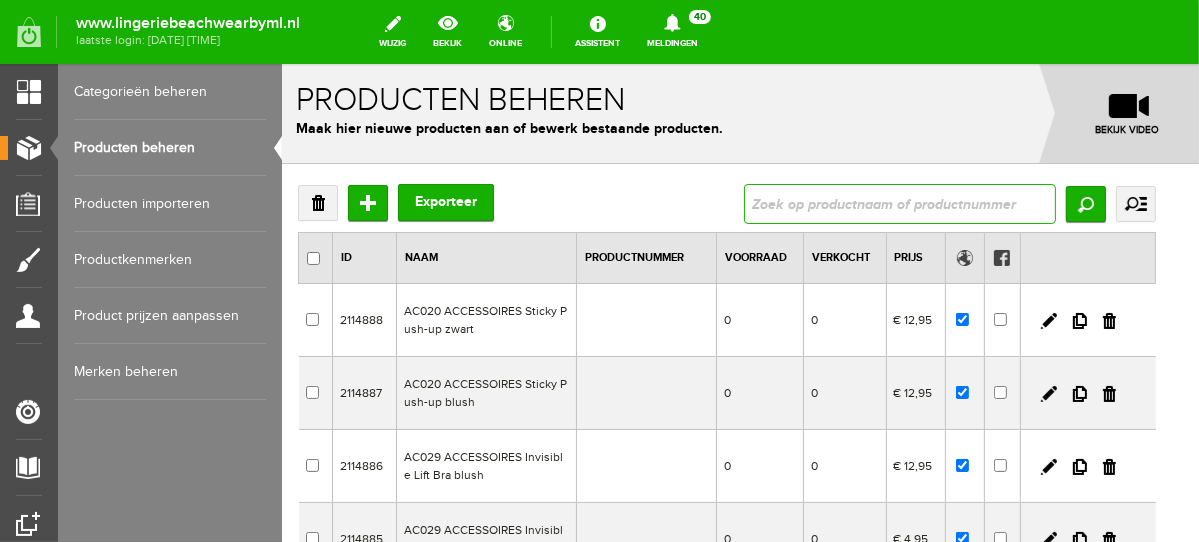 click at bounding box center (899, 203) 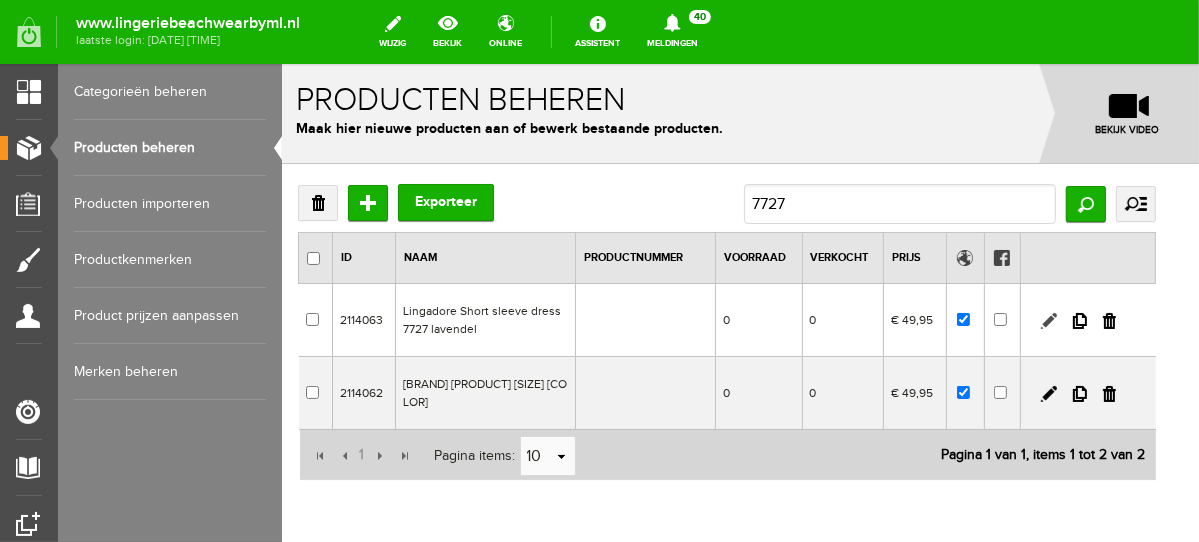 click at bounding box center (1048, 320) 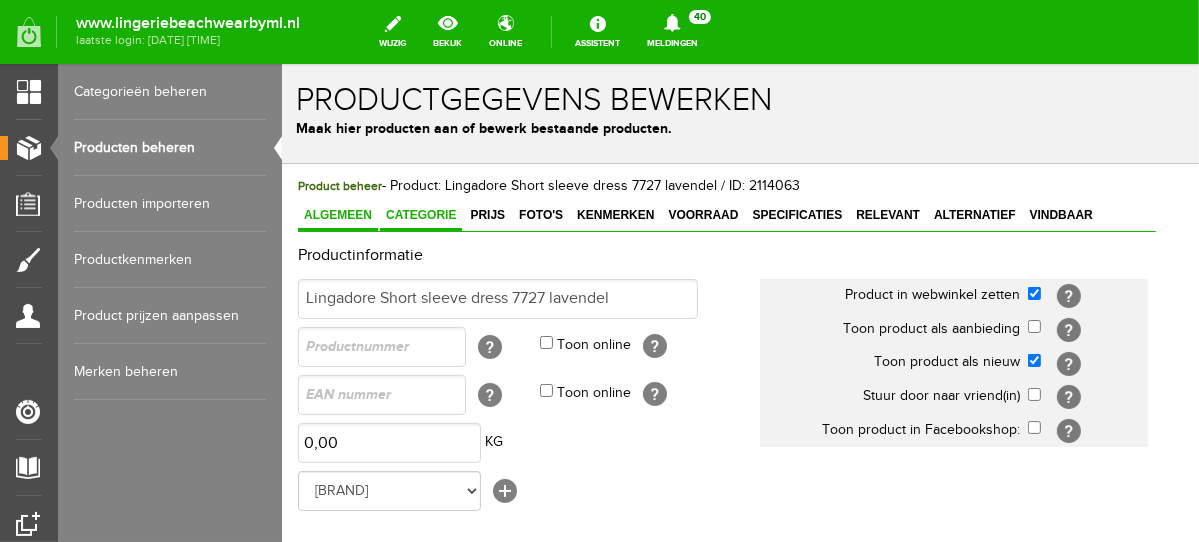 scroll, scrollTop: 0, scrollLeft: 0, axis: both 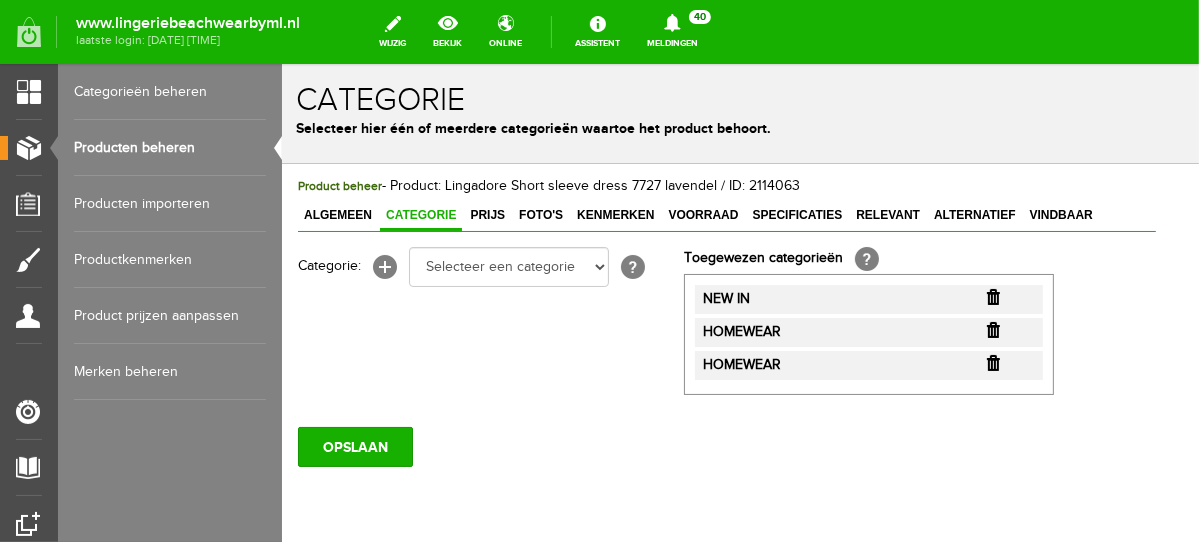 click at bounding box center (992, 296) 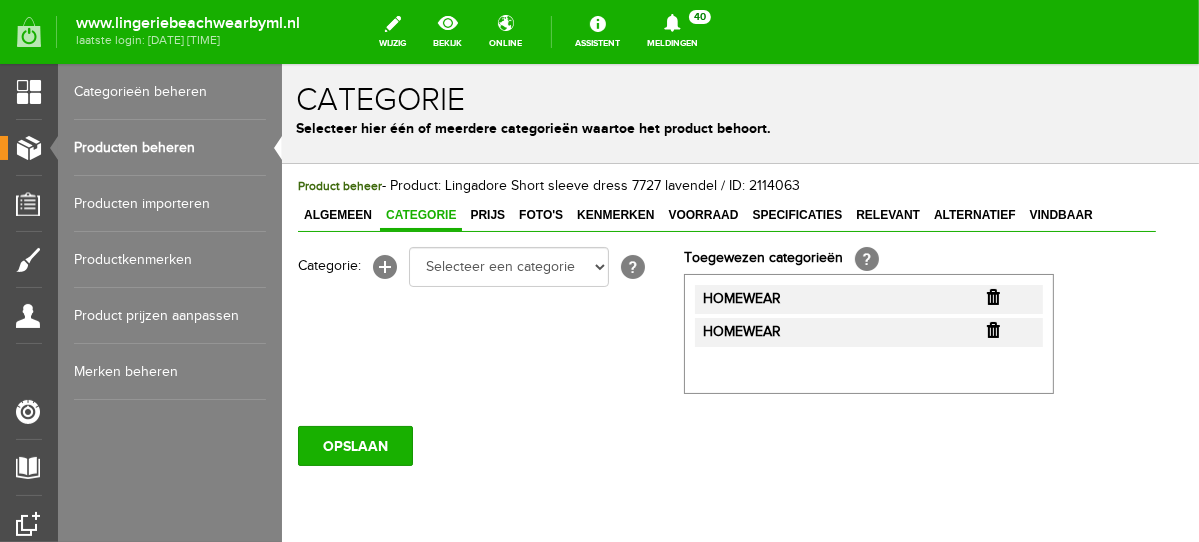 click at bounding box center [992, 296] 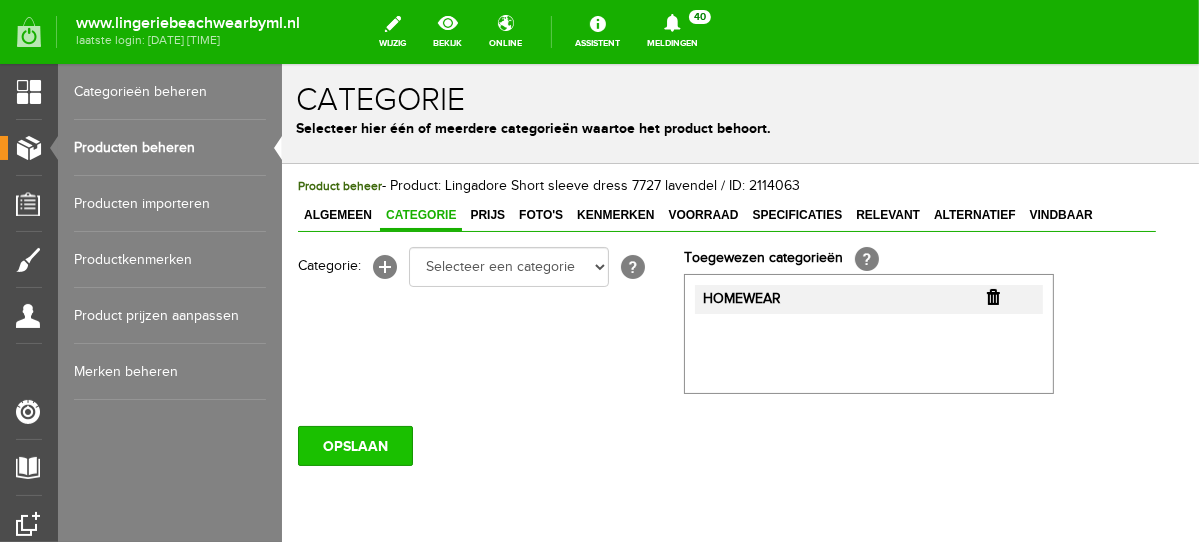 click on "OPSLAAN" at bounding box center (354, 445) 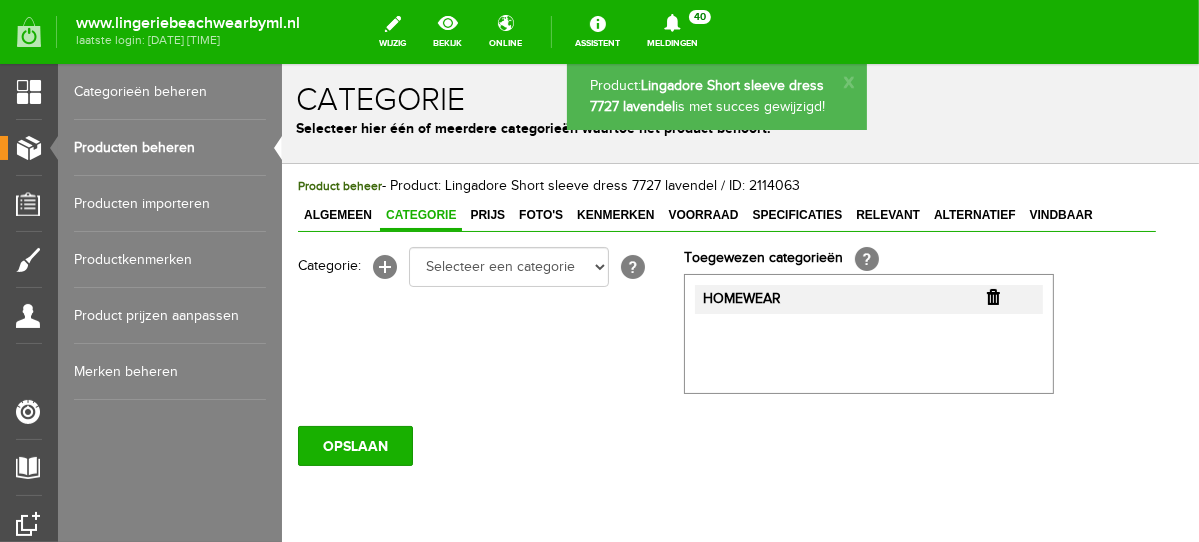 click on "Producten beheren" at bounding box center [170, 148] 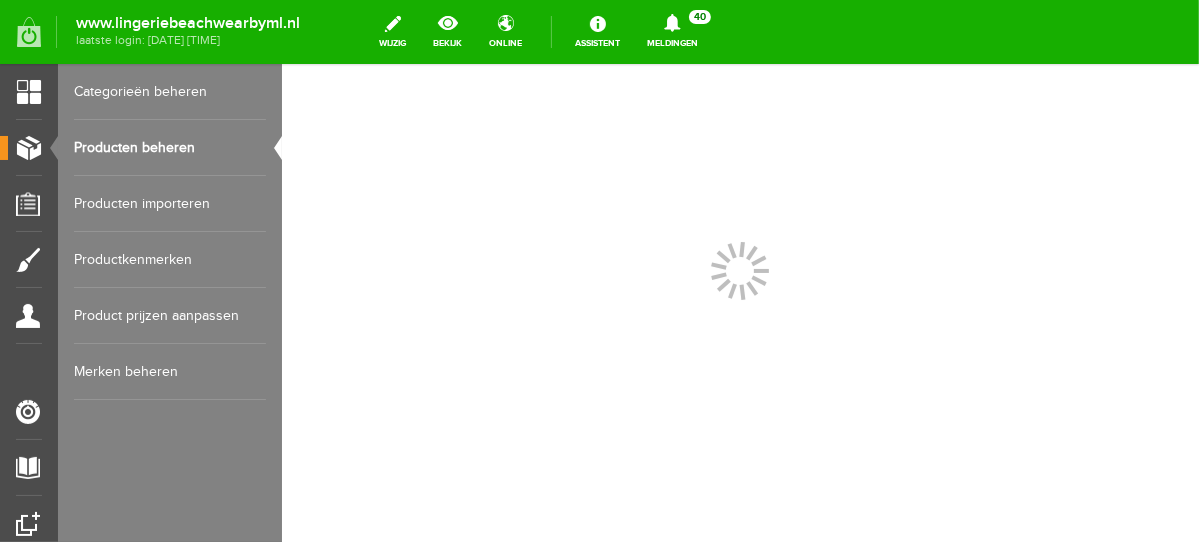scroll, scrollTop: 0, scrollLeft: 0, axis: both 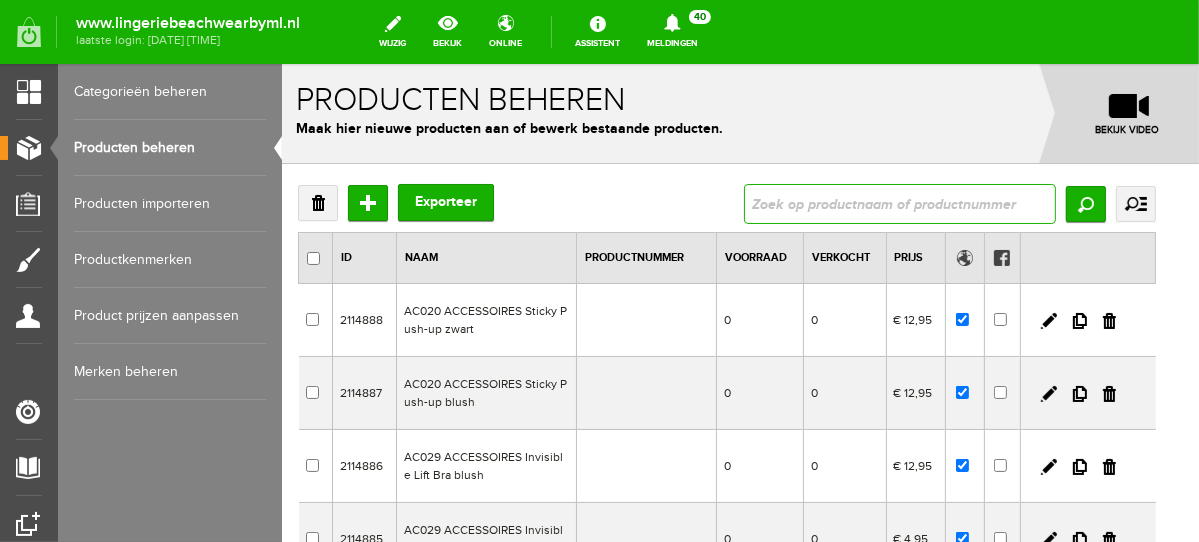 click at bounding box center (899, 203) 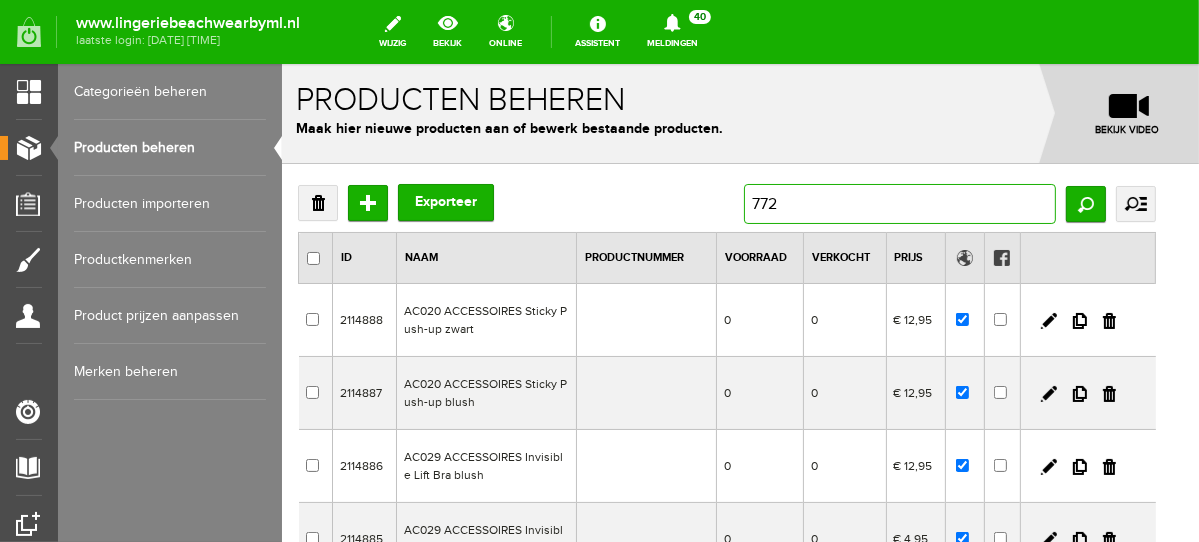 type on "7727" 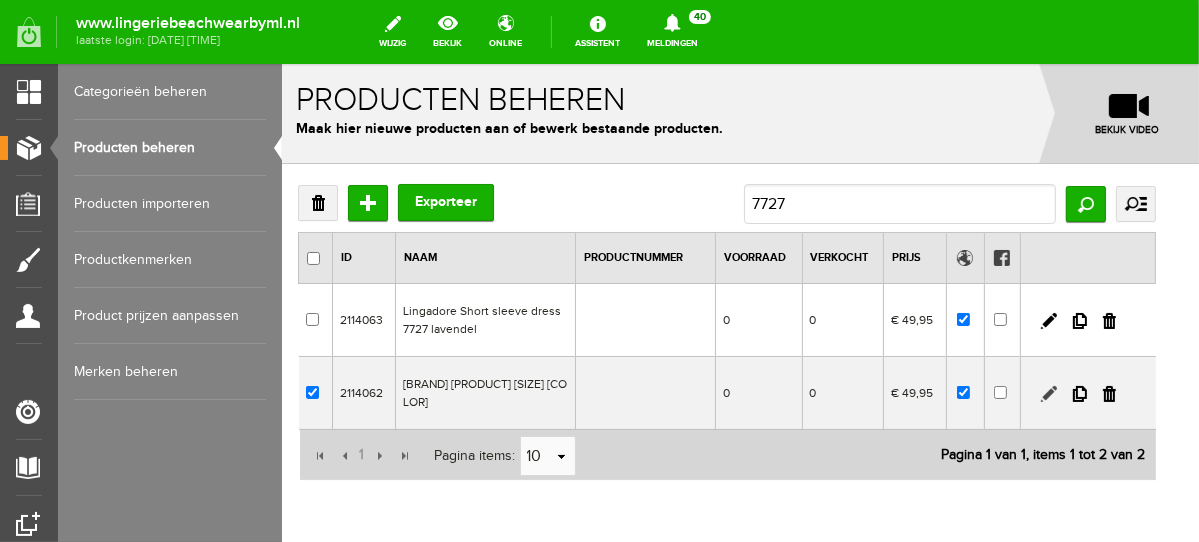 click at bounding box center (1048, 393) 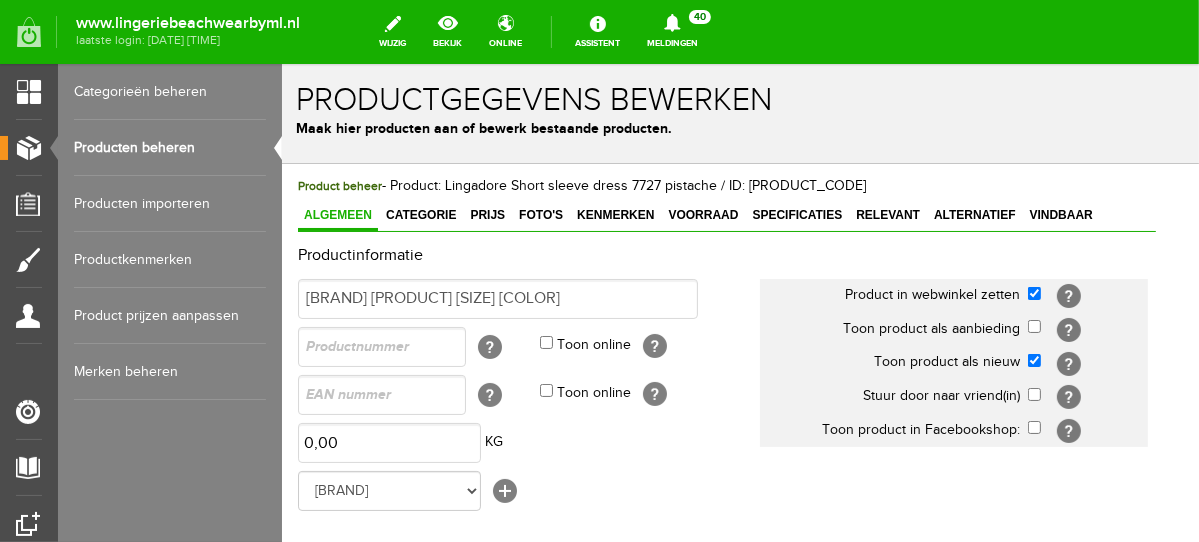scroll, scrollTop: 0, scrollLeft: 0, axis: both 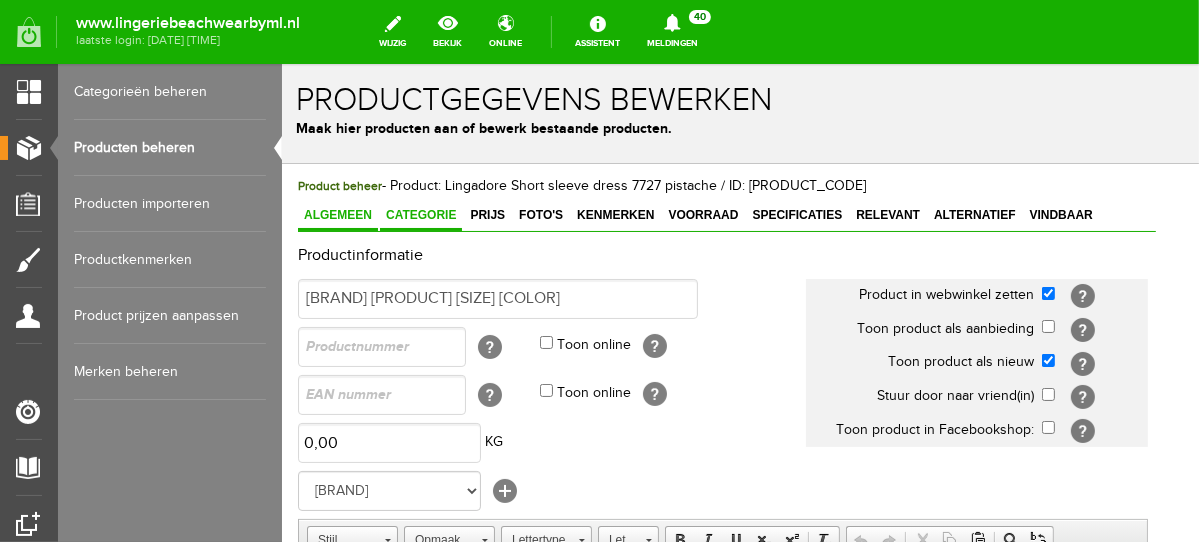 click on "Categorie" at bounding box center [420, 214] 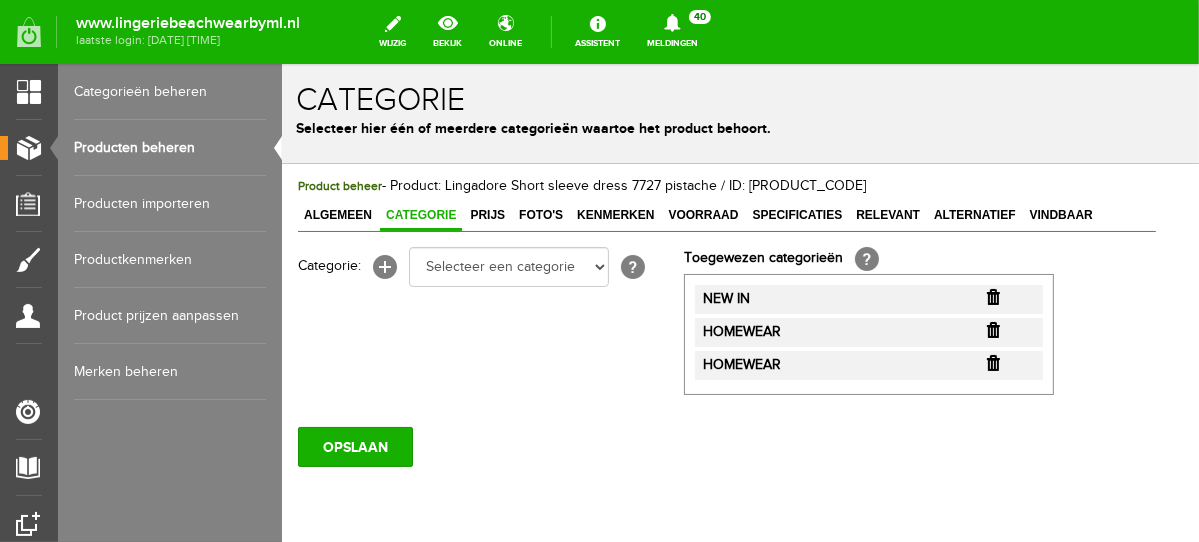 click at bounding box center [992, 296] 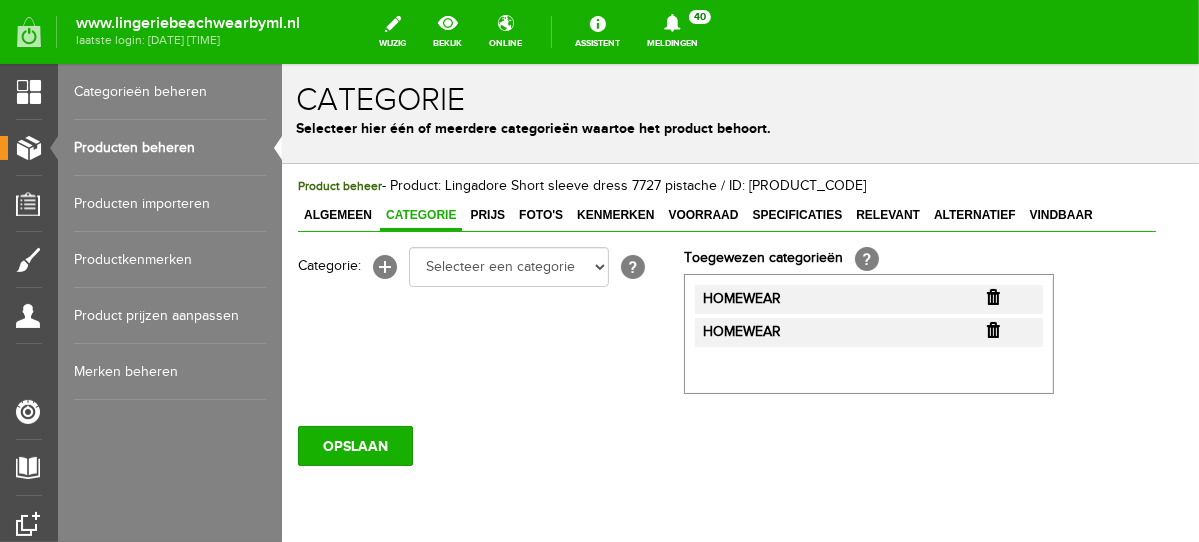 click at bounding box center [992, 296] 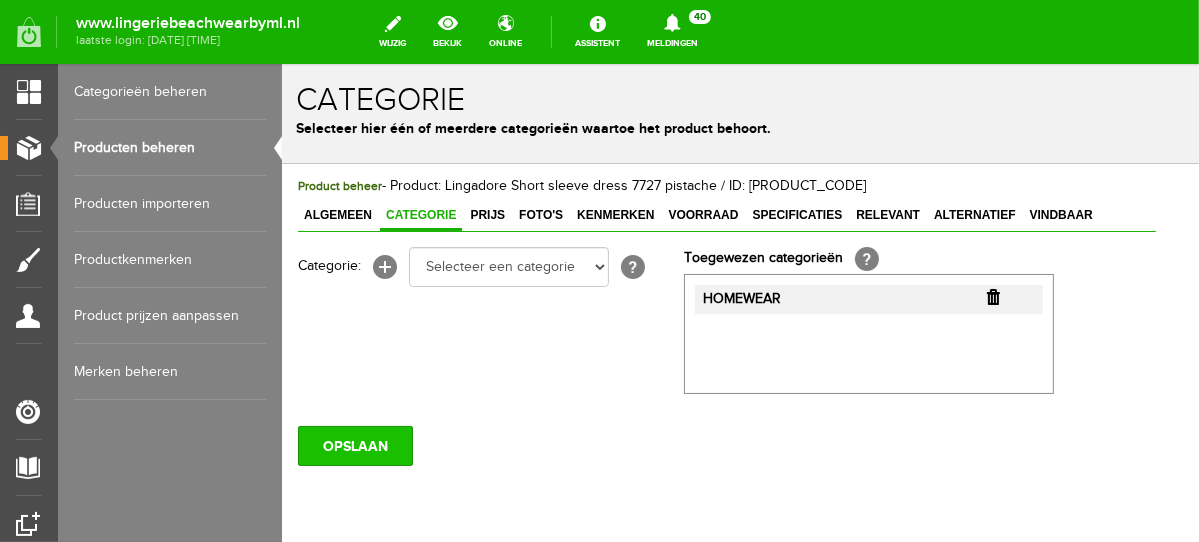 click on "OPSLAAN" at bounding box center [354, 445] 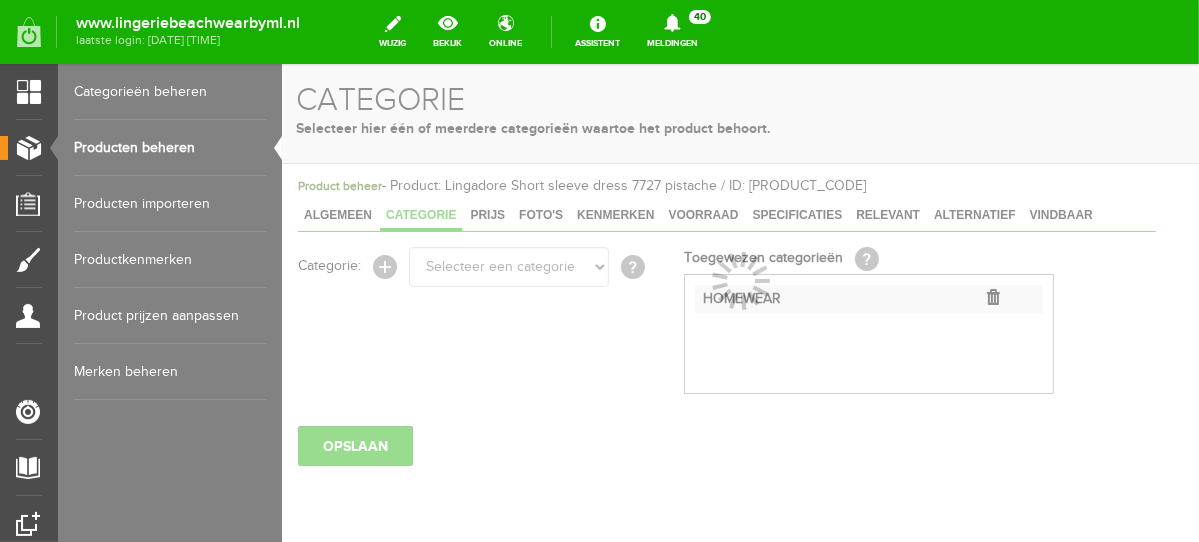 click on "Producten beheren" at bounding box center (170, 148) 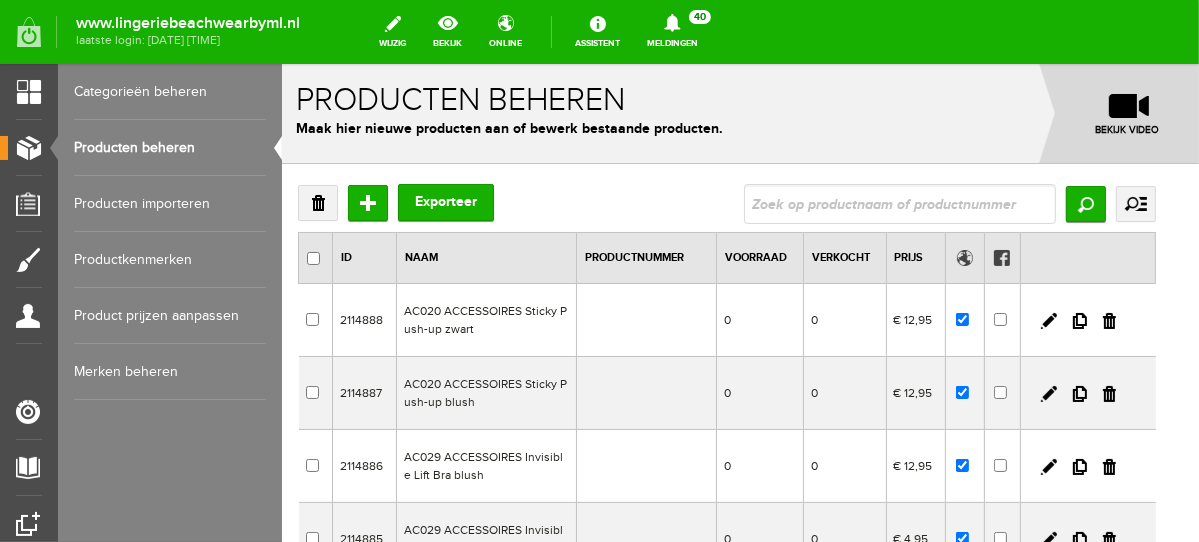 scroll, scrollTop: 0, scrollLeft: 0, axis: both 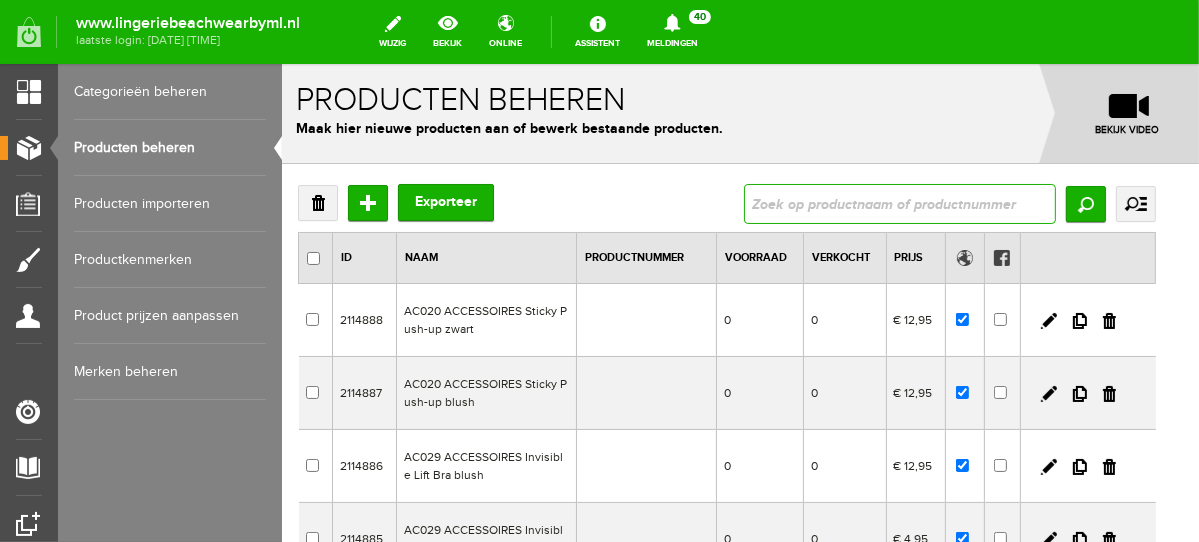 click at bounding box center (899, 203) 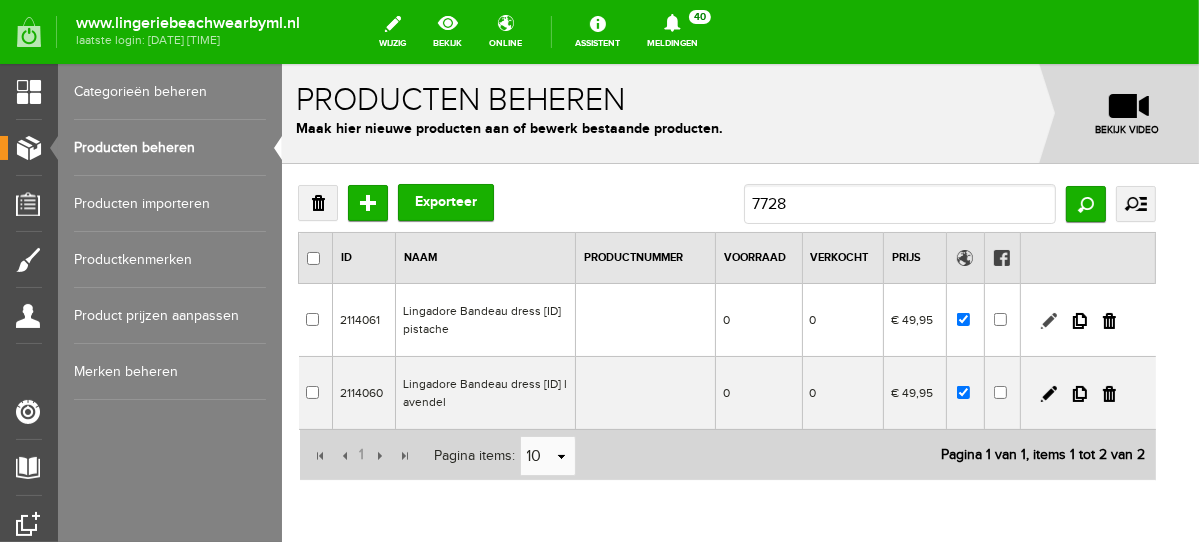 click at bounding box center [1048, 320] 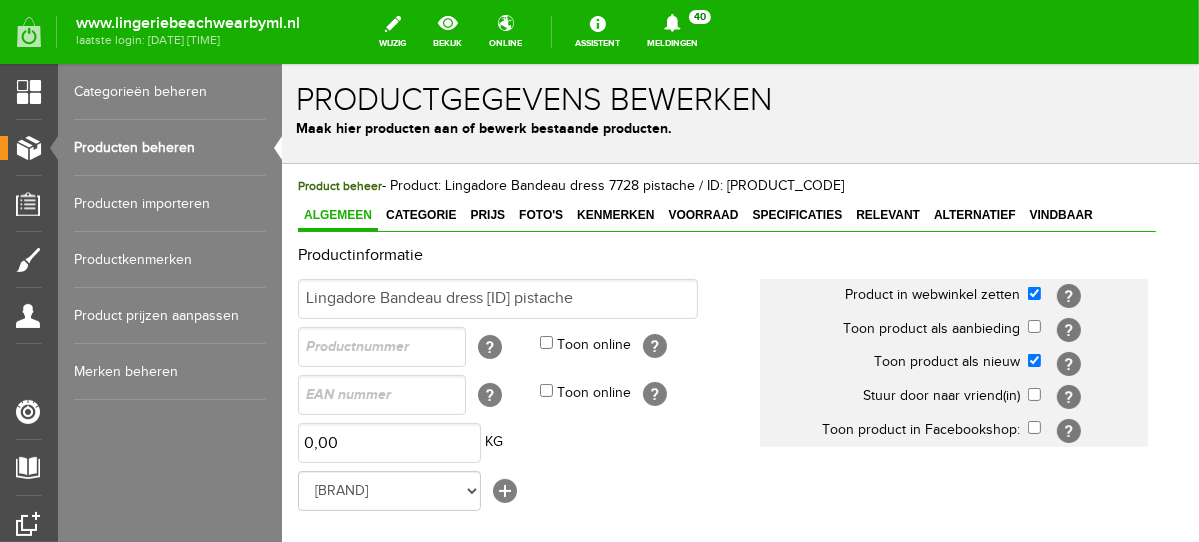 scroll, scrollTop: 0, scrollLeft: 0, axis: both 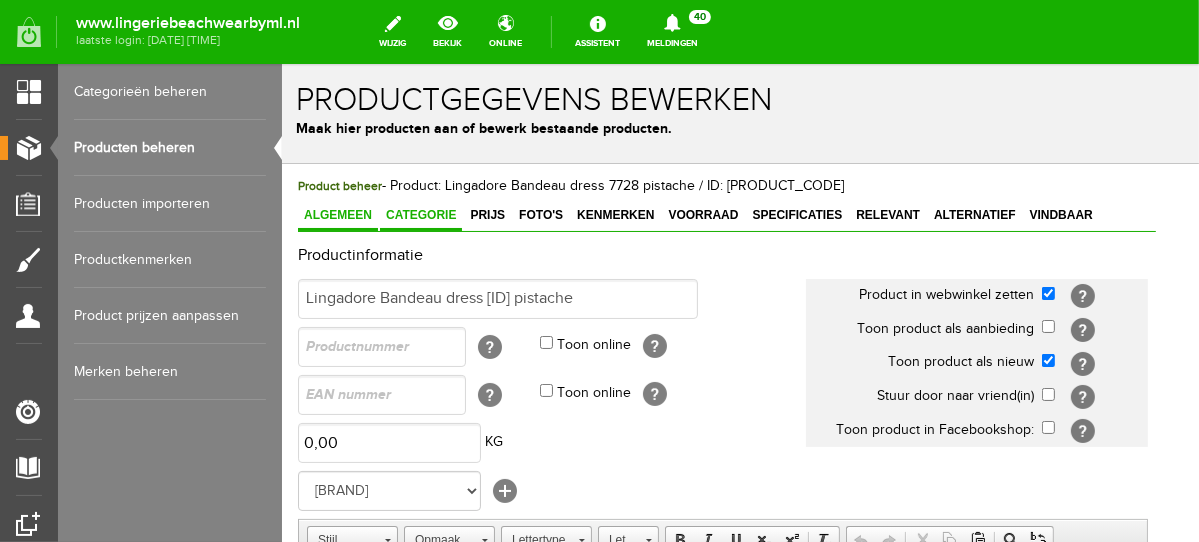 click on "Categorie" at bounding box center (420, 214) 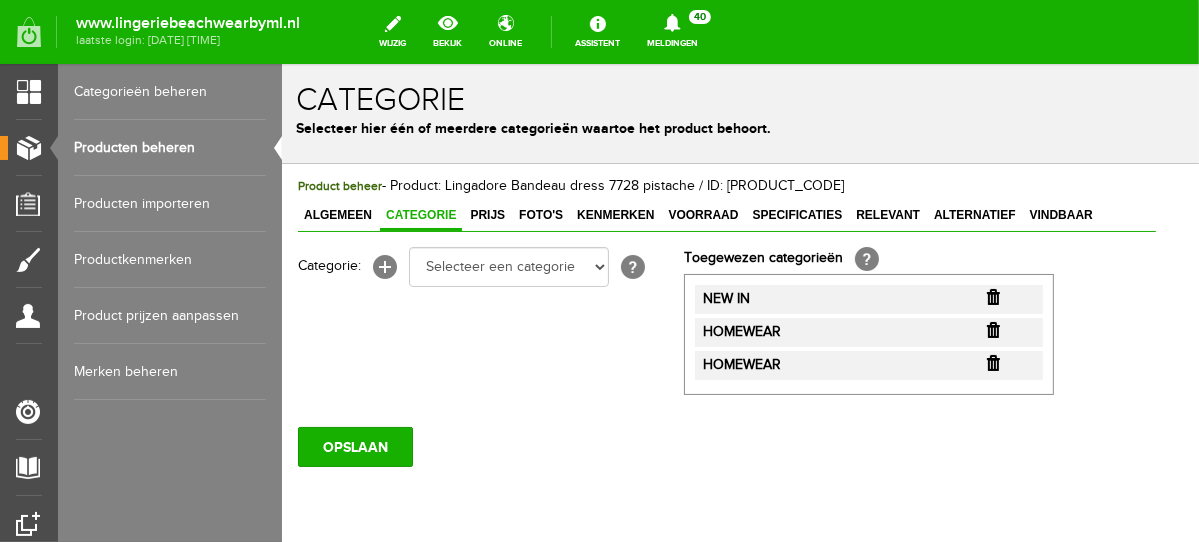 click at bounding box center (992, 296) 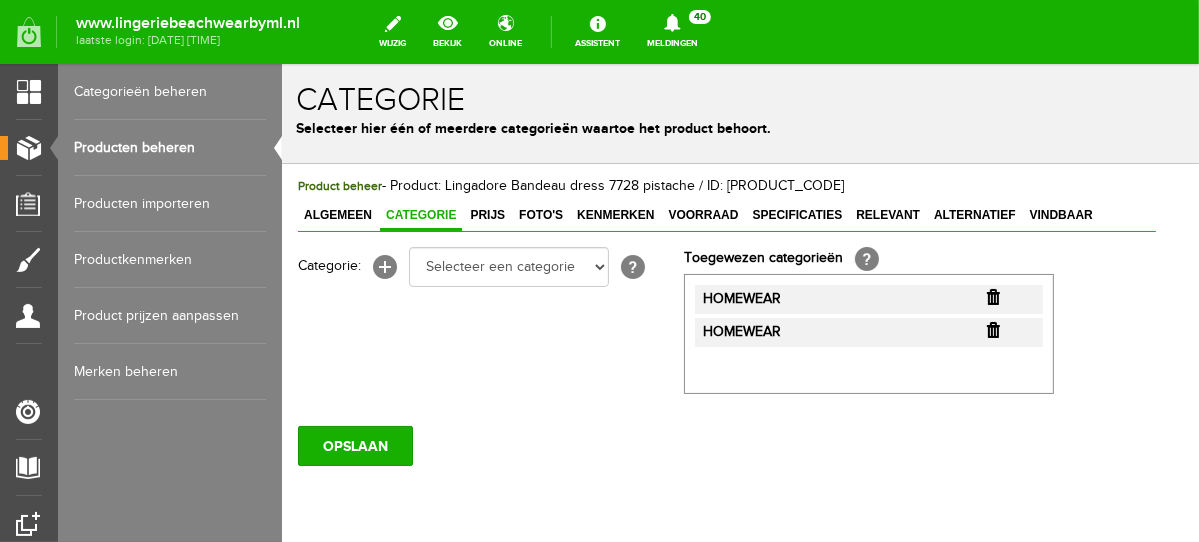 click at bounding box center (992, 296) 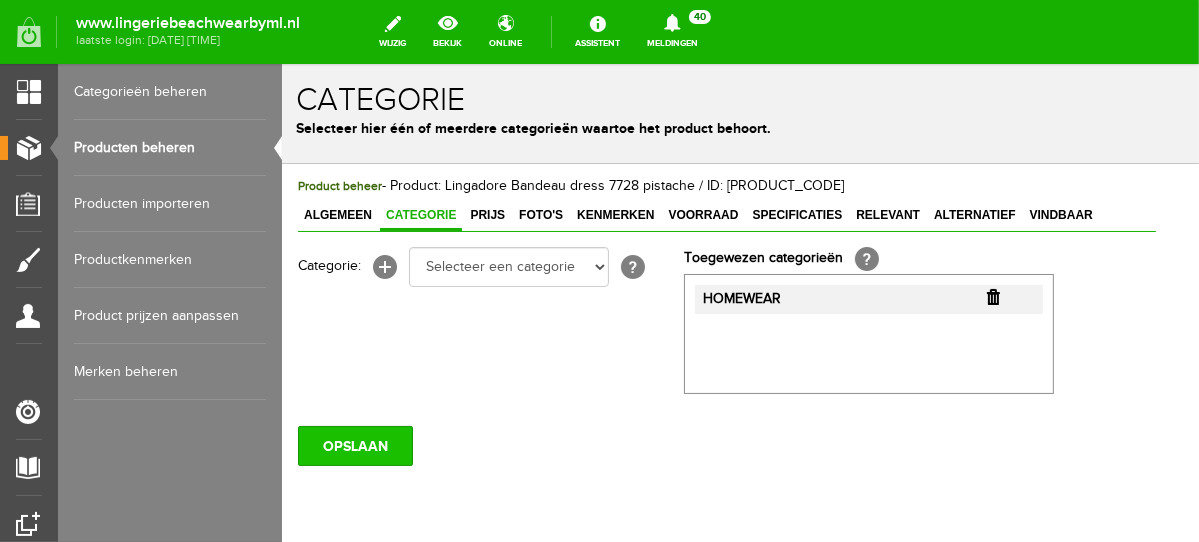 click on "OPSLAAN" at bounding box center (354, 445) 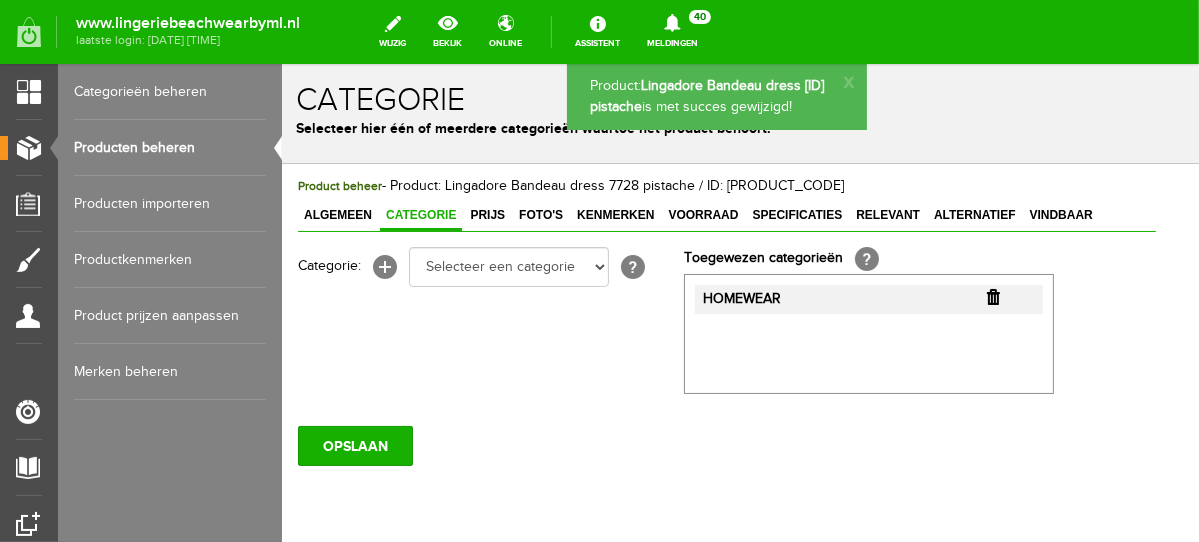 click on "Producten beheren" at bounding box center (170, 148) 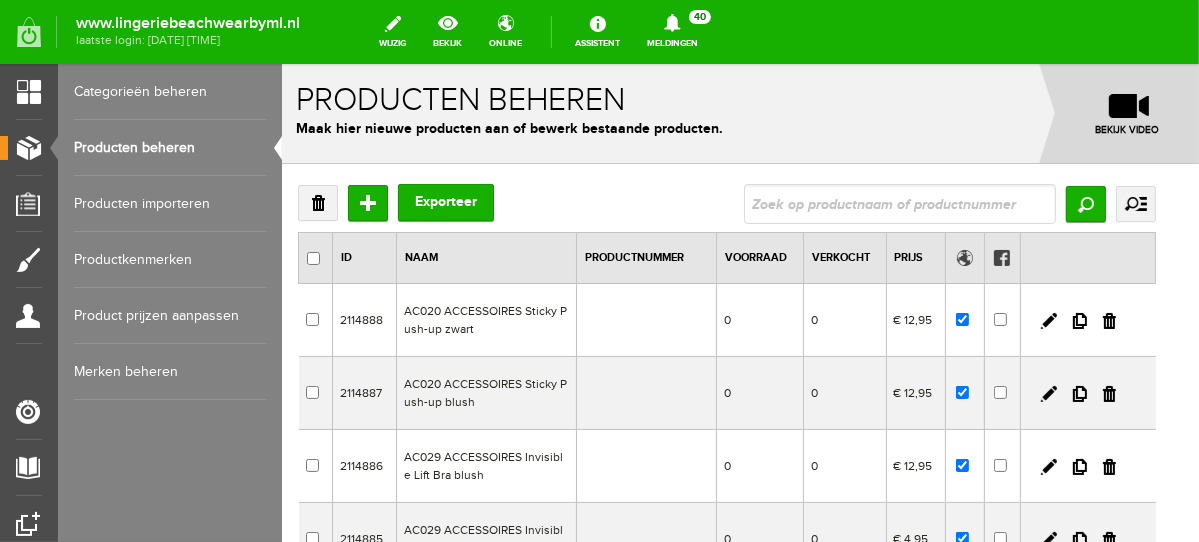 scroll, scrollTop: 0, scrollLeft: 0, axis: both 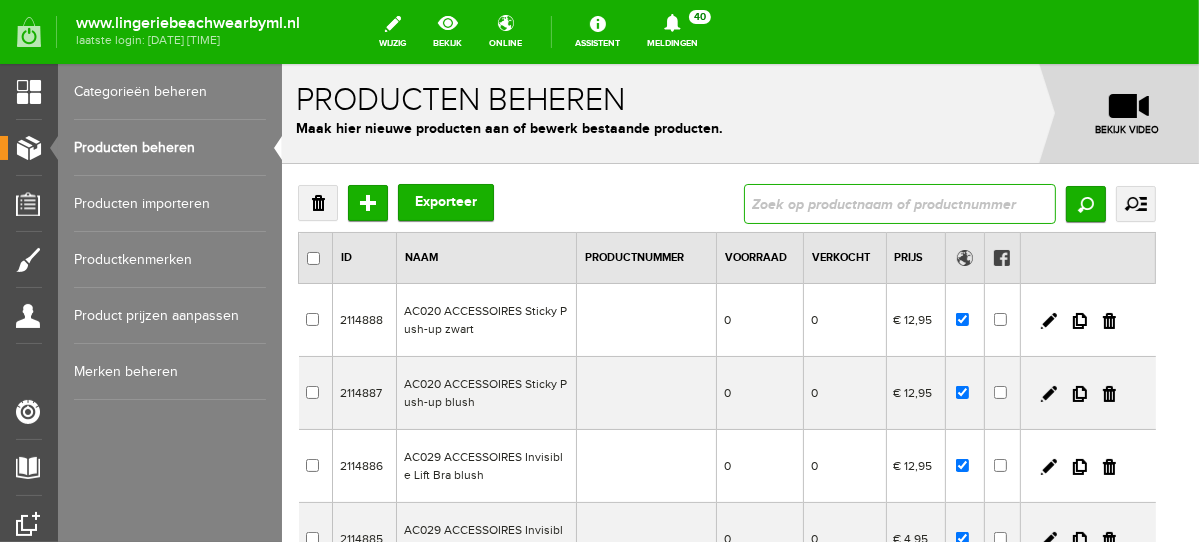 click at bounding box center [899, 203] 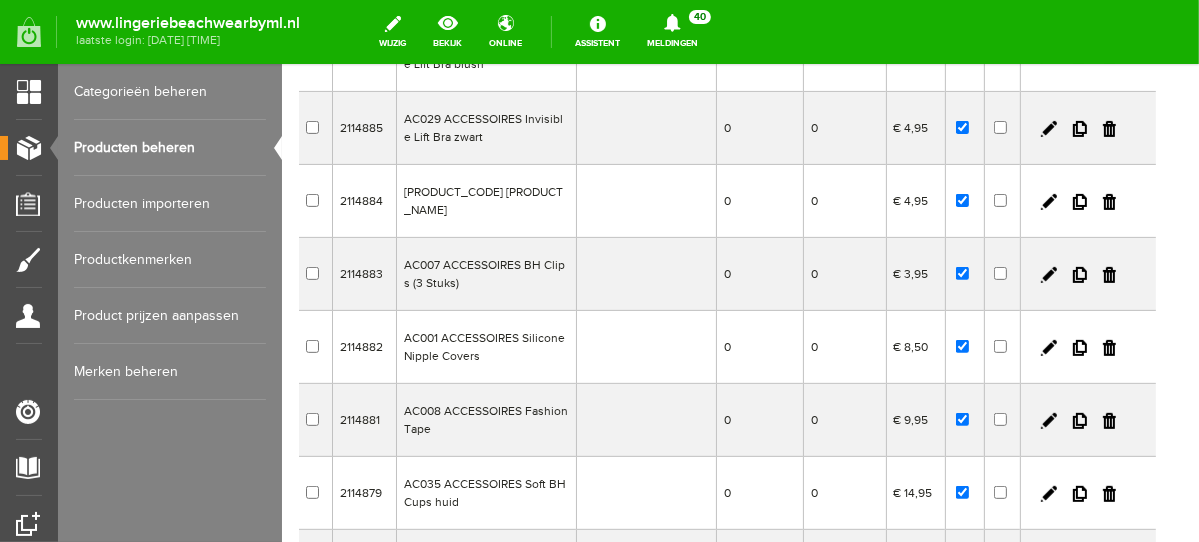 scroll, scrollTop: 418, scrollLeft: 0, axis: vertical 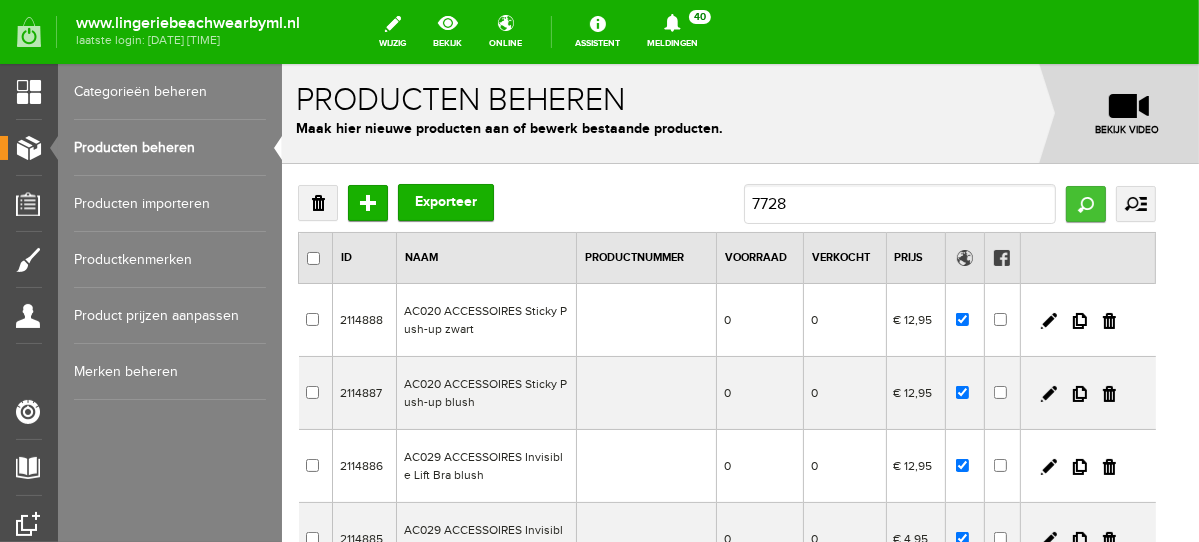 click on "Zoeken" at bounding box center [1085, 203] 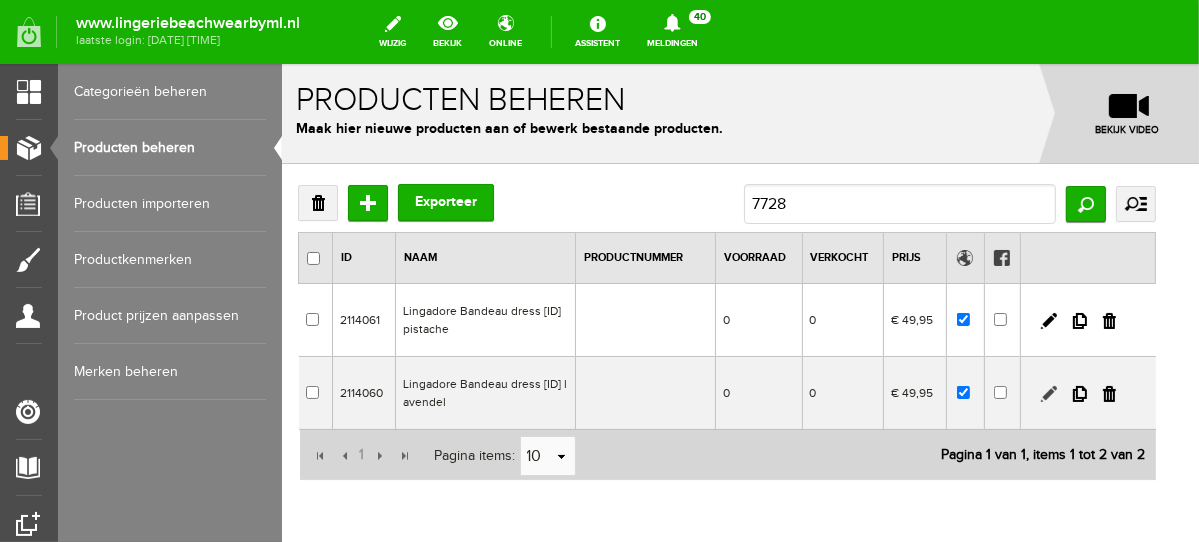 click at bounding box center (1048, 393) 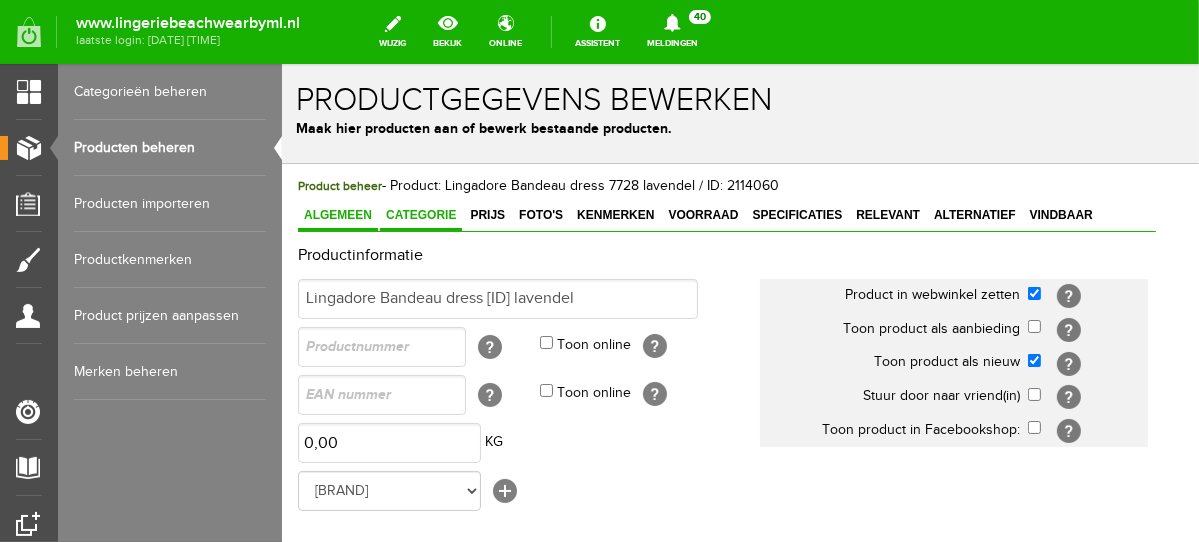 scroll, scrollTop: 0, scrollLeft: 0, axis: both 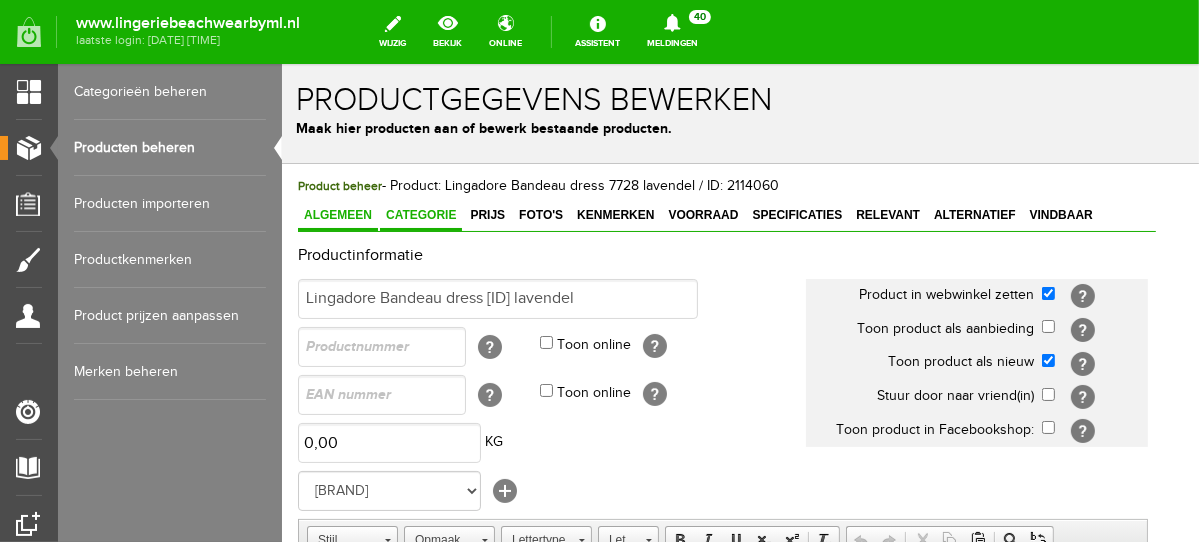 click on "Categorie" at bounding box center [420, 215] 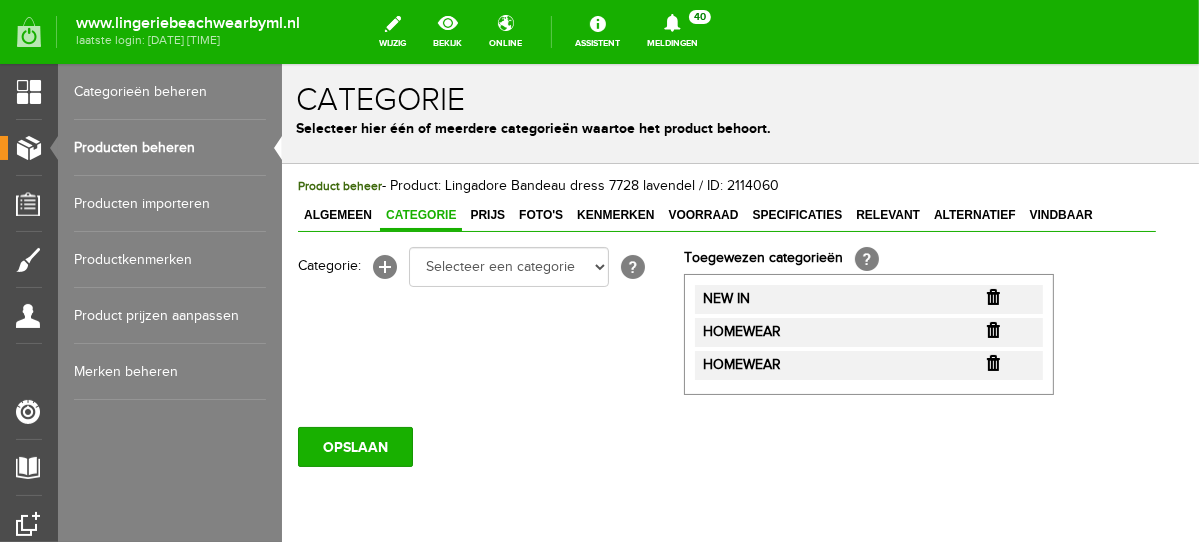 click at bounding box center (992, 296) 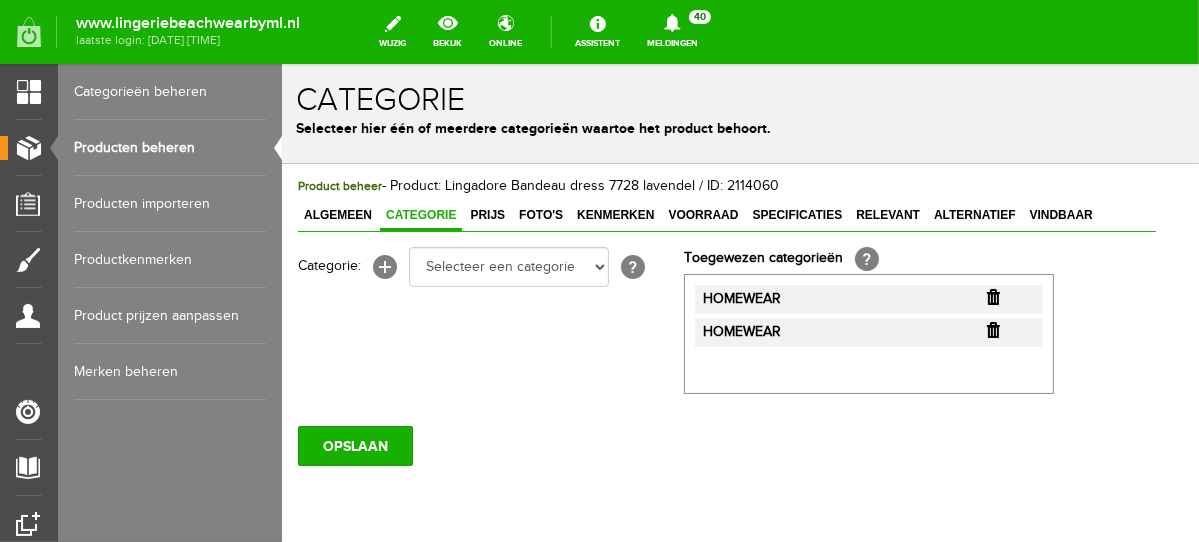 click at bounding box center (992, 296) 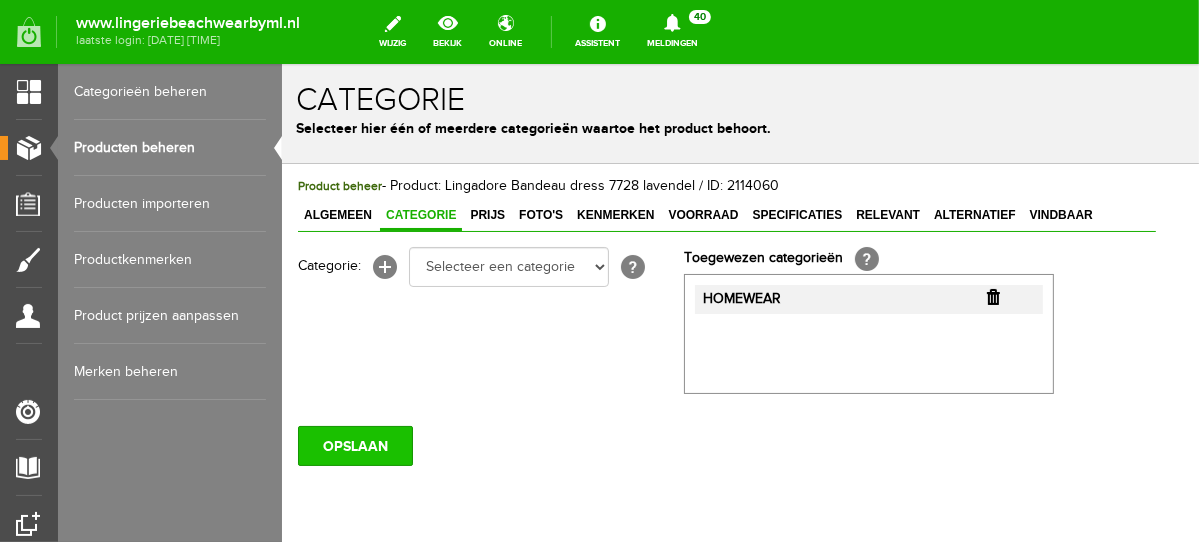 click on "OPSLAAN" at bounding box center (354, 445) 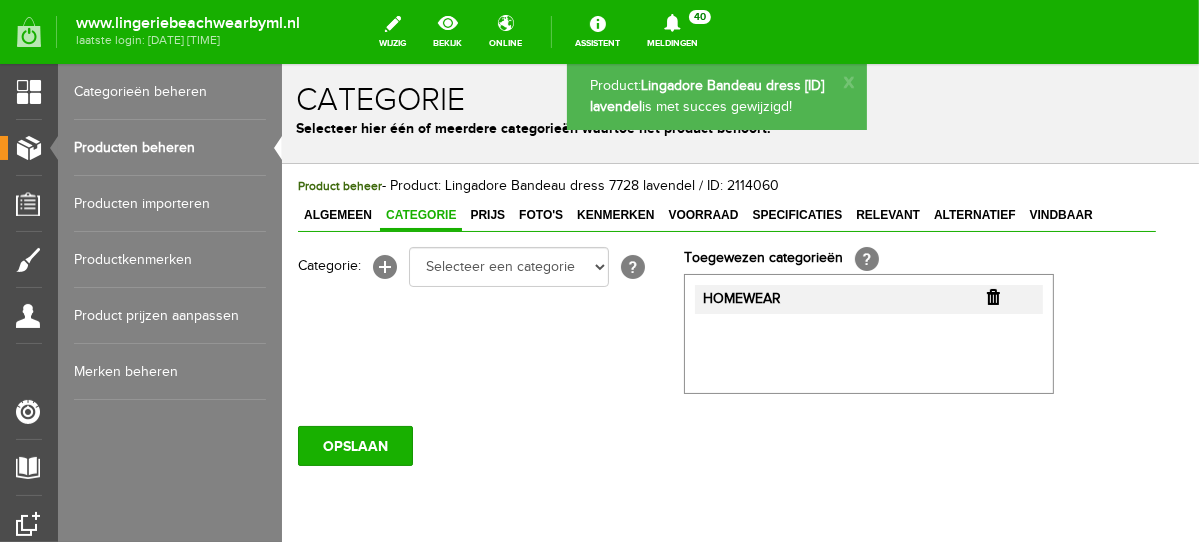 click on "Producten beheren" at bounding box center (170, 148) 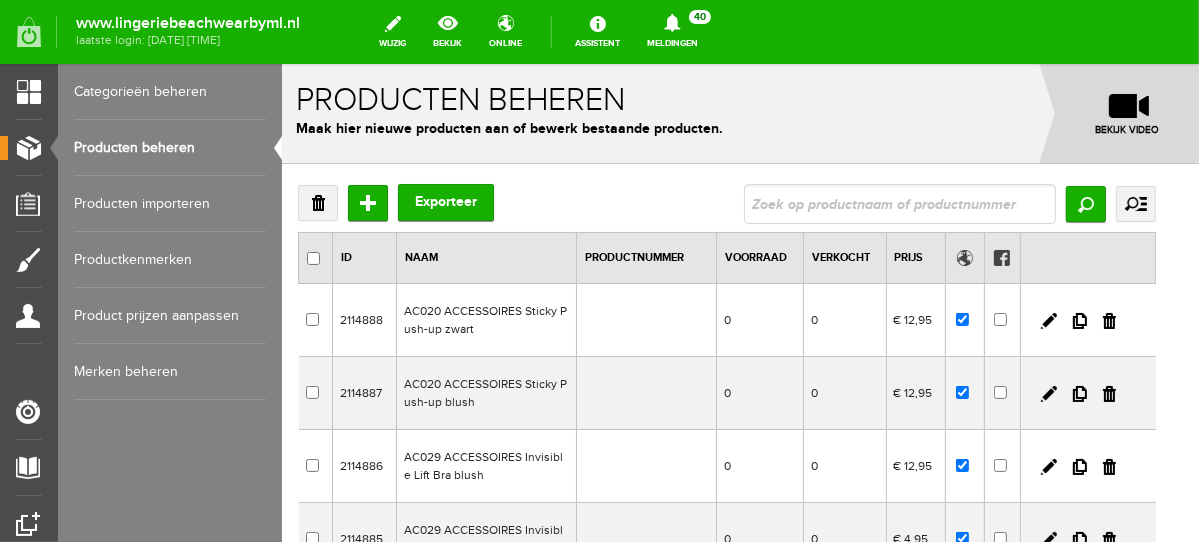 scroll, scrollTop: 0, scrollLeft: 0, axis: both 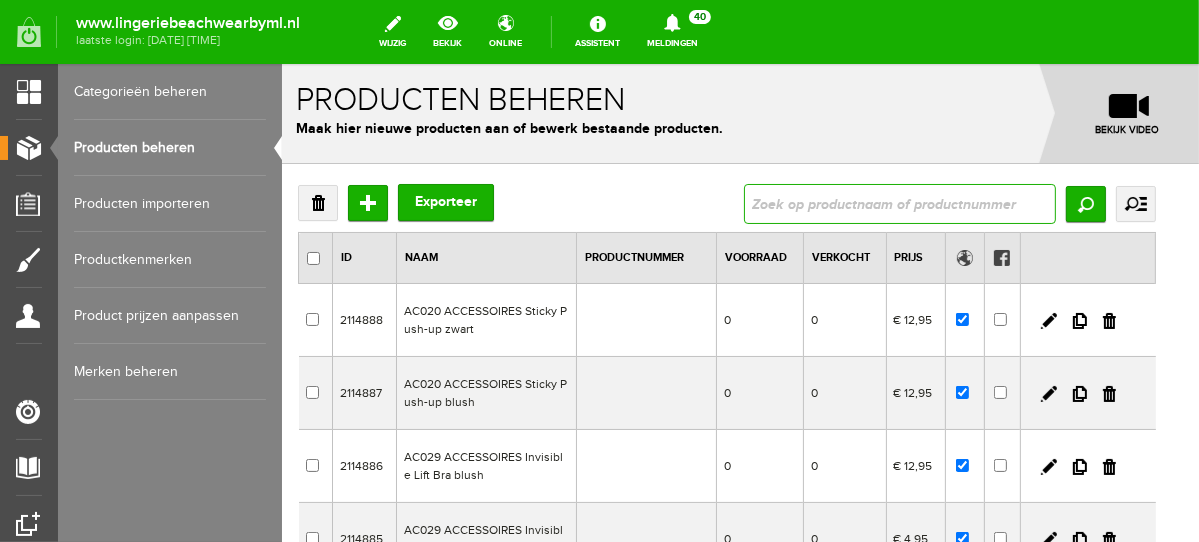 click at bounding box center (899, 203) 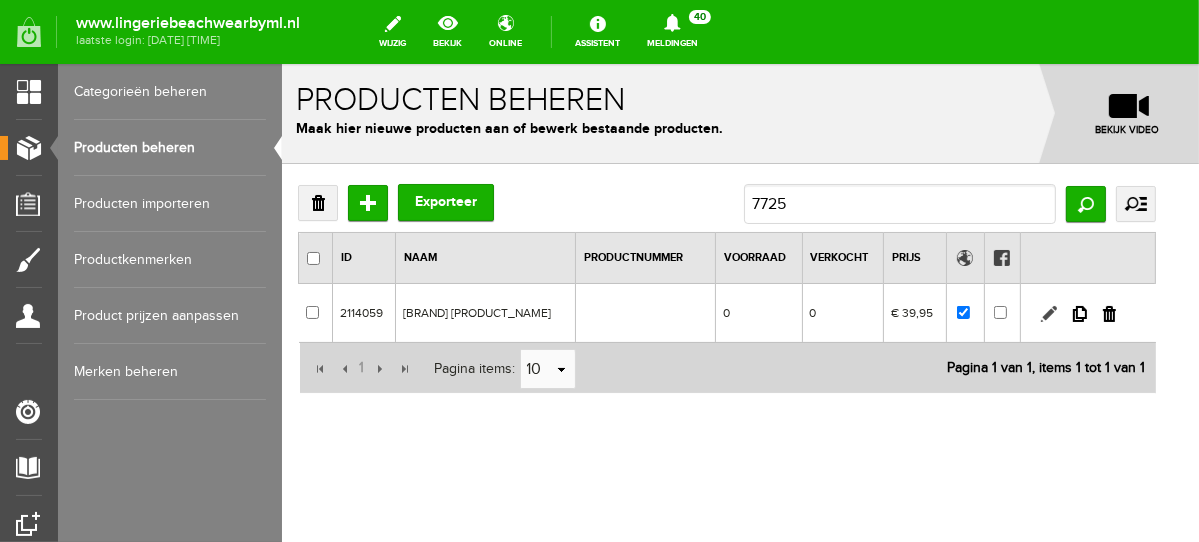 click at bounding box center (1048, 313) 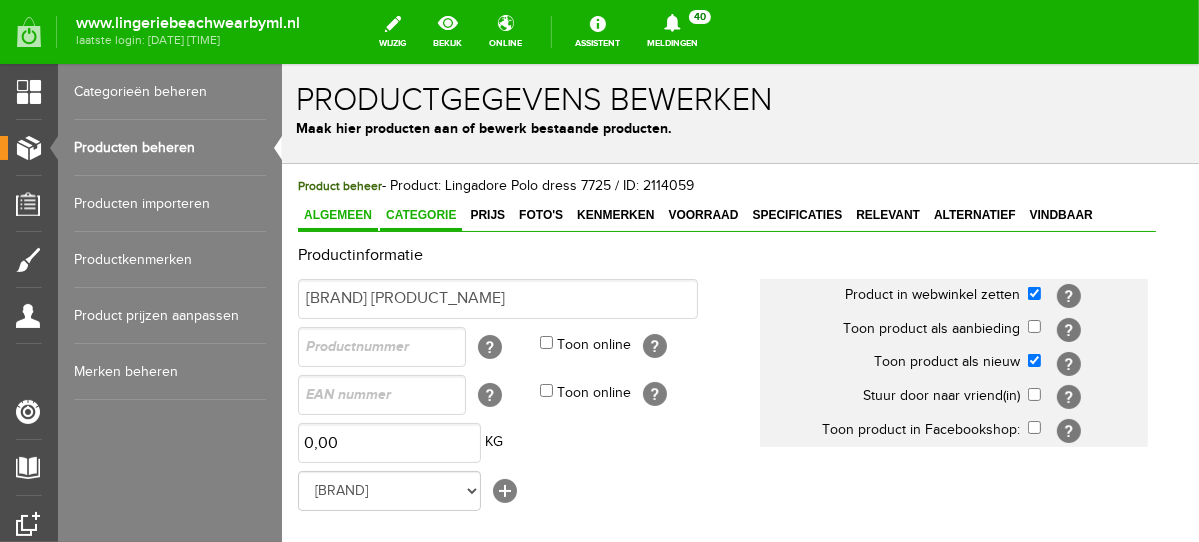 scroll, scrollTop: 0, scrollLeft: 0, axis: both 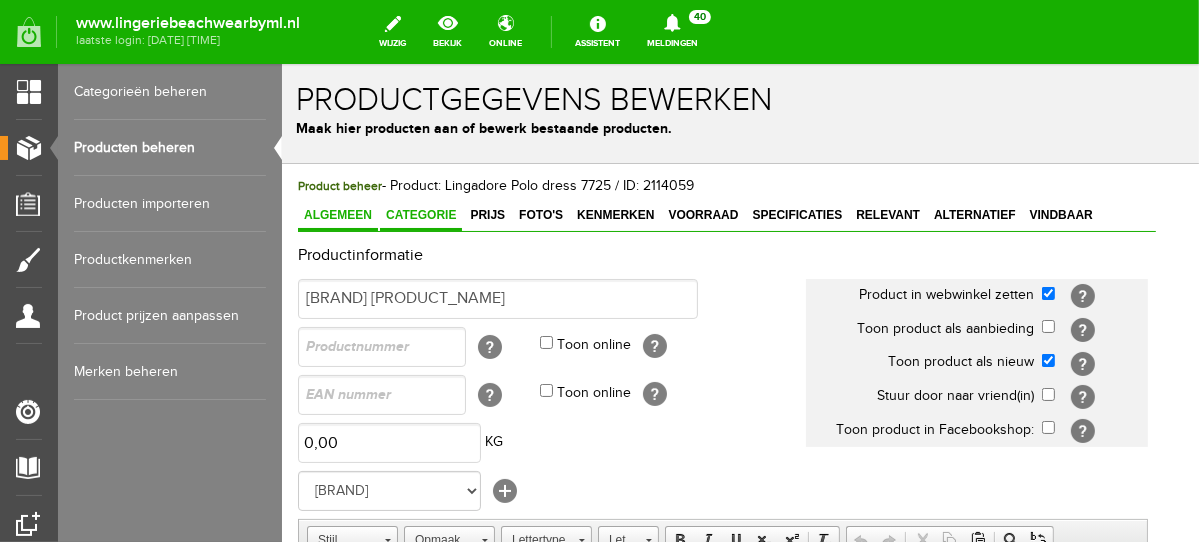 click on "Categorie" at bounding box center (420, 214) 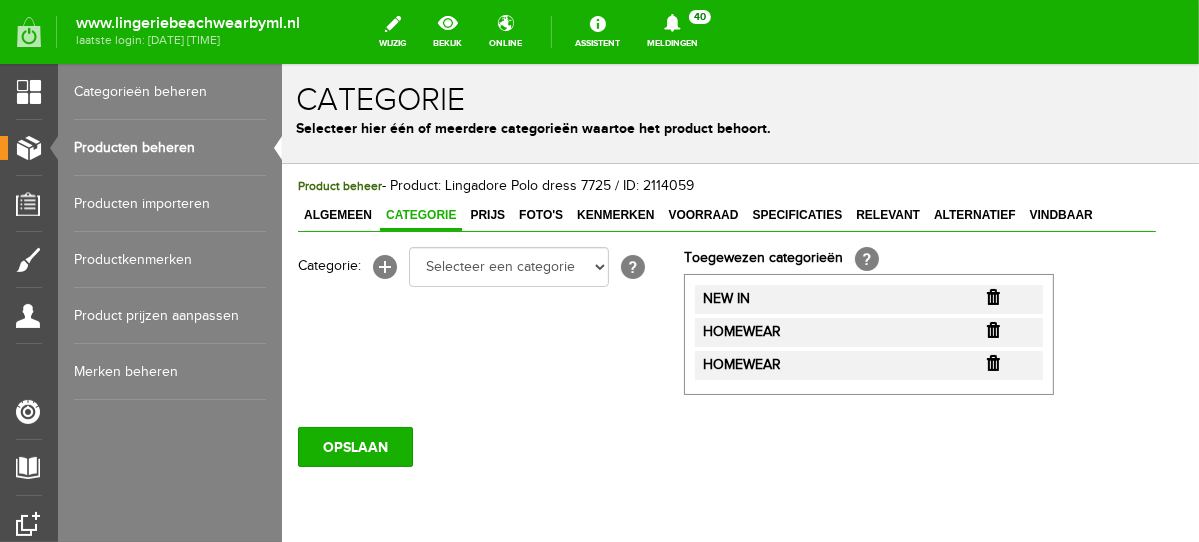 click at bounding box center [992, 296] 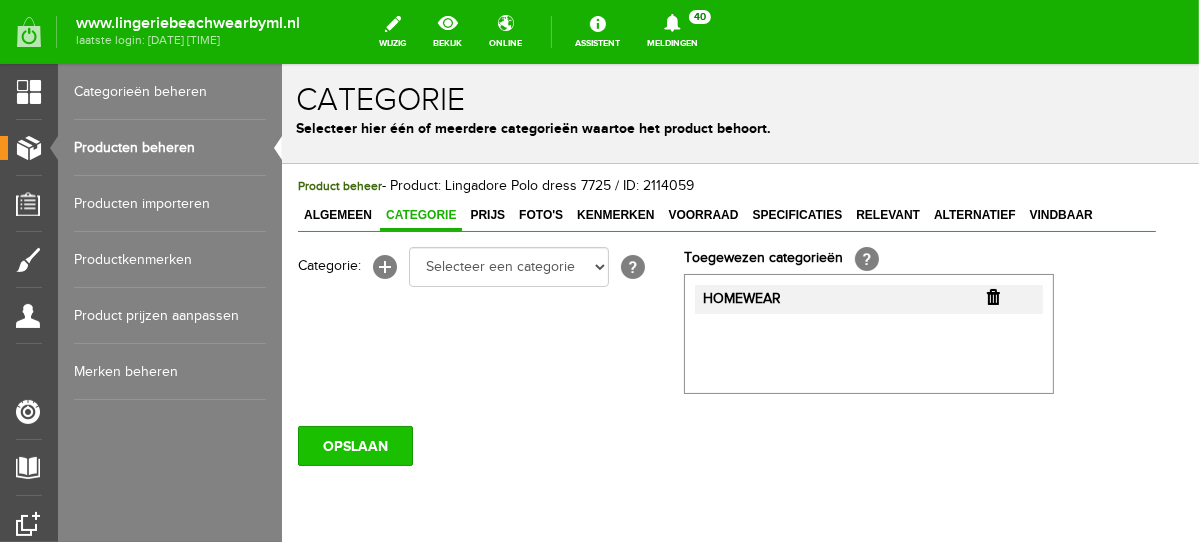 click on "OPSLAAN" at bounding box center (354, 445) 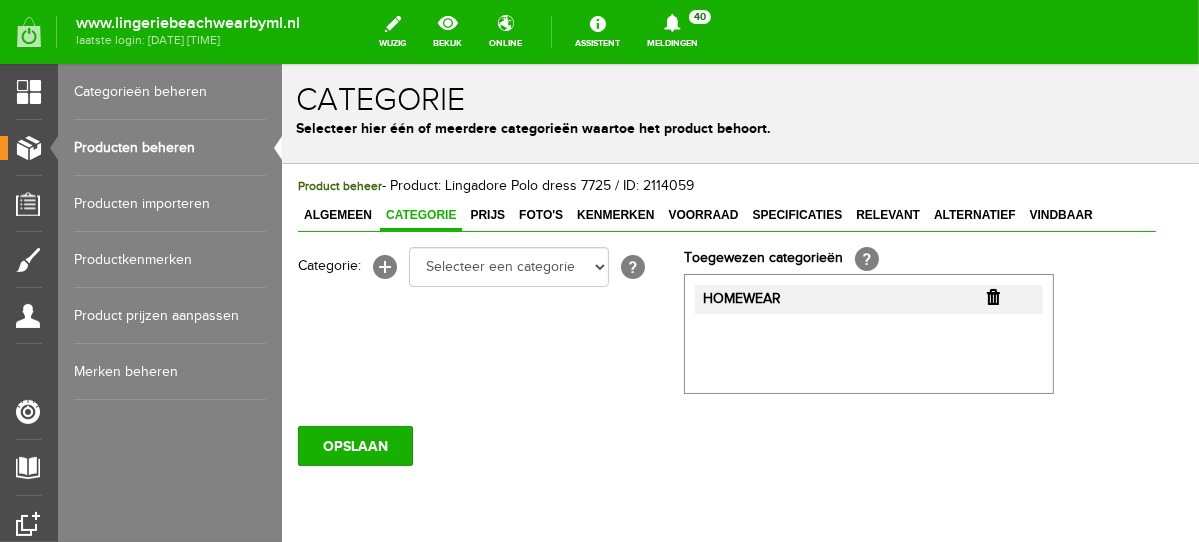 click on "Producten beheren" at bounding box center [170, 148] 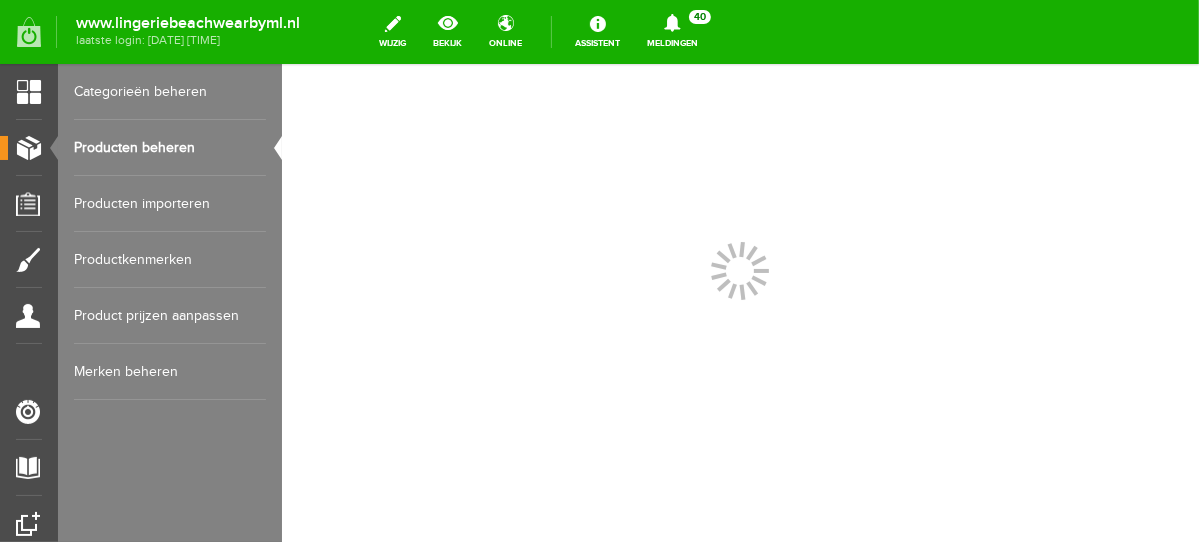 scroll, scrollTop: 0, scrollLeft: 0, axis: both 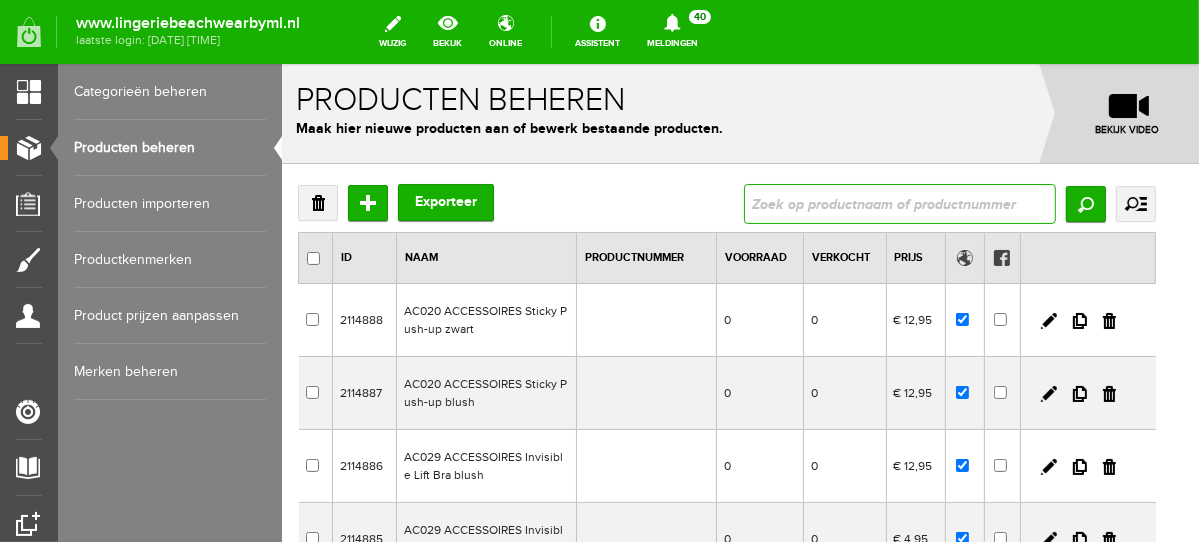 click at bounding box center (899, 203) 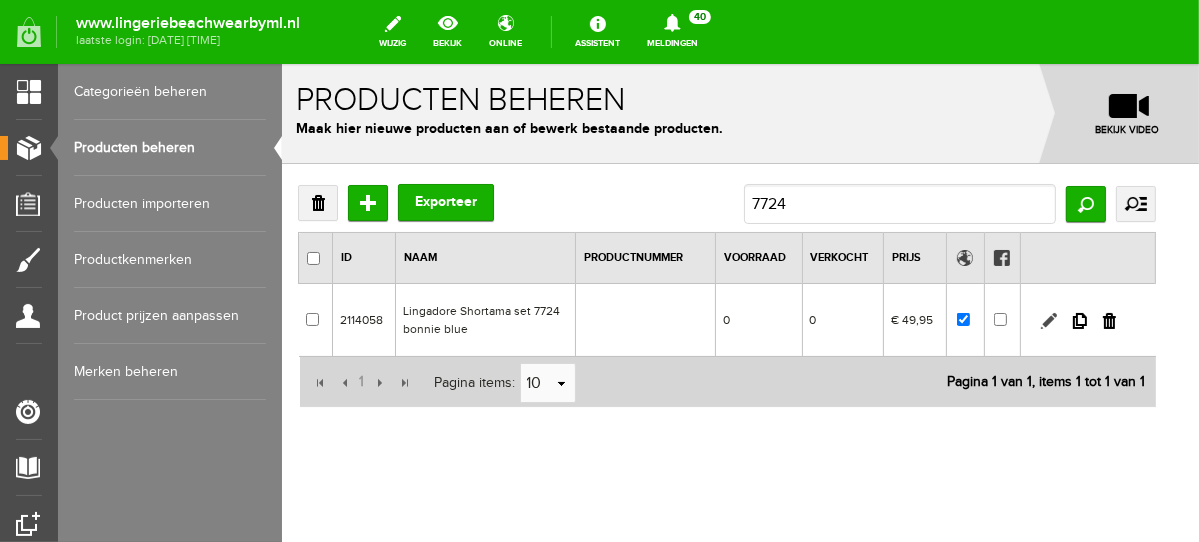 click at bounding box center (1048, 320) 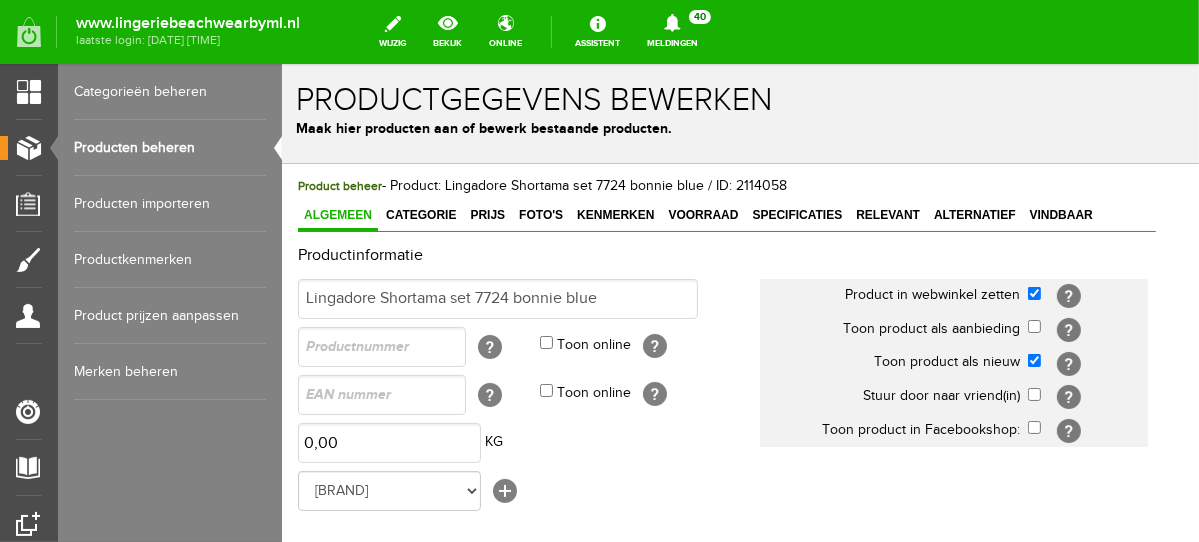 scroll, scrollTop: 0, scrollLeft: 0, axis: both 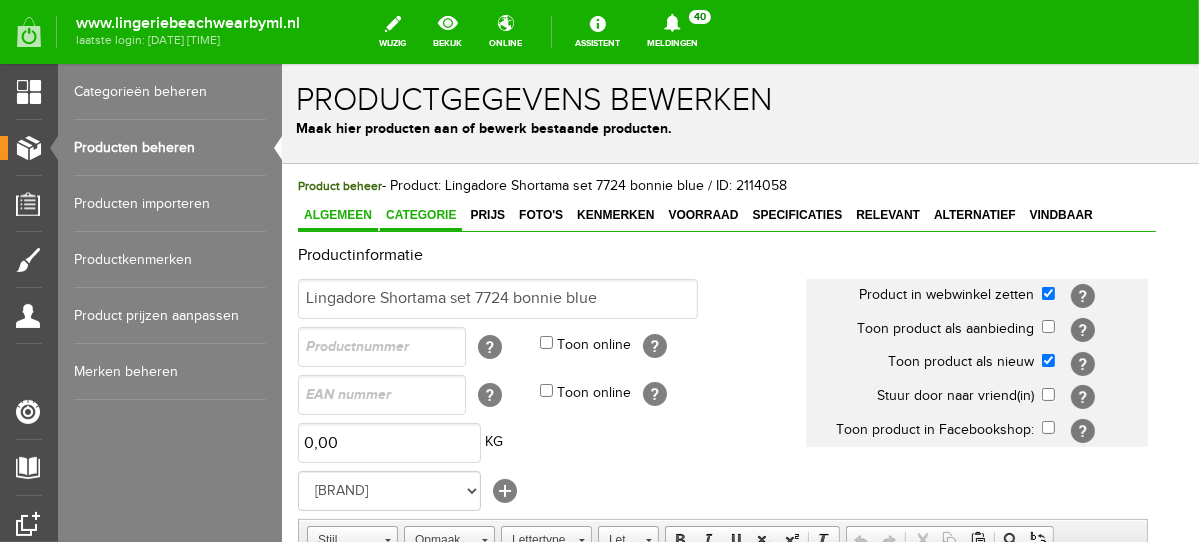 click on "Categorie" at bounding box center (420, 214) 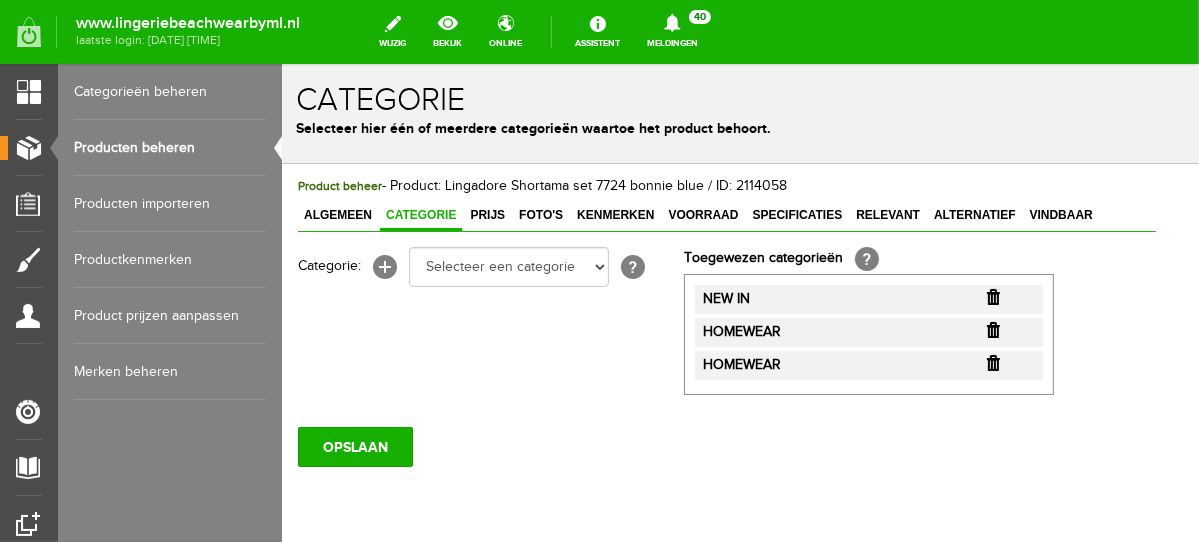 click at bounding box center (992, 296) 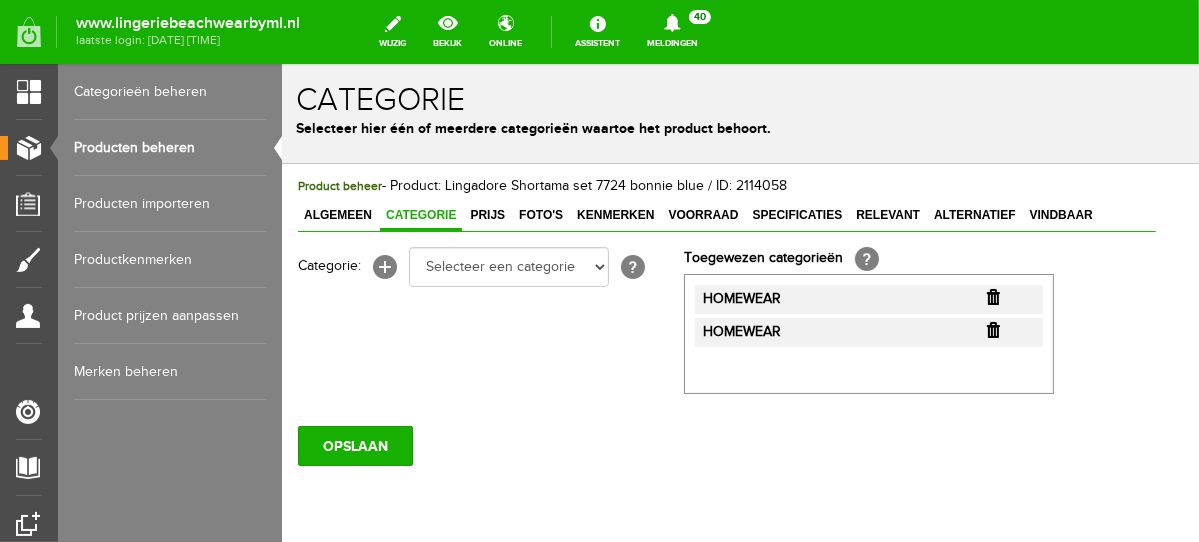 click at bounding box center (992, 296) 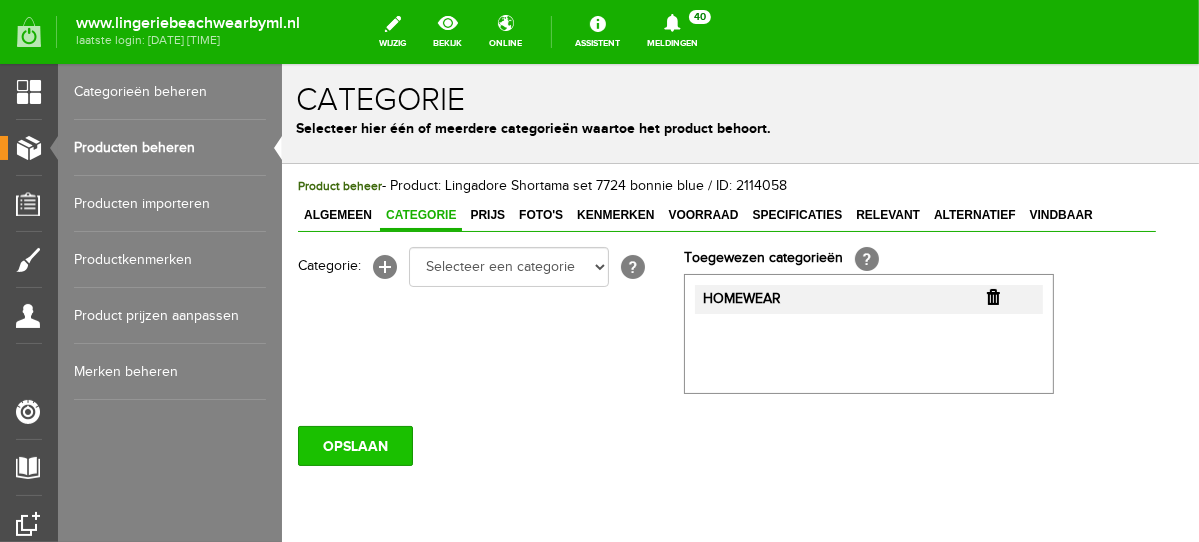 click on "OPSLAAN" at bounding box center (354, 445) 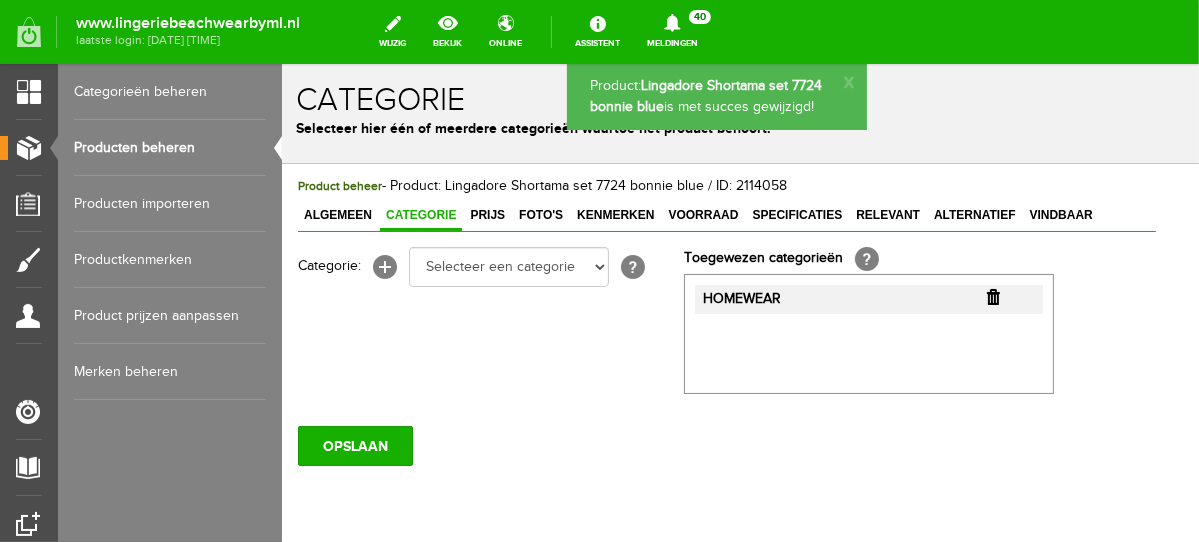 click on "Producten beheren" at bounding box center (170, 148) 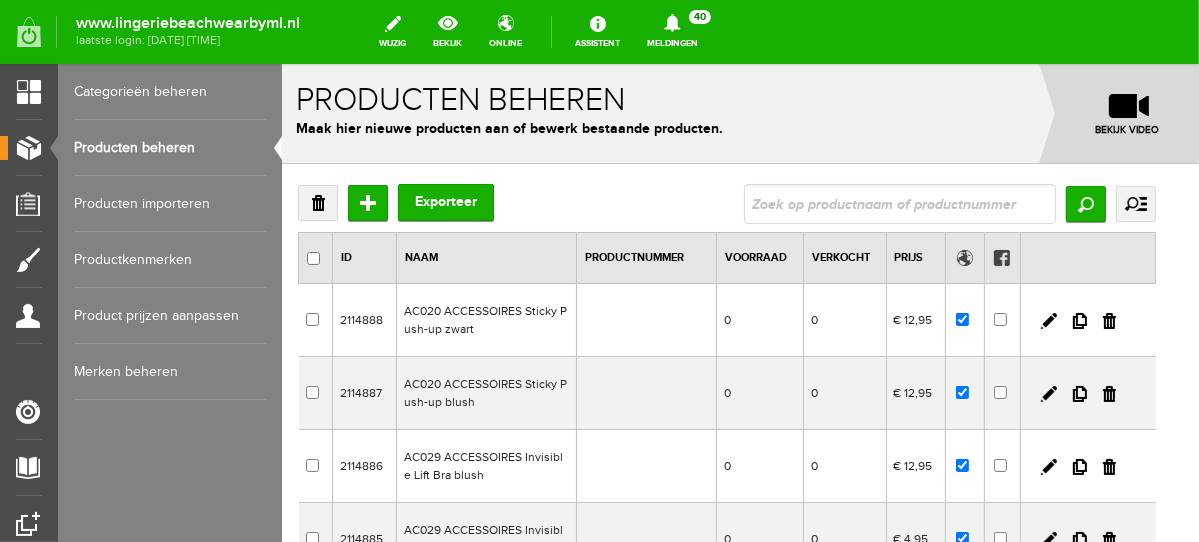 scroll, scrollTop: 0, scrollLeft: 0, axis: both 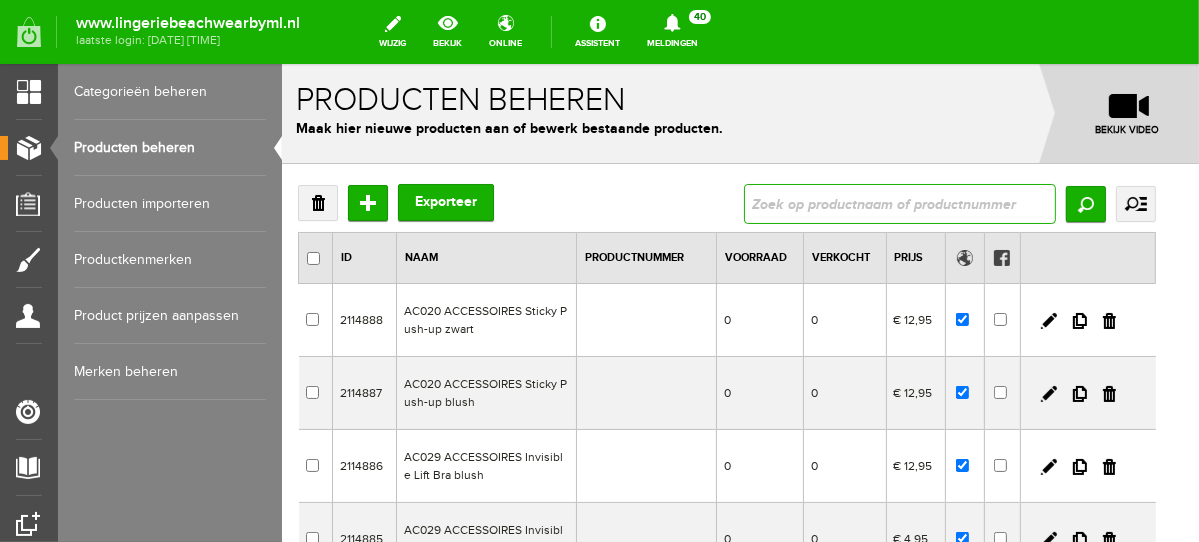 click at bounding box center [899, 203] 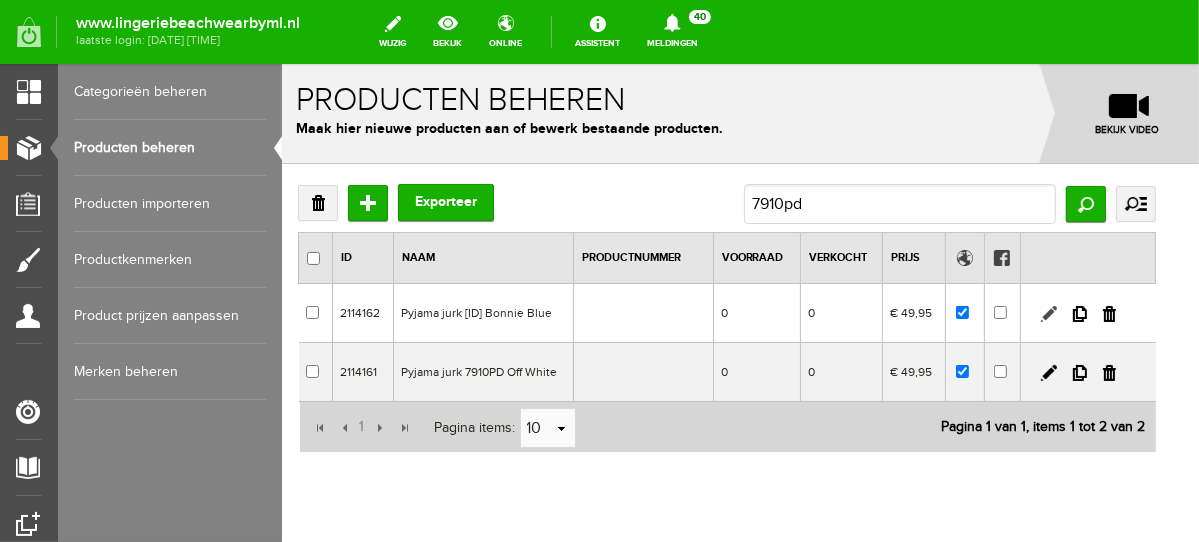 click at bounding box center [1048, 313] 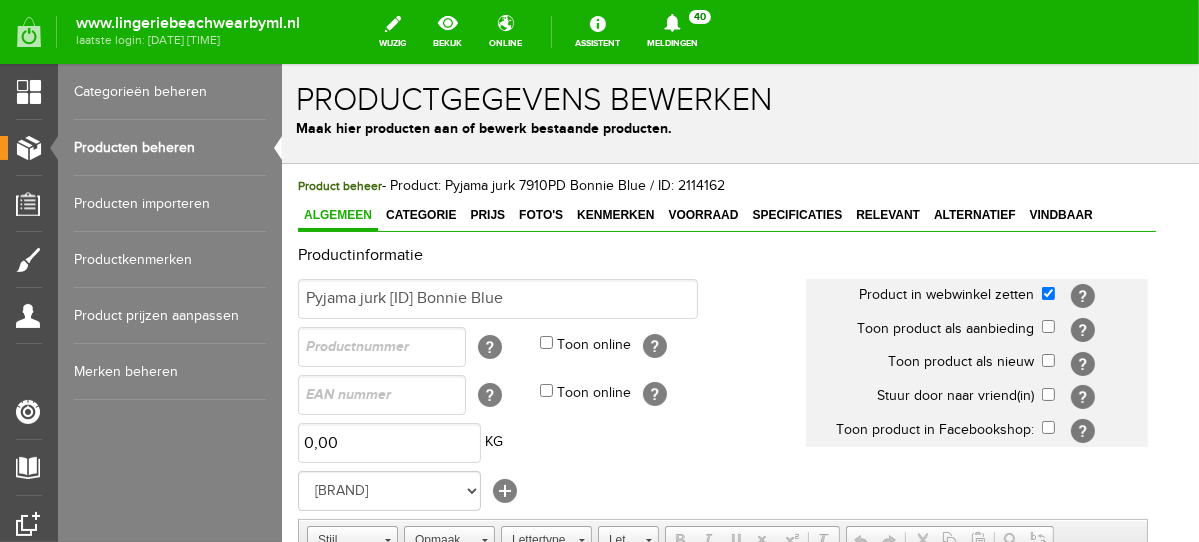 scroll, scrollTop: 0, scrollLeft: 0, axis: both 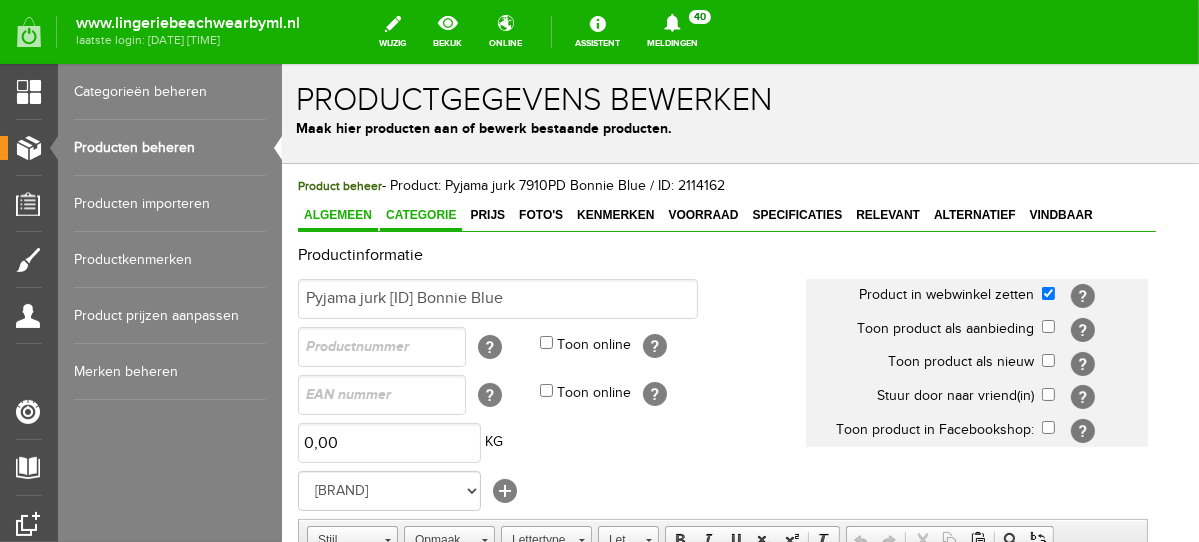 click on "Categorie" at bounding box center [420, 214] 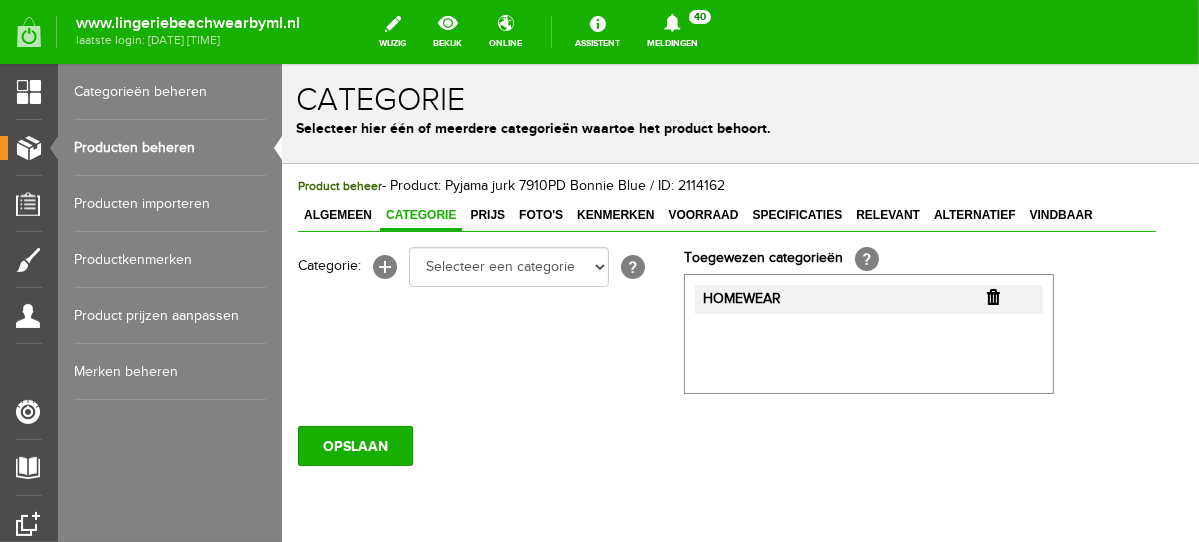 click on "Producten beheren" at bounding box center (170, 148) 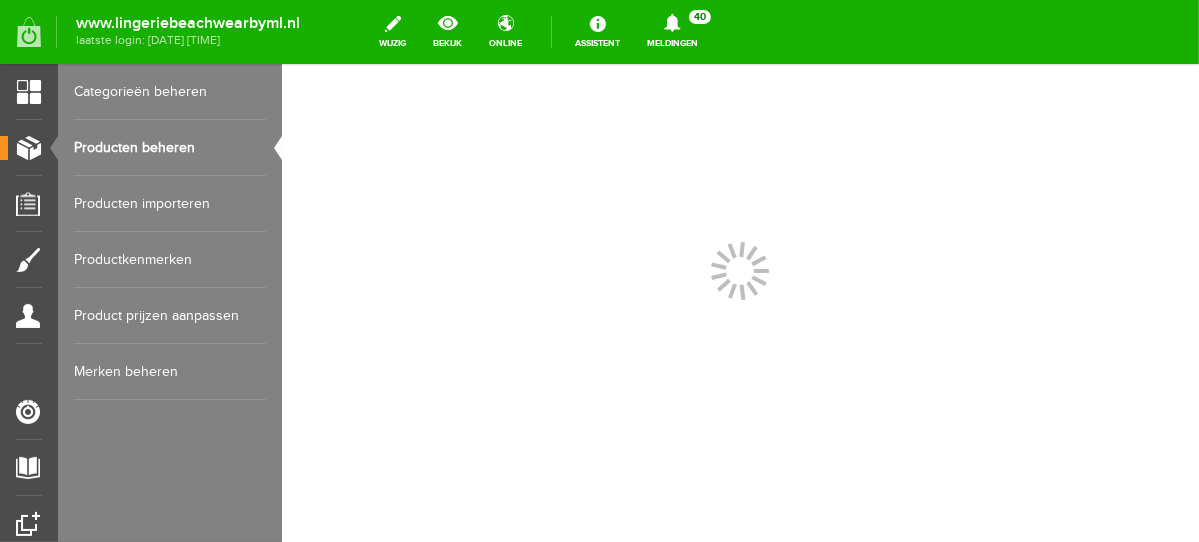 scroll, scrollTop: 0, scrollLeft: 0, axis: both 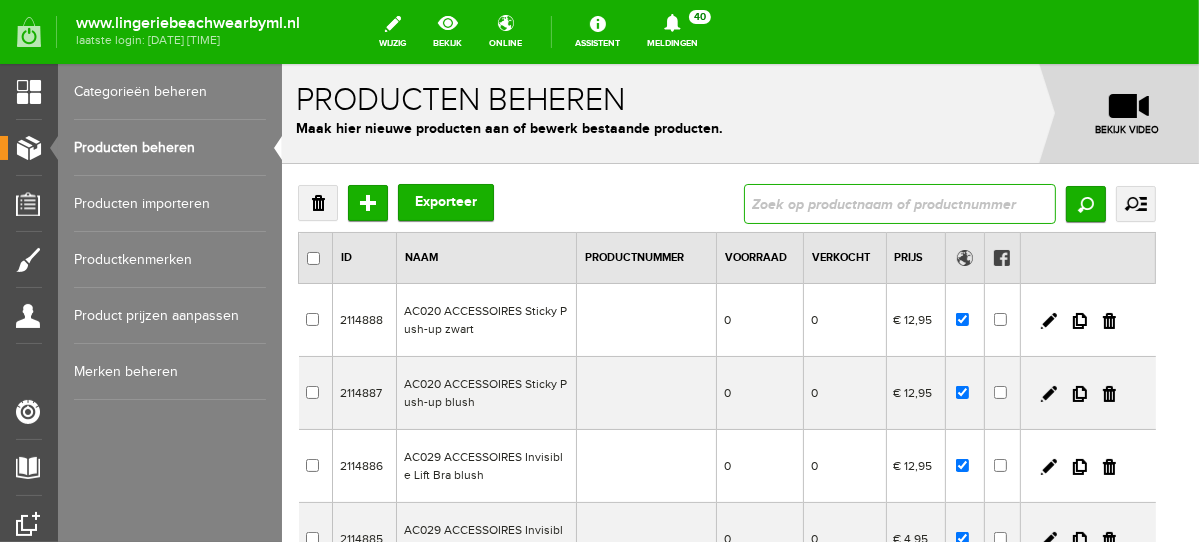 click at bounding box center (899, 203) 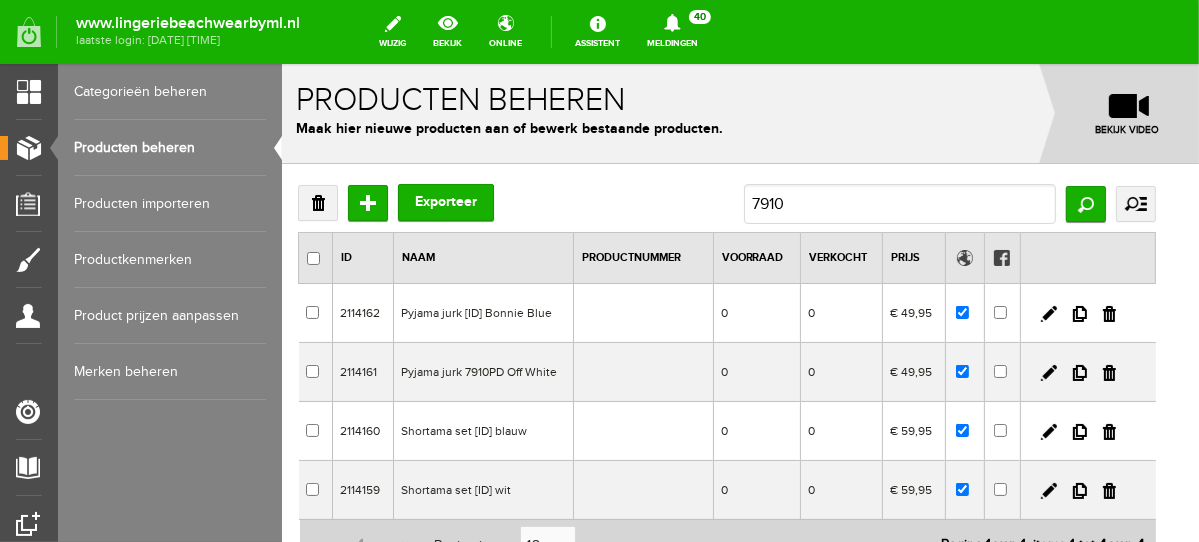 click at bounding box center [1087, 312] 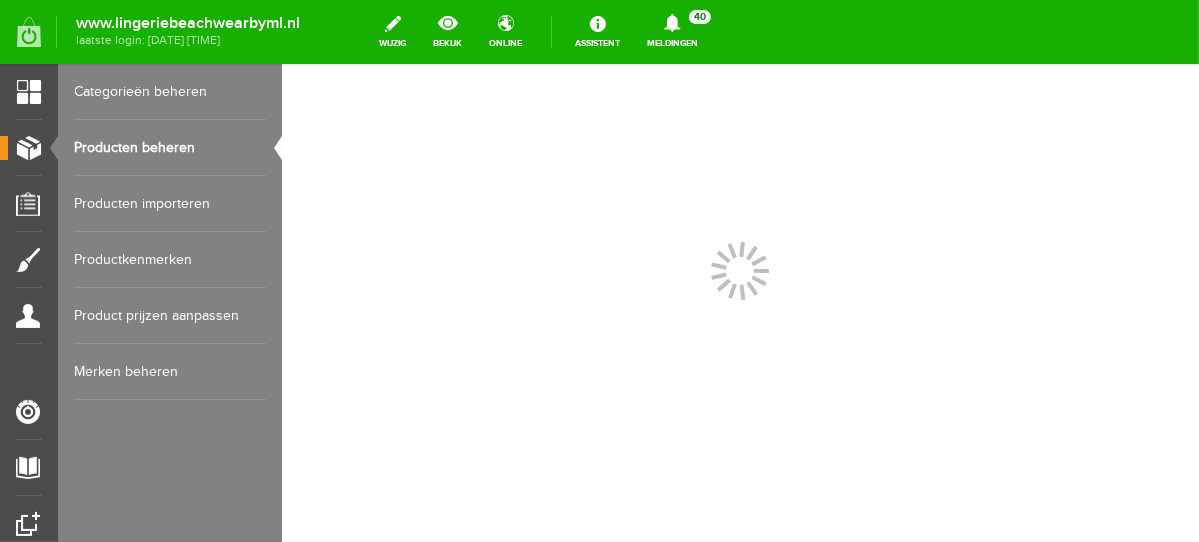 scroll, scrollTop: 0, scrollLeft: 0, axis: both 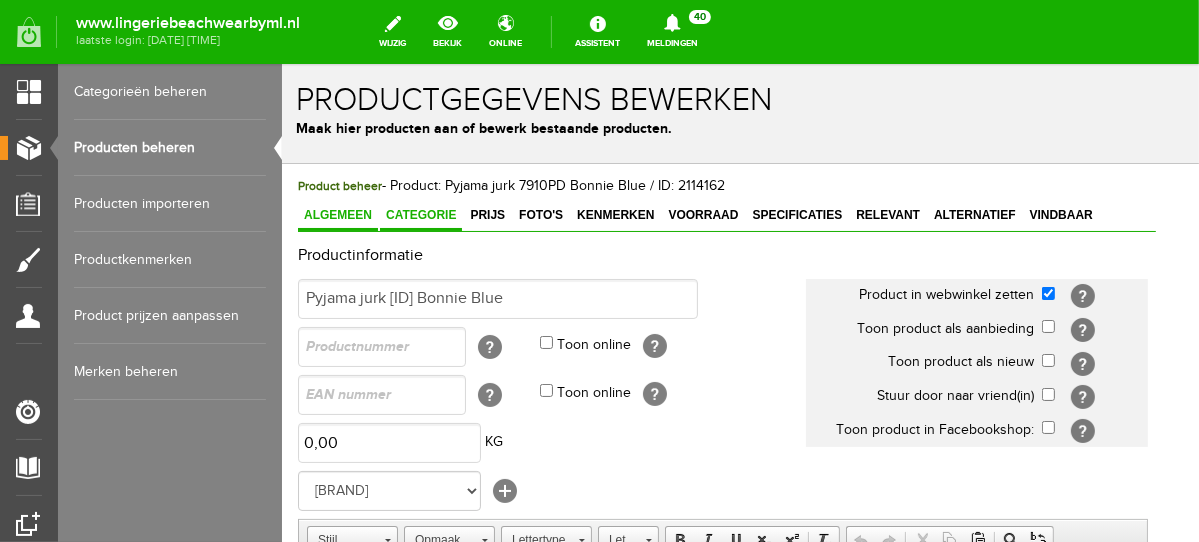 click on "Categorie" at bounding box center (420, 215) 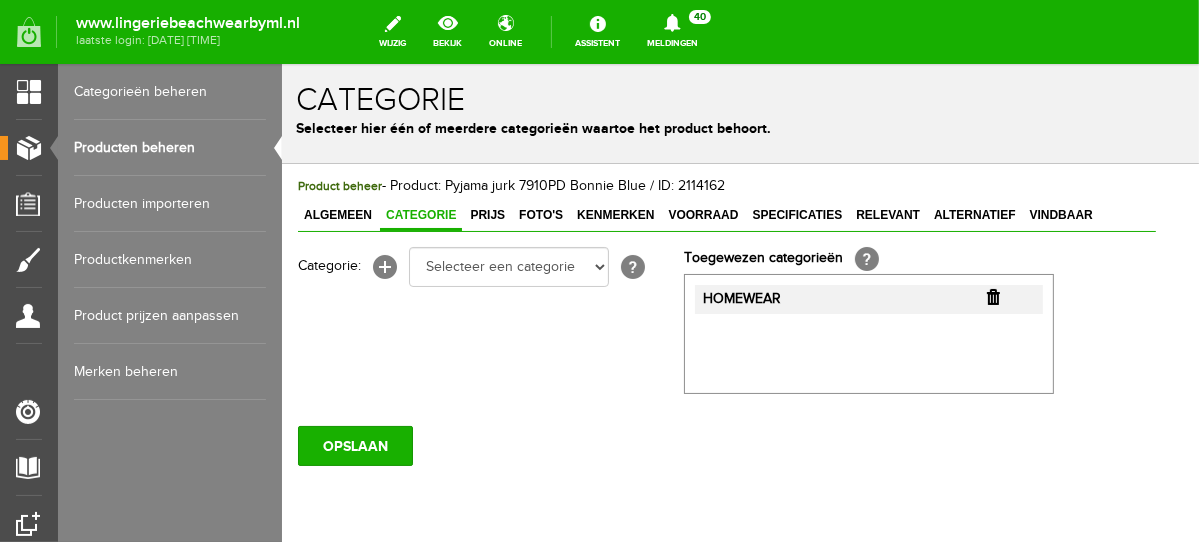 click on "Producten beheren" at bounding box center [170, 148] 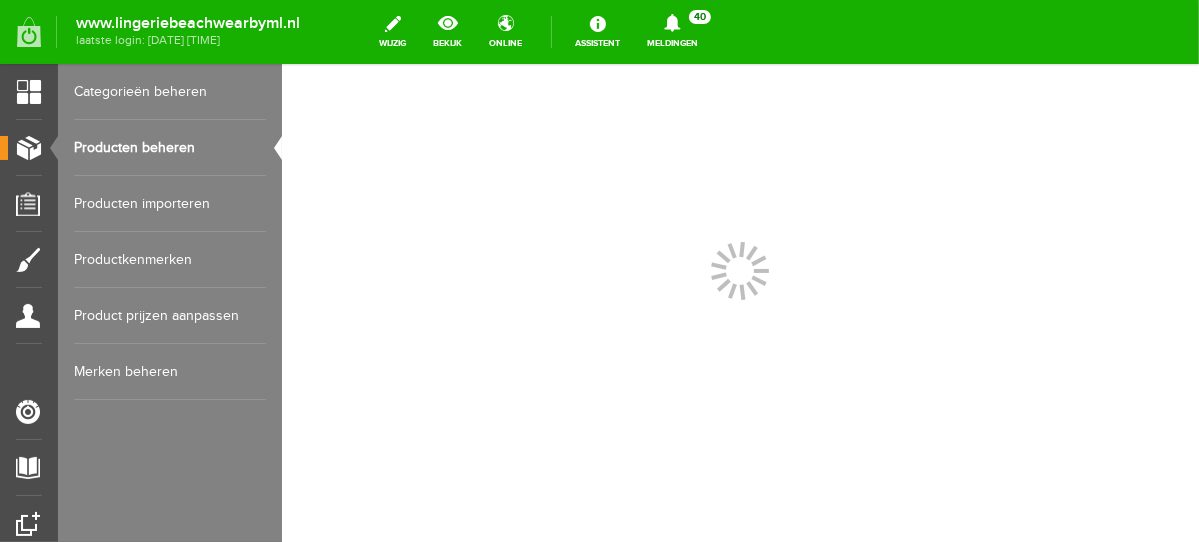 scroll, scrollTop: 0, scrollLeft: 0, axis: both 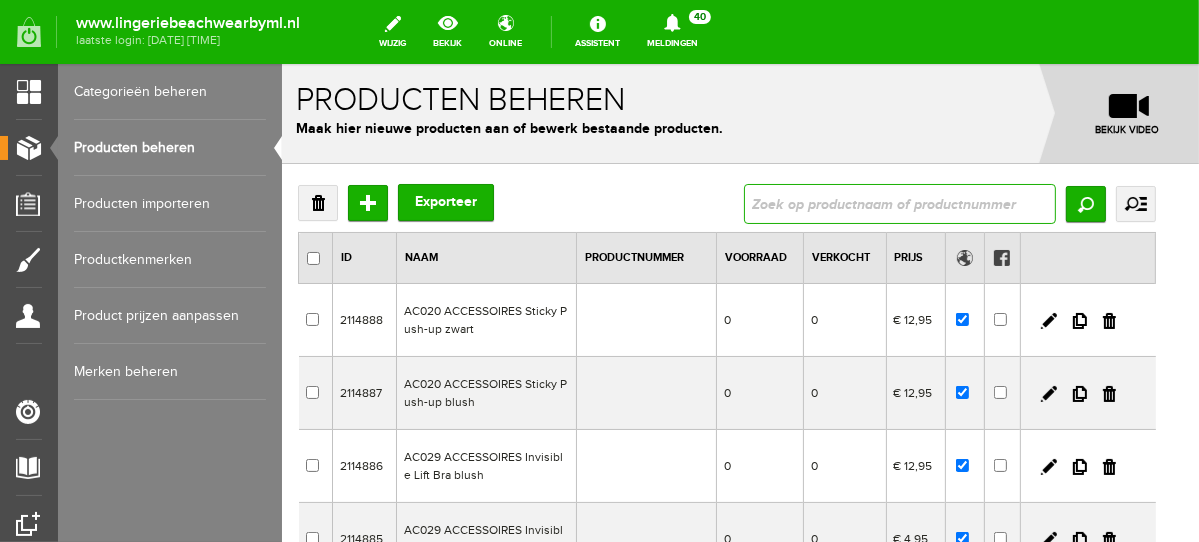 click at bounding box center (899, 203) 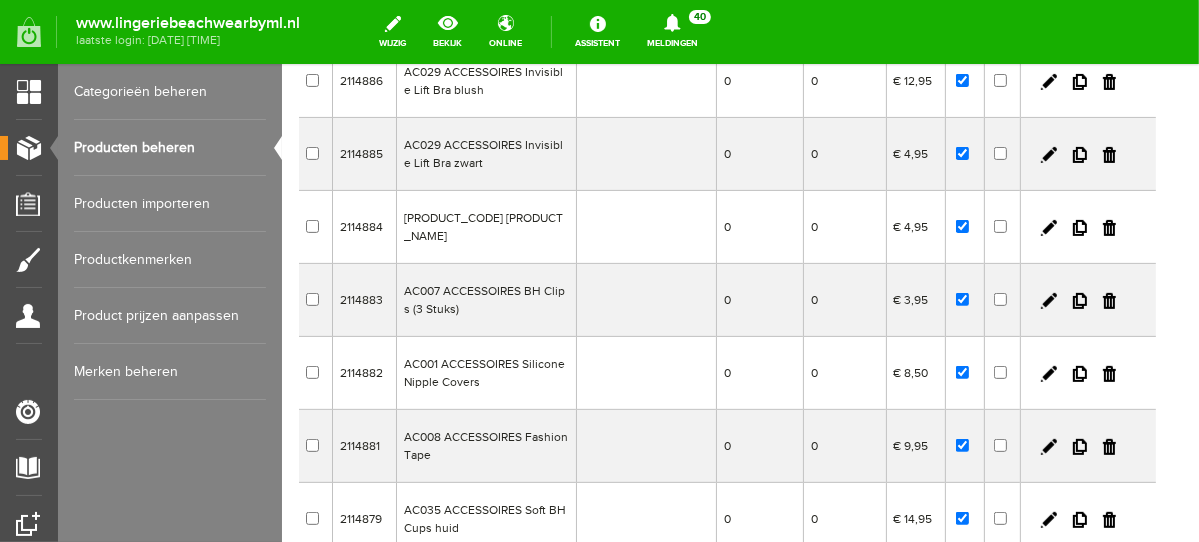 scroll, scrollTop: 418, scrollLeft: 0, axis: vertical 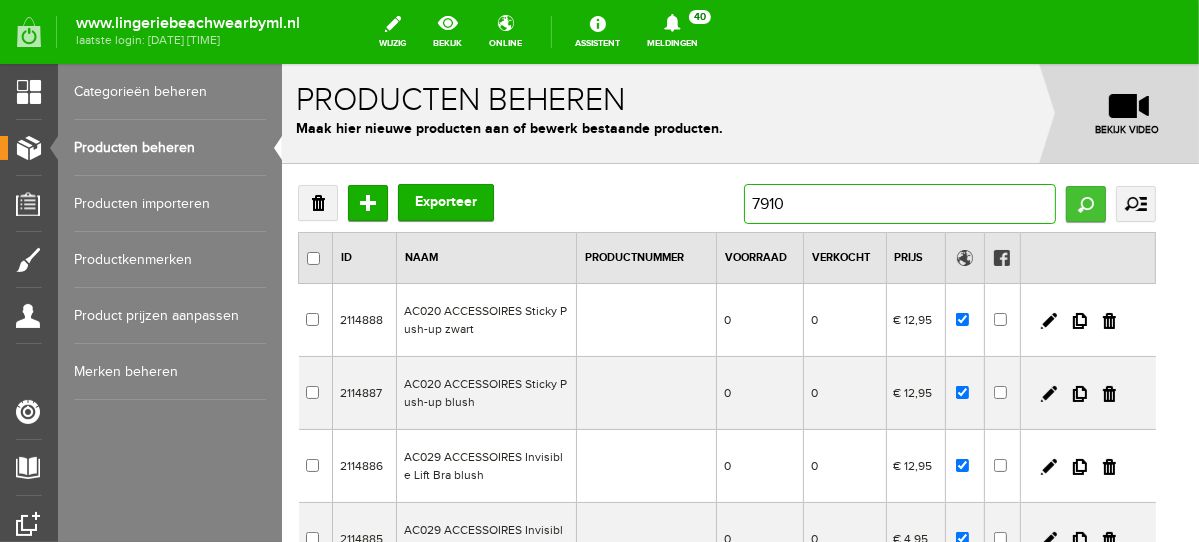 type on "7910" 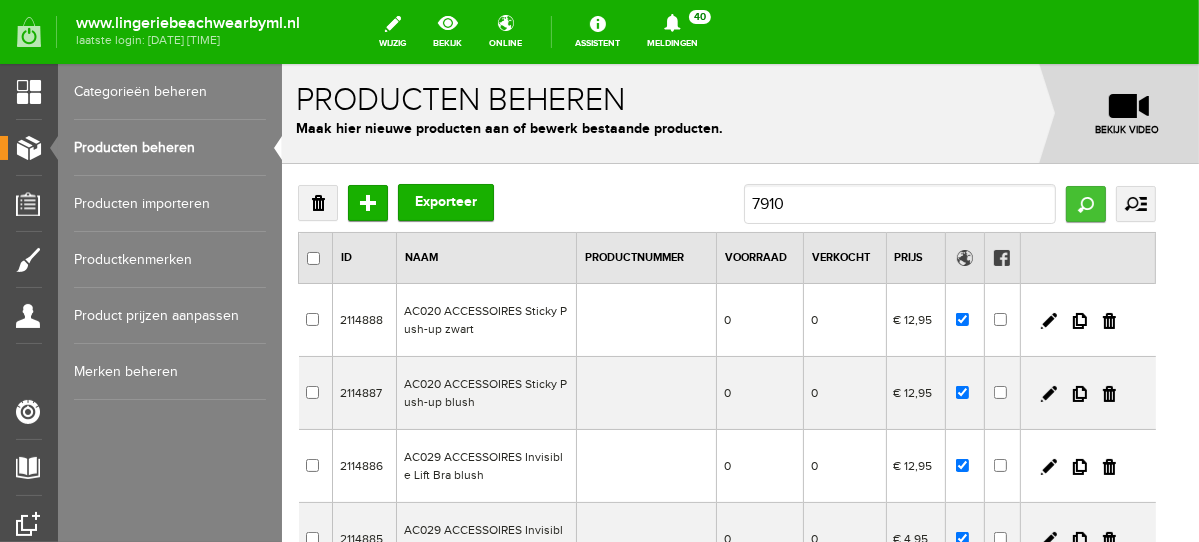 click on "Zoeken" at bounding box center (1085, 203) 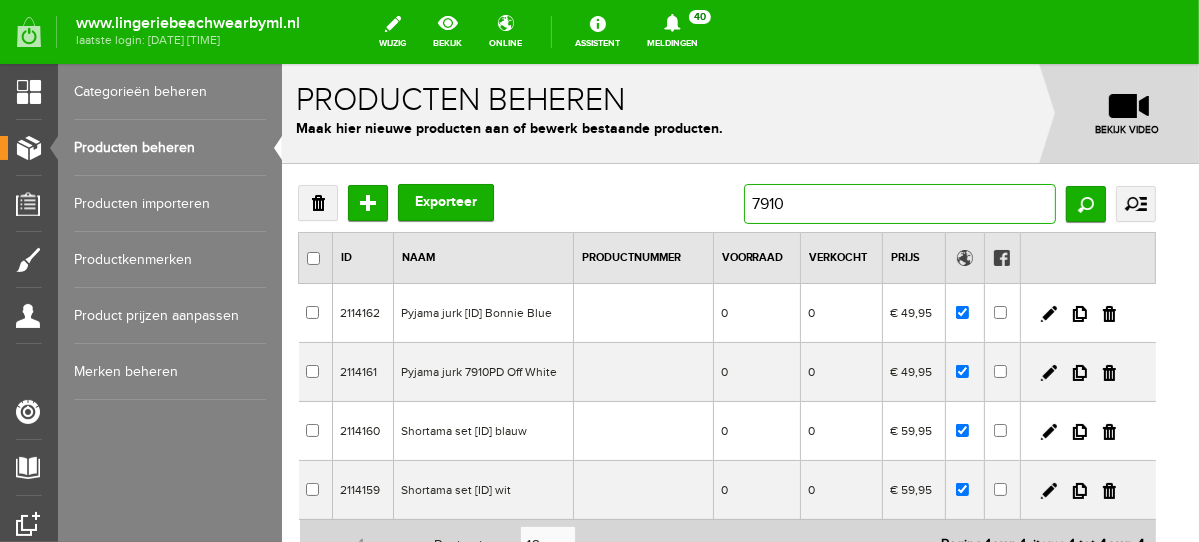 click on "7910" at bounding box center [899, 203] 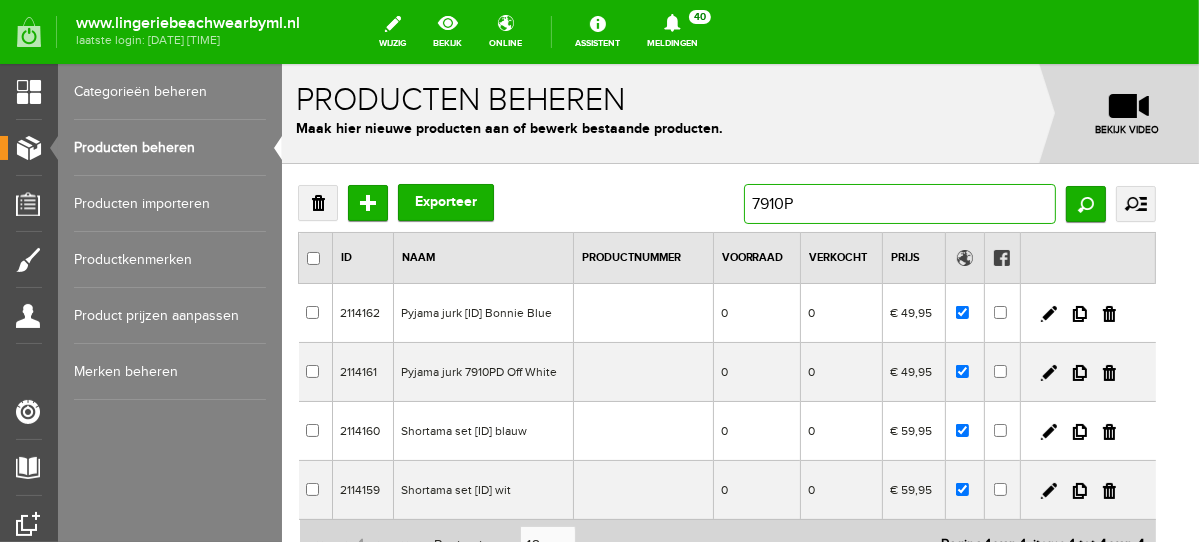type on "7910PD" 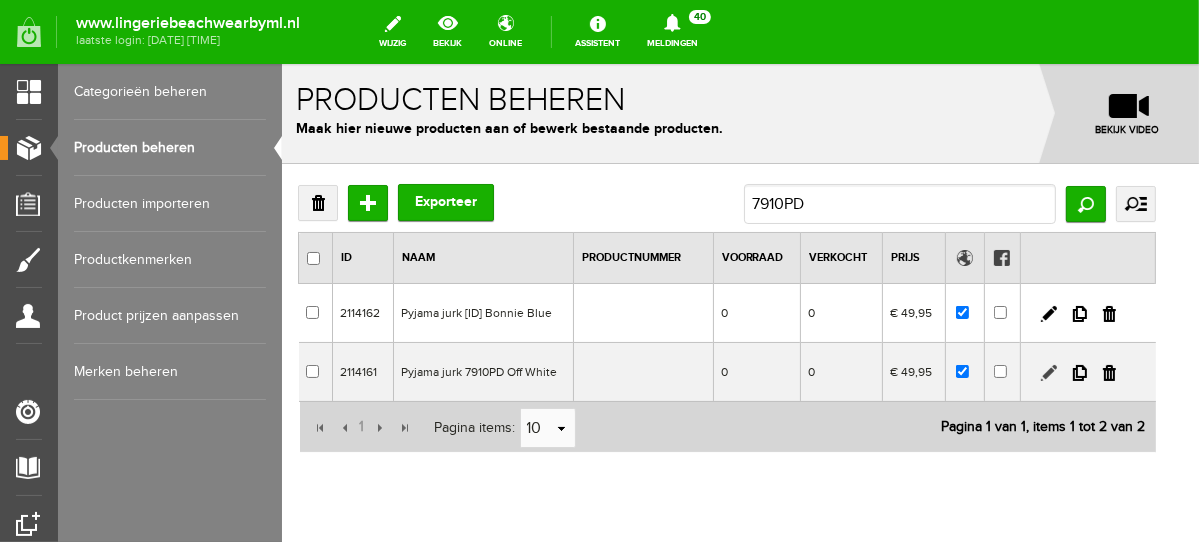 click at bounding box center (1048, 372) 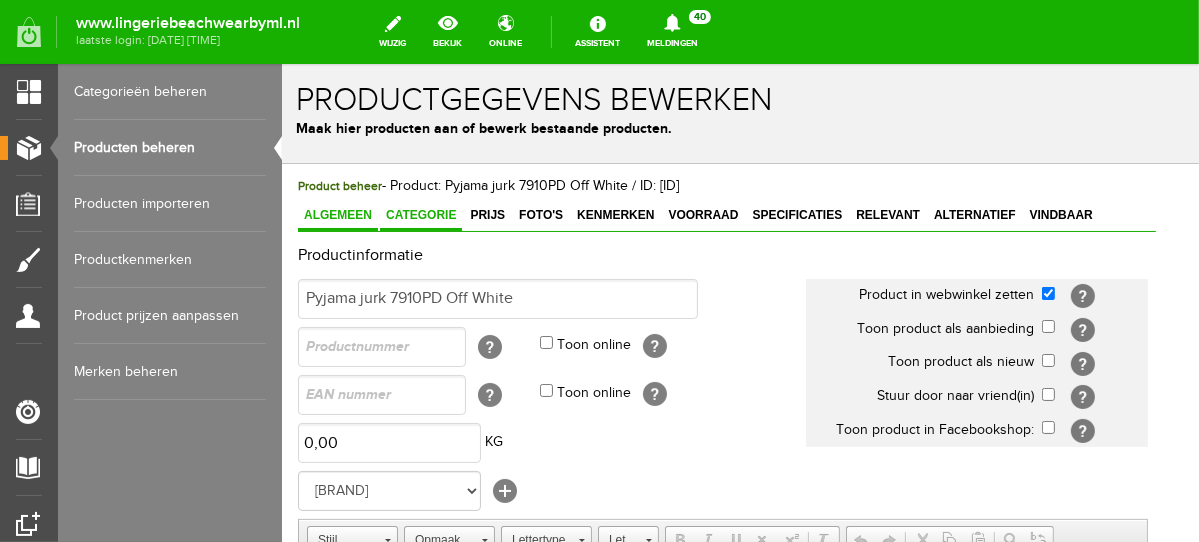 scroll, scrollTop: 0, scrollLeft: 0, axis: both 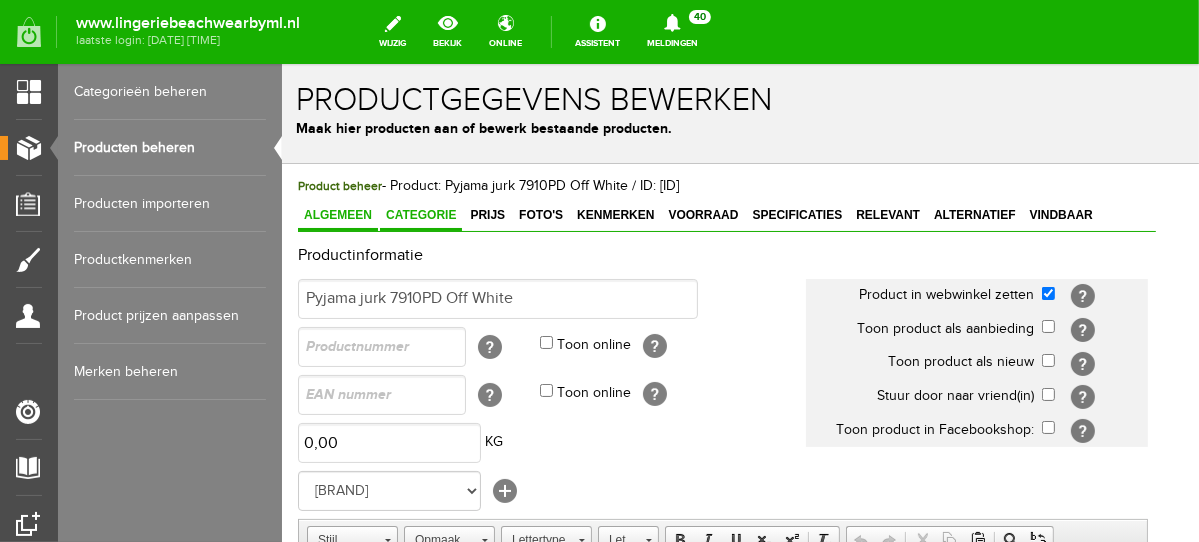 click on "Categorie" at bounding box center [420, 215] 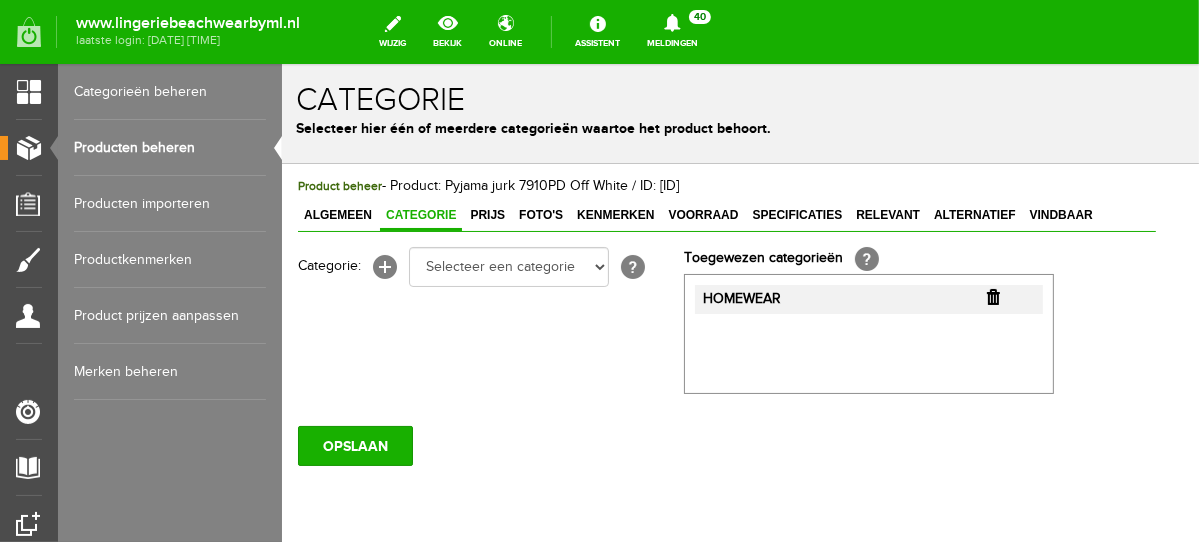 click on "Producten beheren" at bounding box center [170, 148] 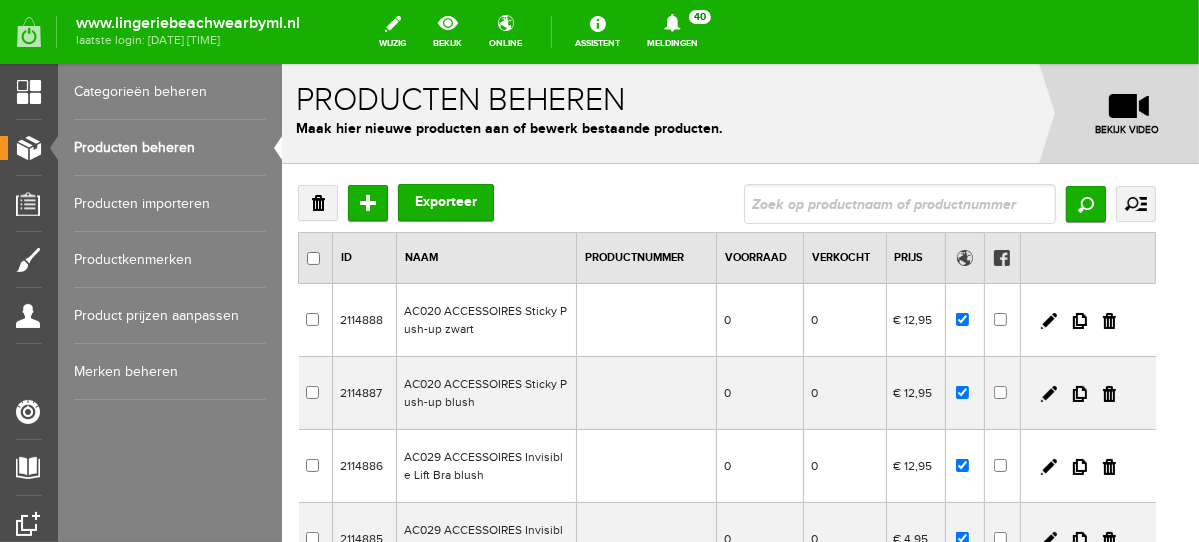 scroll, scrollTop: 0, scrollLeft: 0, axis: both 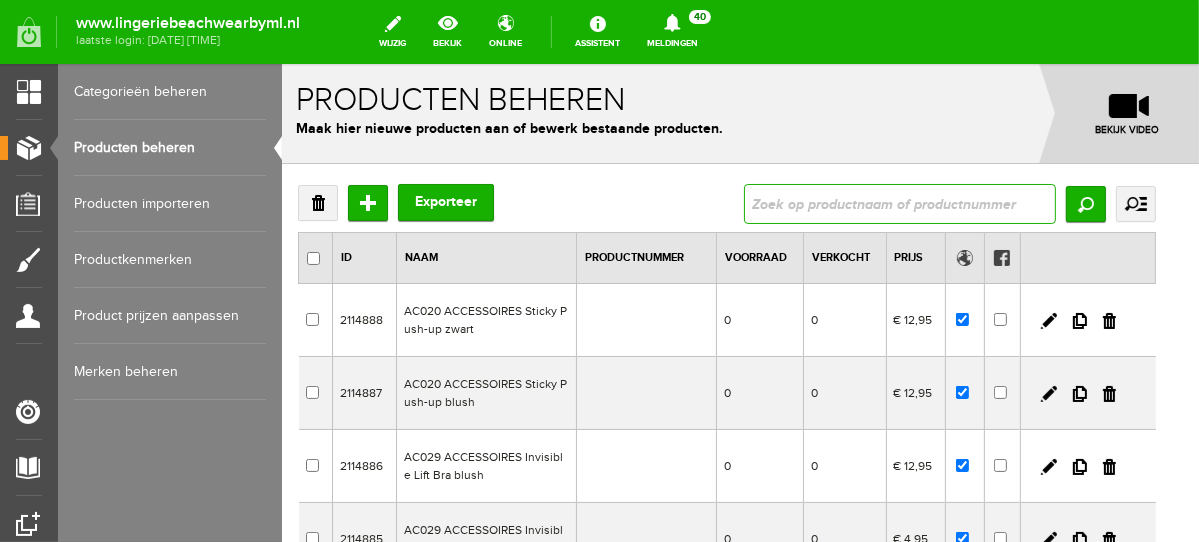 click at bounding box center [899, 203] 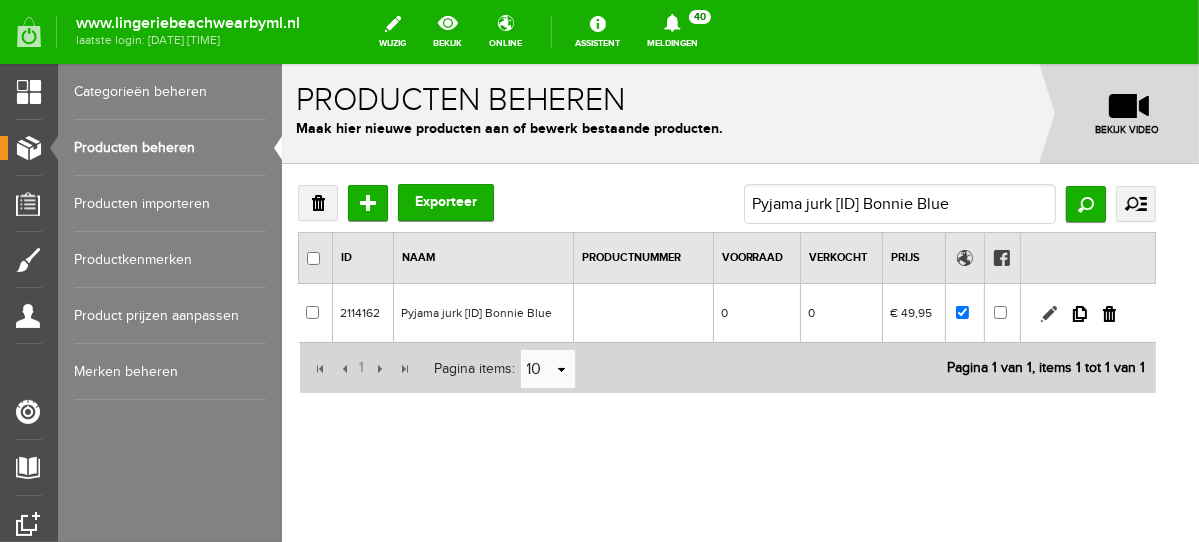 click at bounding box center (1048, 313) 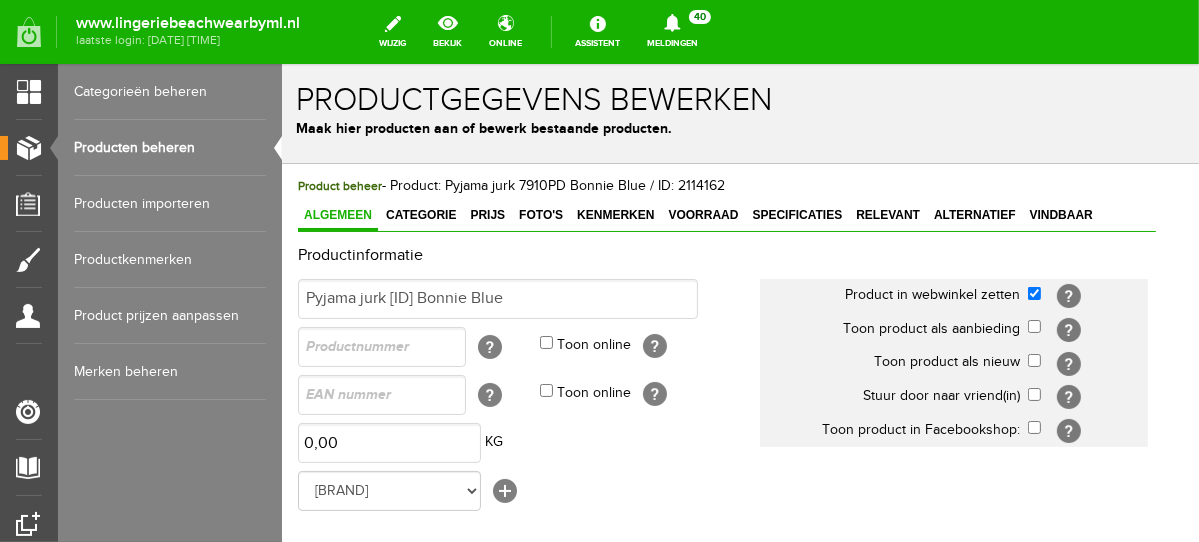 scroll, scrollTop: 0, scrollLeft: 0, axis: both 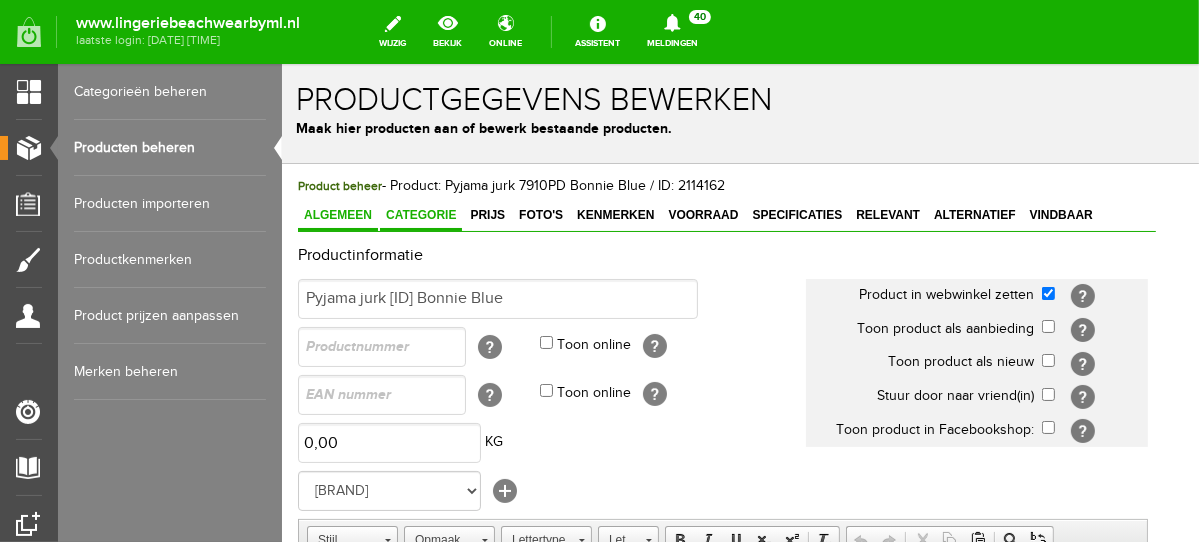 click on "Categorie" at bounding box center (420, 214) 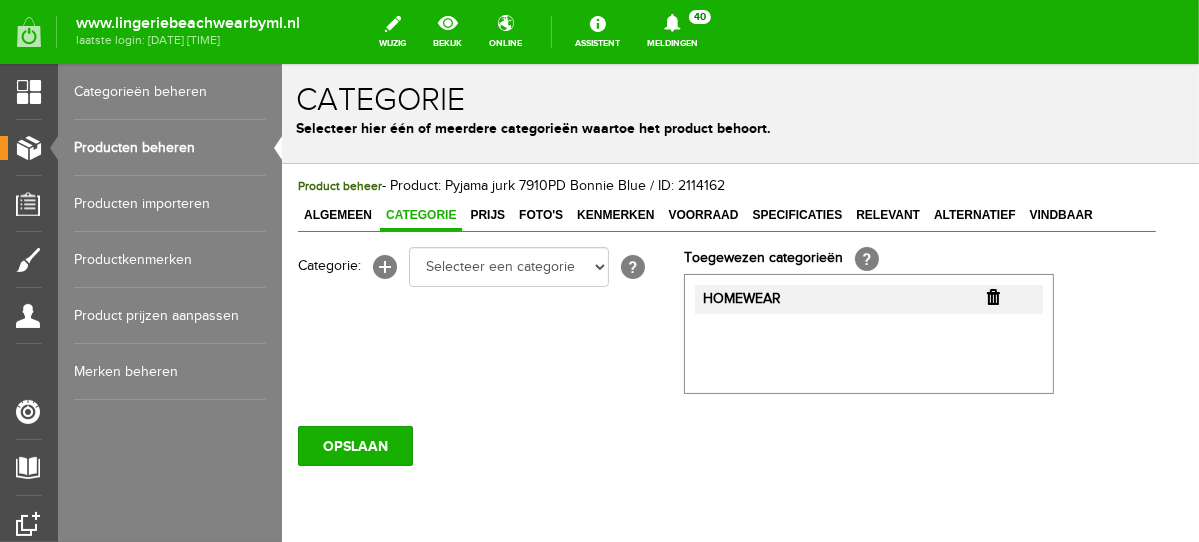 click on "Producten beheren" at bounding box center (170, 148) 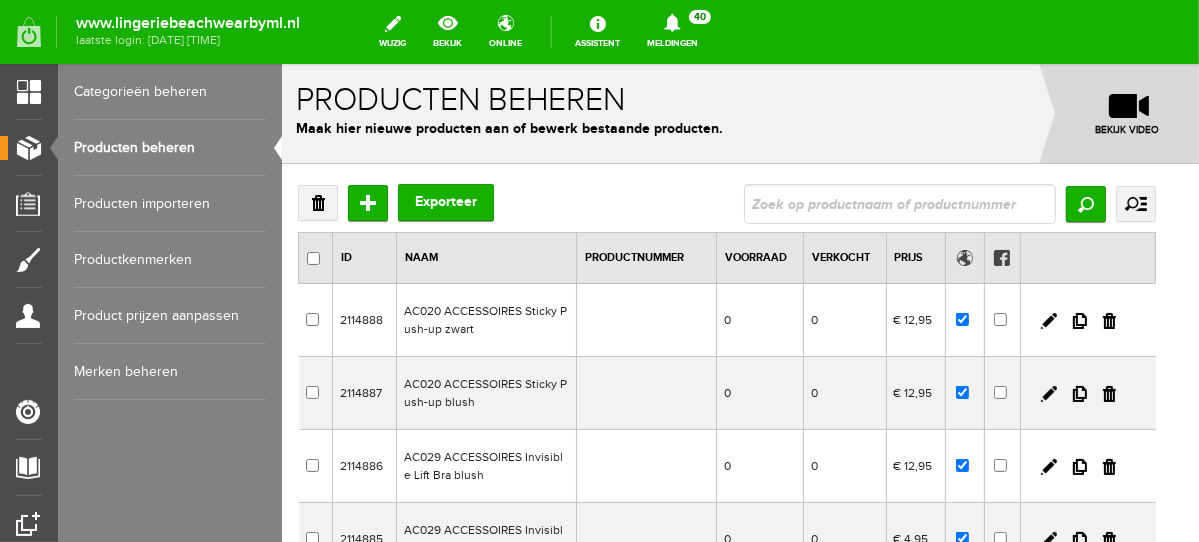 scroll, scrollTop: 0, scrollLeft: 0, axis: both 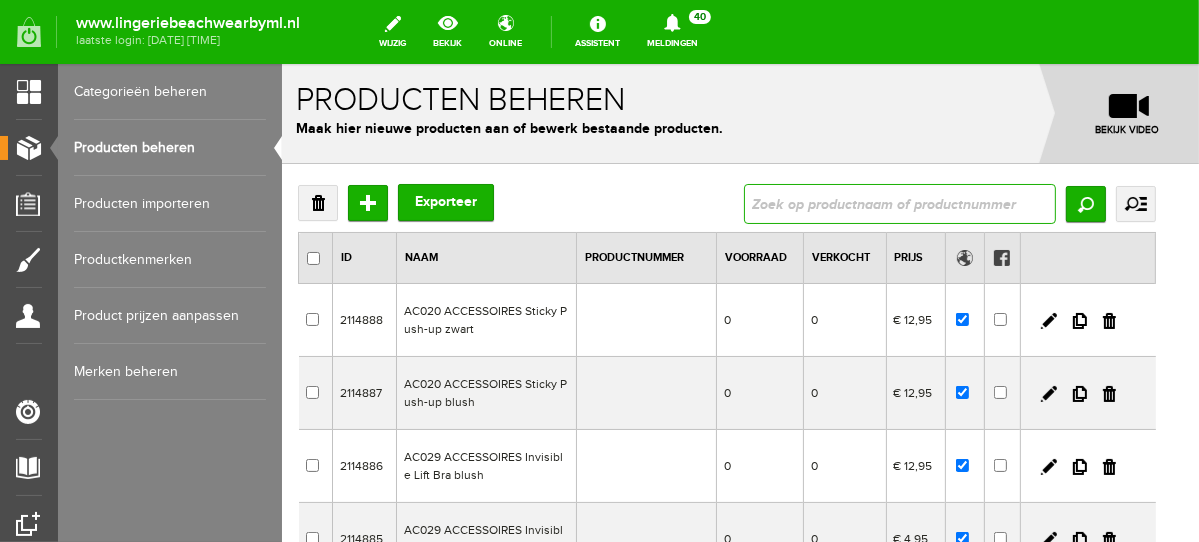 click at bounding box center [899, 203] 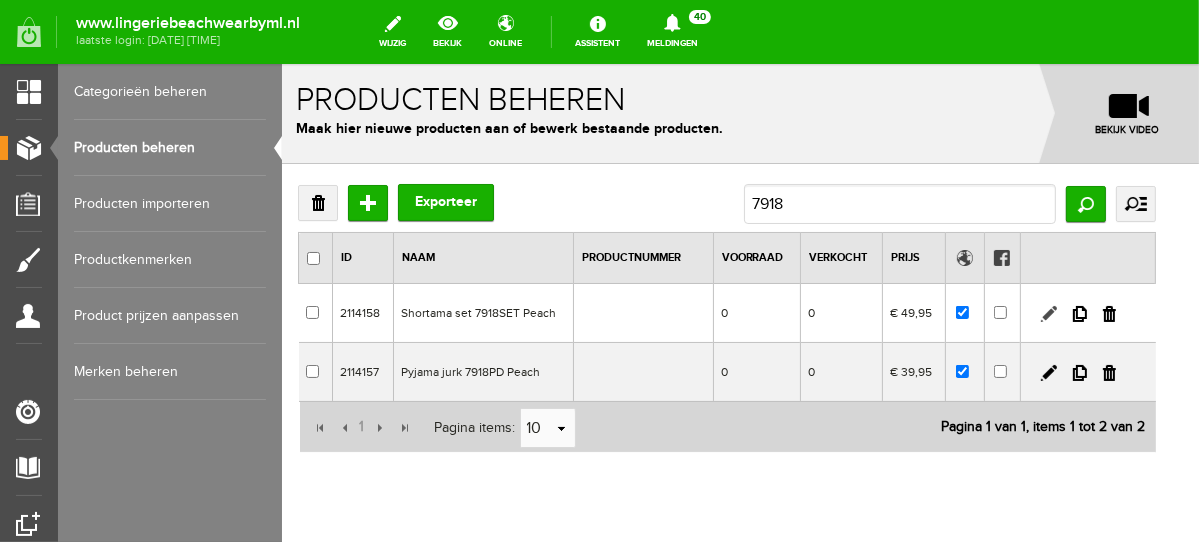 click at bounding box center [1048, 313] 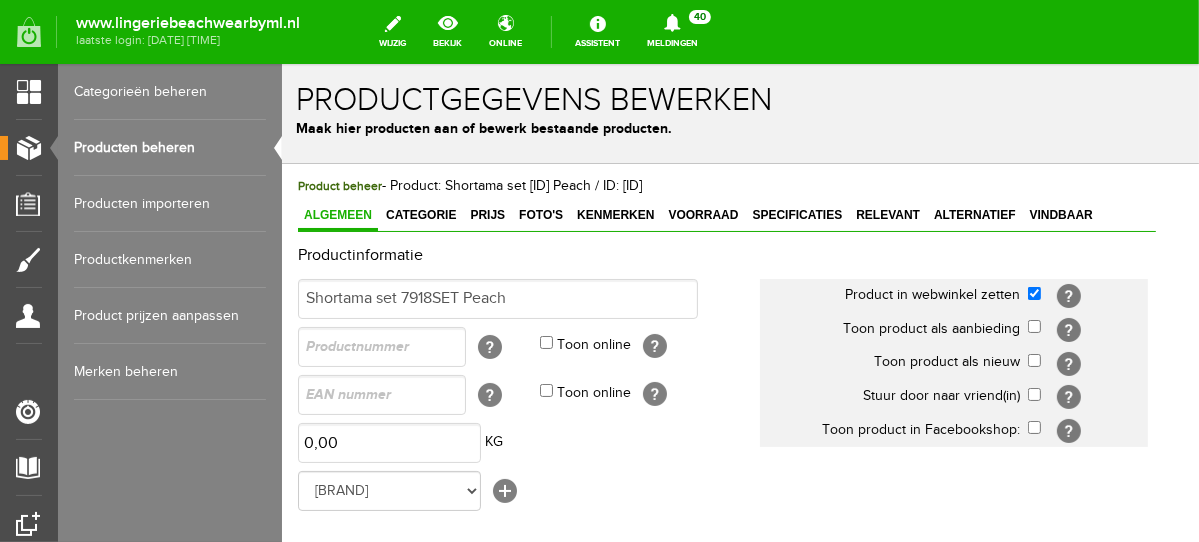 scroll, scrollTop: 0, scrollLeft: 0, axis: both 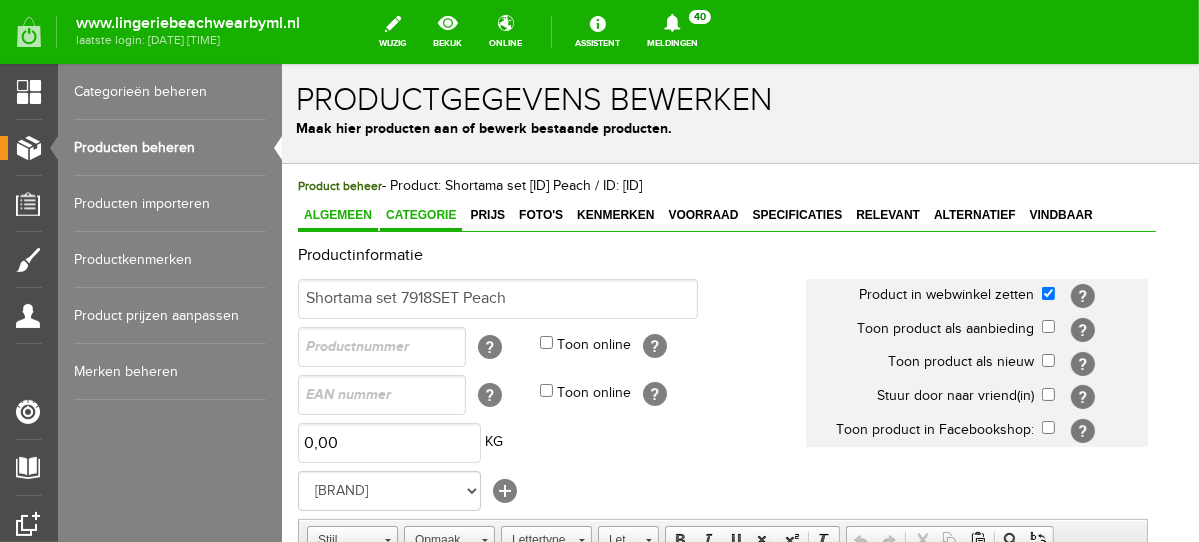 click on "Categorie" at bounding box center [420, 214] 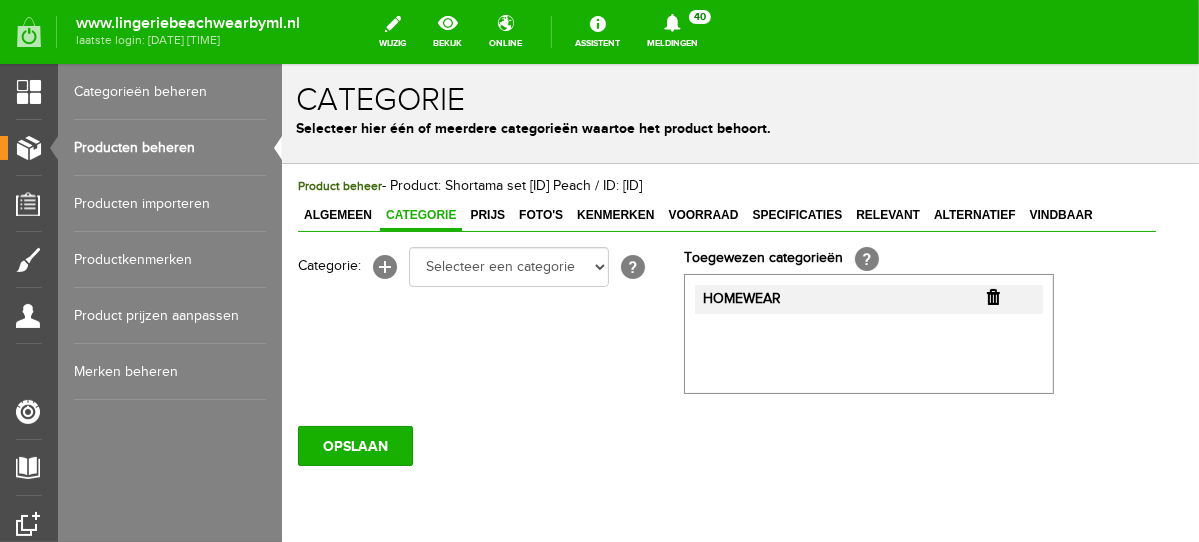 click on "Producten beheren" at bounding box center (170, 148) 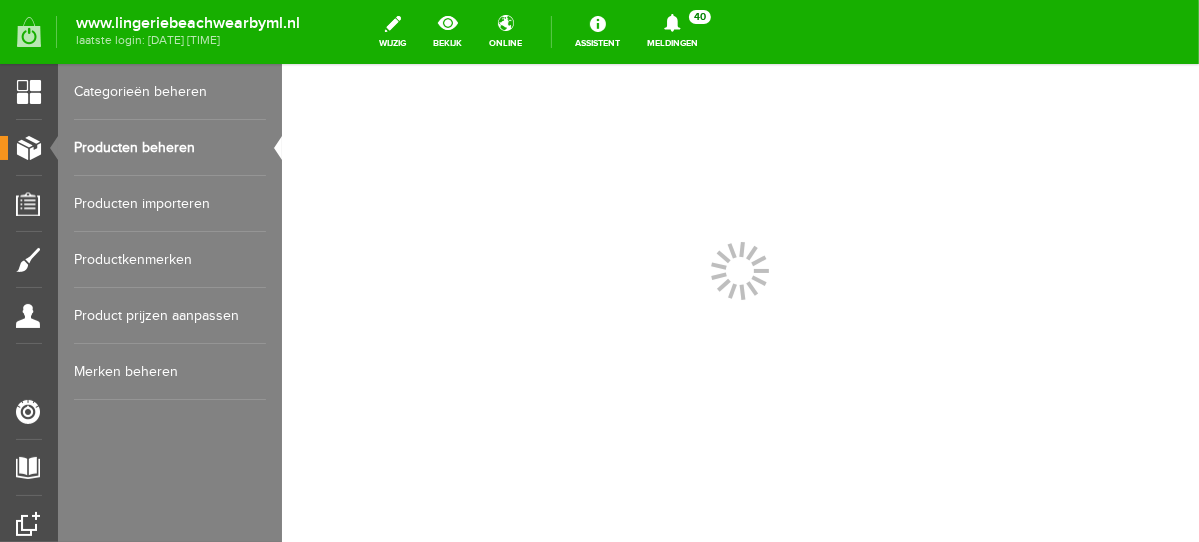 scroll, scrollTop: 0, scrollLeft: 0, axis: both 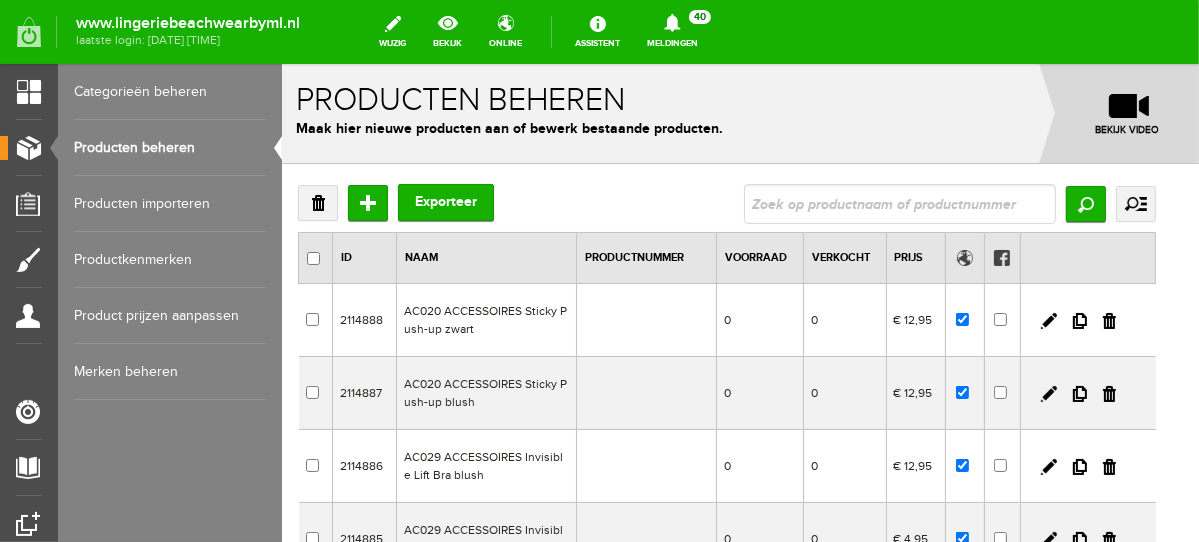 click on "Categorieën beheren" at bounding box center [170, 92] 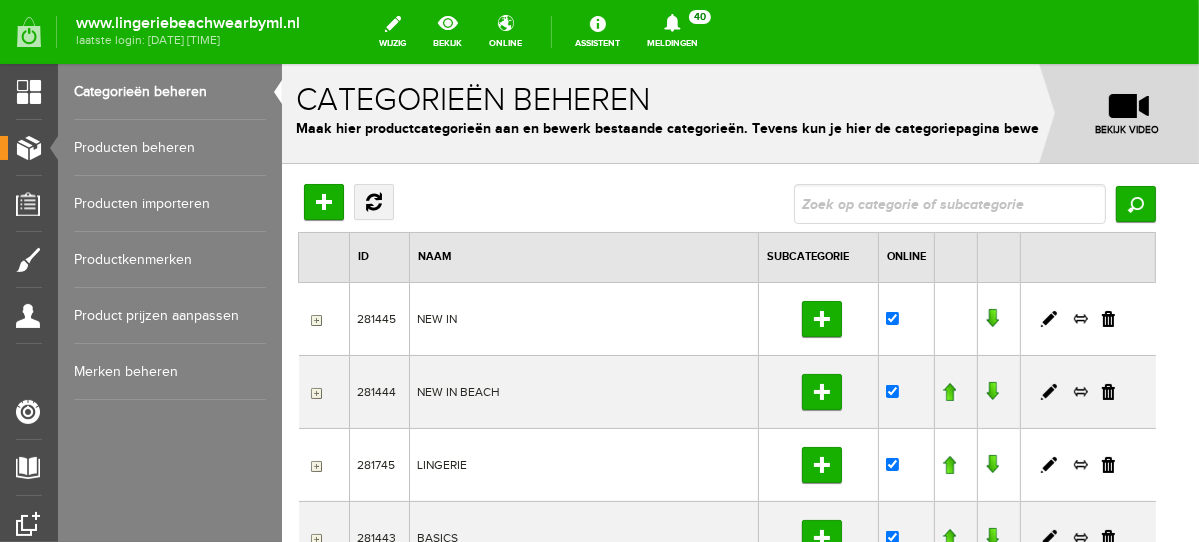 scroll, scrollTop: 0, scrollLeft: 0, axis: both 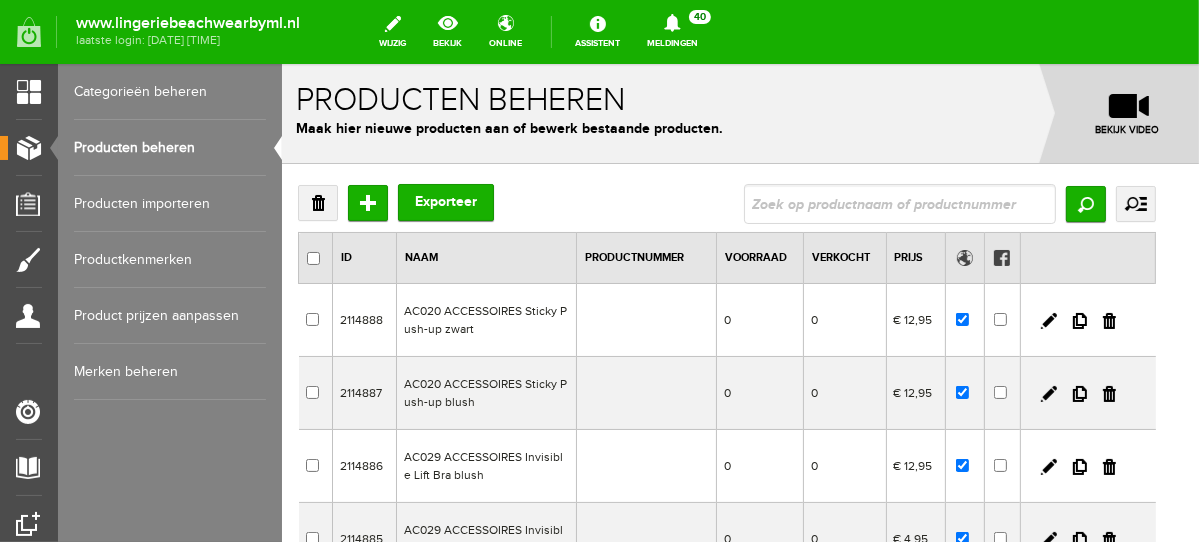 click on "Verwijderen
Toevoegen
Exporteer
Zoeken
uitgebreid zoeken
Categorie
NEW IN
>		 >		 LINGERIE
>		 >		 NACHTMODE
>		 >		 HOMEWEAR
>		 >		 BADMODE
>		 >		 BODY
NEW IN BEACH
>		 >		 Bikinitop moulded (niet voorgev.)
>		 >		 Bikinitop voorgevormd
>		 >		 Shorty
>		 >		 Badpakken
>		 >		 Strandaccessoires
>		 >		 Rio slip
>		 >		 Slip
>		 >		 Hoge slip
>		 >		 Niet voorgevormd
>		 >		 Voorgevormd
>		 >		 One Shoulder
>		 >		 Push Up
>		 >		 Bandeau
>		 >		 Halter
>		 >		 Triangel
LINGERIE
>		 >		 SUMMER COLOURS
>		 >		 BH ZONDER BEUGEL
>		 >		 PLUSSIZE
>		 >		 STRAPLESS" at bounding box center [726, 688] 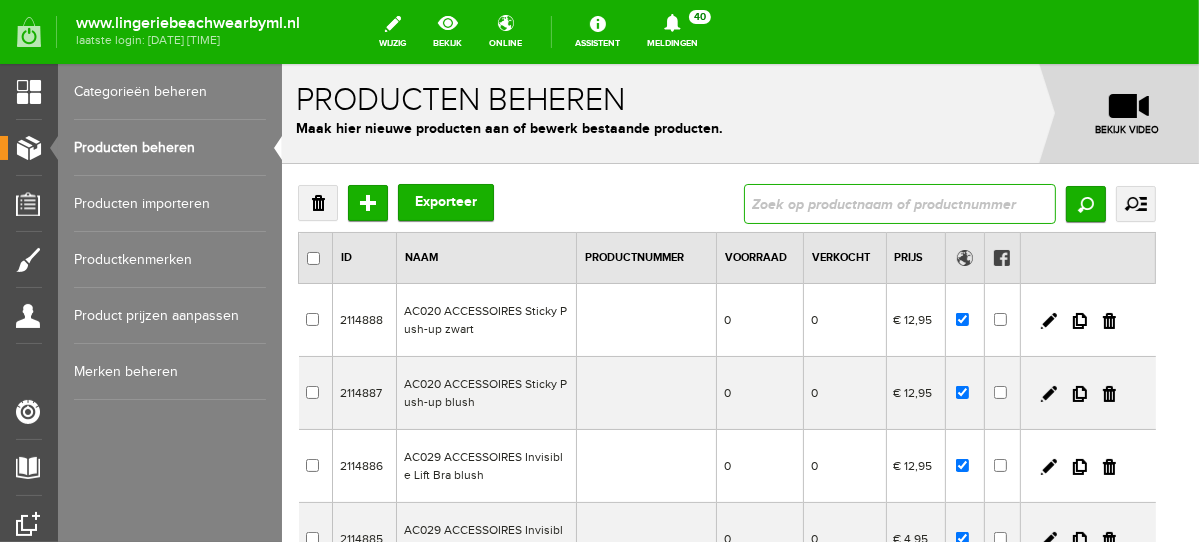 click at bounding box center [899, 203] 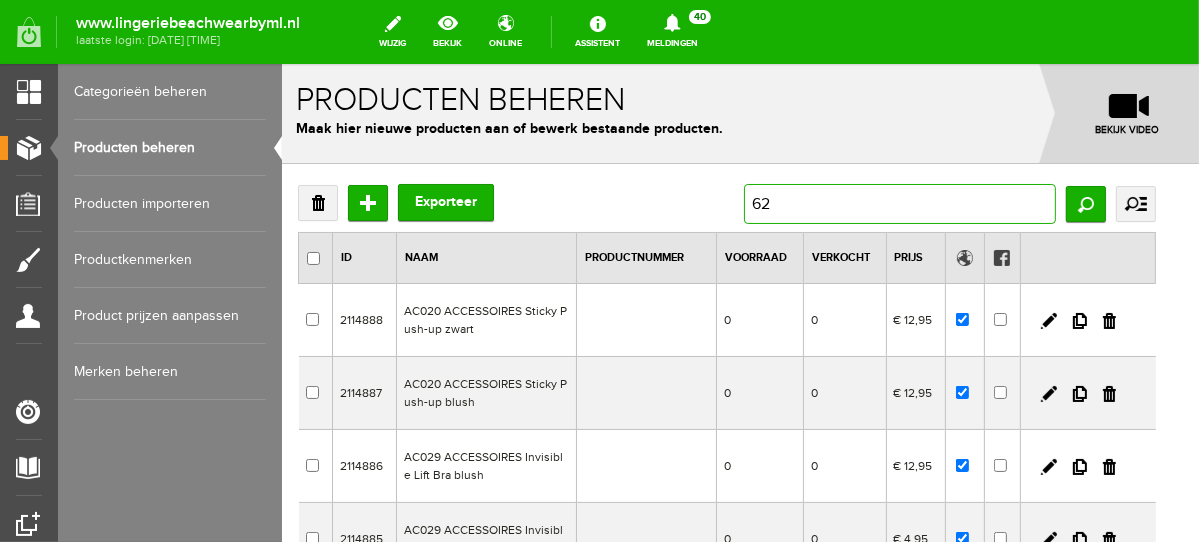 type on "6" 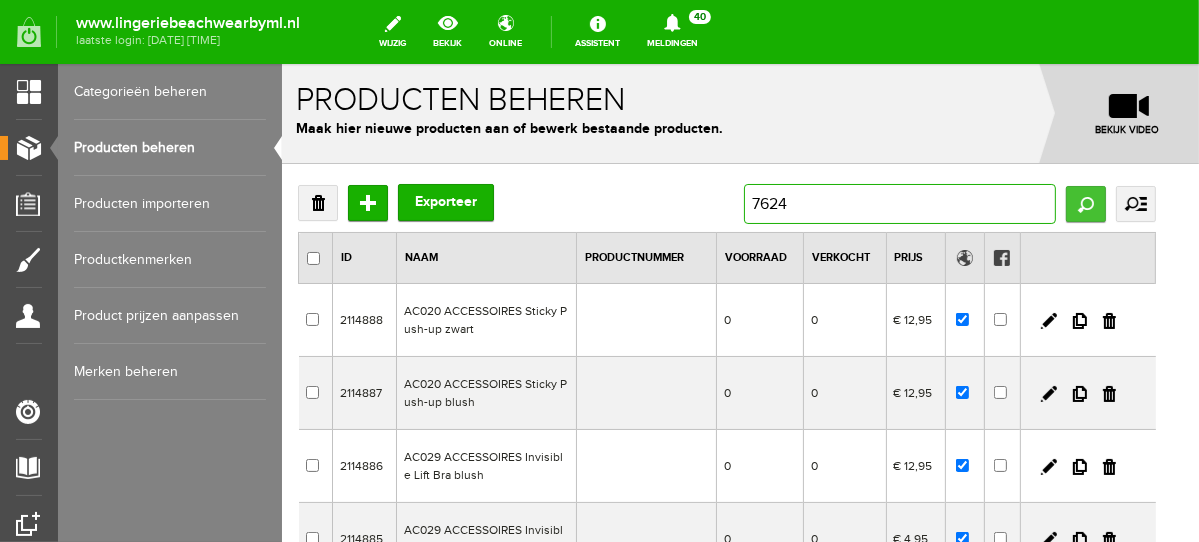 type on "7624" 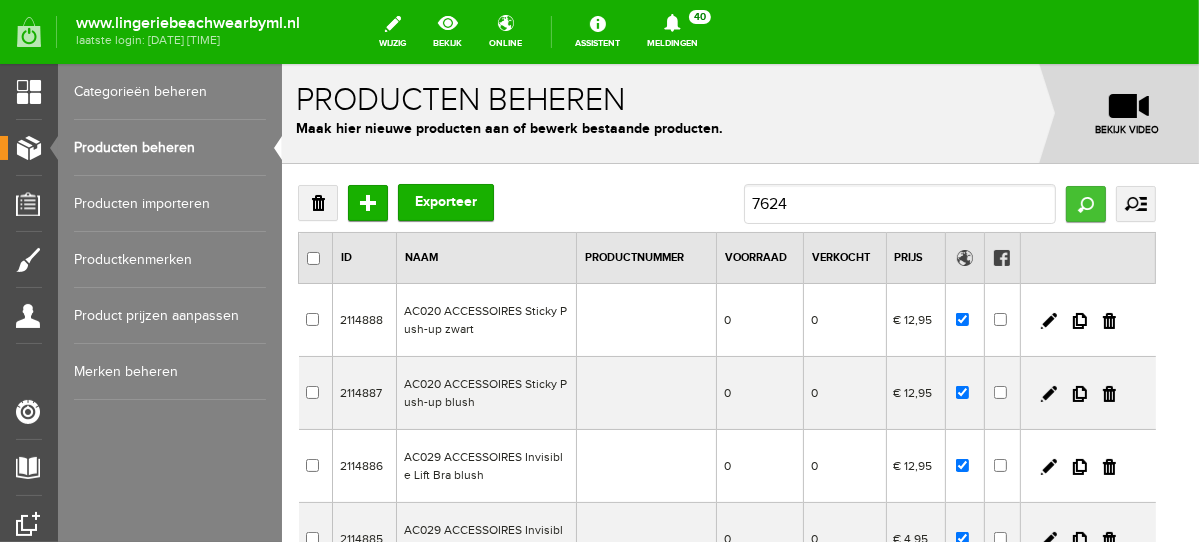 click on "Zoeken" at bounding box center [1085, 203] 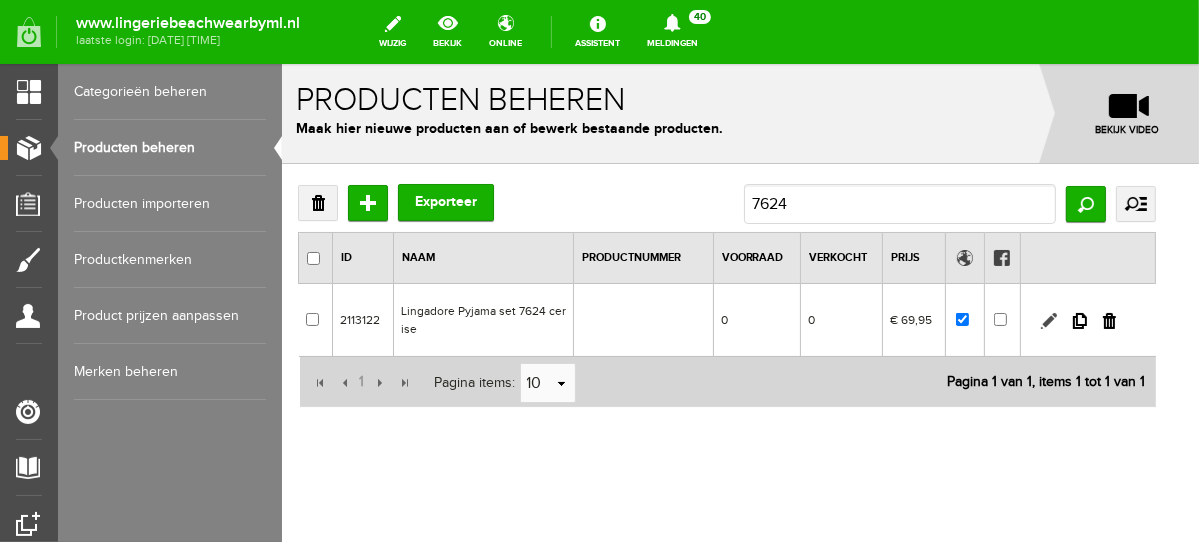 click at bounding box center (1048, 320) 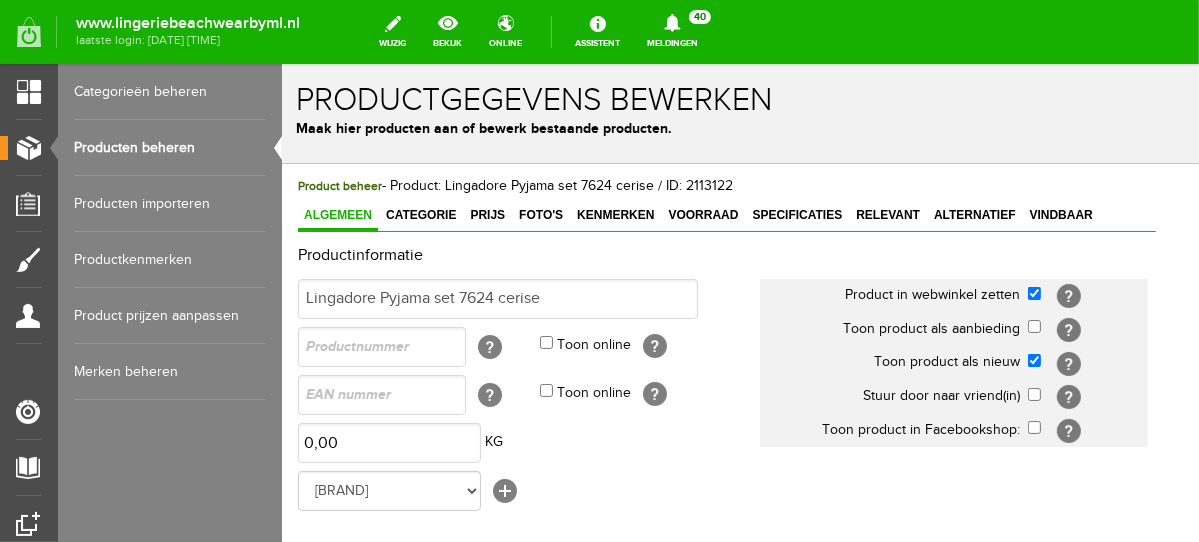 scroll, scrollTop: 0, scrollLeft: 0, axis: both 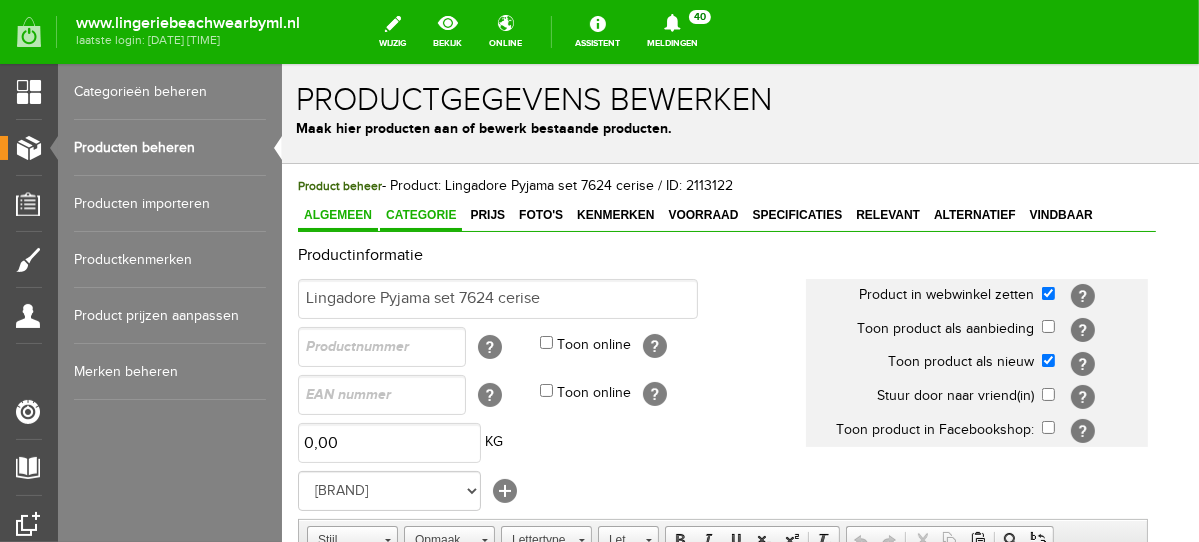 click on "Categorie" at bounding box center (420, 214) 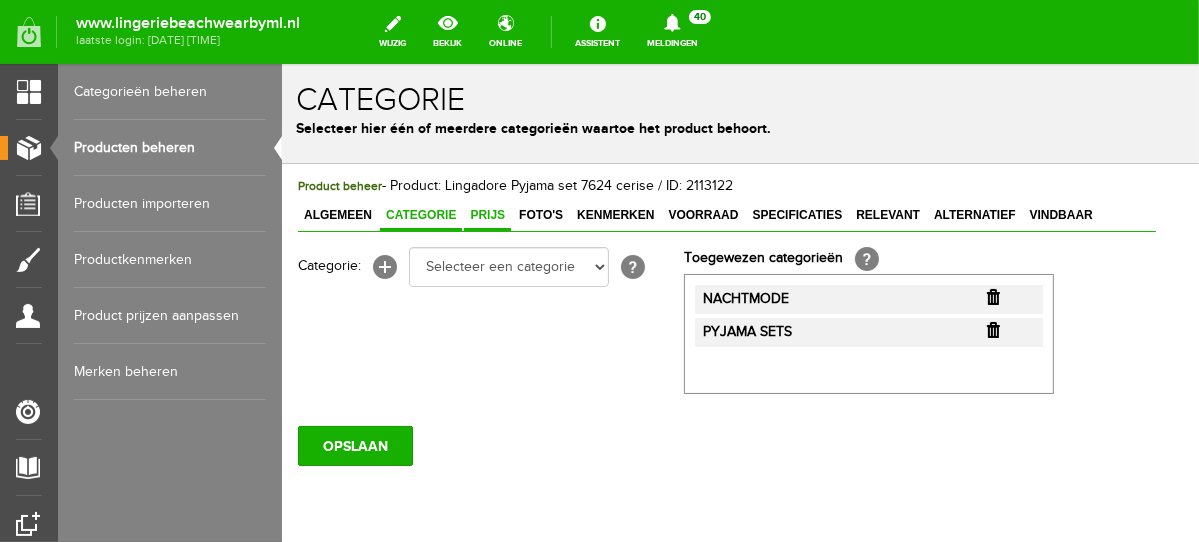 click on "Prijs" at bounding box center [486, 214] 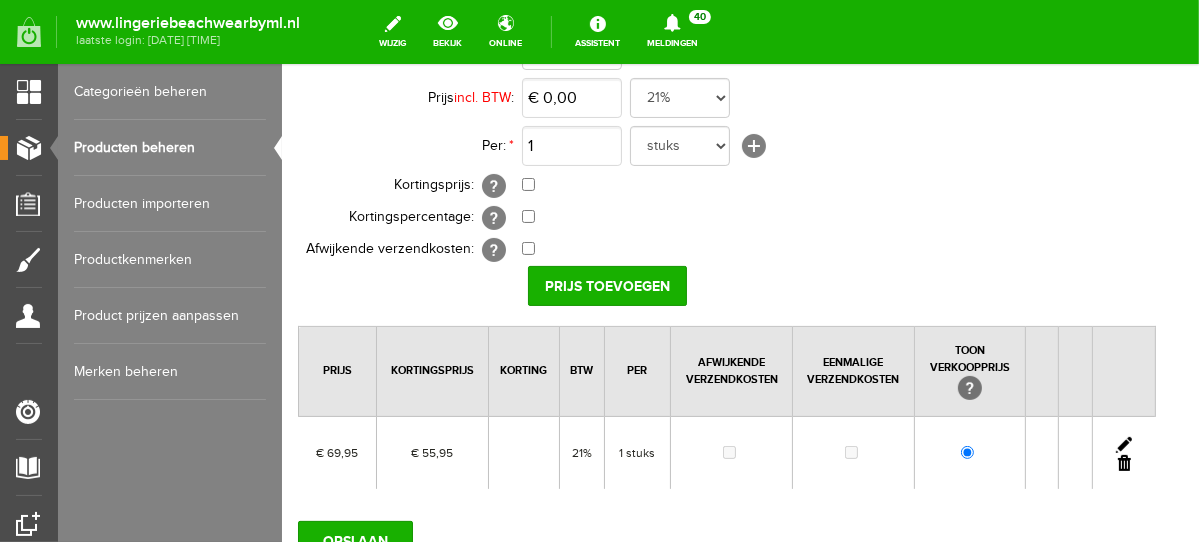 scroll, scrollTop: 0, scrollLeft: 0, axis: both 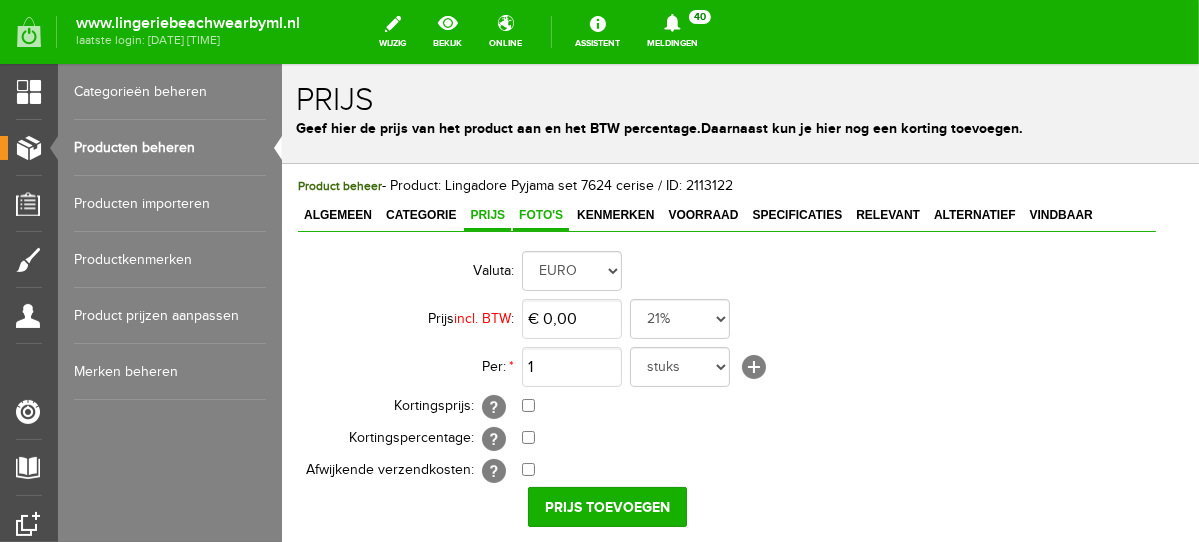 click on "Foto's" at bounding box center [540, 214] 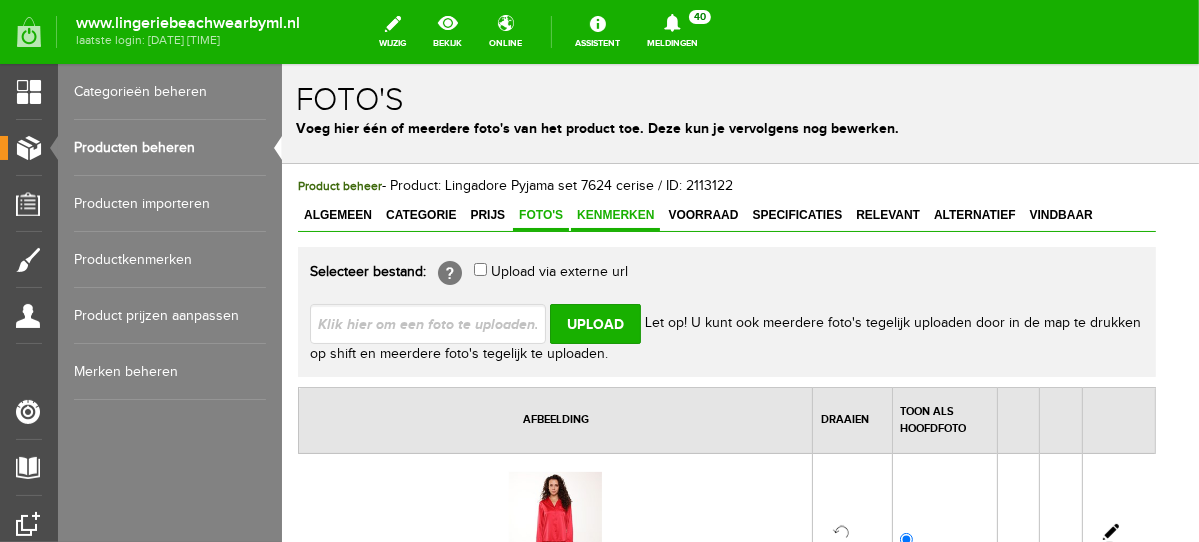 click on "Kenmerken" at bounding box center (614, 214) 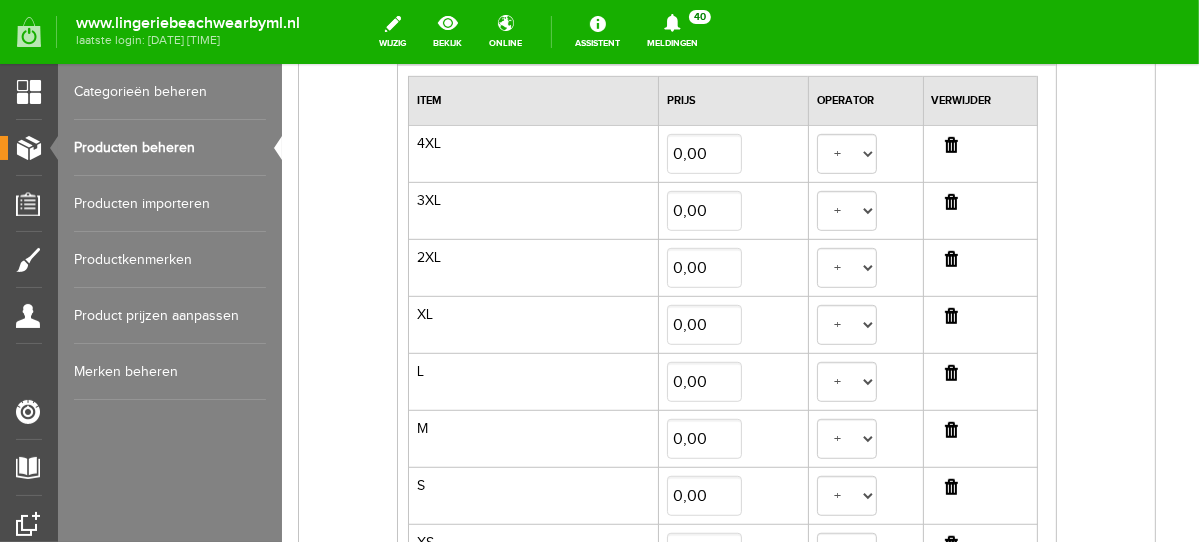 scroll, scrollTop: 729, scrollLeft: 0, axis: vertical 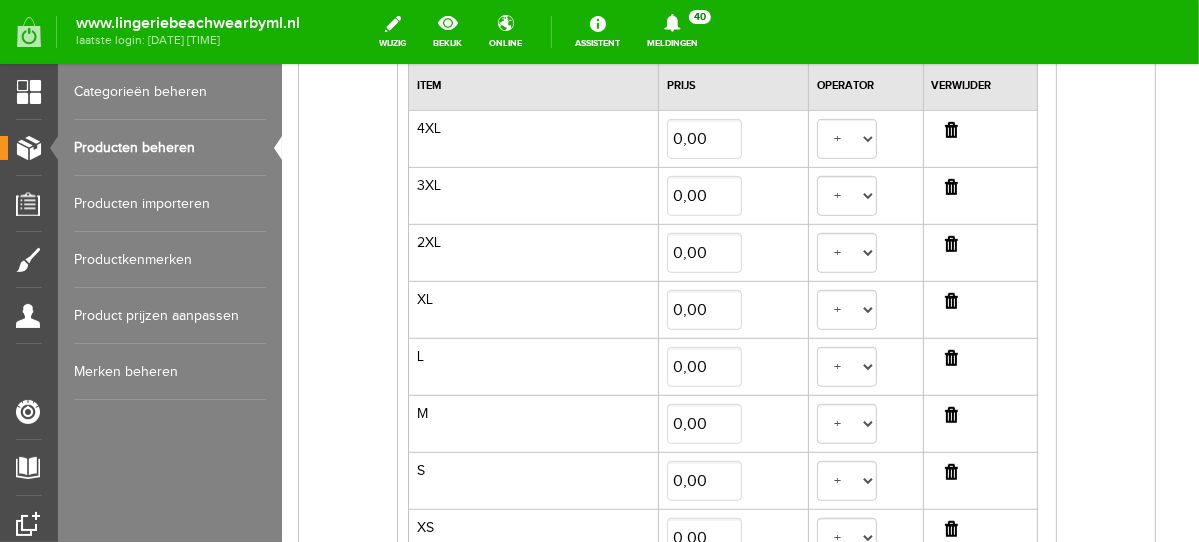 click at bounding box center [950, 129] 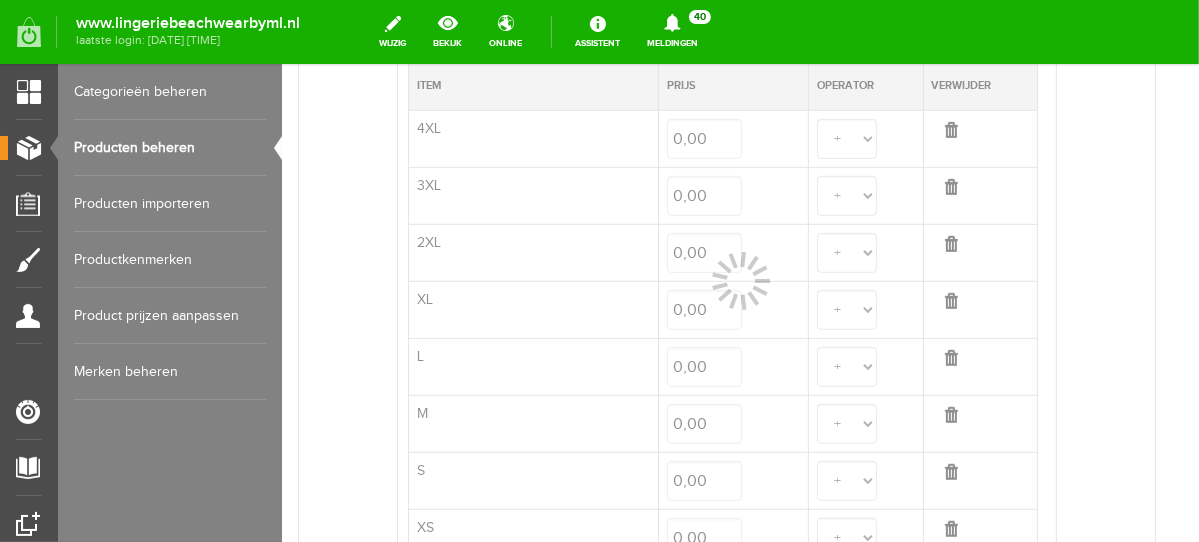 select 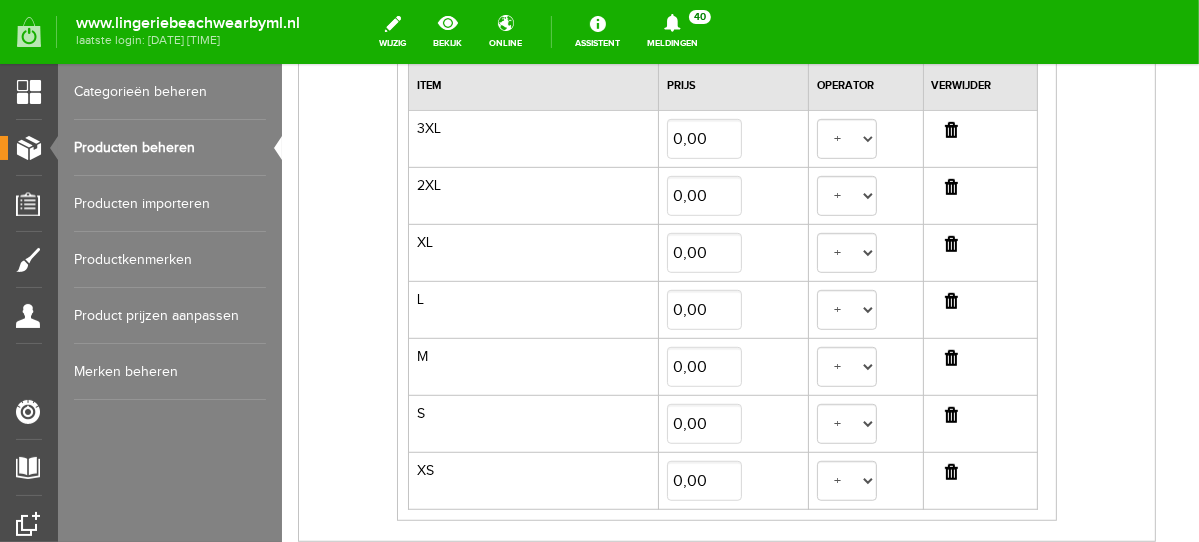 click at bounding box center (950, 129) 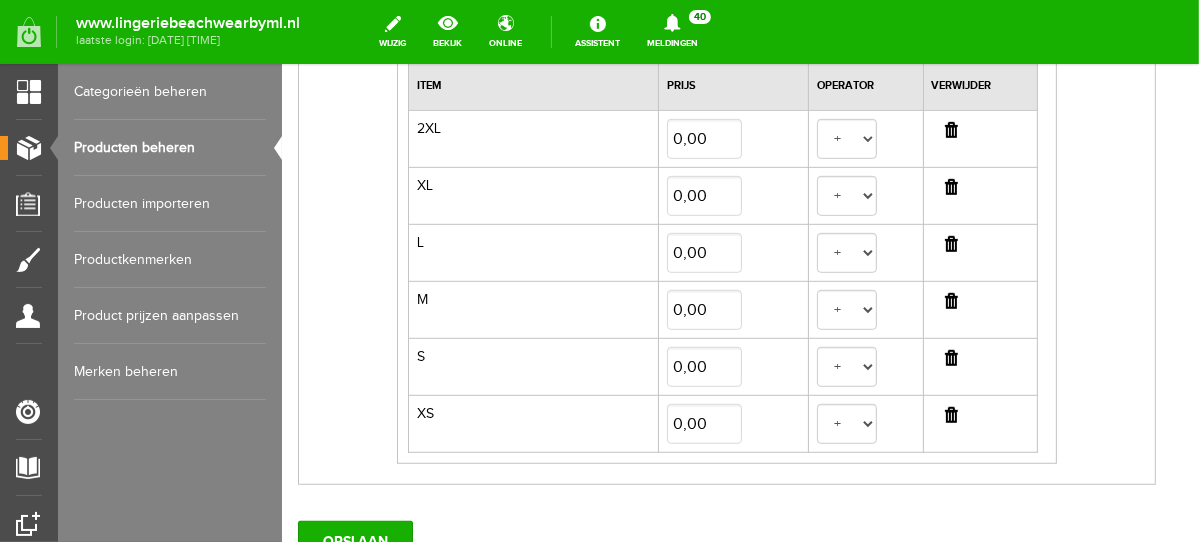 click at bounding box center [950, 129] 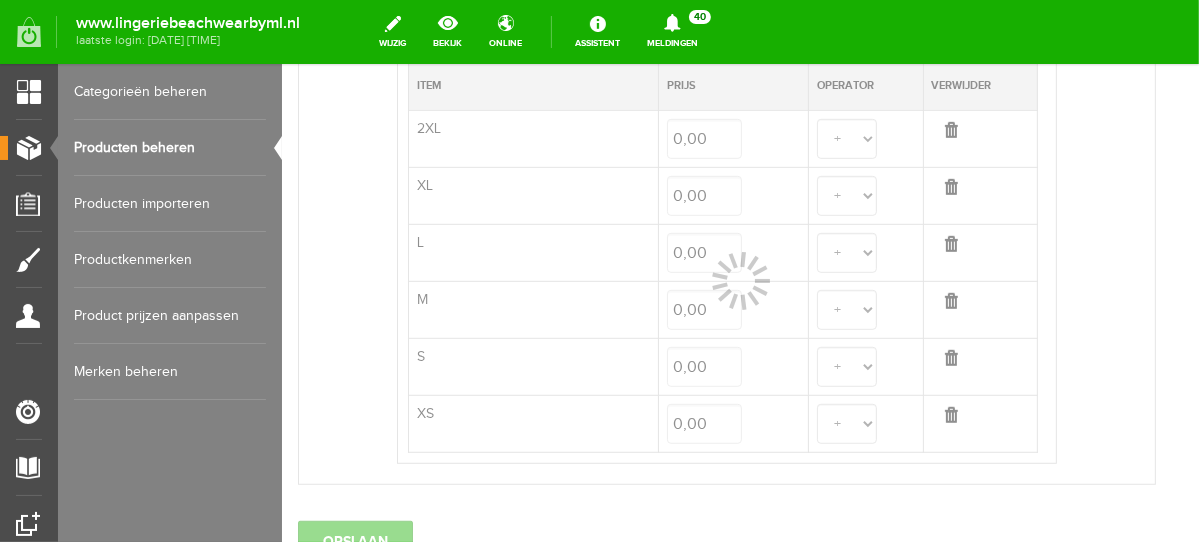 select 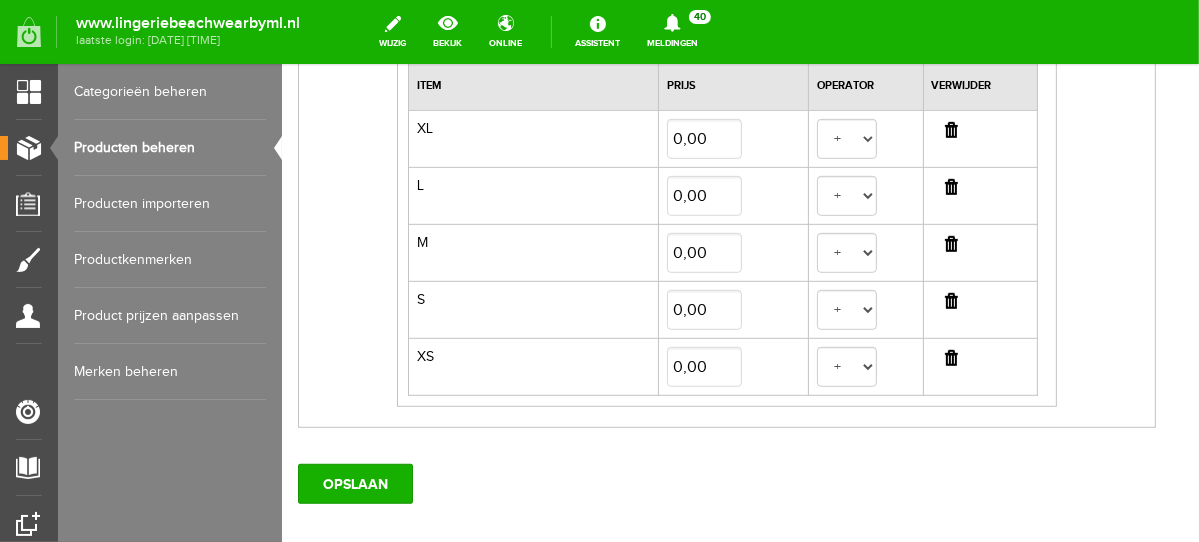 click at bounding box center (950, 186) 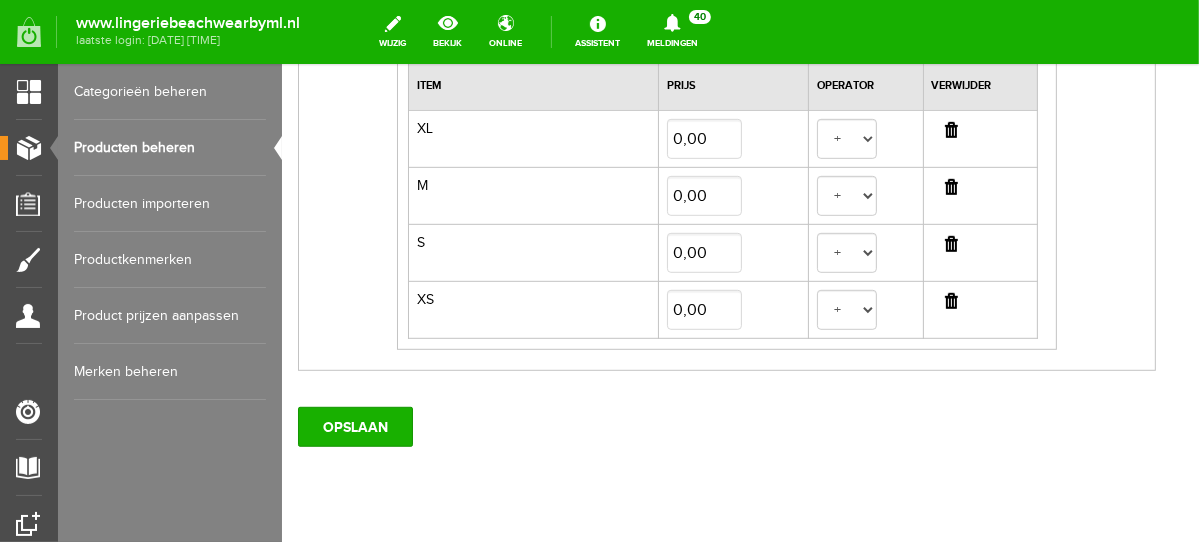 click at bounding box center (950, 243) 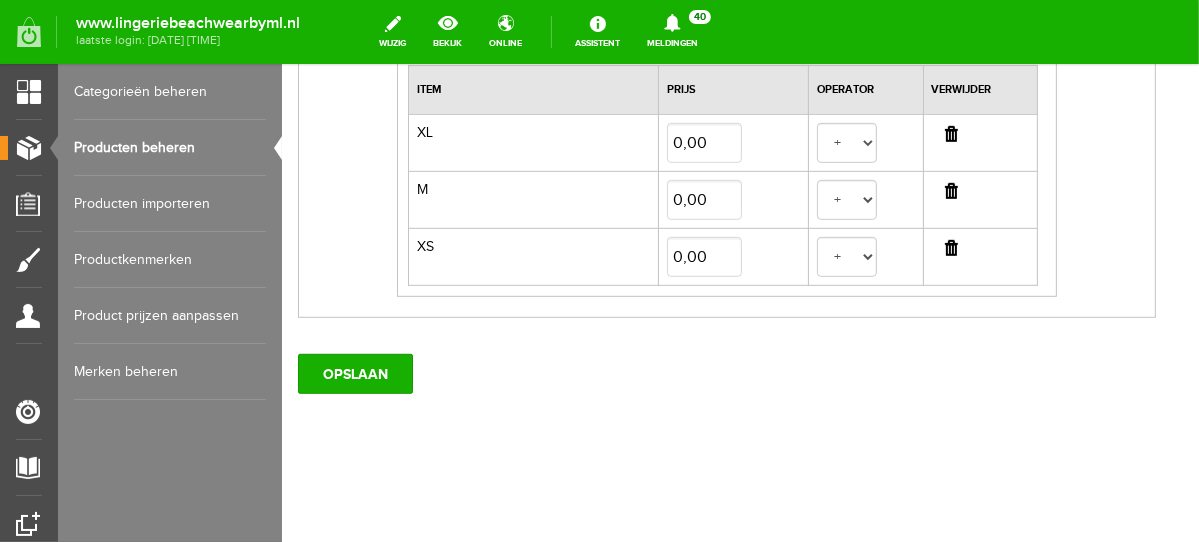 scroll, scrollTop: 720, scrollLeft: 0, axis: vertical 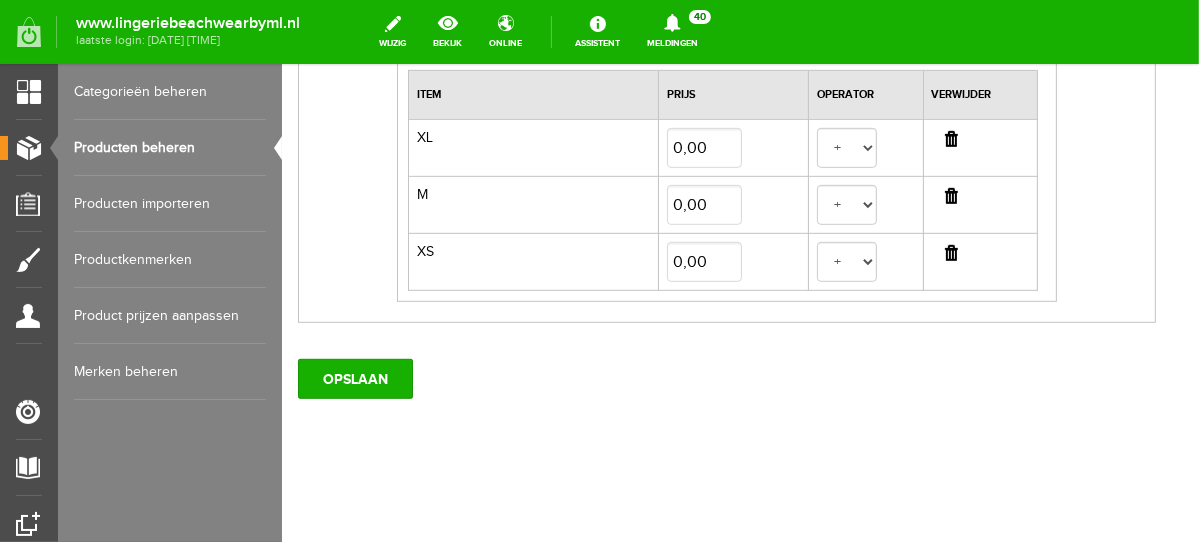 click at bounding box center [979, 260] 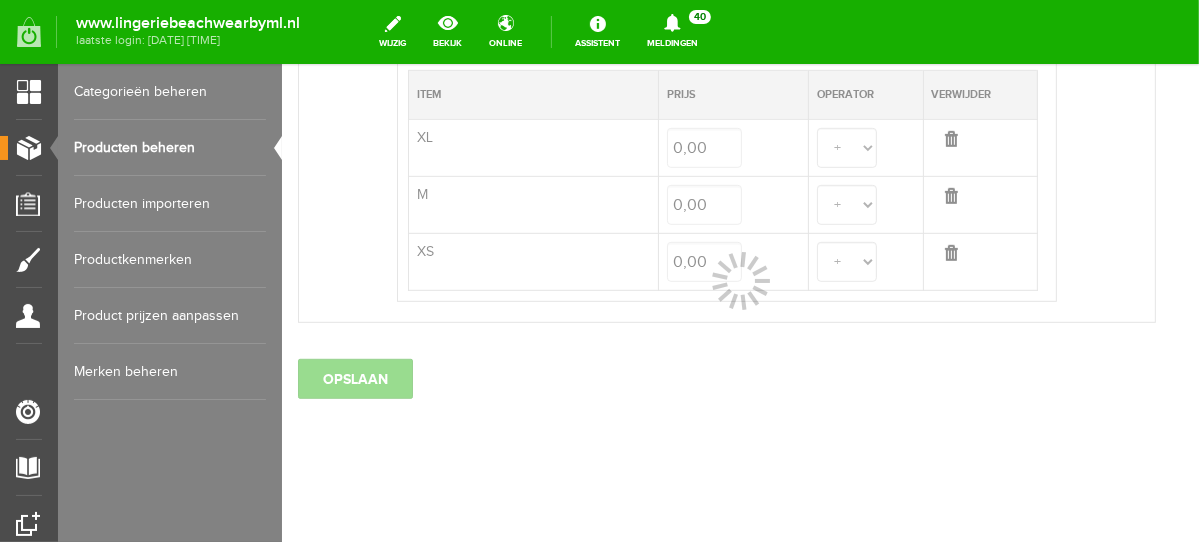 scroll, scrollTop: 663, scrollLeft: 0, axis: vertical 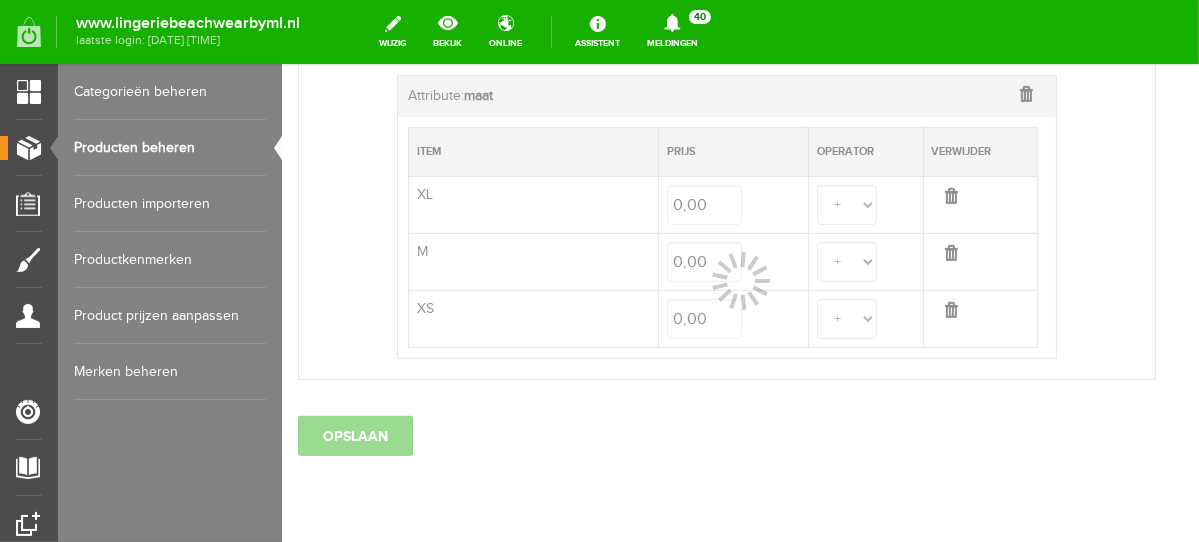 select 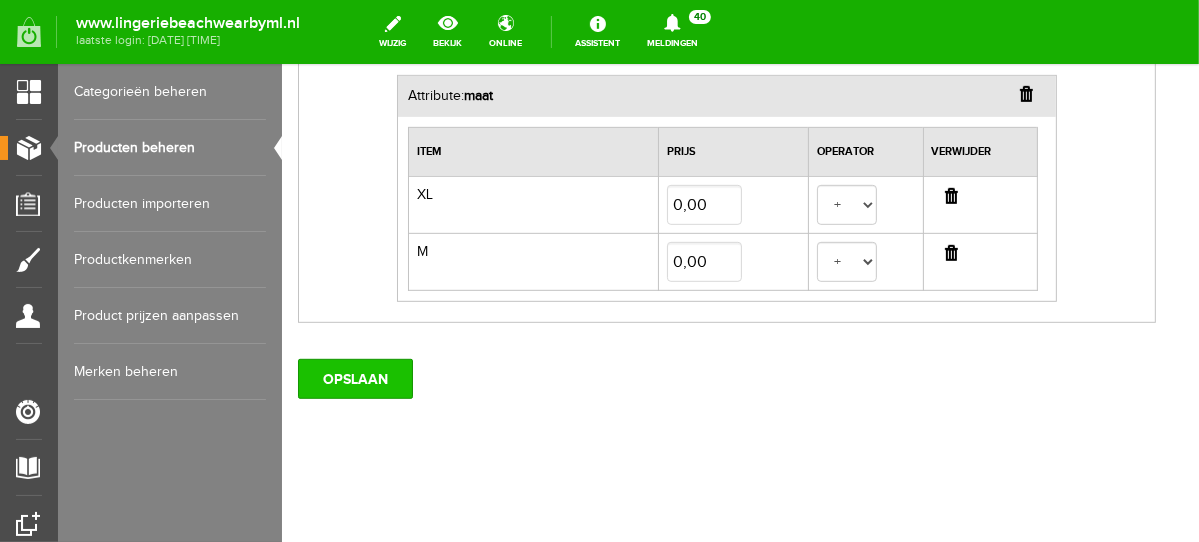 click on "OPSLAAN" at bounding box center [354, 378] 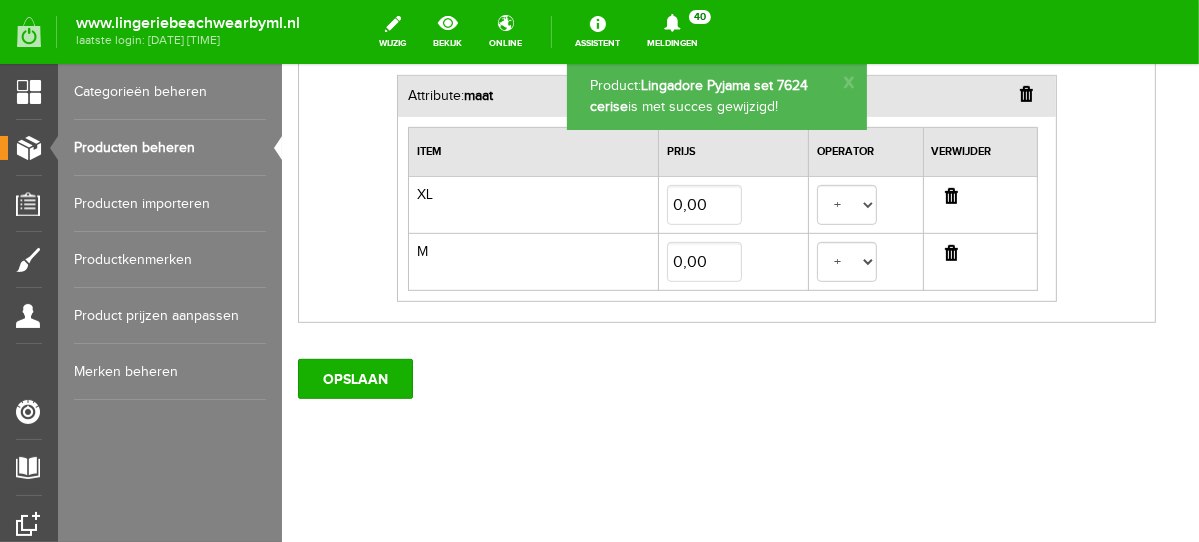 click on "Producten beheren" at bounding box center [170, 148] 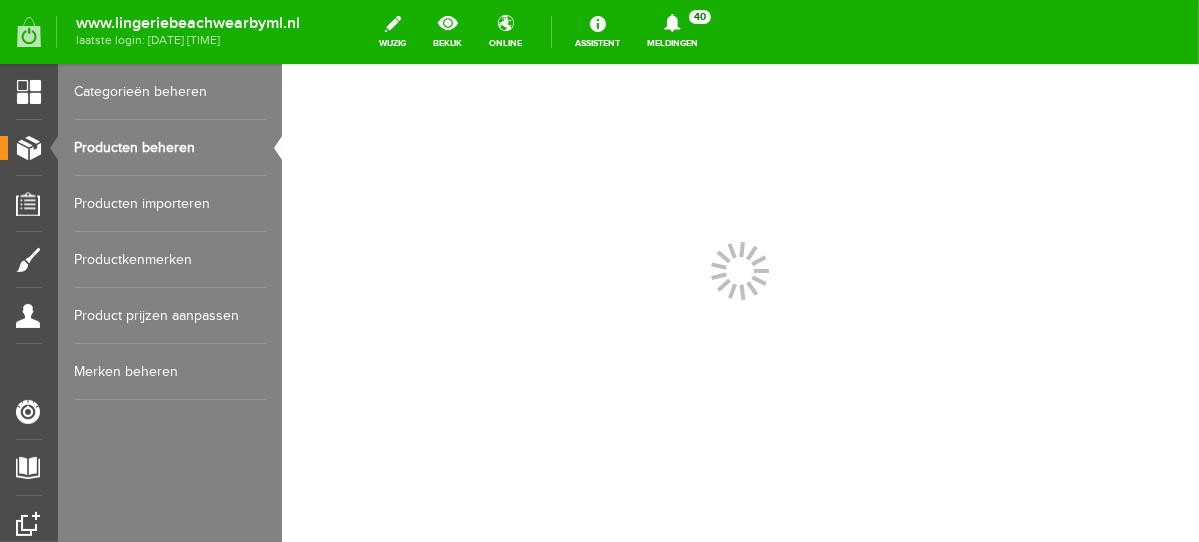 scroll, scrollTop: 0, scrollLeft: 0, axis: both 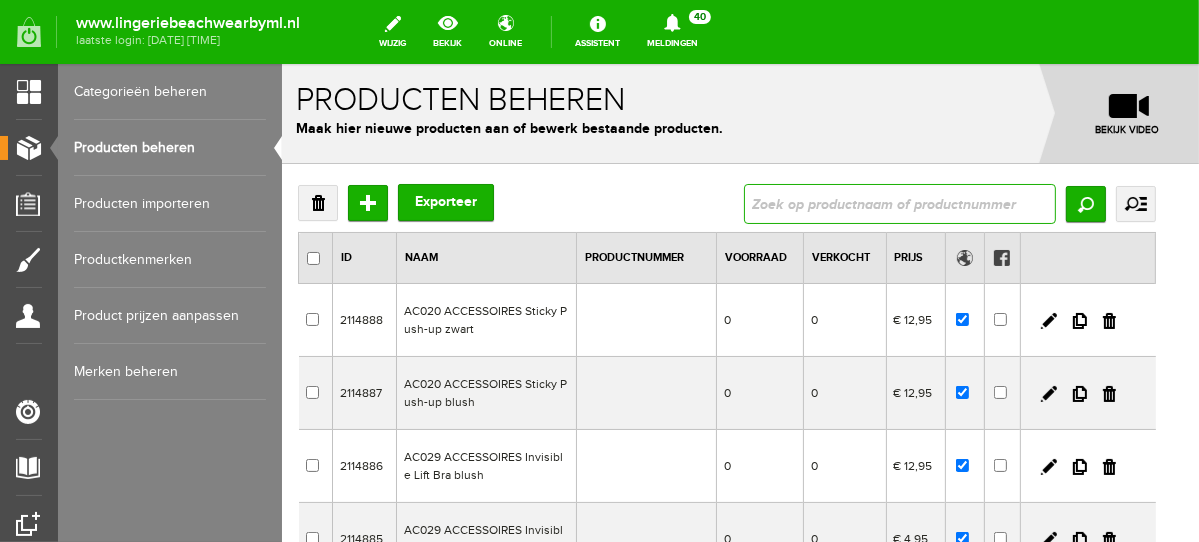 click at bounding box center [899, 203] 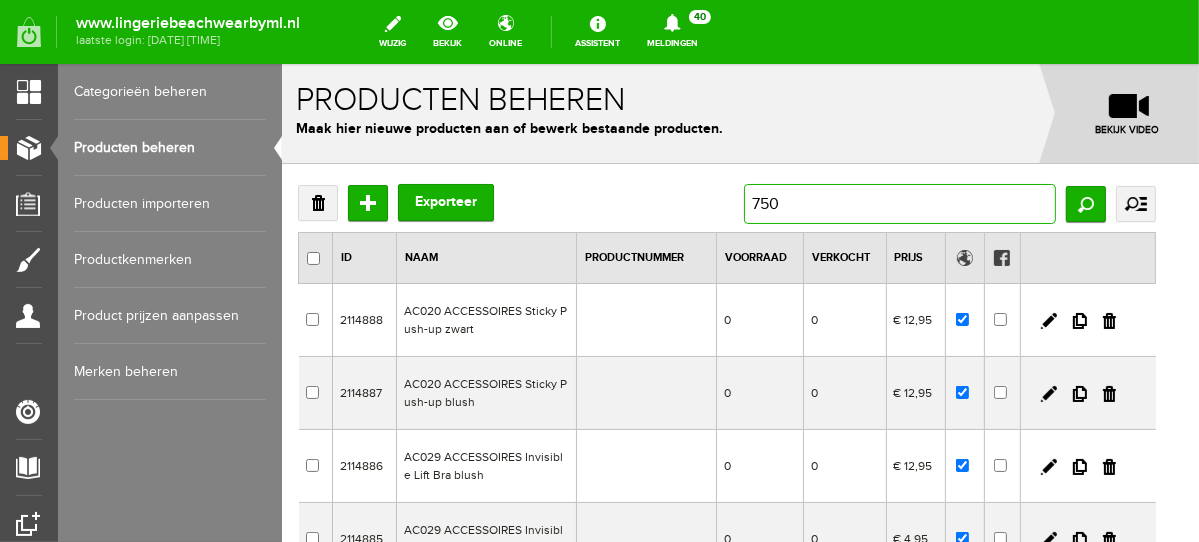 type on "7507" 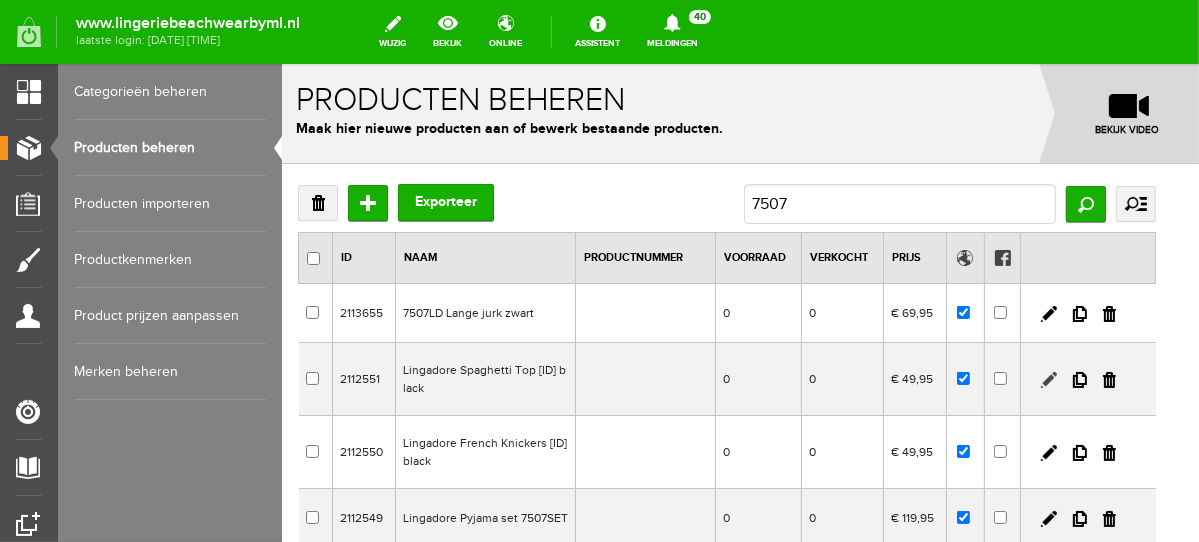 click at bounding box center [1048, 379] 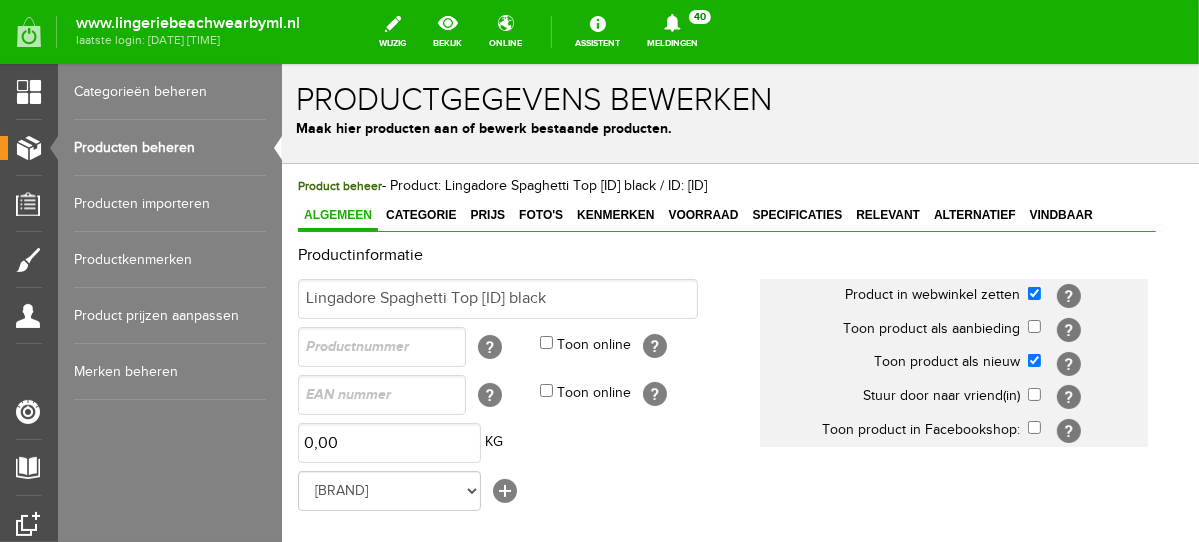 scroll, scrollTop: 0, scrollLeft: 0, axis: both 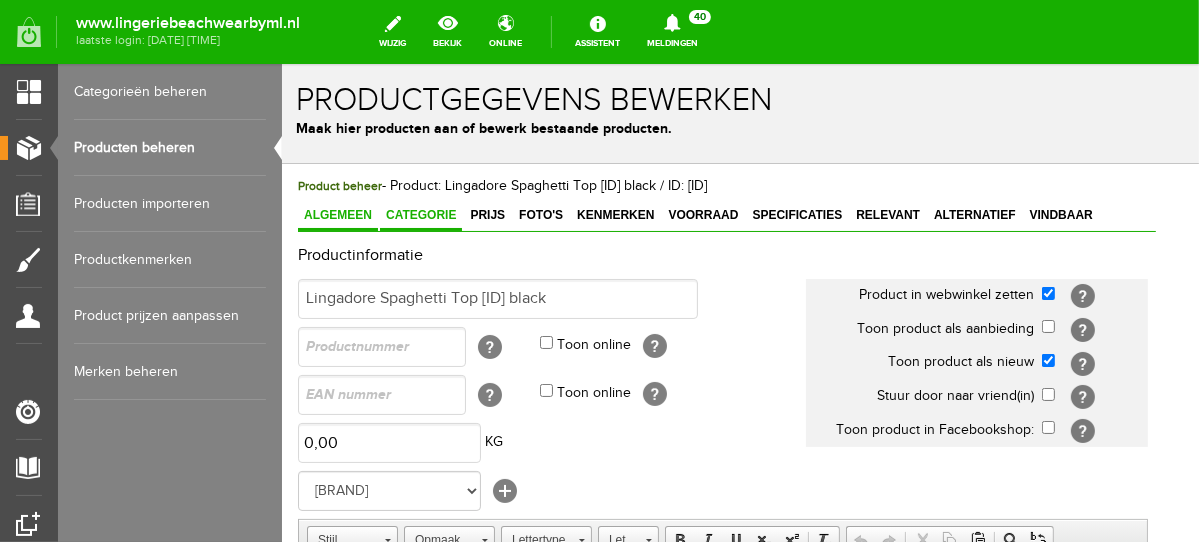 click on "Categorie" at bounding box center [420, 214] 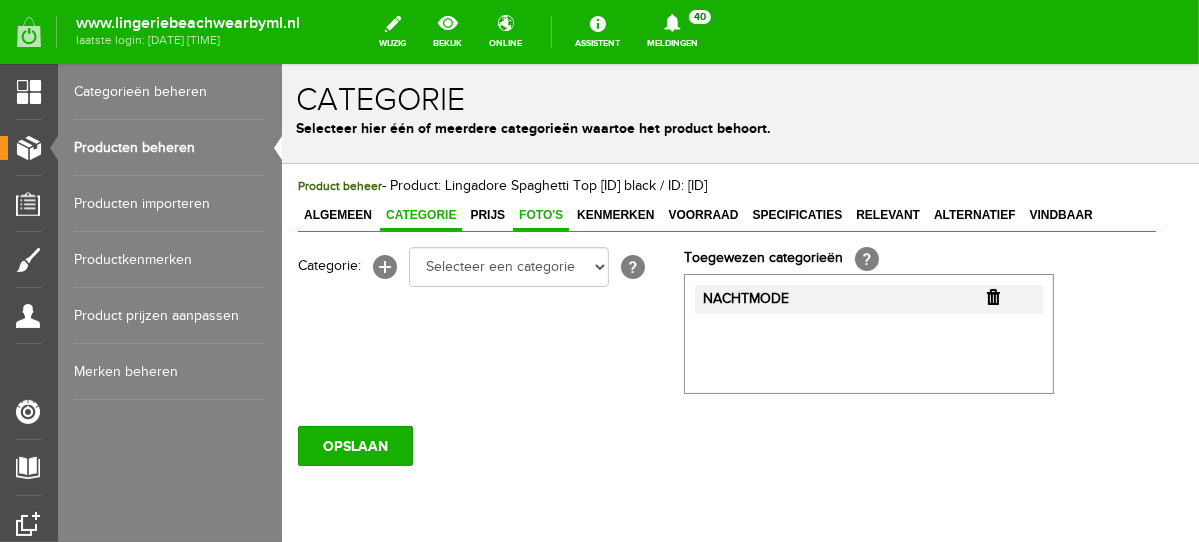 click on "Foto's" at bounding box center [540, 215] 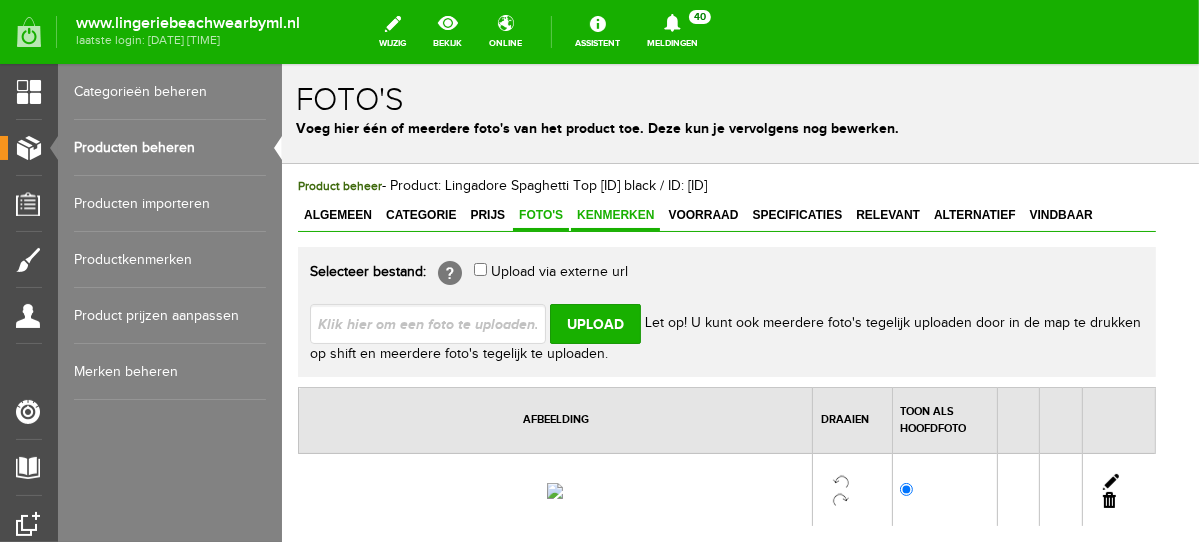 click on "Kenmerken" at bounding box center [614, 214] 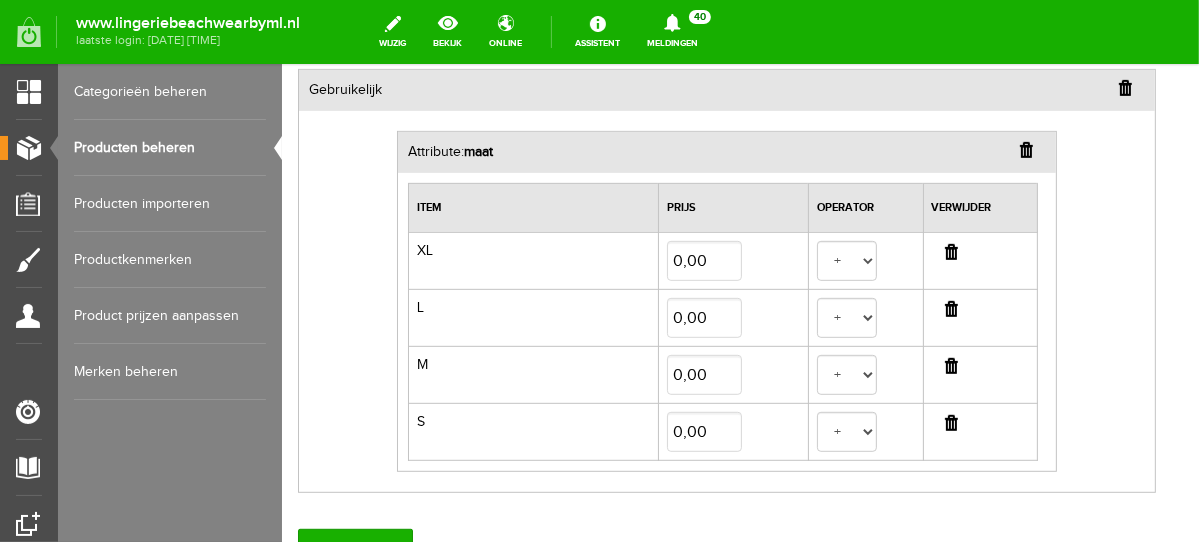 scroll, scrollTop: 611, scrollLeft: 0, axis: vertical 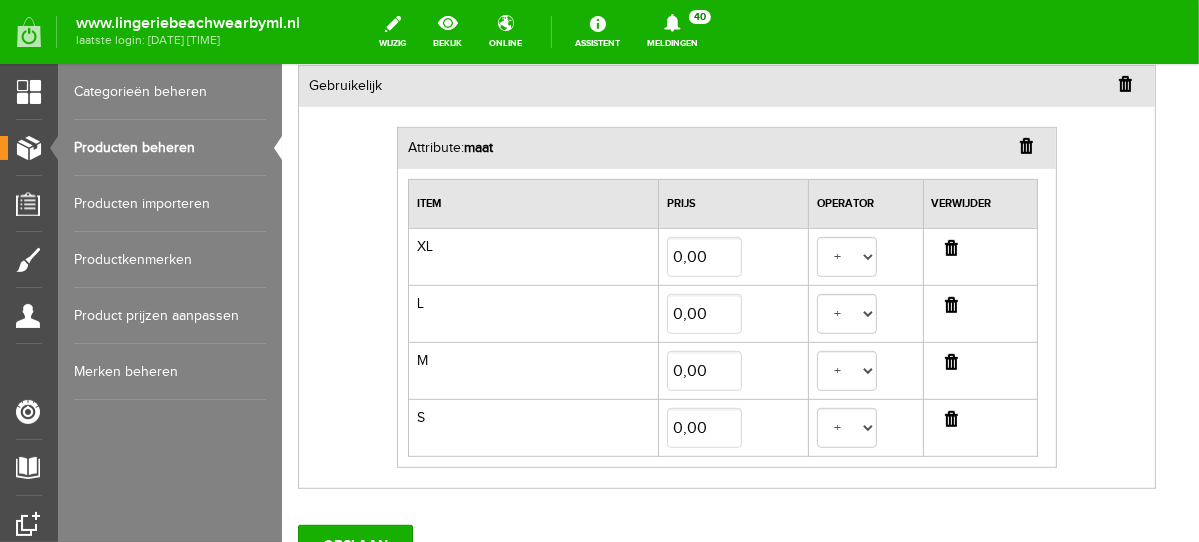 click at bounding box center [950, 247] 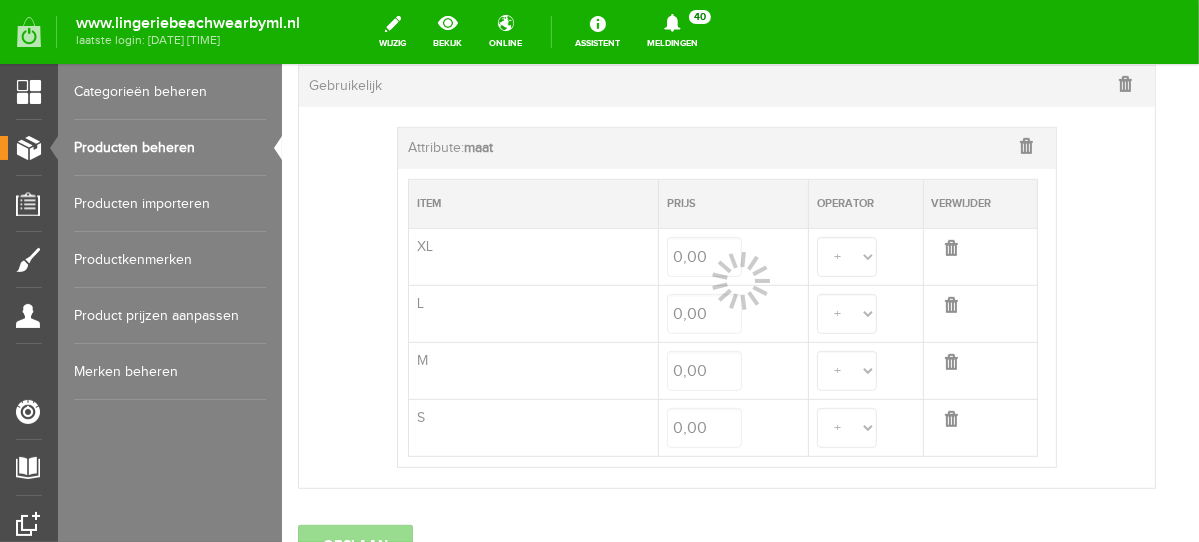 select 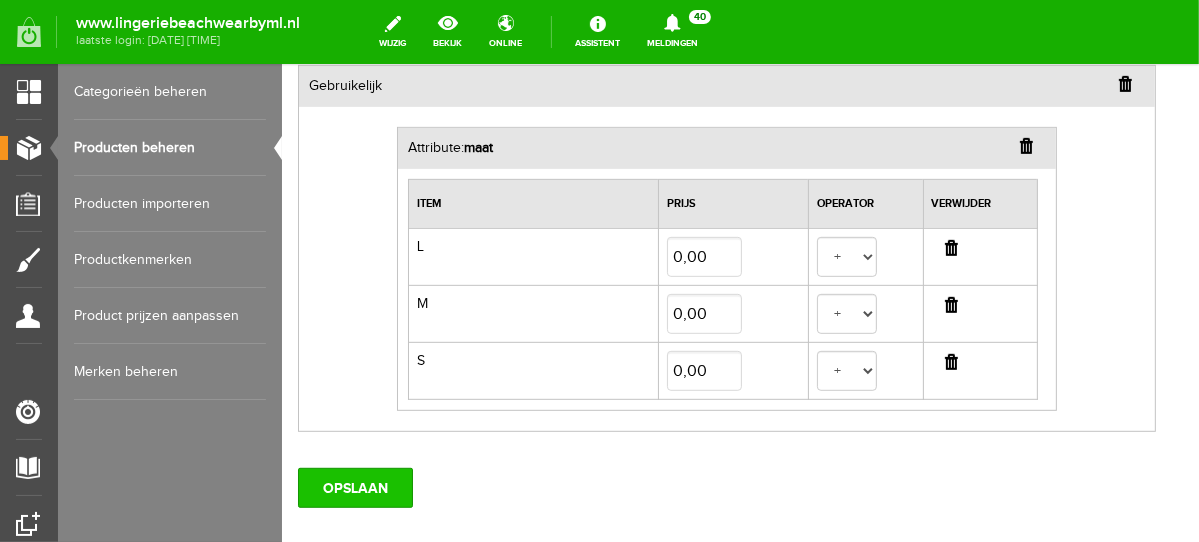 click on "OPSLAAN" at bounding box center [354, 487] 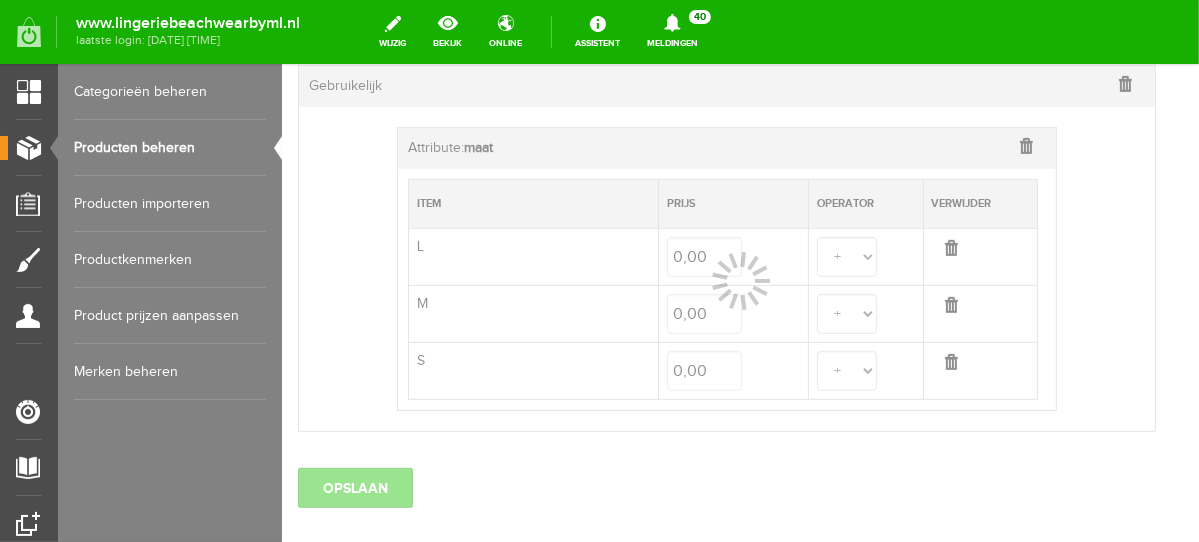 select 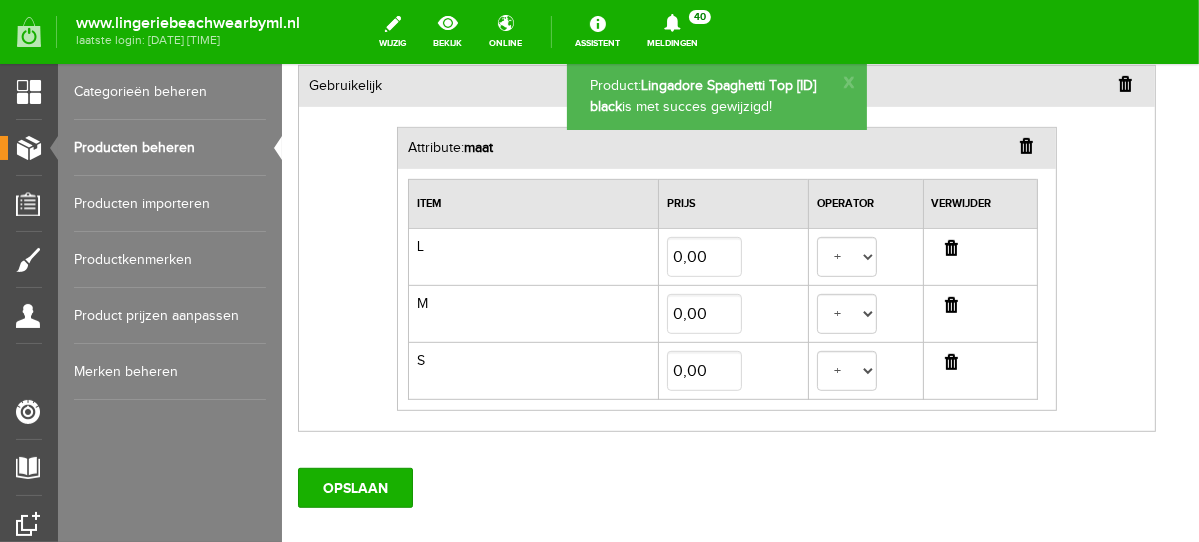 click on "Producten beheren" at bounding box center (170, 148) 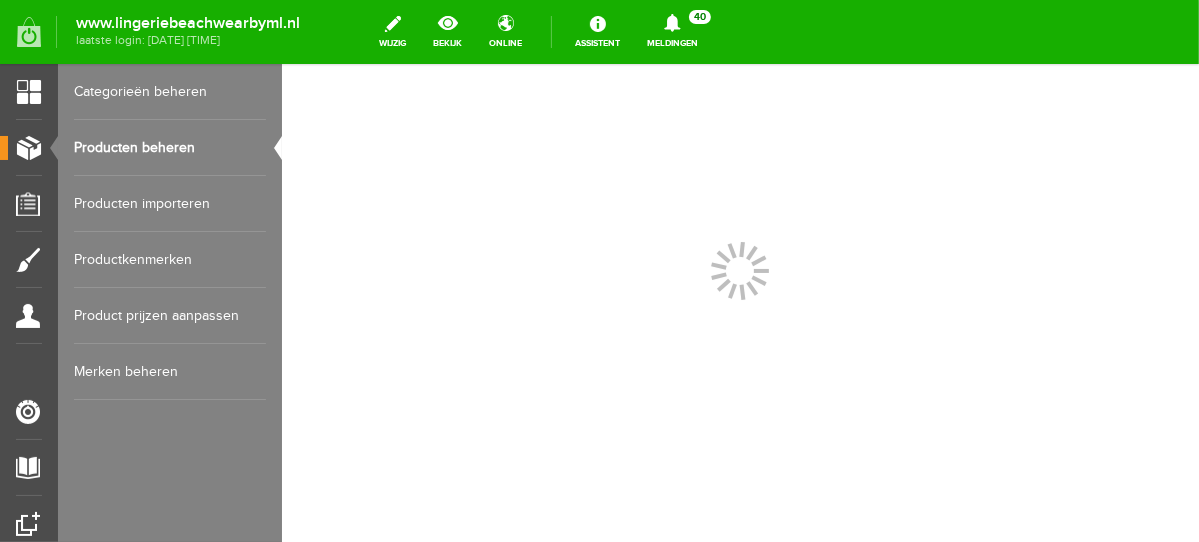 scroll, scrollTop: 0, scrollLeft: 0, axis: both 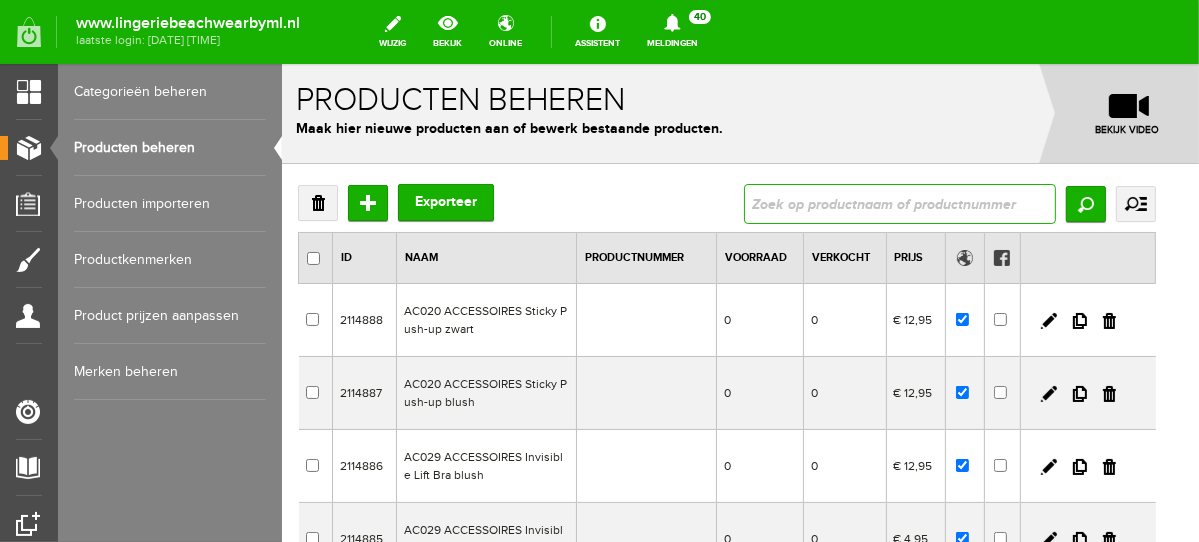 click at bounding box center (899, 203) 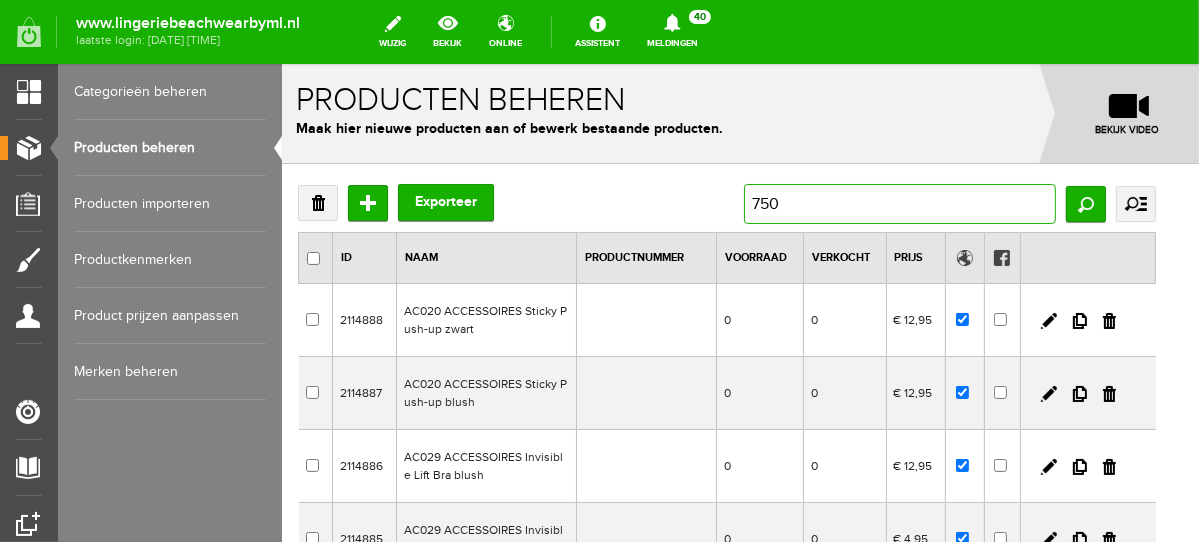 type on "7507" 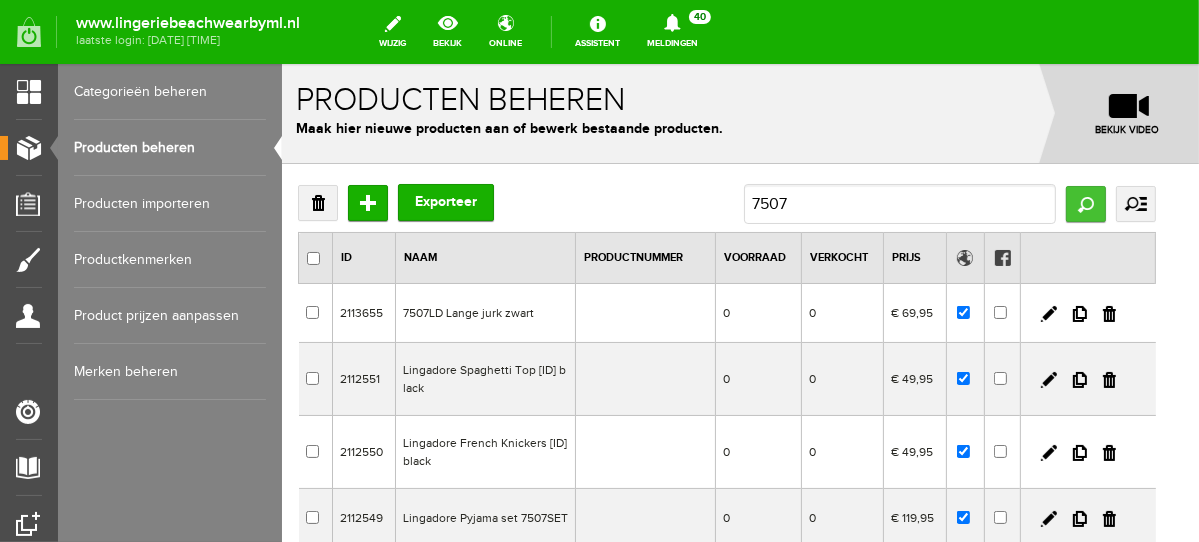 click on "Zoeken" at bounding box center (1085, 203) 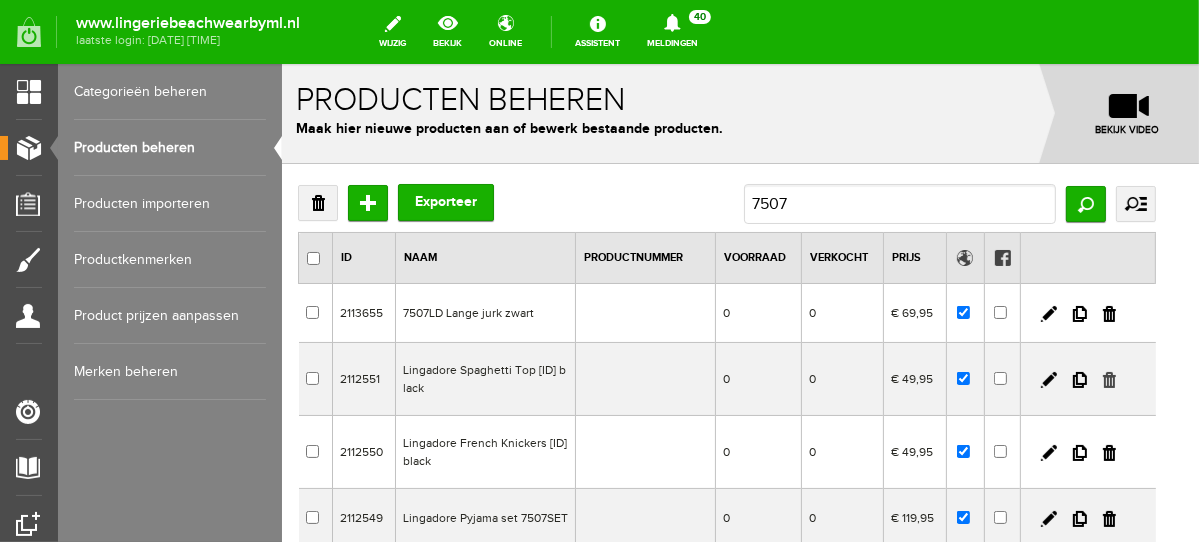 click at bounding box center (1108, 379) 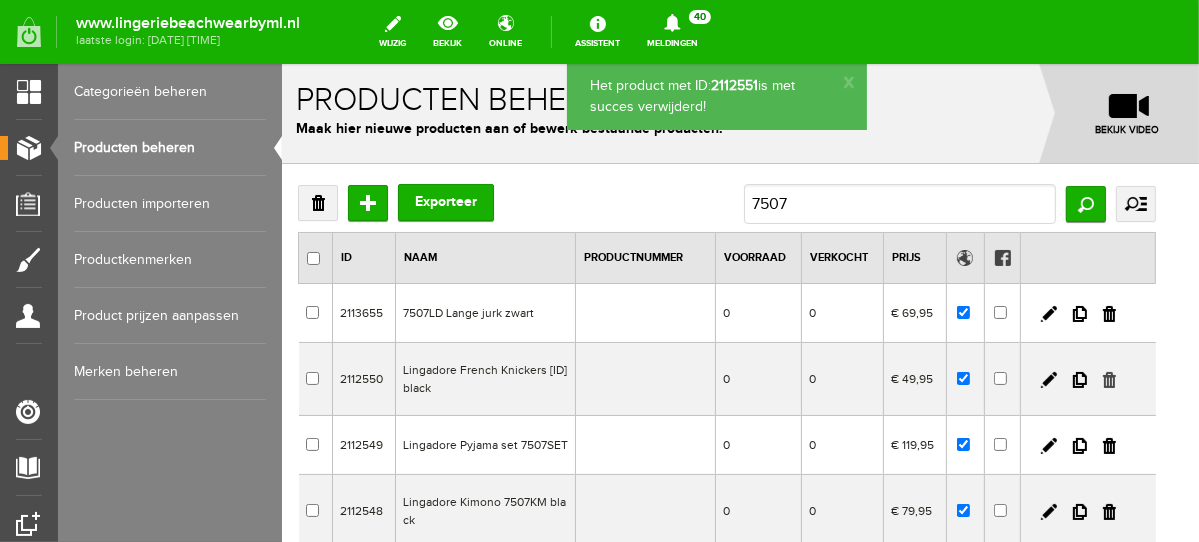 click at bounding box center [1108, 379] 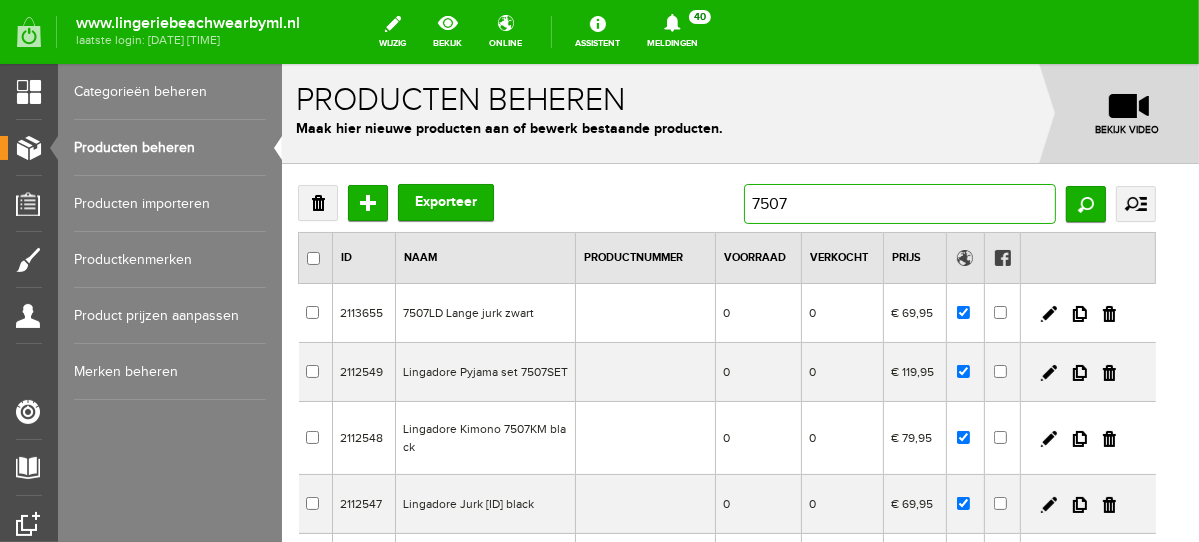 click on "7507" at bounding box center (899, 203) 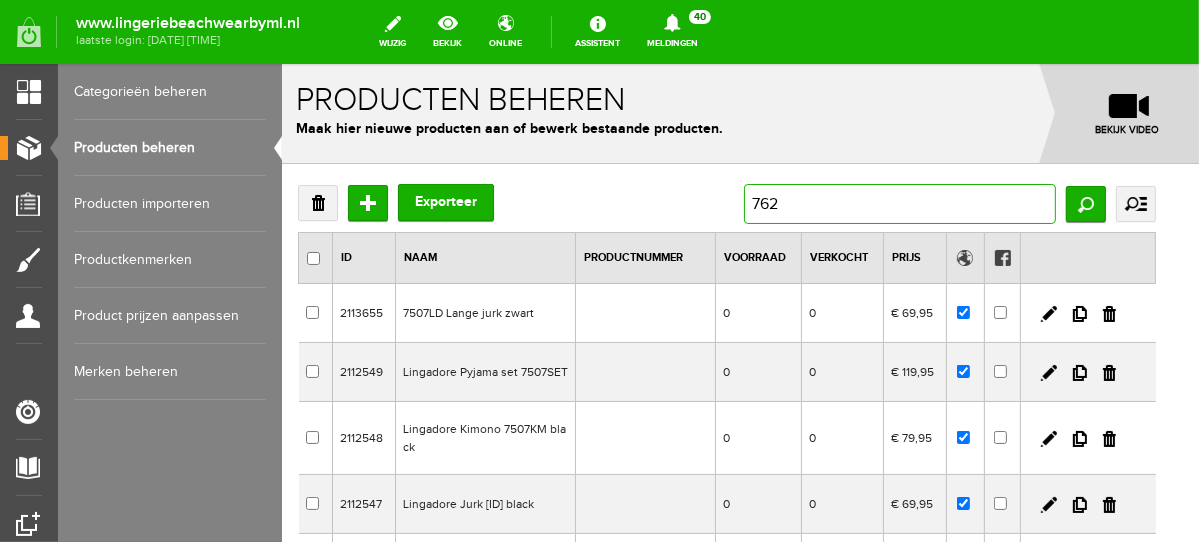 type on "7623" 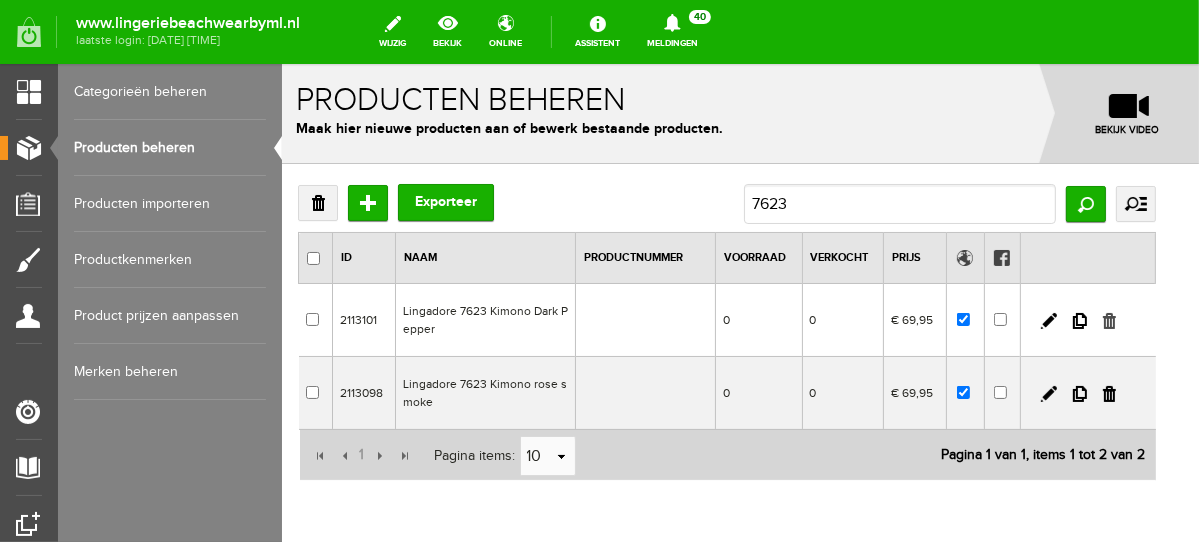 click at bounding box center [1108, 320] 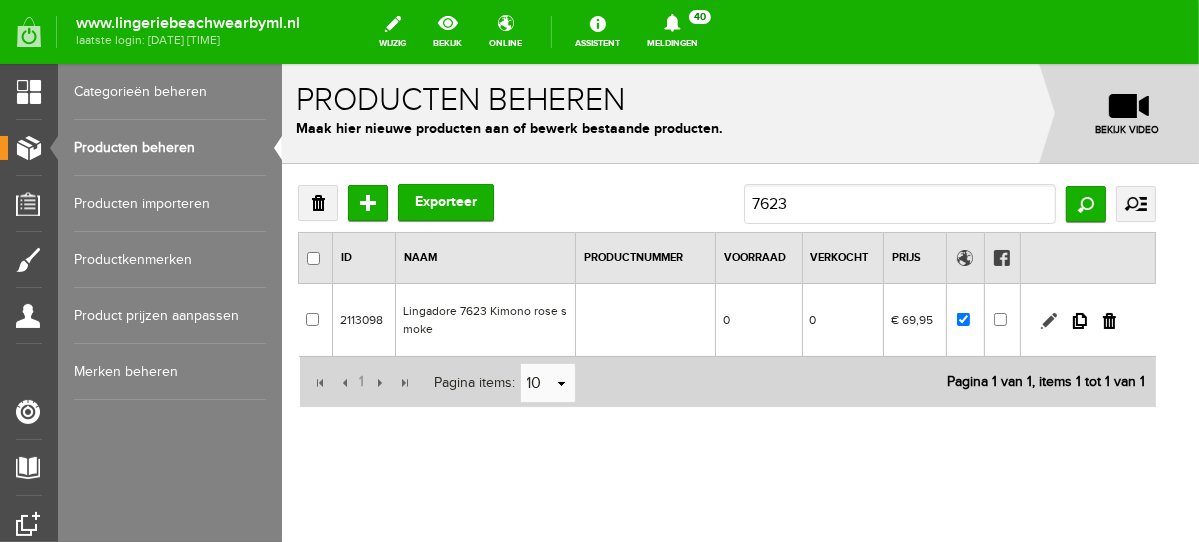 click at bounding box center [1048, 320] 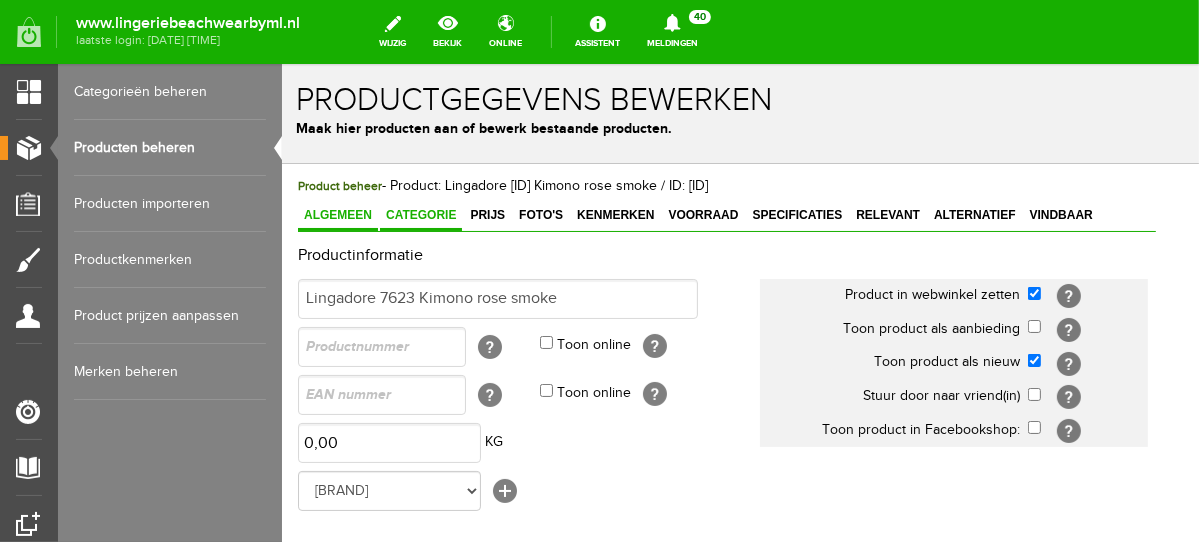 scroll, scrollTop: 0, scrollLeft: 0, axis: both 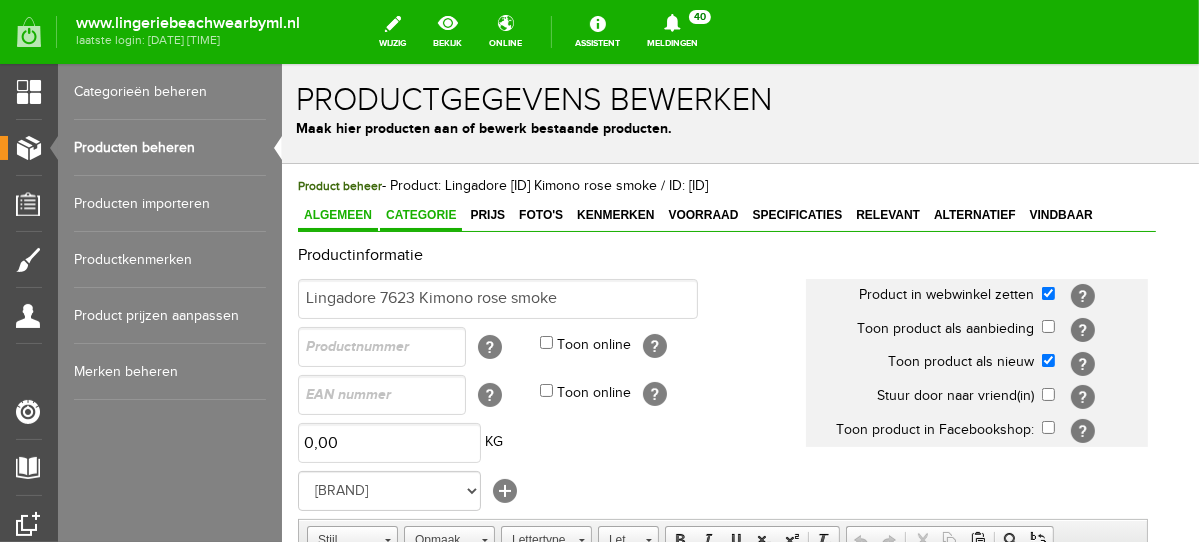 click on "Categorie" at bounding box center [420, 215] 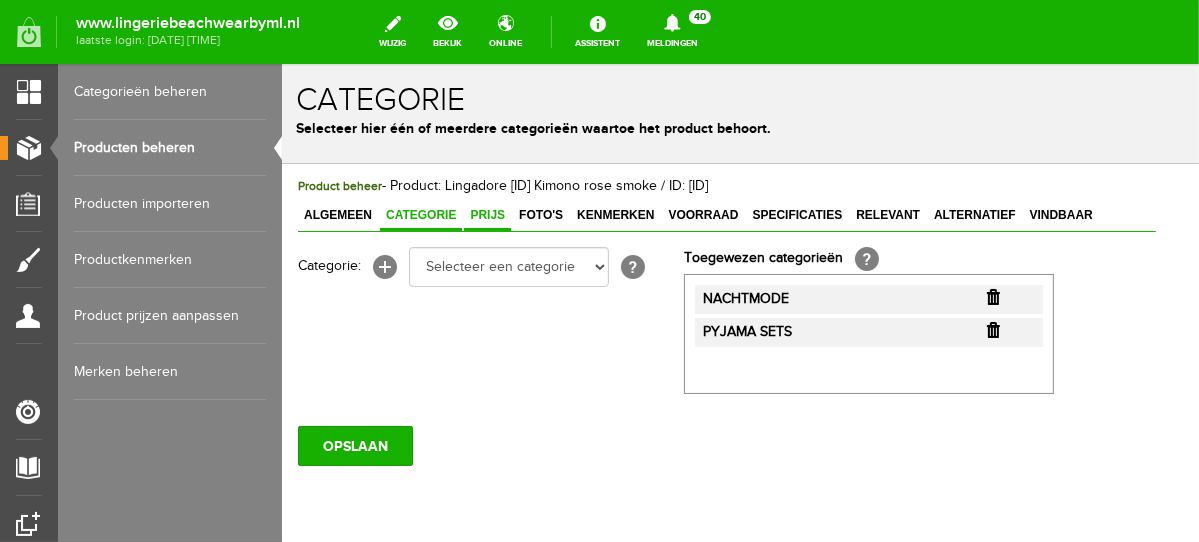 click on "Prijs" at bounding box center (486, 214) 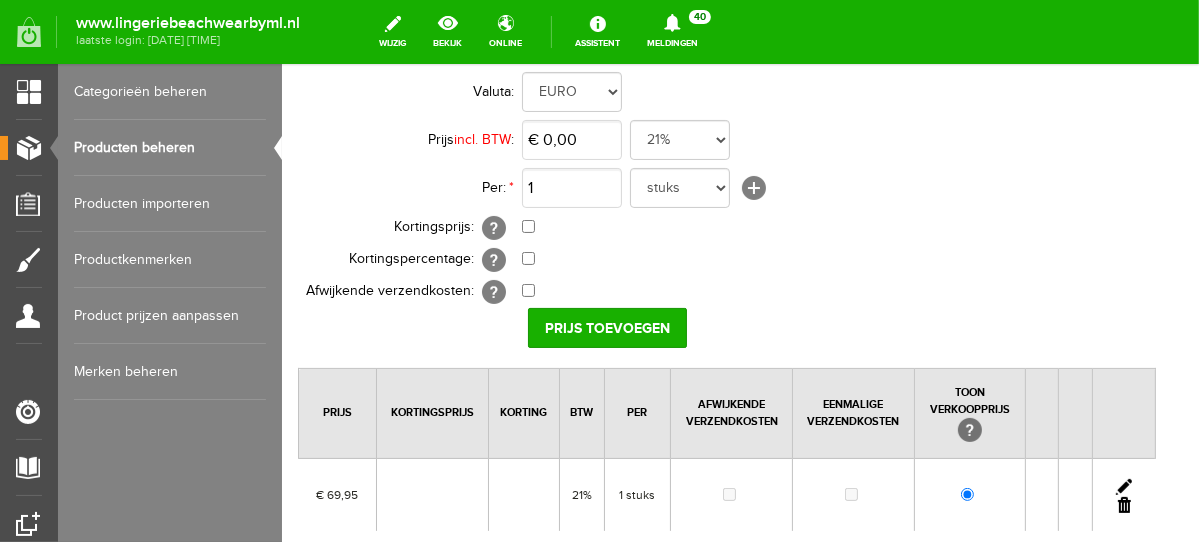 scroll, scrollTop: 47, scrollLeft: 0, axis: vertical 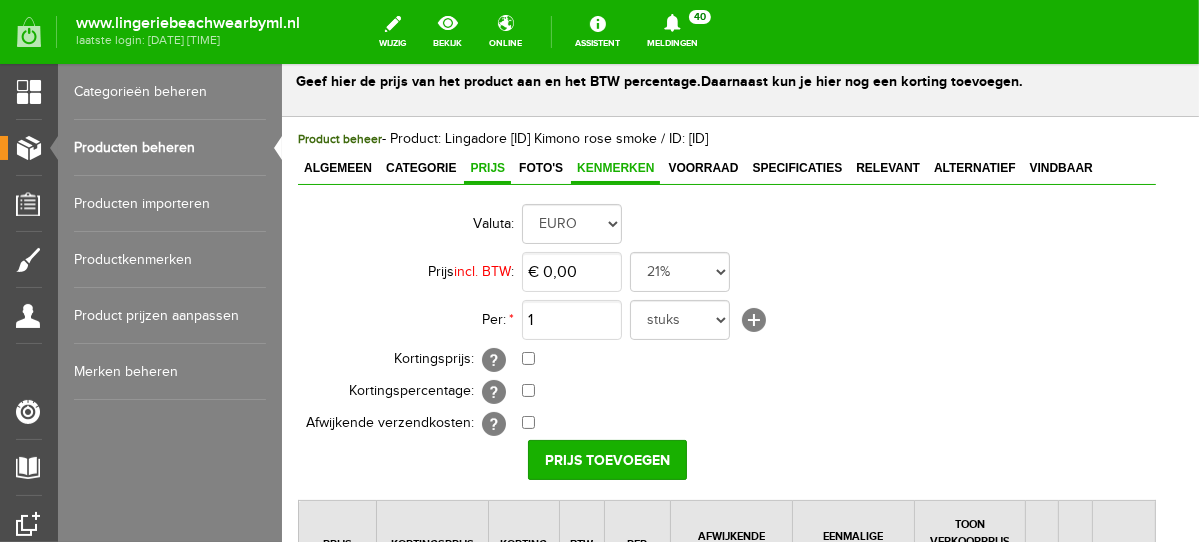 click on "Kenmerken" at bounding box center [614, 168] 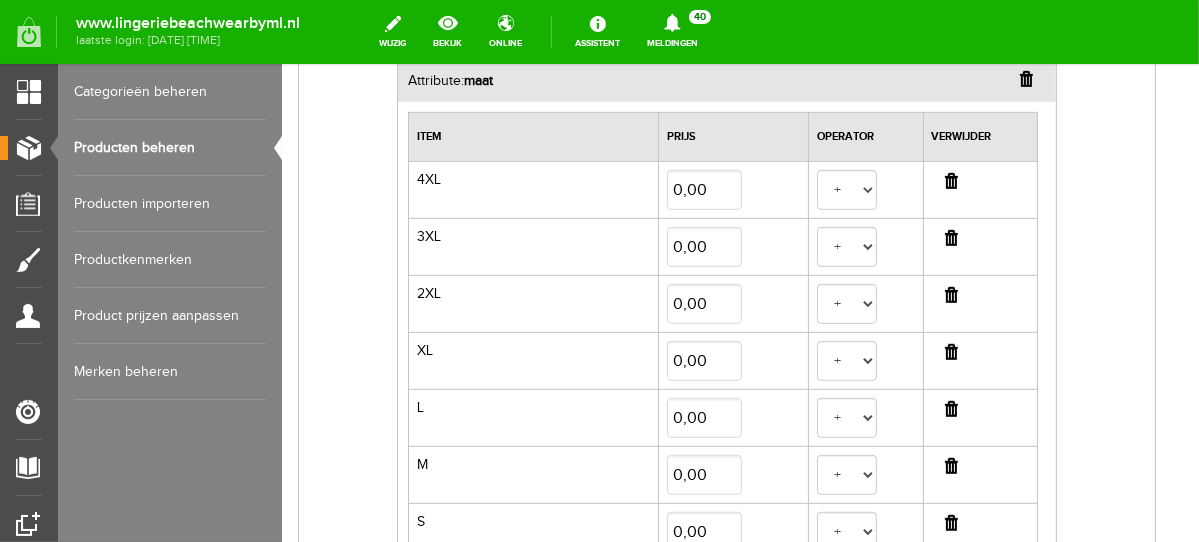 scroll, scrollTop: 700, scrollLeft: 0, axis: vertical 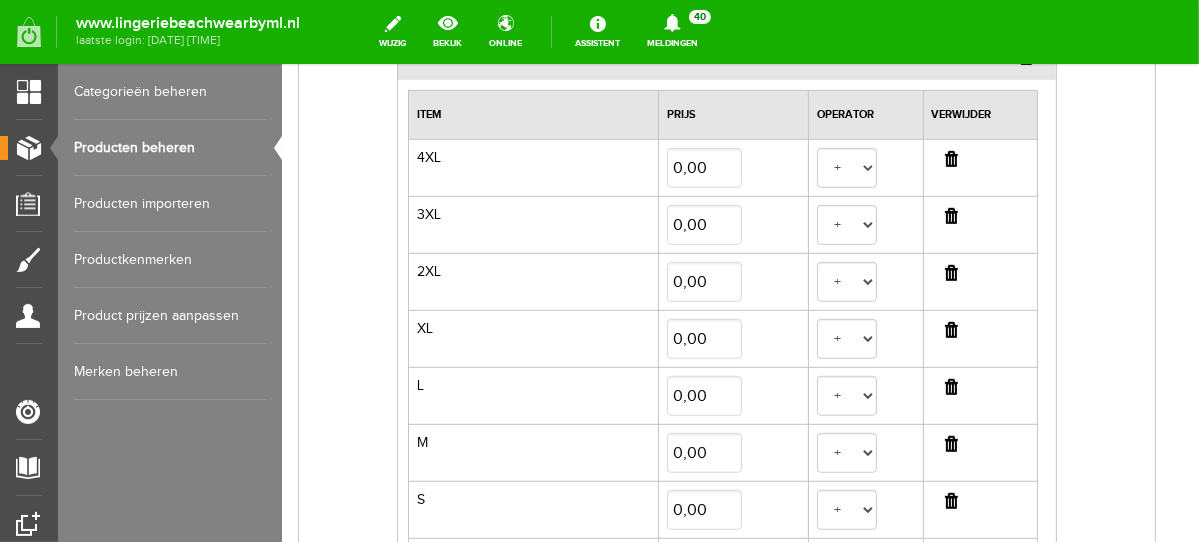 click at bounding box center [979, 166] 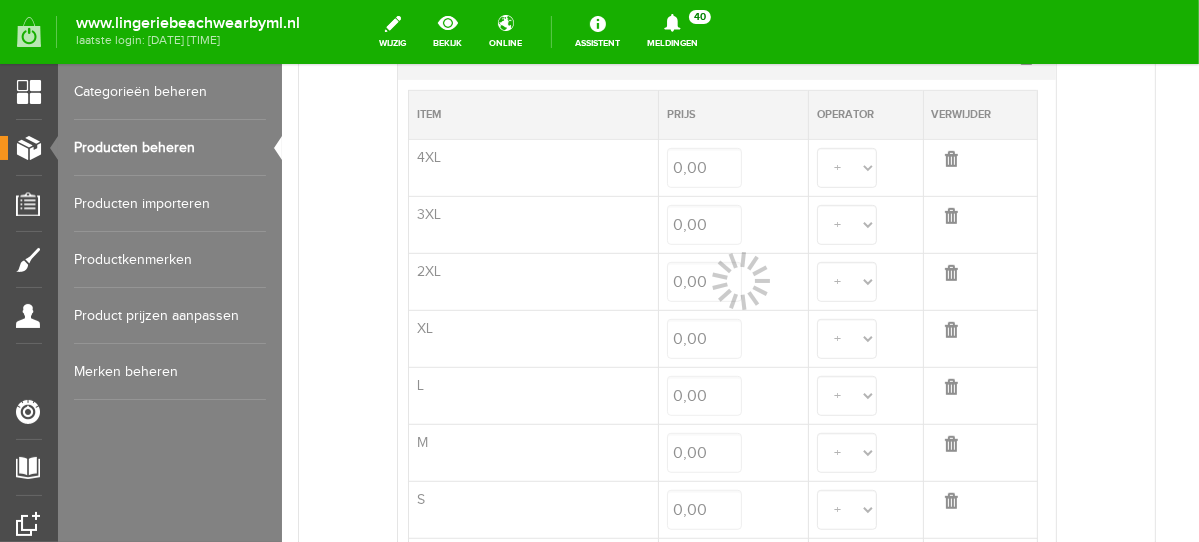 select 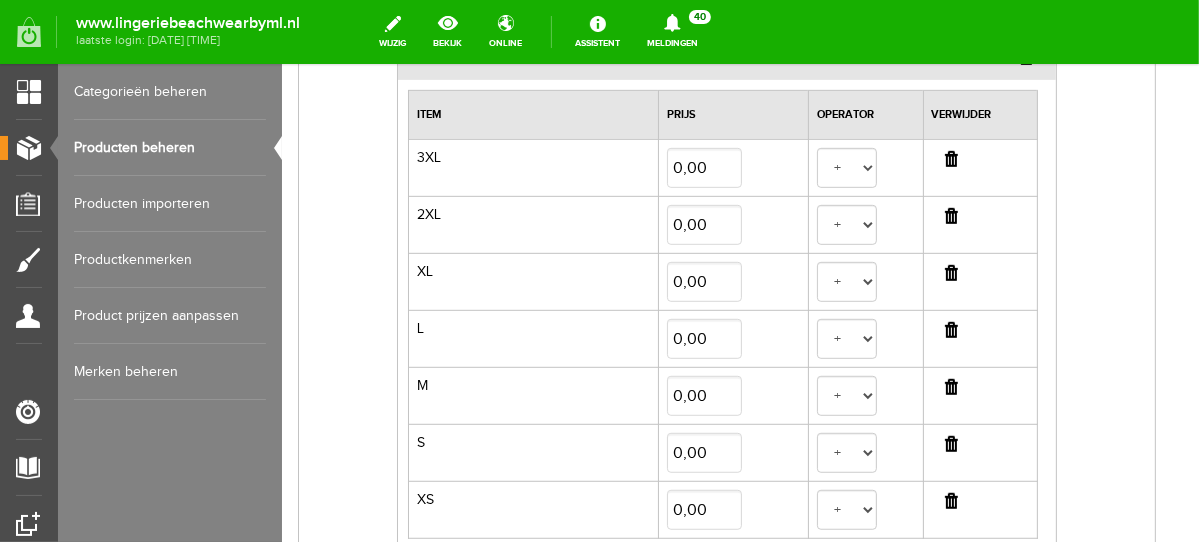 click at bounding box center (950, 329) 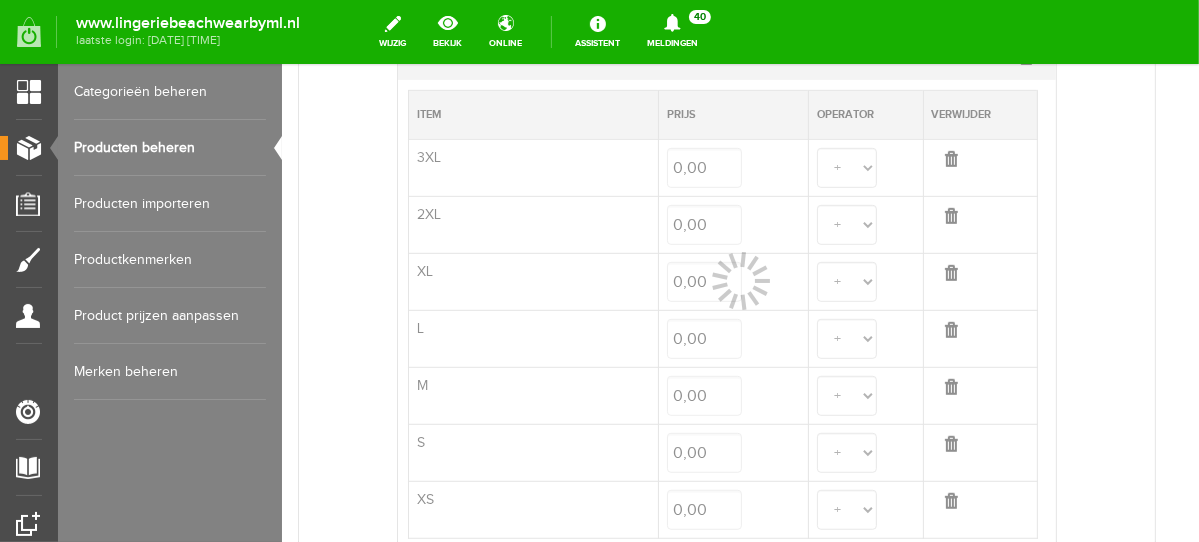 click at bounding box center (739, 302) 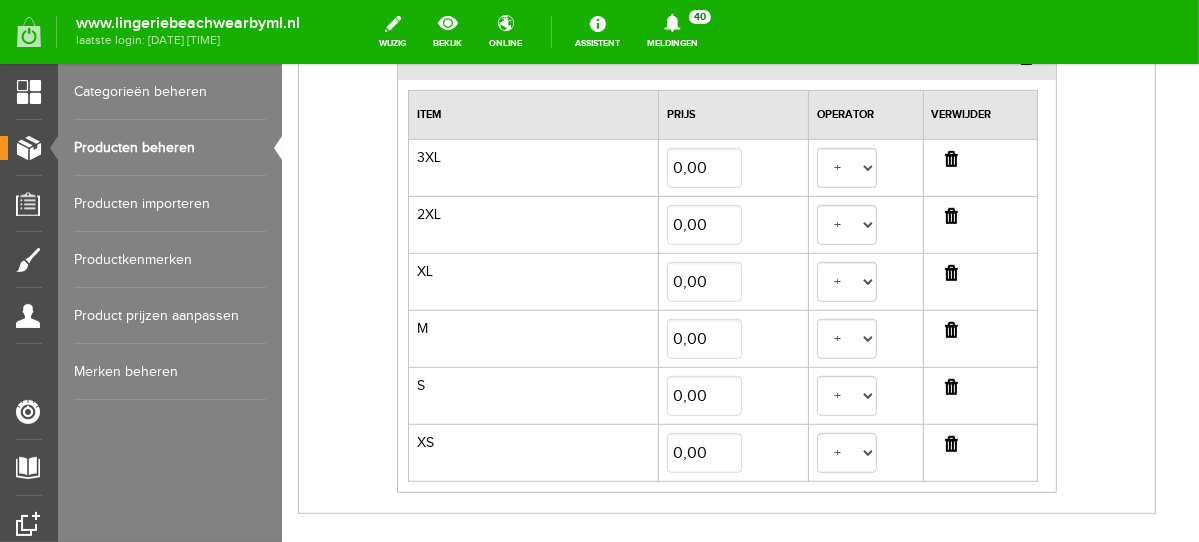 click at bounding box center [950, 329] 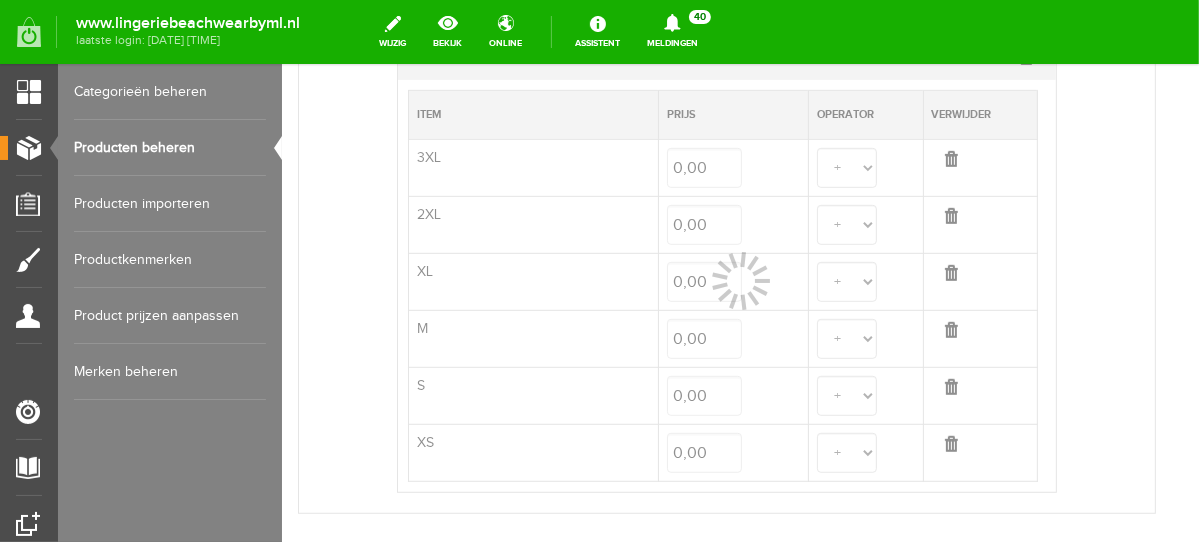 select 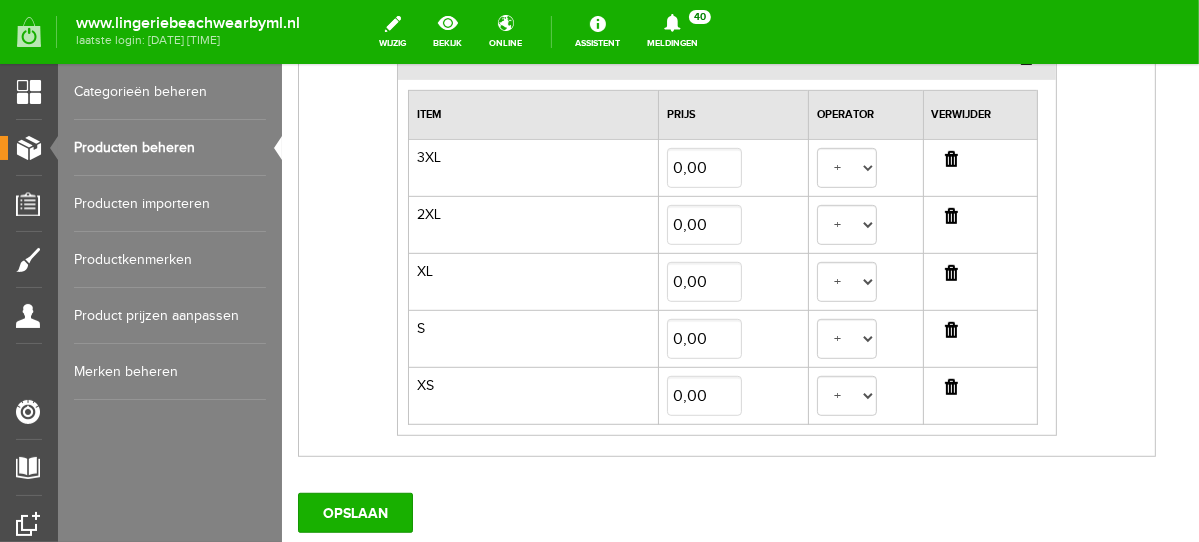 click at bounding box center (950, 329) 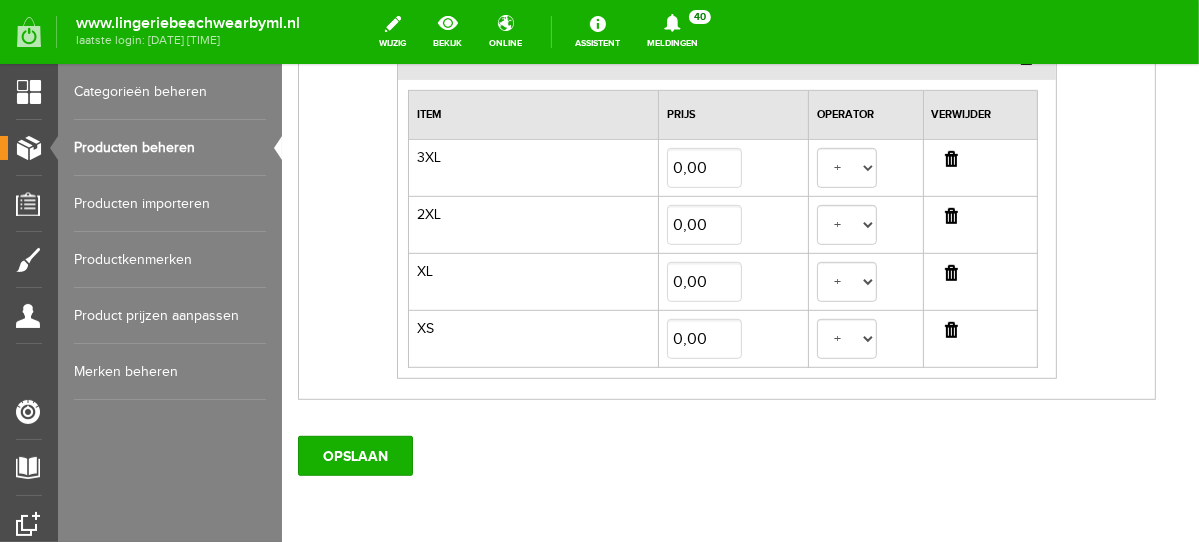 click at bounding box center [950, 329] 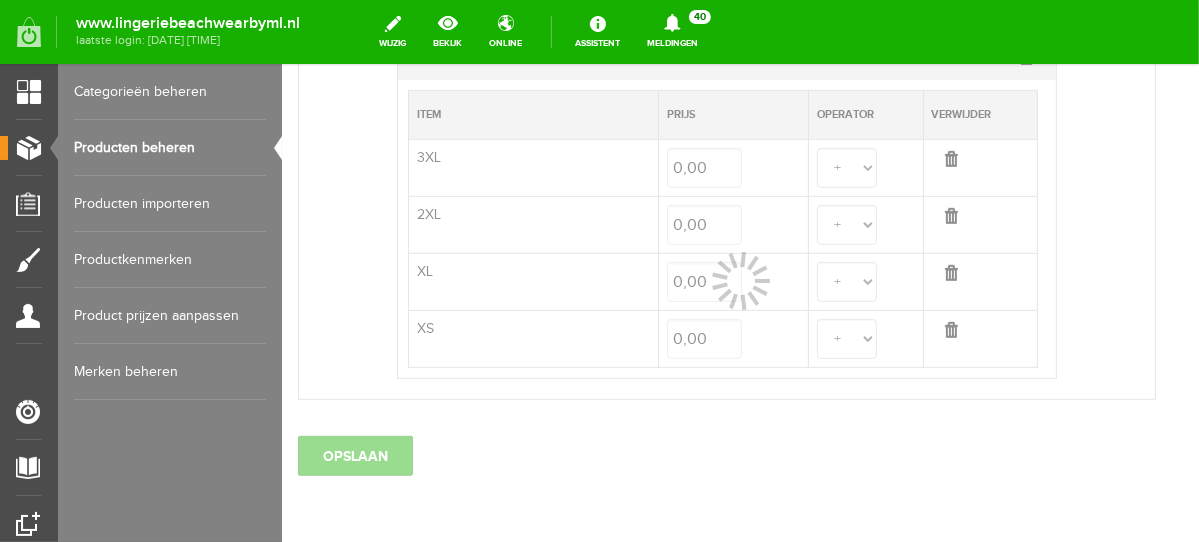 select 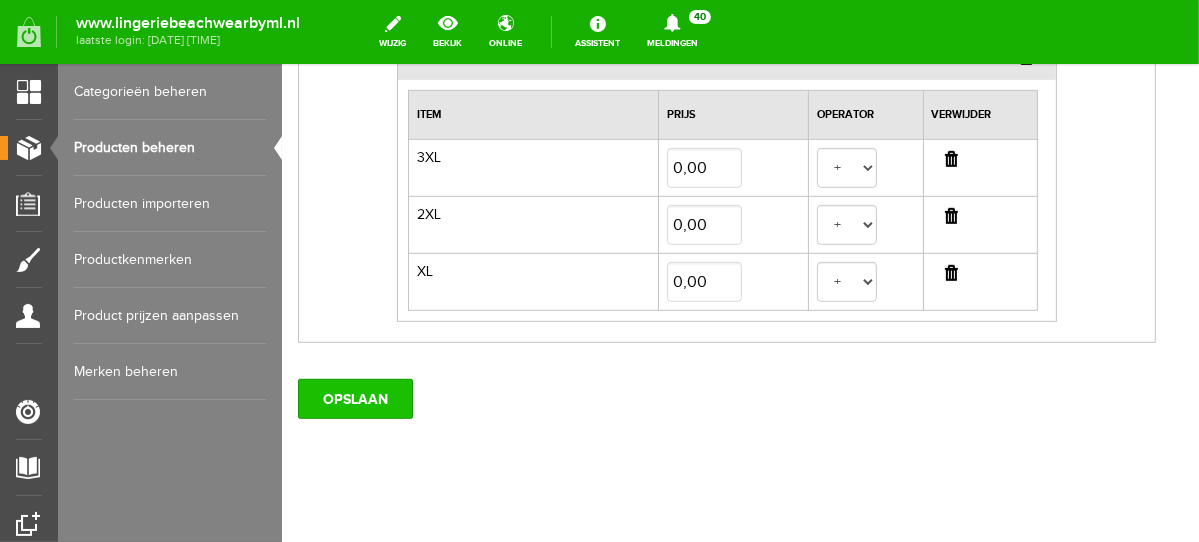 click on "OPSLAAN" at bounding box center [354, 398] 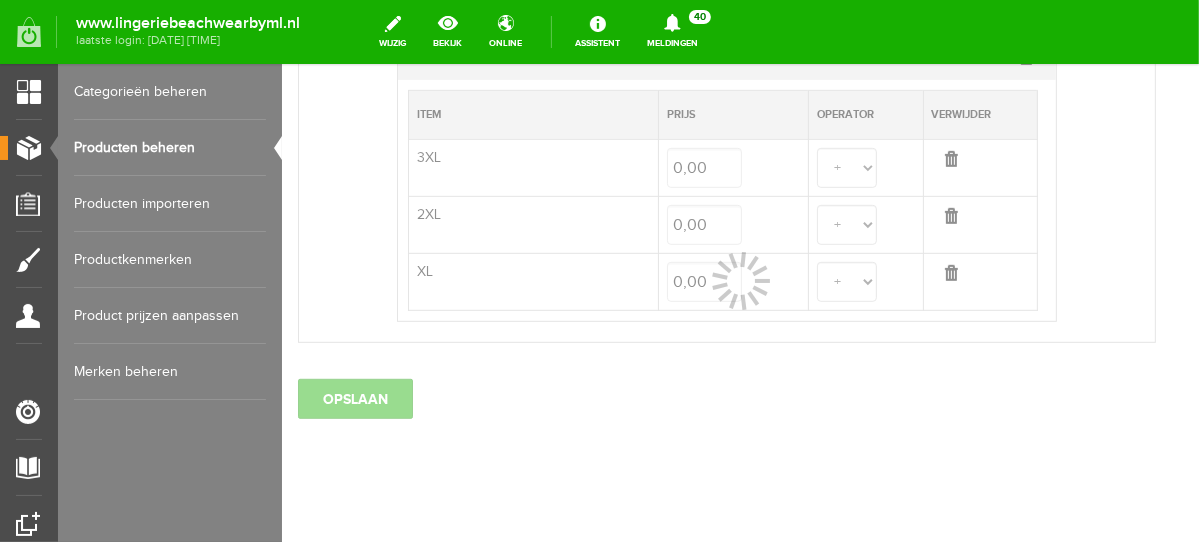 select 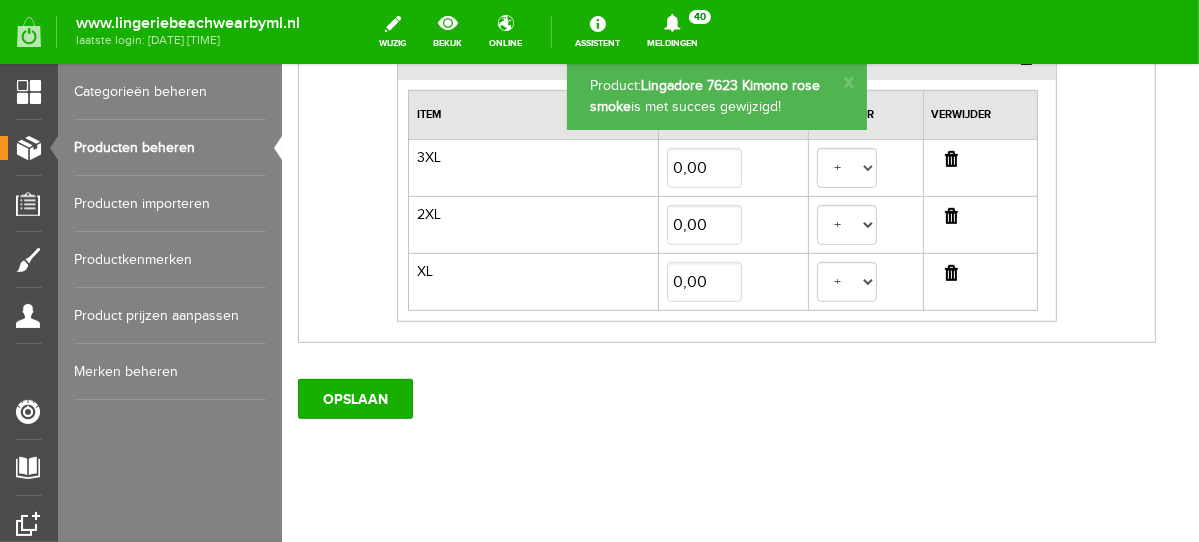 click on "Producten beheren" at bounding box center (170, 148) 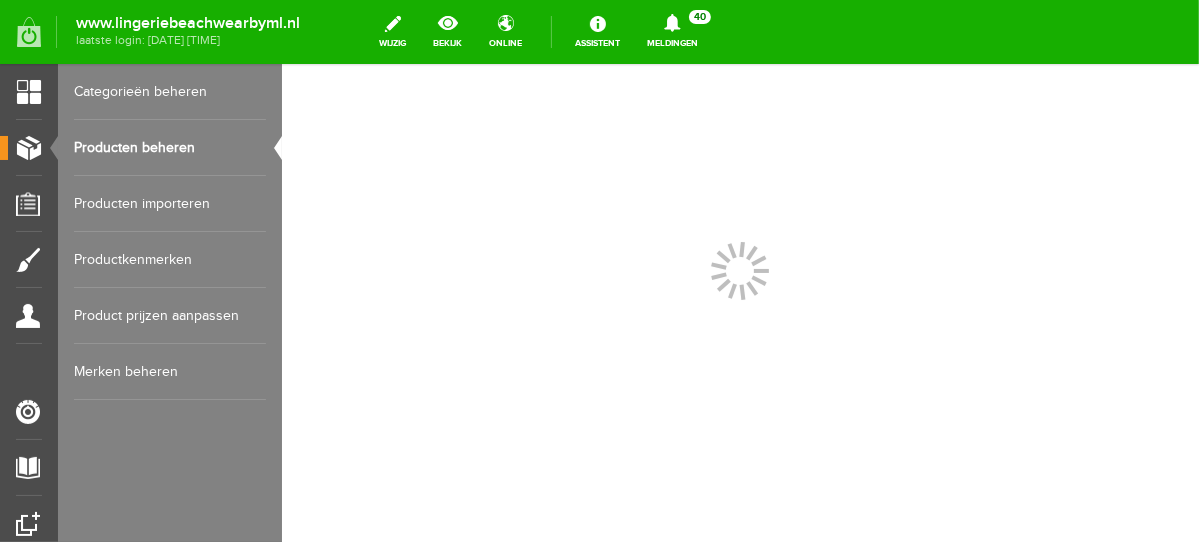 scroll, scrollTop: 0, scrollLeft: 0, axis: both 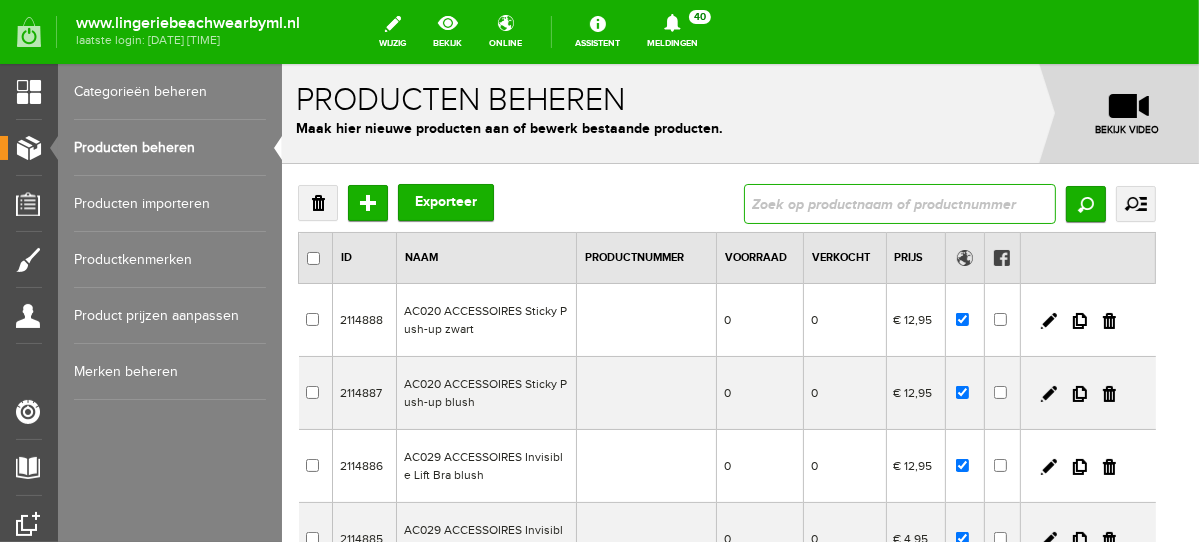 click at bounding box center (899, 203) 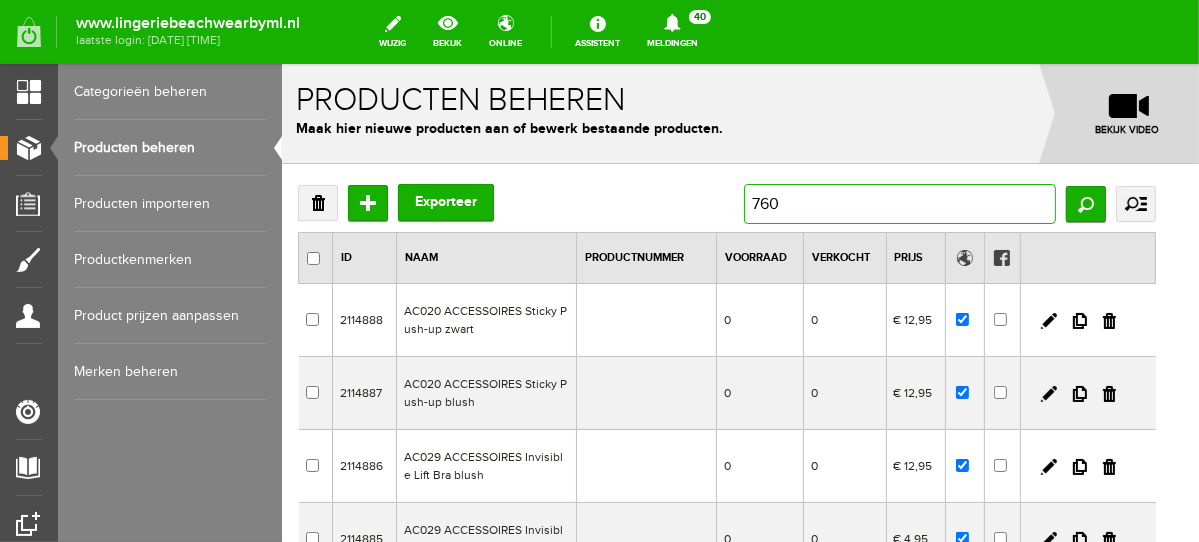 type on "7605" 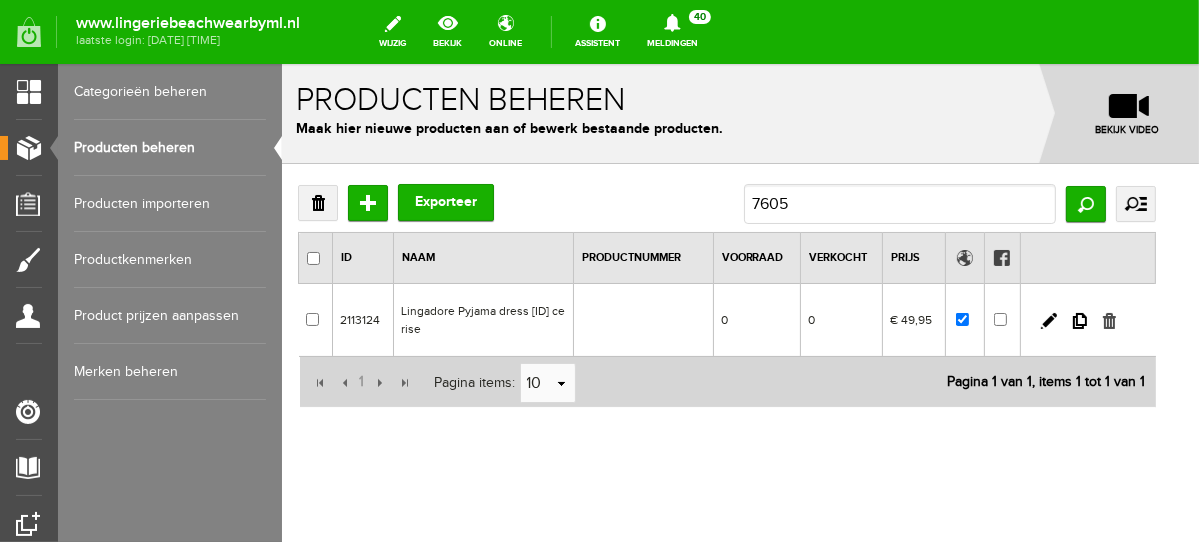 drag, startPoint x: 1121, startPoint y: 320, endPoint x: 961, endPoint y: 124, distance: 253.01384 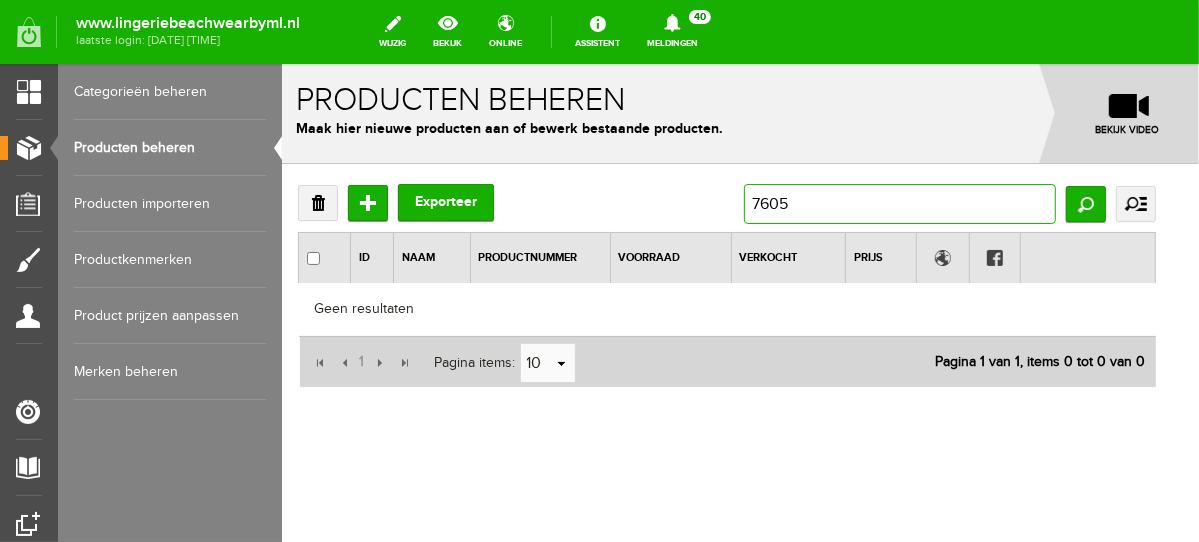 click on "7605" at bounding box center [899, 203] 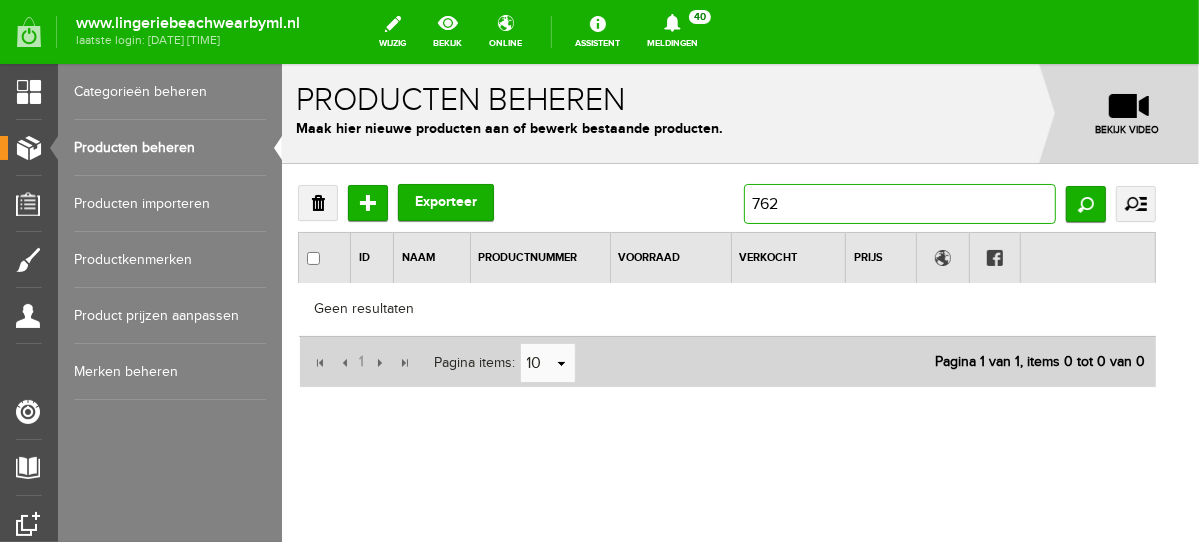 type on "7624" 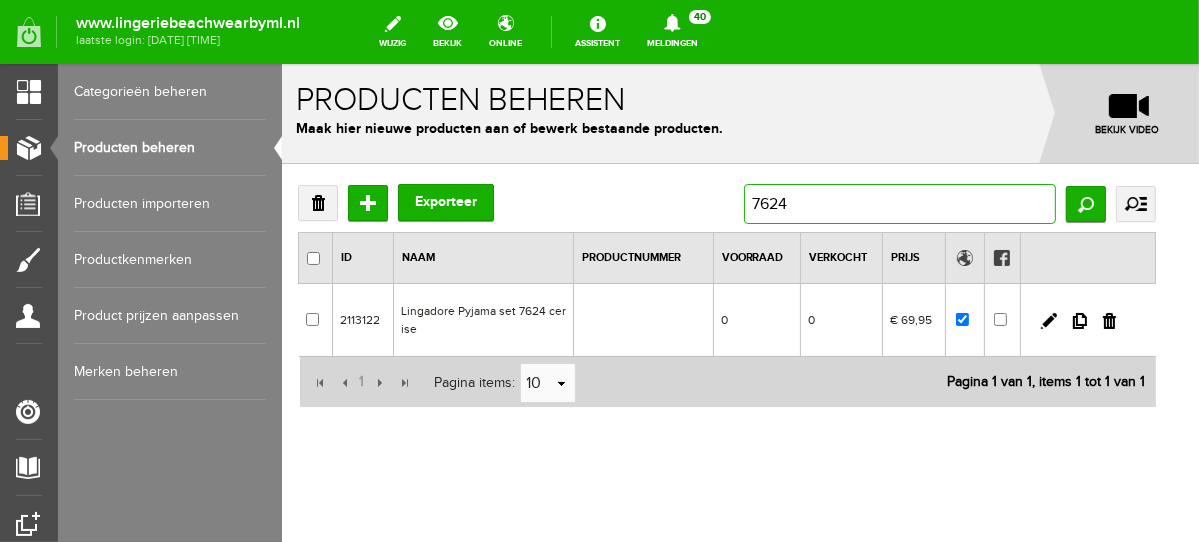 click on "7624" at bounding box center (899, 203) 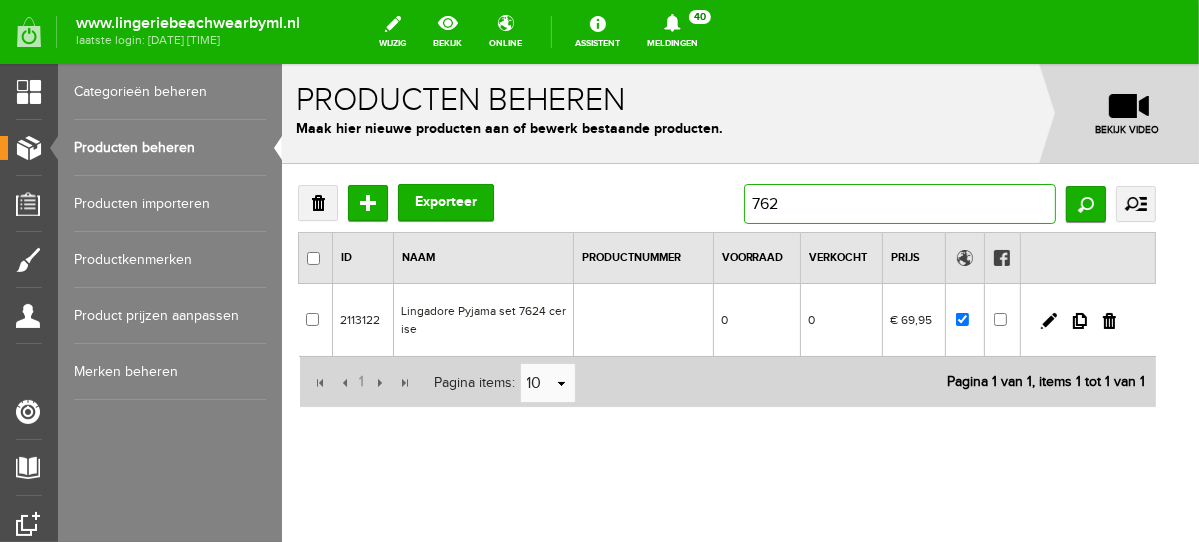 type on "7625" 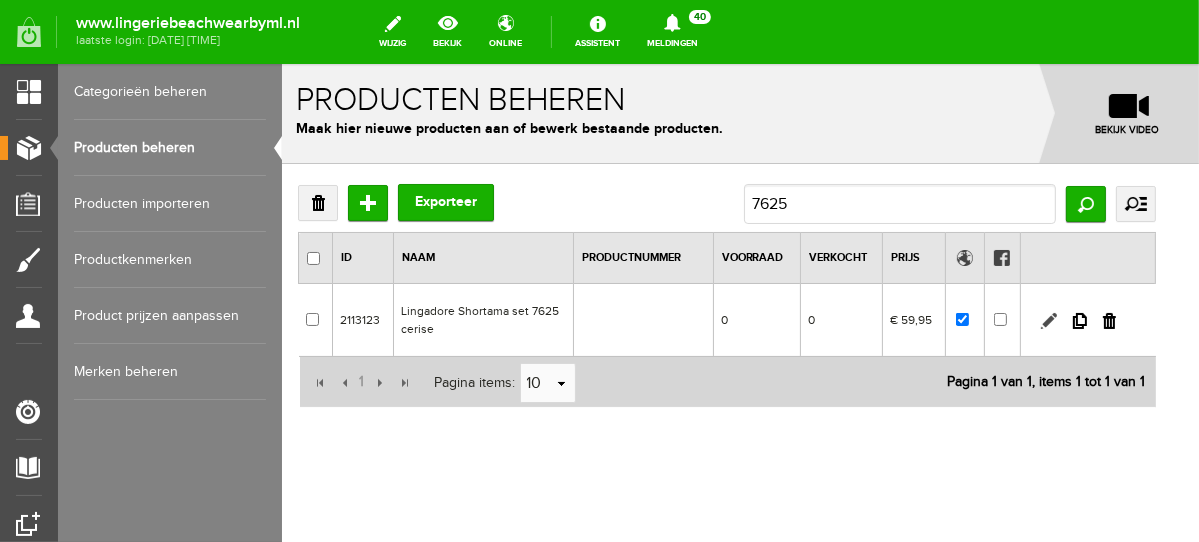 click at bounding box center (1048, 320) 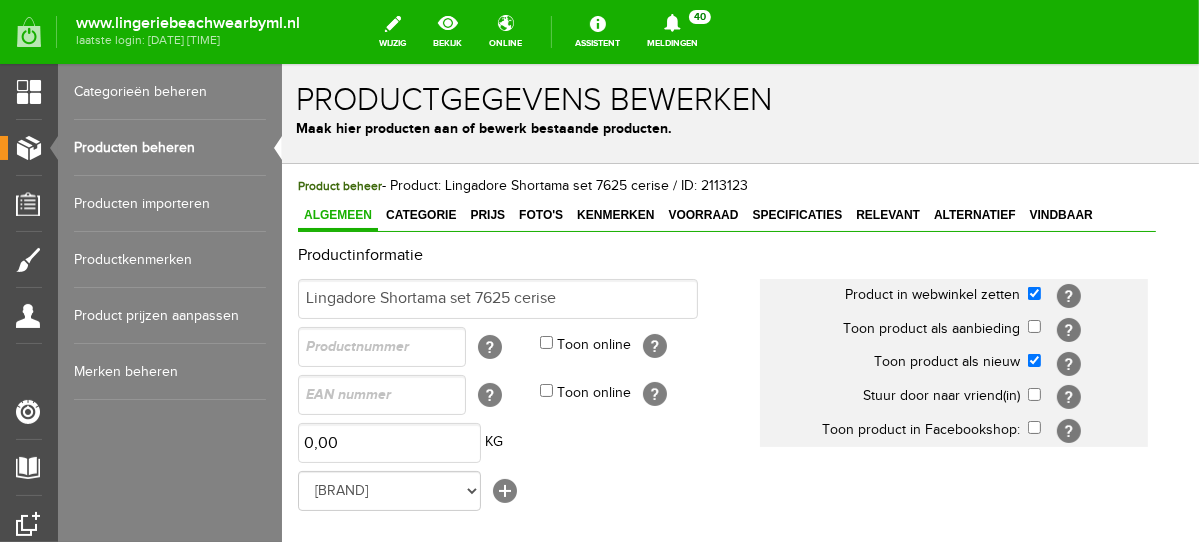 scroll, scrollTop: 0, scrollLeft: 0, axis: both 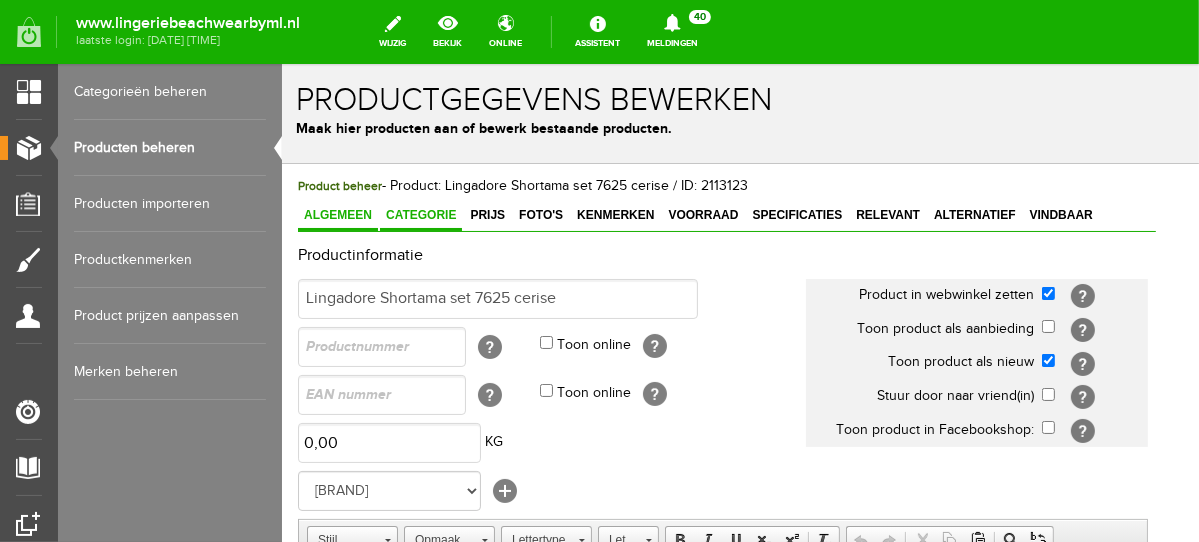 click on "Categorie" at bounding box center (420, 215) 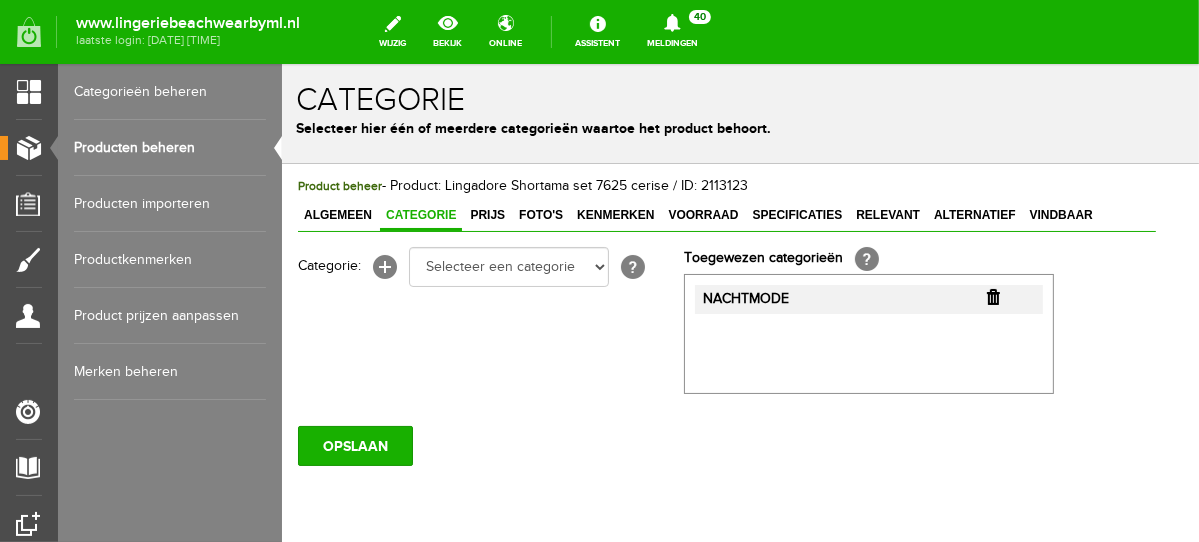 click at bounding box center (992, 296) 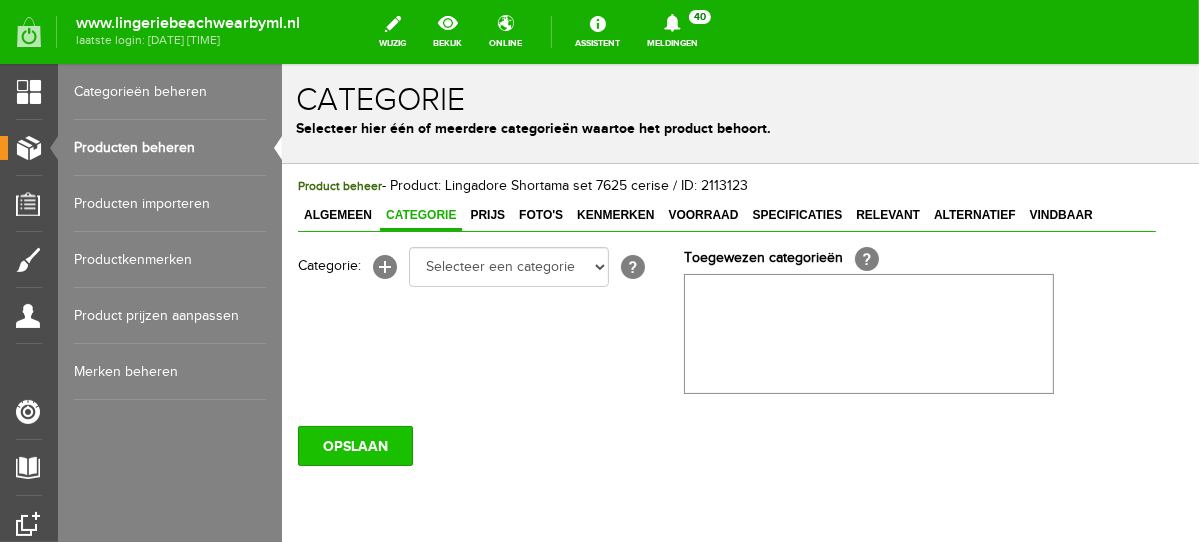 click on "OPSLAAN" at bounding box center [354, 445] 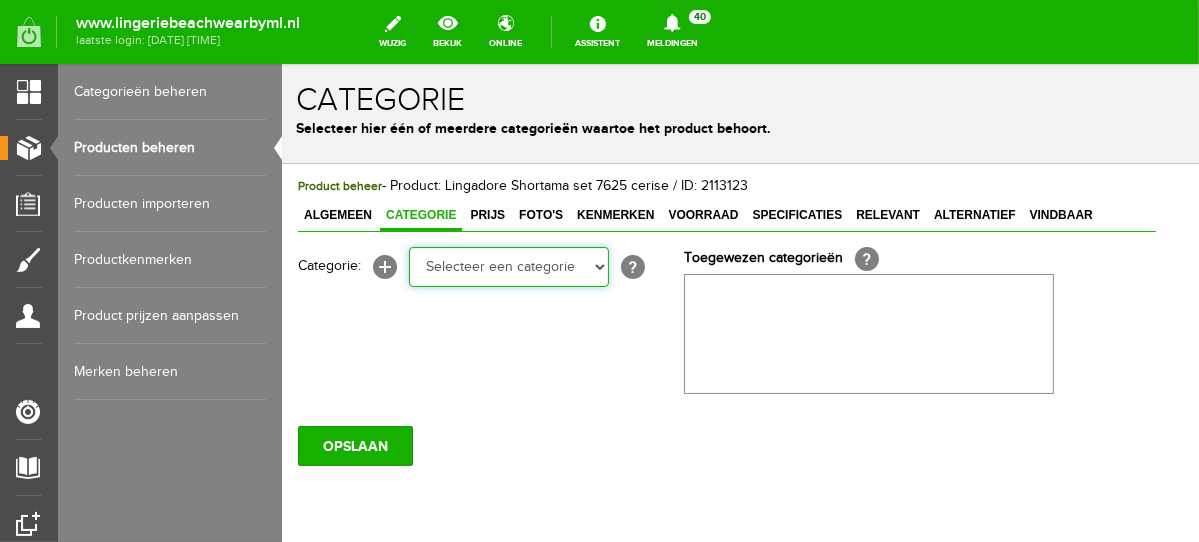 click on "Selecteer een categorie
NEW IN
LINGERIE
NACHTMODE
HOMEWEAR
BADMODE
BODY
NEW IN BEACH
Bikinitop moulded (niet voorgev.)
Bikinitop voorgevormd
Shorty
Badpakken
Strandaccessoires
Rio slip
Slip
Hoge slip
Niet voorgevormd
Voorgevormd
One Shoulder
Push Up
Bandeau
Halter
Triangel
LINGERIE
SUMMER COLOURS
BH ZONDER BEUGEL
PLUSSIZE
STRAPLESS
SEXY
BASICS
HOMEWEAR
JUMPSUITS
BADJASSEN
NACHTMODE
PYJAMA SETS
PYJAMA JURKEN
KIMONO'S
SLIPDRESSES
SATIJNEN PYAMA
HEREN
SHAPEWEAR
BODY'S
ACCESSOIRES SPORT" at bounding box center [508, 266] 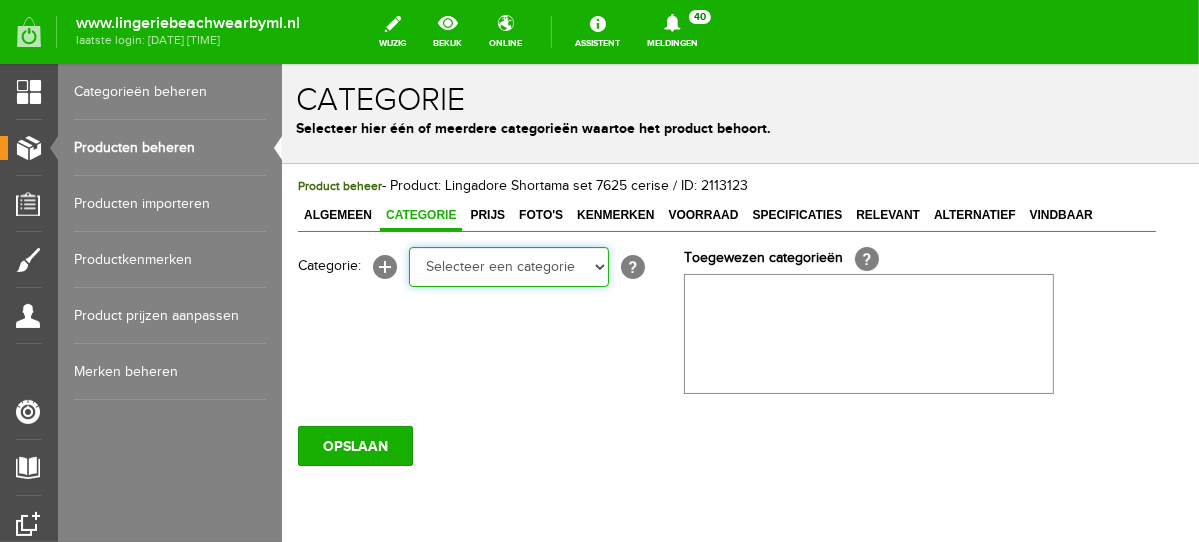 select on "281496" 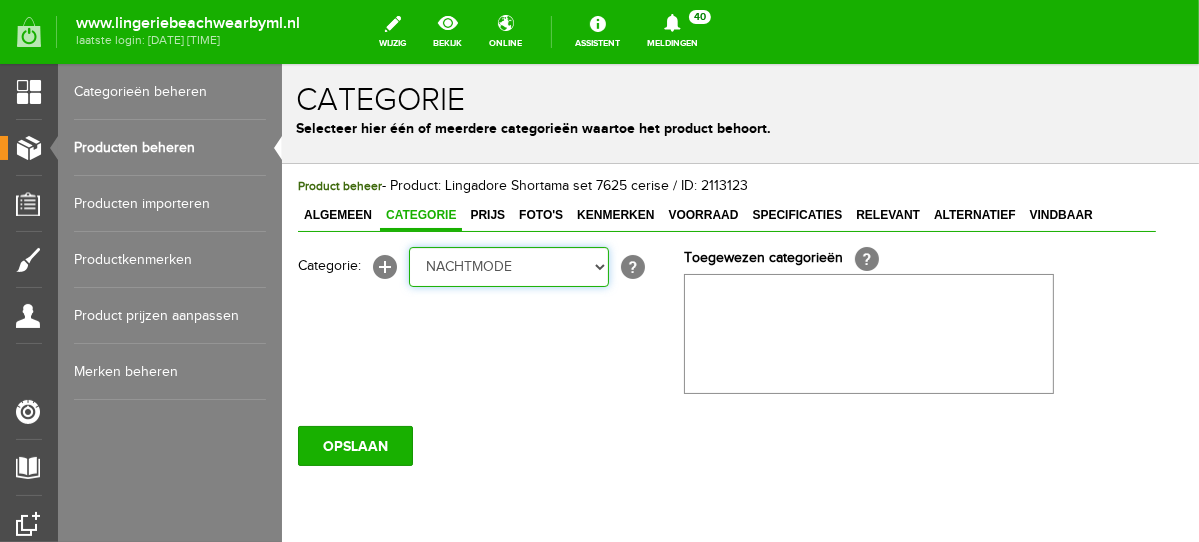 click on "Selecteer een categorie
NEW IN
LINGERIE
NACHTMODE
HOMEWEAR
BADMODE
BODY
NEW IN BEACH
Bikinitop moulded (niet voorgev.)
Bikinitop voorgevormd
Shorty
Badpakken
Strandaccessoires
Rio slip
Slip
Hoge slip
Niet voorgevormd
Voorgevormd
One Shoulder
Push Up
Bandeau
Halter
Triangel
LINGERIE
SUMMER COLOURS
BH ZONDER BEUGEL
PLUSSIZE
STRAPLESS
SEXY
BASICS
HOMEWEAR
JUMPSUITS
BADJASSEN
NACHTMODE
PYJAMA SETS
PYJAMA JURKEN
KIMONO'S
SLIPDRESSES
SATIJNEN PYAMA
HEREN
SHAPEWEAR
BODY'S
ACCESSOIRES SPORT" at bounding box center [508, 266] 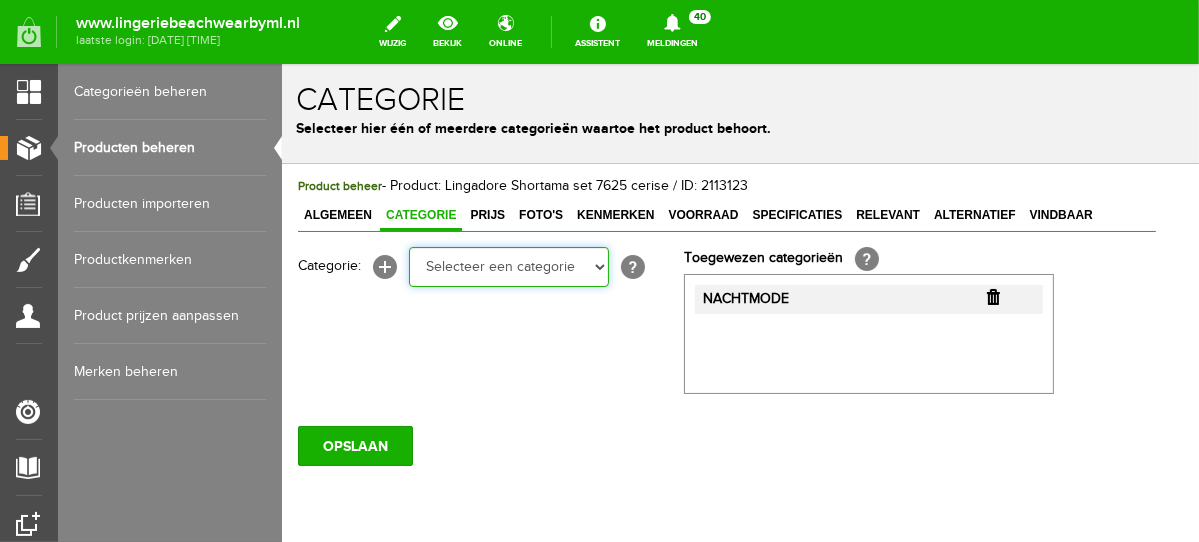 click on "Selecteer een categorie
NEW IN
>		 >		 LINGERIE
>		 >		 NACHTMODE
>		 >		 HOMEWEAR
>		 >		 BADMODE
>		 >		 BODY
NEW IN BEACH
>		 >		 Bikinitop moulded (niet voorgev.)
>		 >		 Bikinitop voorgevormd
>		 >		 Shorty
>		 >		 Badpakken
>		 >		 Strandaccessoires
>		 >		 Rio slip
>		 >		 Slip
>		 >		 Hoge slip
>		 >		 Niet voorgevormd
>		 >		 Voorgevormd
>		 >		 One Shoulder
>		 >		 Push Up
>		 >		 Bandeau
>		 >		 Halter
>		 >		 Triangel
LINGERIE
>		 >		 SUMMER COLOURS
>		 >		 BH ZONDER BEUGEL
>		 >		 PLUSSIZE
>		 >		 STRAPLESS
BASICS
HOMEWEAR
>		 >		 JUMPSUITS
>		 >		 BADJASSEN
NACHTMODE
>		 >		 PYJAMA SETS
>		 >		 PYJAMA JURKEN
>		 >		 KIMONO'S
>		 >		 SLIPDRESSES
>		 >		 SATIJNEN PYAMA
HEREN
SHAPEWEAR
BODY'S
ACCESSOIRES
>		 >		 PANTY'S
SPORT
SALE BEACH
SALE
>		 >		 D Cup" at bounding box center (508, 266) 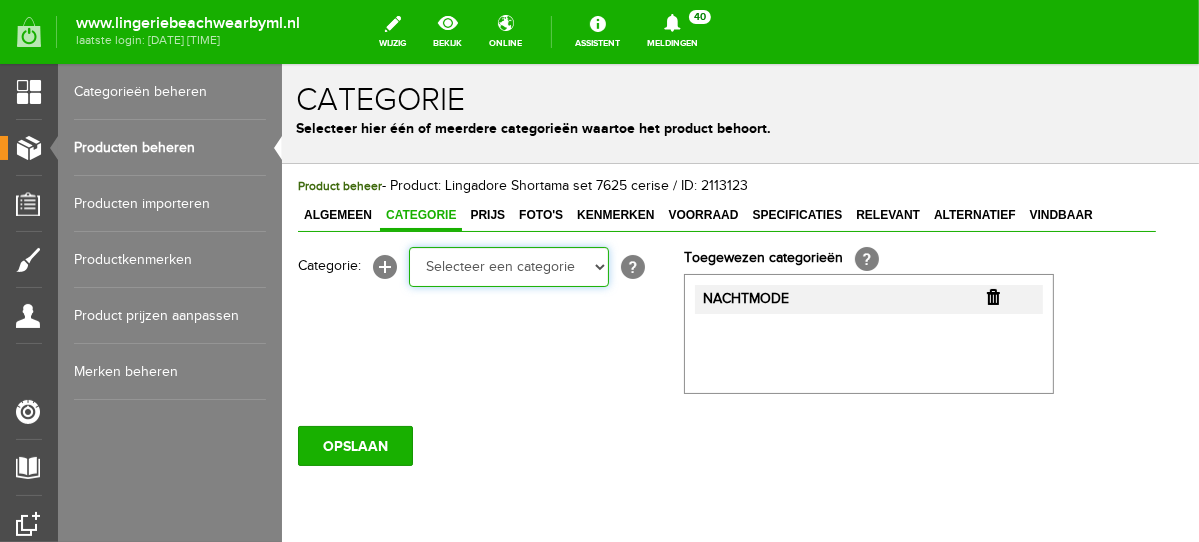 select on "281802" 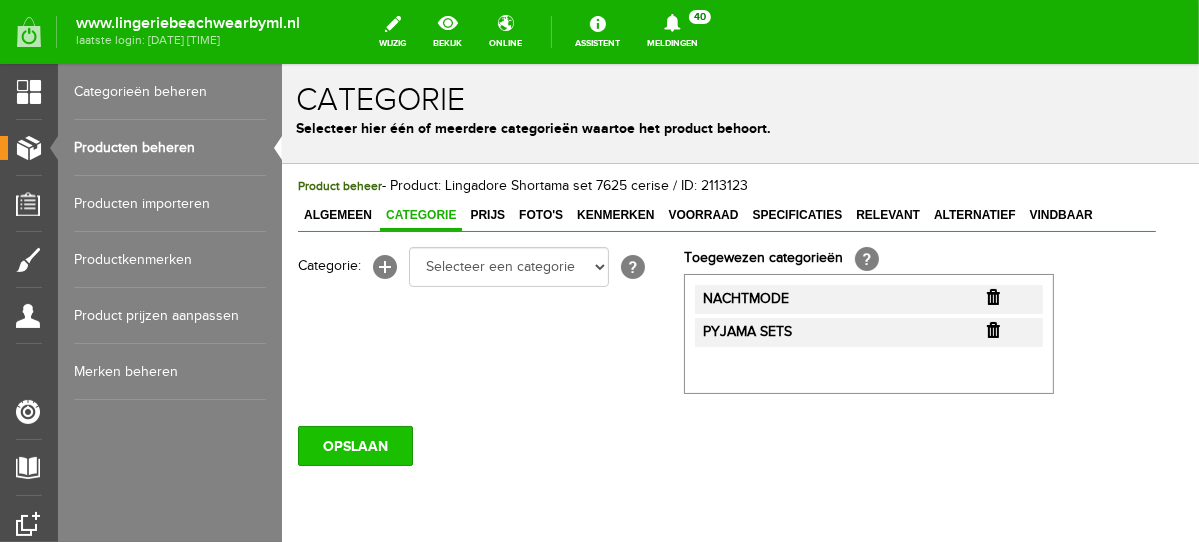 click on "OPSLAAN" at bounding box center (354, 445) 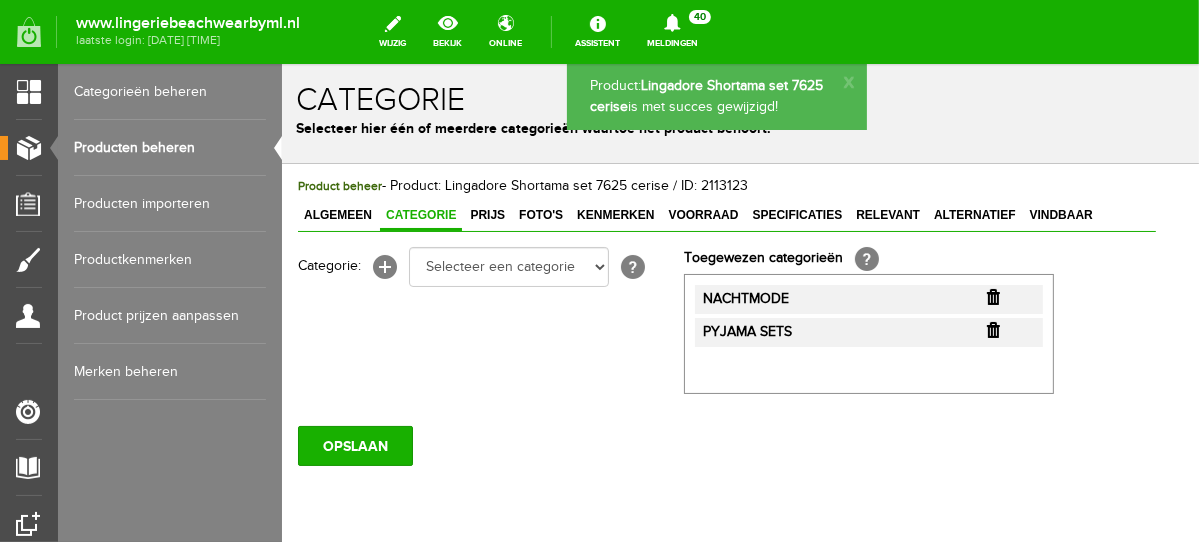 click on "Prijs" at bounding box center [486, 214] 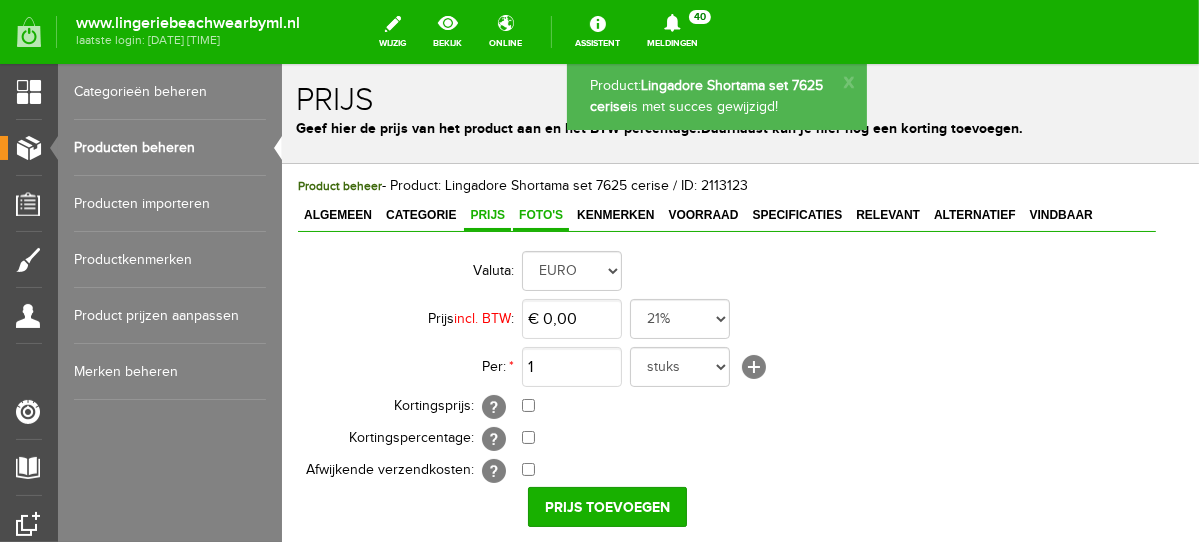 click on "Foto's" at bounding box center [540, 214] 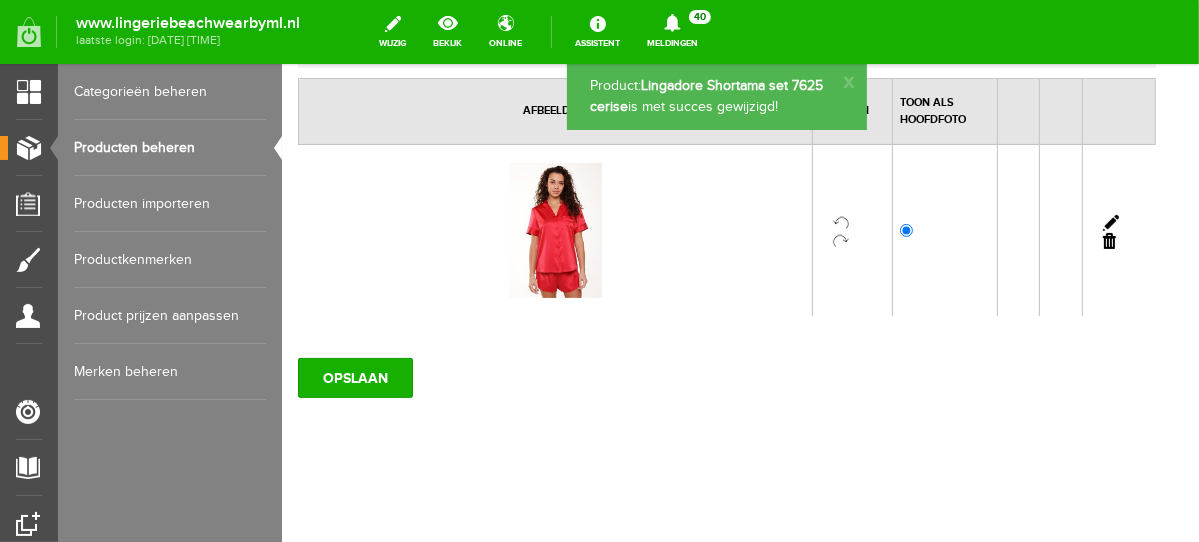 scroll, scrollTop: 0, scrollLeft: 0, axis: both 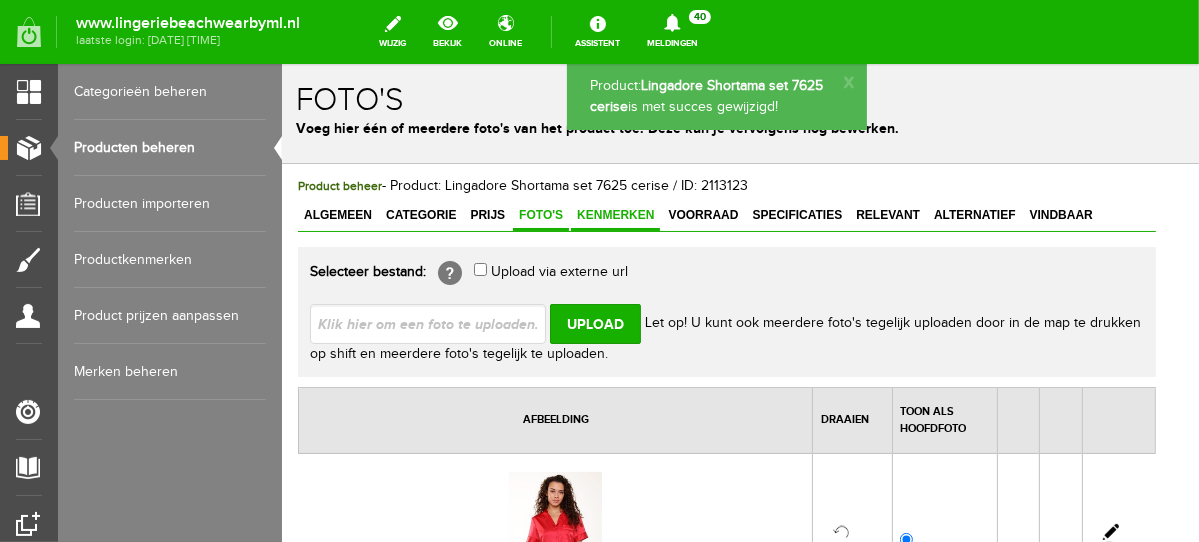 click on "Kenmerken" at bounding box center [614, 214] 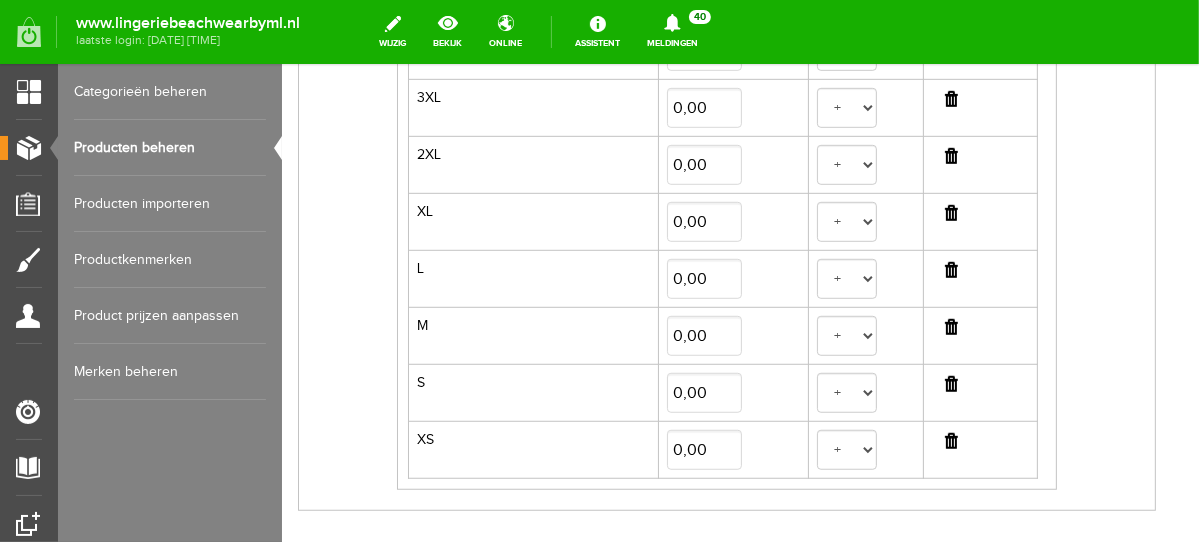 scroll, scrollTop: 832, scrollLeft: 0, axis: vertical 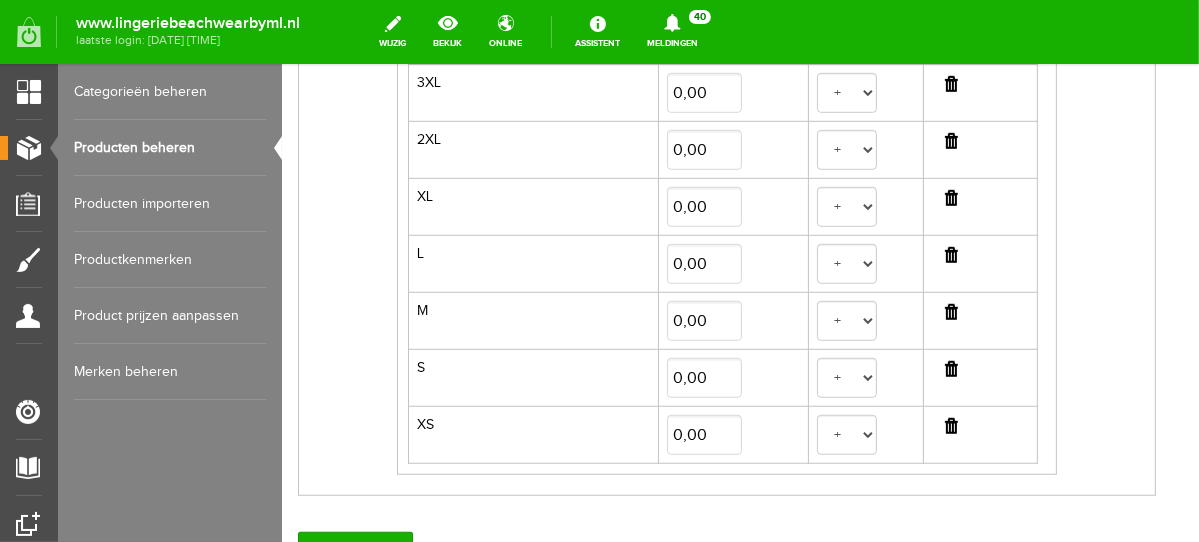 click at bounding box center (950, 311) 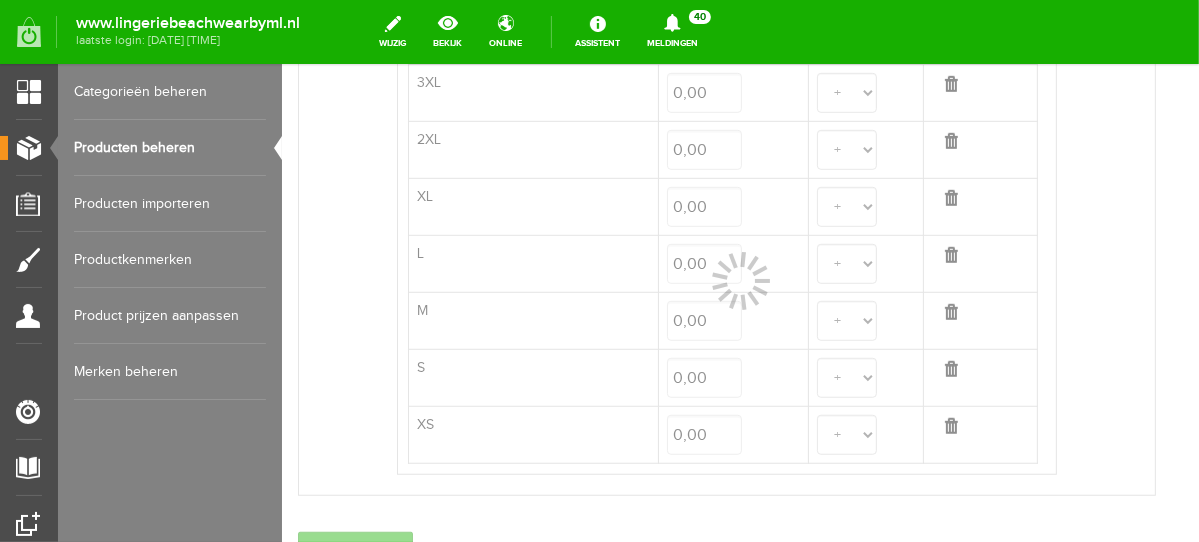 select 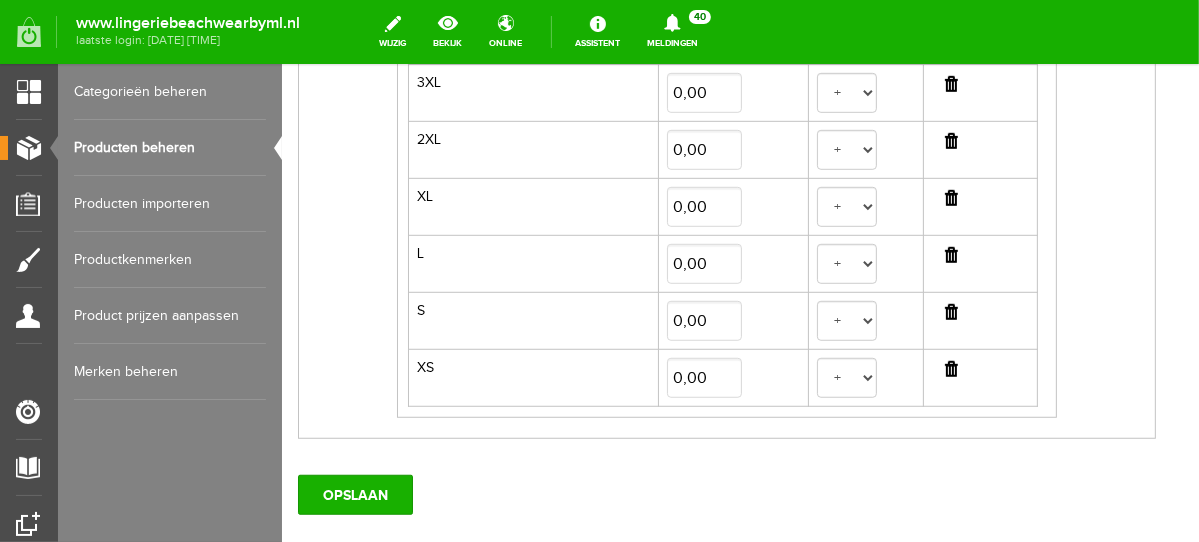 click at bounding box center [950, 311] 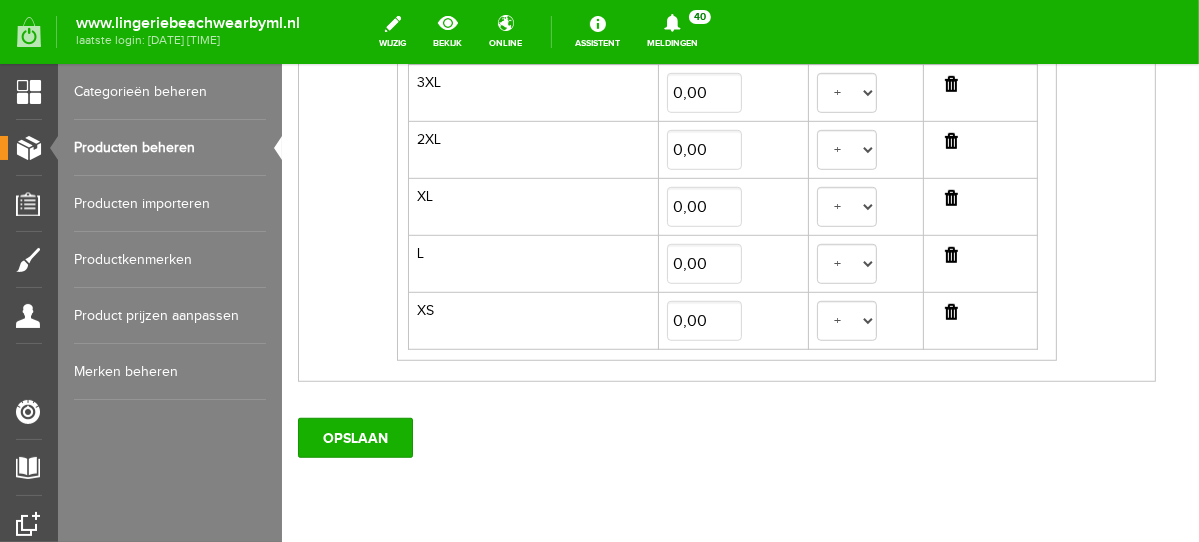 click at bounding box center [950, 311] 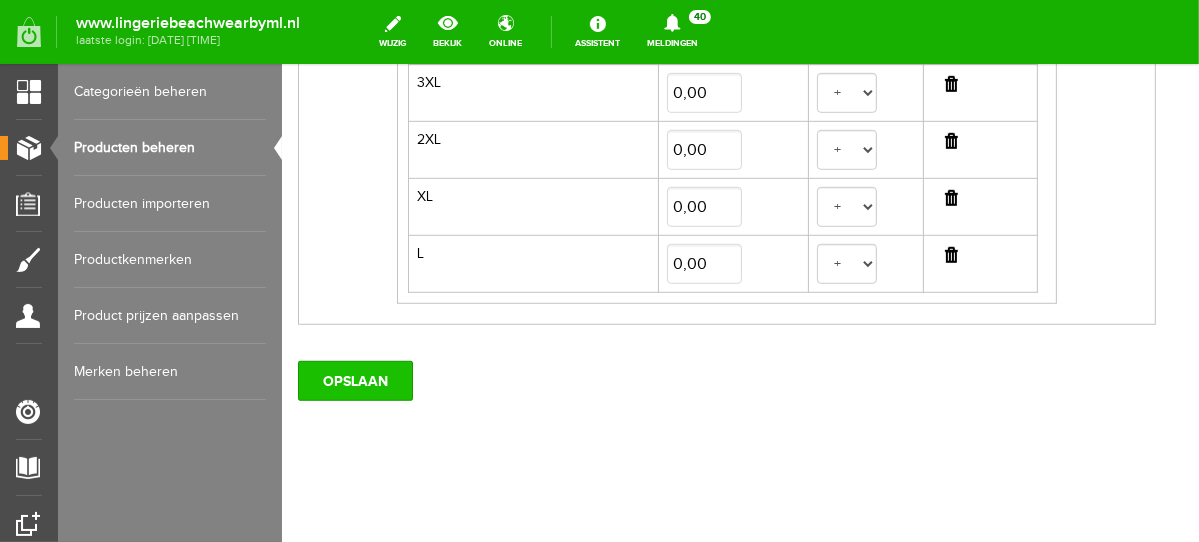 click on "OPSLAAN" at bounding box center [354, 380] 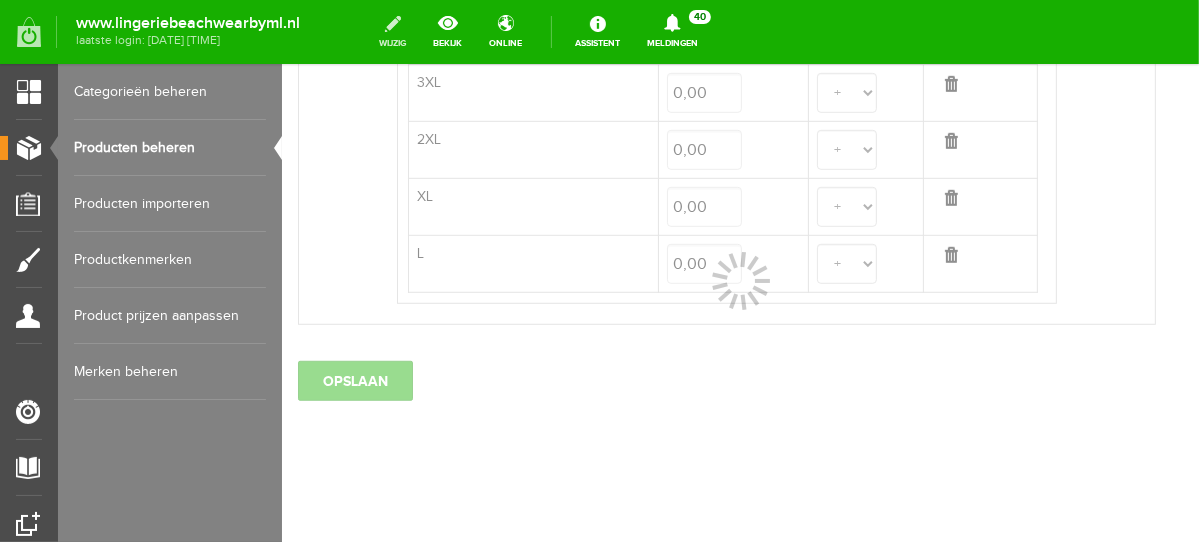 select 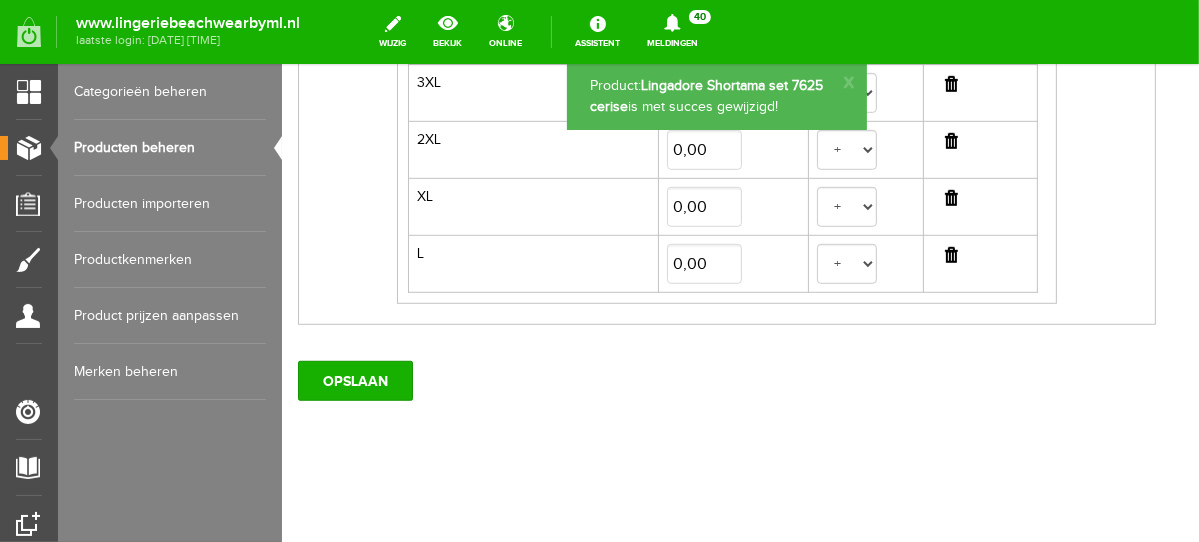 click at bounding box center [950, 254] 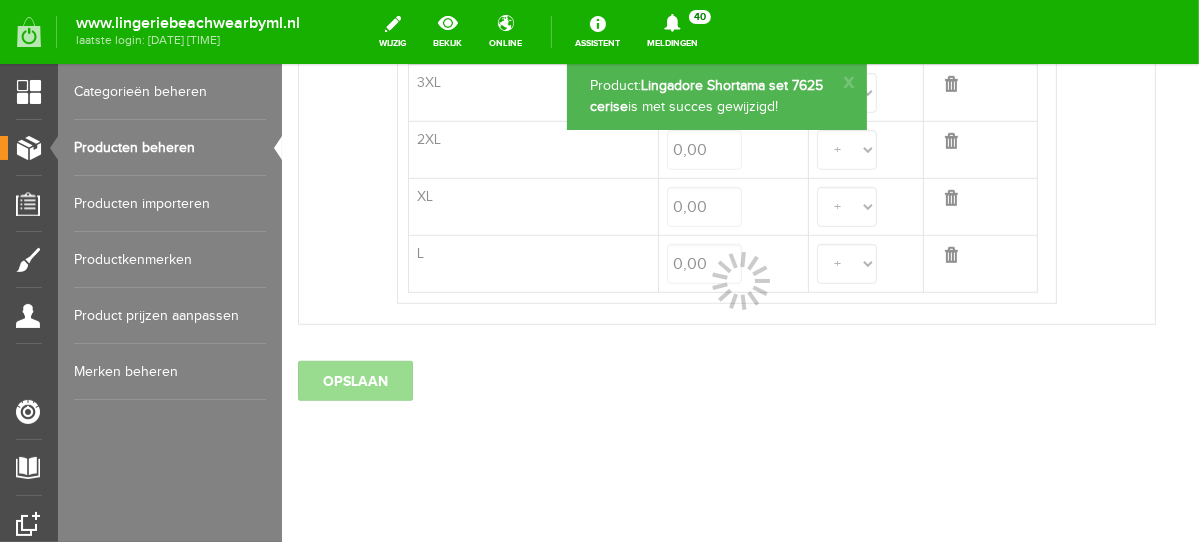 select 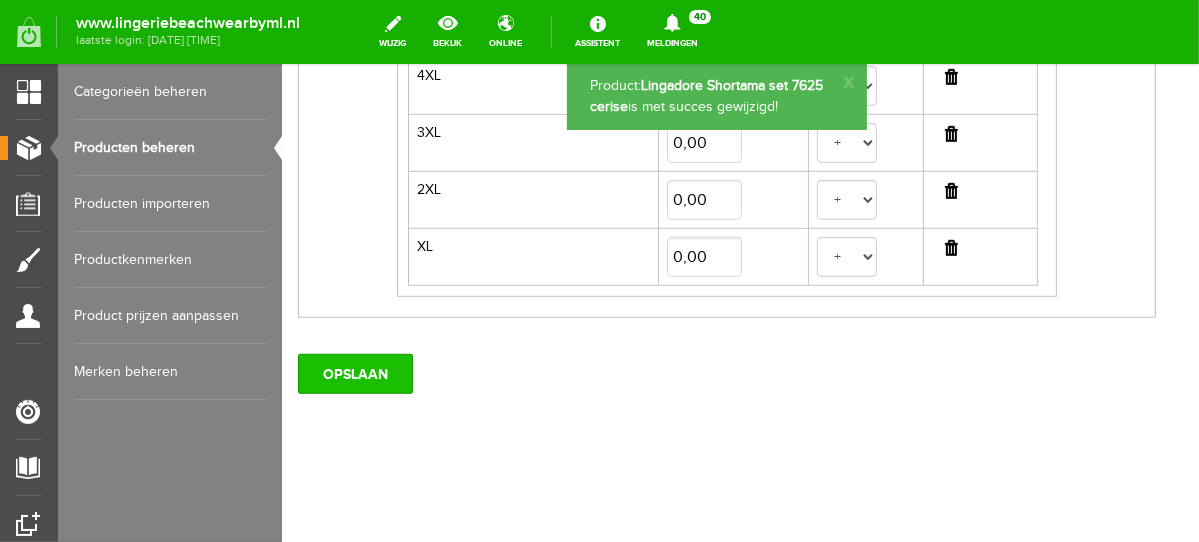 scroll, scrollTop: 777, scrollLeft: 0, axis: vertical 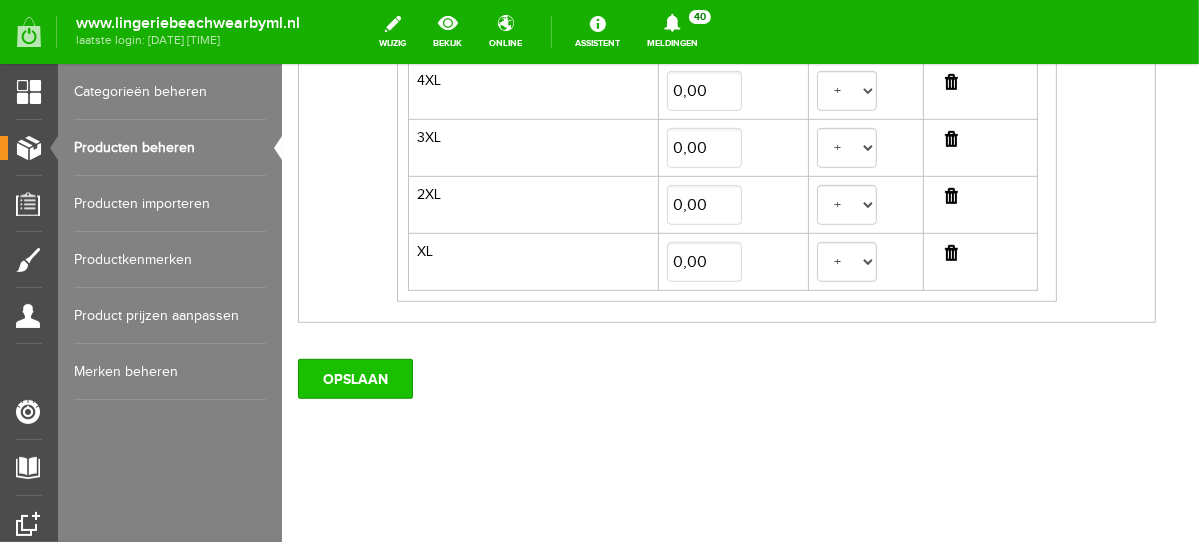 click on "OPSLAAN" at bounding box center (354, 378) 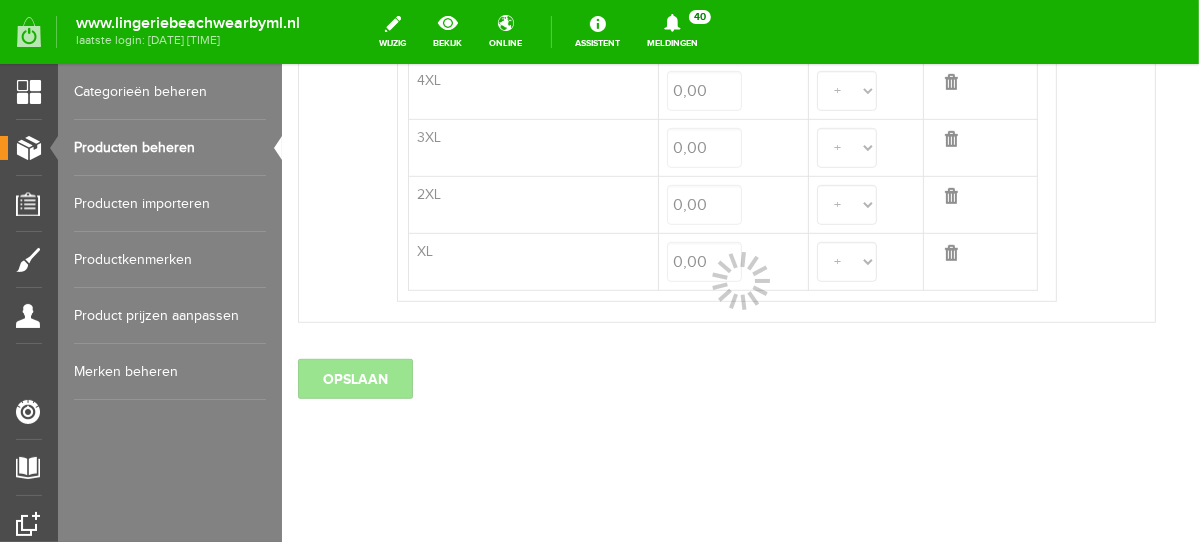 select 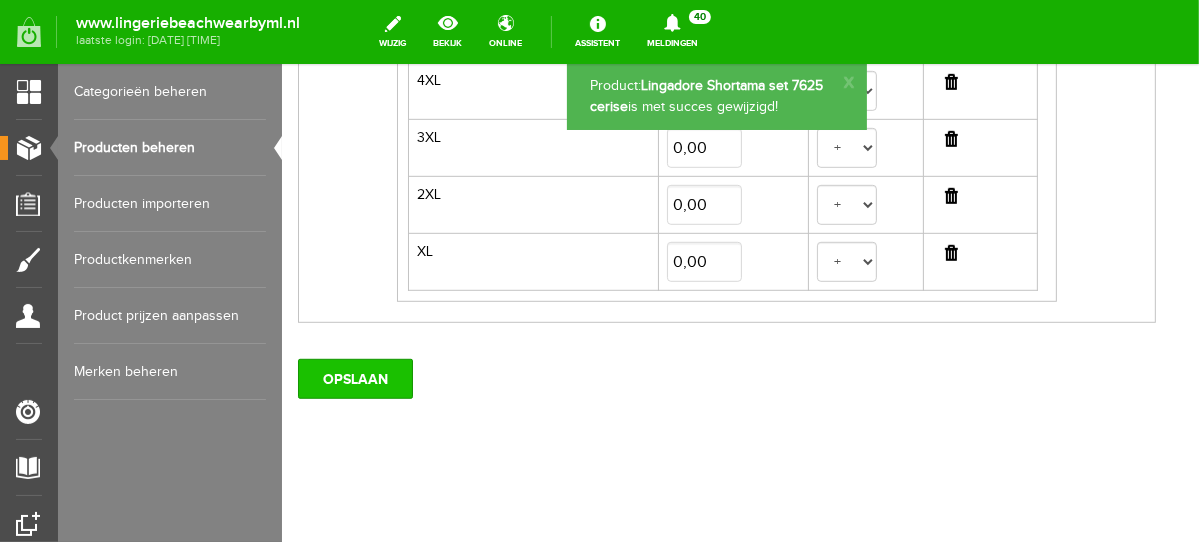click on "OPSLAAN" at bounding box center (354, 378) 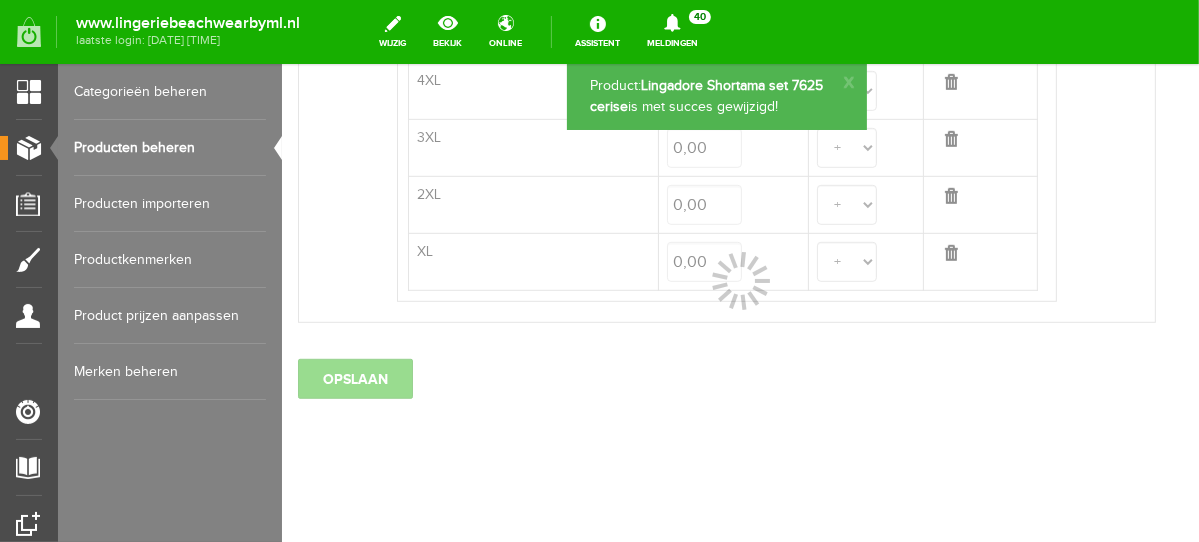 click on "Producten beheren" at bounding box center [170, 148] 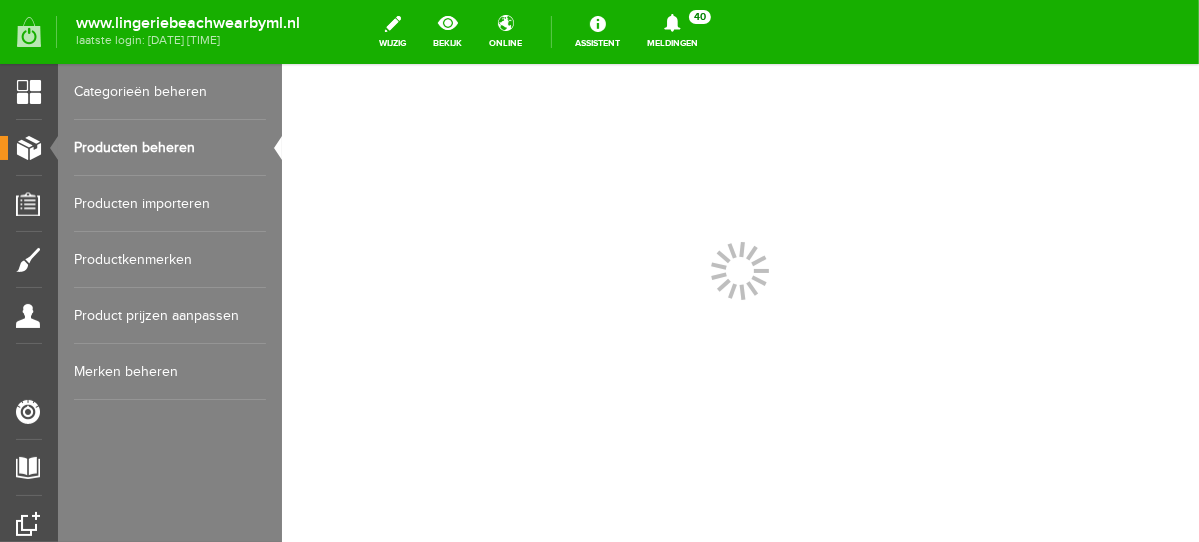 scroll, scrollTop: 0, scrollLeft: 0, axis: both 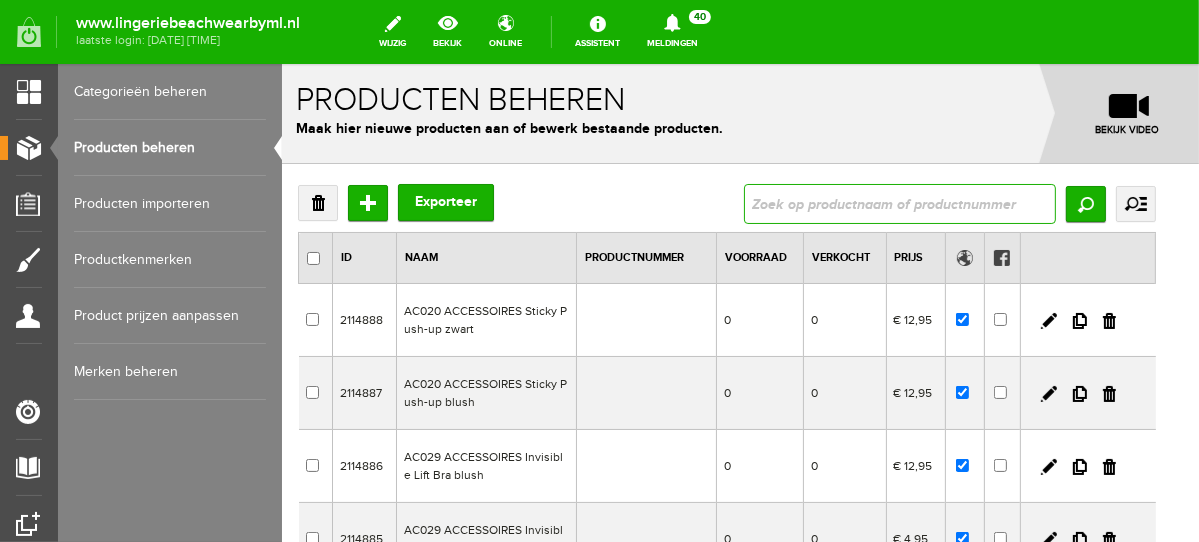 click at bounding box center (899, 203) 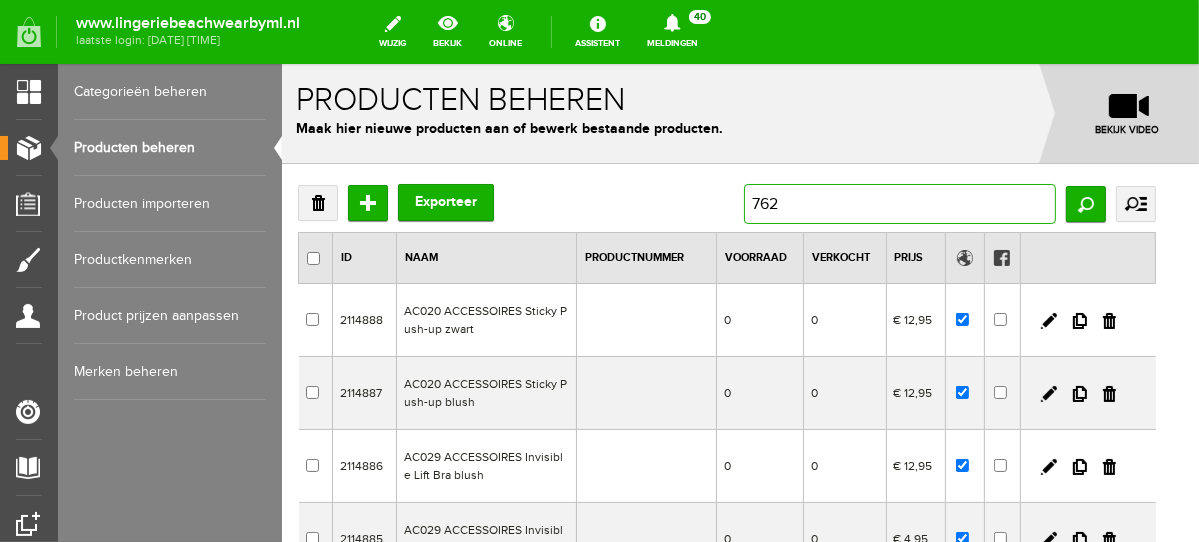 type on "7623" 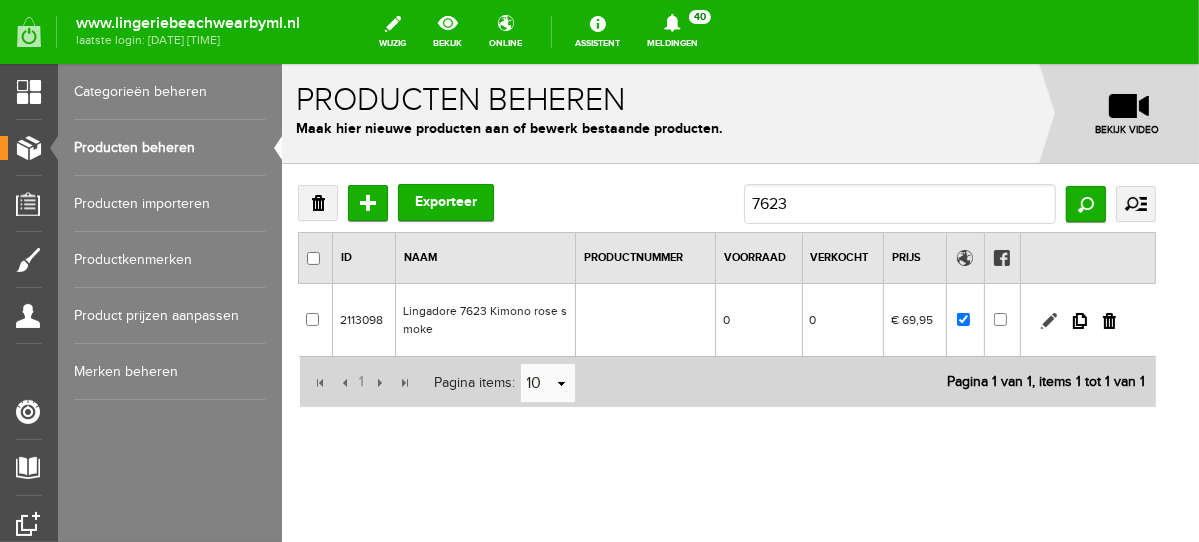 click at bounding box center [1048, 320] 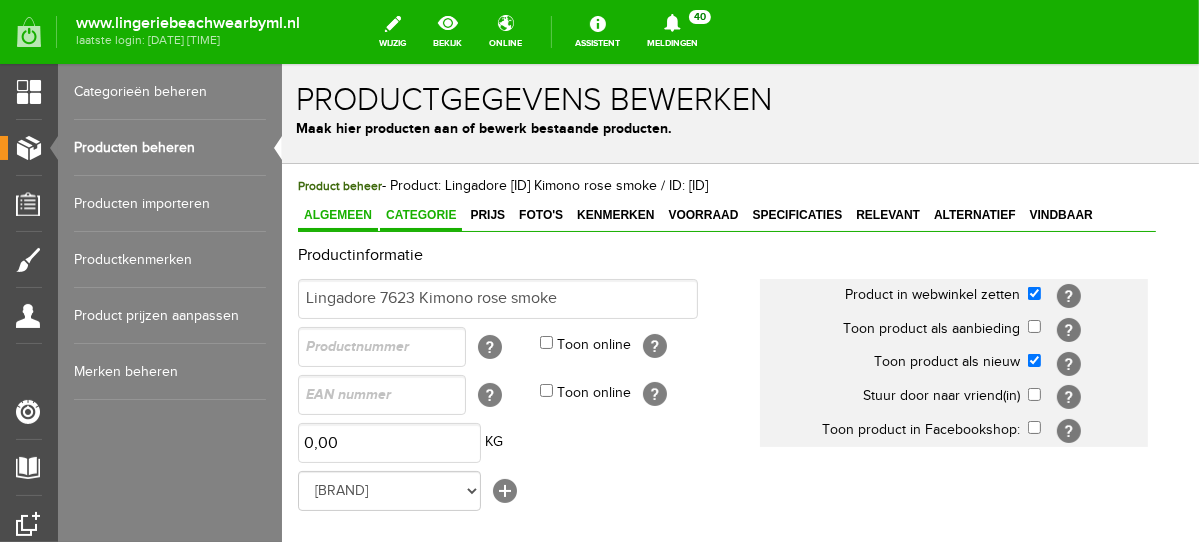 scroll, scrollTop: 0, scrollLeft: 0, axis: both 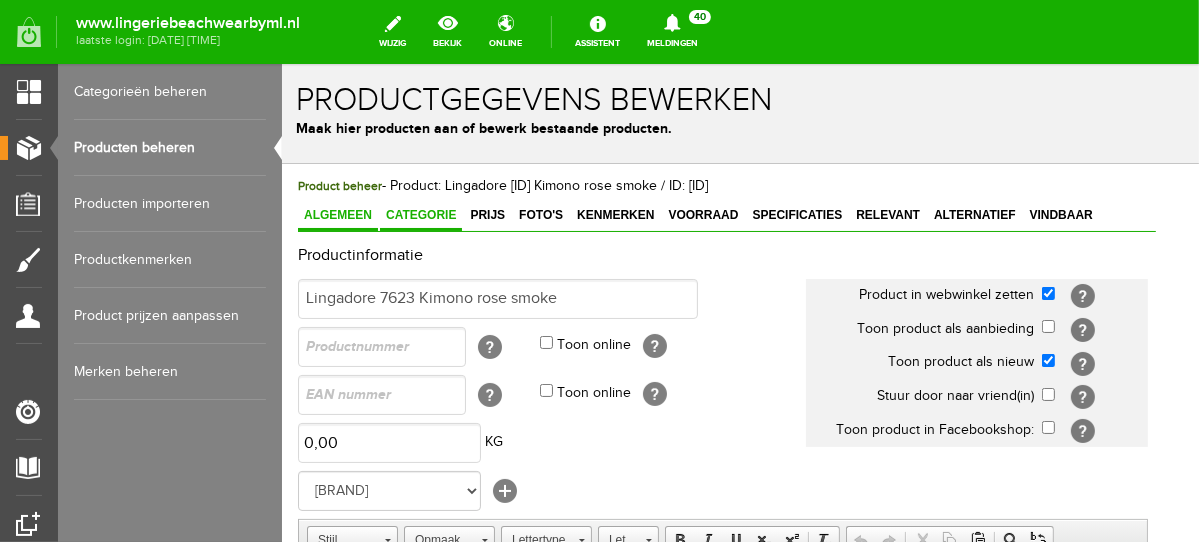 click on "Categorie" at bounding box center [420, 214] 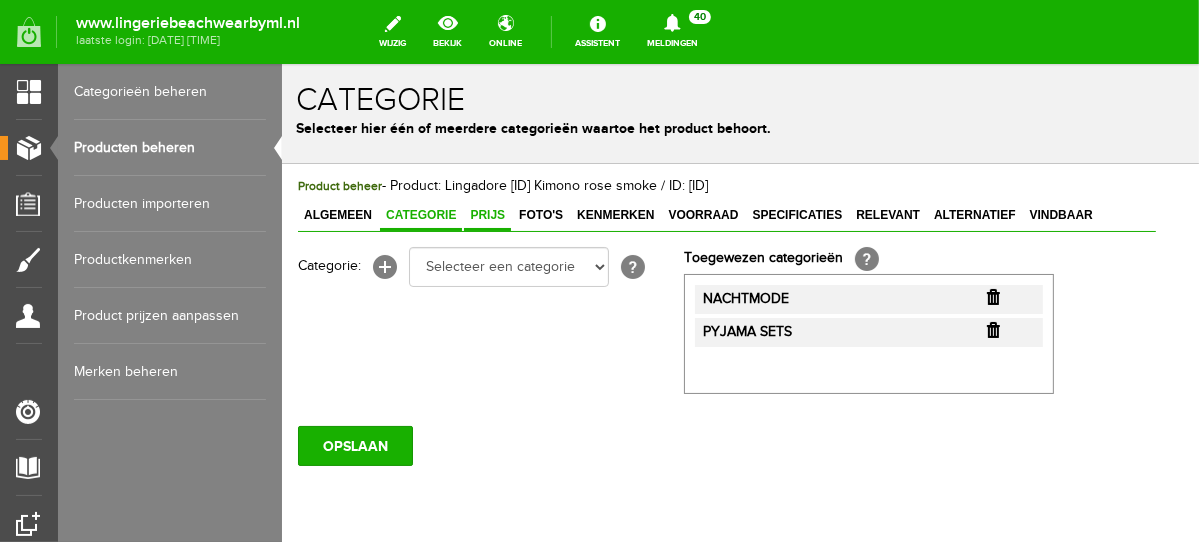click on "Prijs" at bounding box center [486, 214] 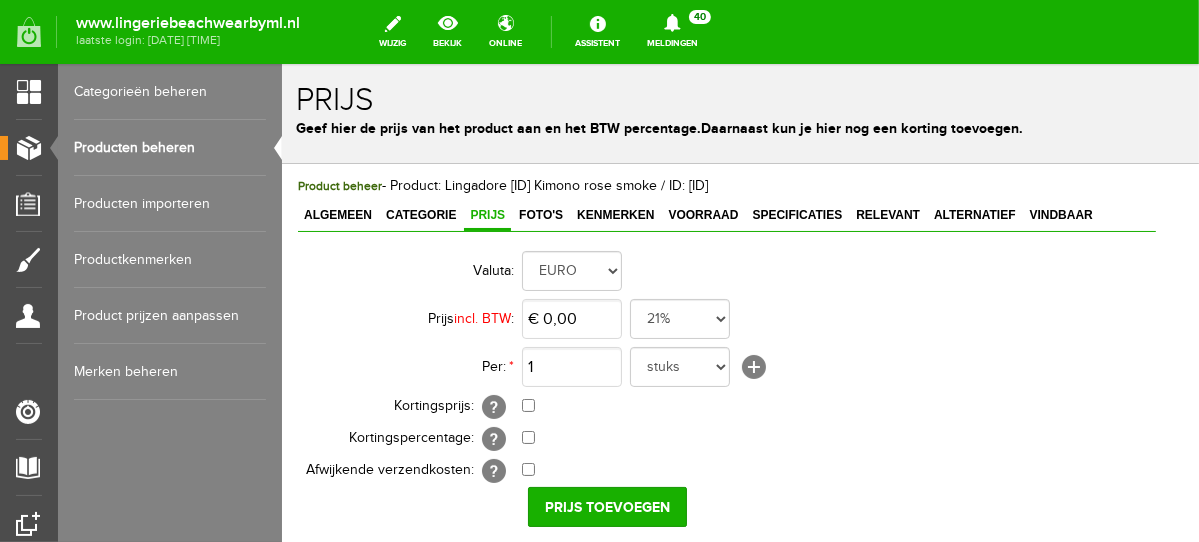 scroll, scrollTop: 162, scrollLeft: 0, axis: vertical 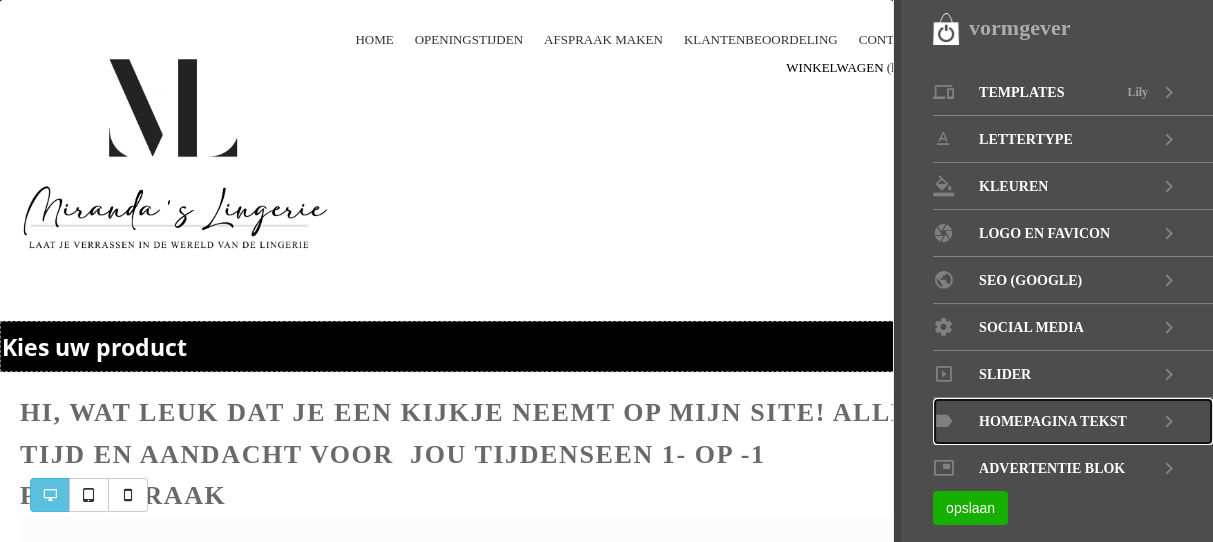 click on "Homepagina tekst" at bounding box center [1053, 421] 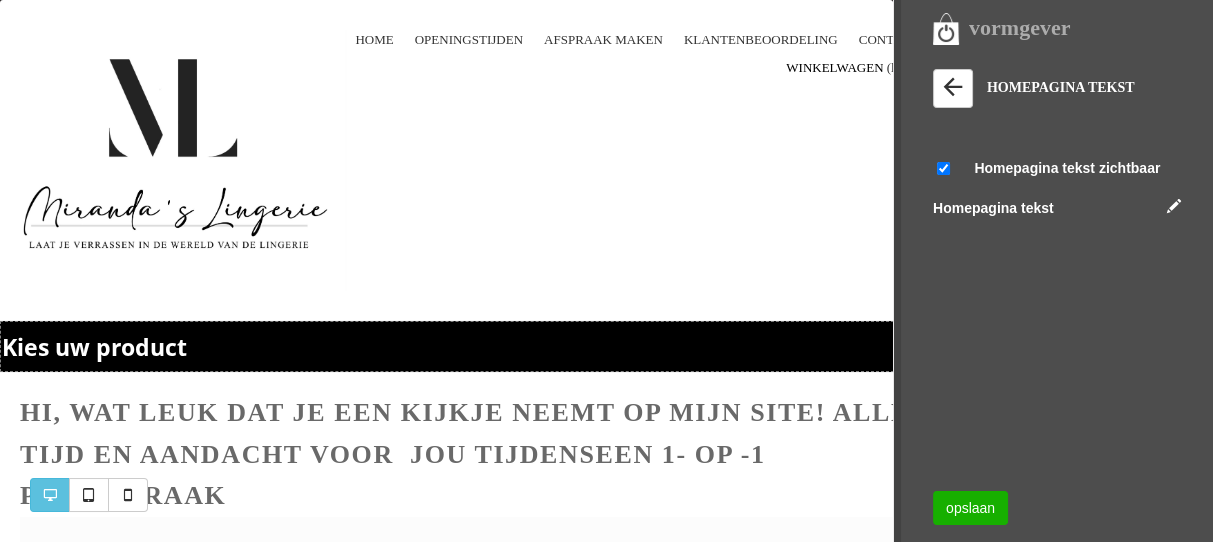 click on "HOMEPAGINA TEKST
Lily
Voorbeeld
Selecteren
Sacha
Voorbeeld
Selecteren
Cleo
Voorbeeld
Selecteren
Sofie
Voorbeeld
Selecteren
Dean
Voorbeeld
Selecteren
Berlin
Voorbeeld
Selecteren
Oslo
Voorbeeld
Selecteren
Newyork" at bounding box center (1073, 238) 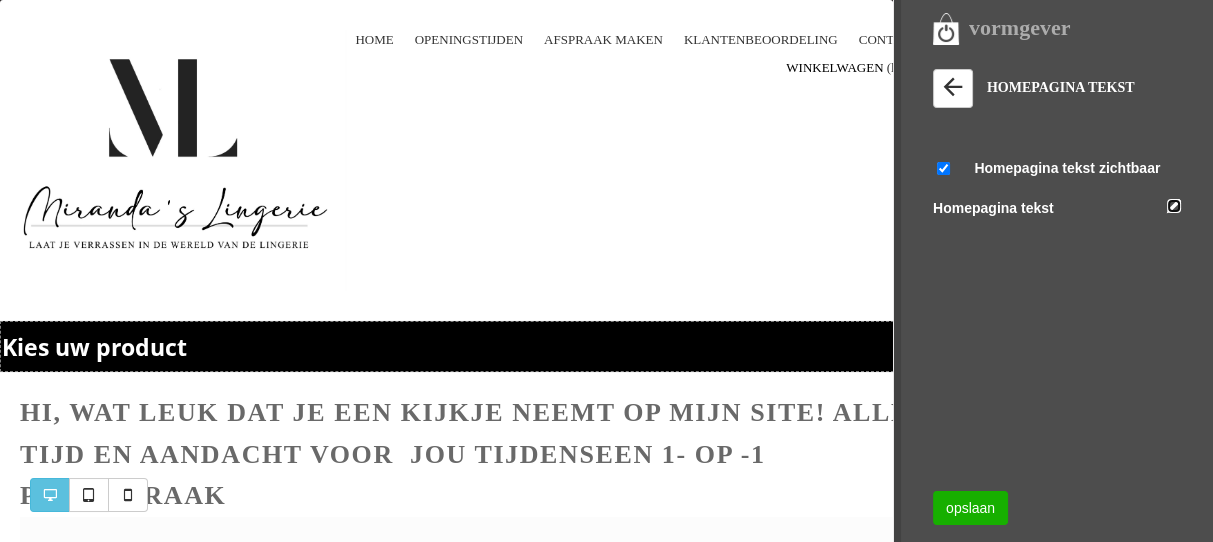 click at bounding box center [1174, 206] 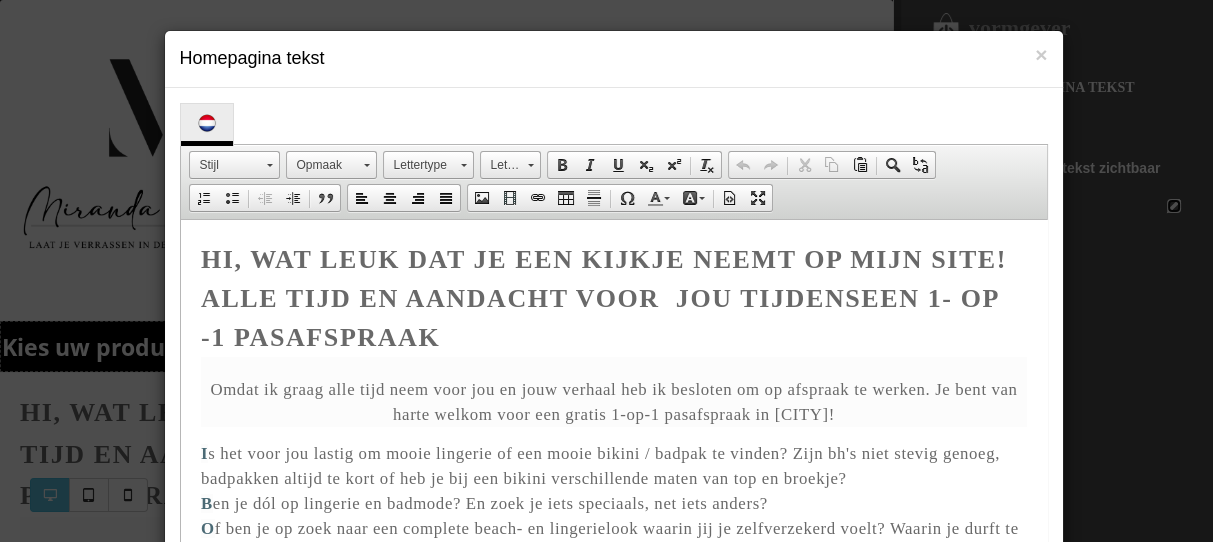 scroll, scrollTop: 0, scrollLeft: 0, axis: both 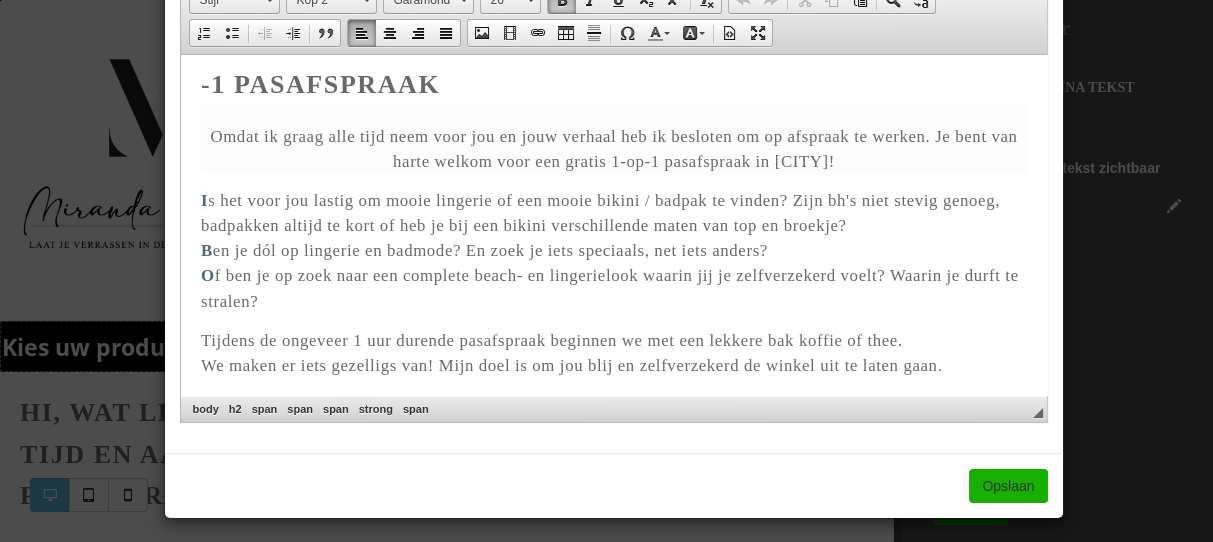 click on "I s het voor jou lastig om mooie lingerie of een mooie bikini / badpak te vinden? Zijn bh's niet stevig genoeg, badpakken altijd te kort of heb je bij een bikini verschillende maten van top en broekje? B en je dól op lingerie en badmode? En zoek je iets speciaals, net iets anders?  O f ben je op zoek naar een complete beach- en lingerielook waarin jij je zelfverzekerd voelt? Waarin je durft te stralen?" at bounding box center (613, 251) 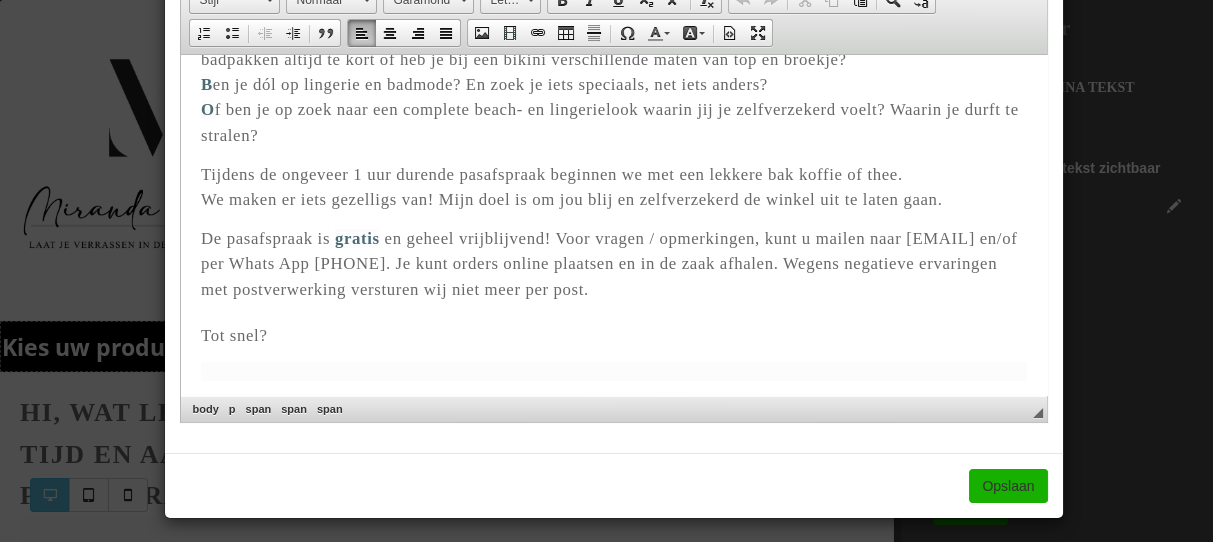 scroll, scrollTop: 256, scrollLeft: 0, axis: vertical 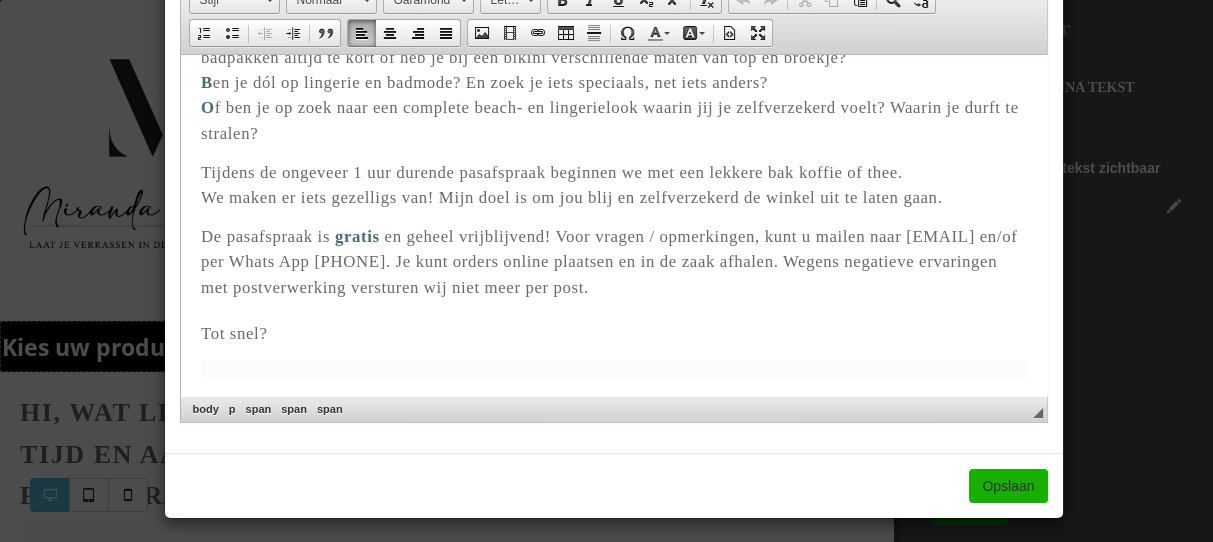 click on "De pasafspraak is   gratis   en geheel vrijblijvend! Voor vragen / opmerkingen, kunt u mailen naar klantenservicemirandaslingerie@gmail.com en/of per Whats App 06 - 17 50 50 17. Je kunt orders online plaatsen en in de zaak afhalen. Wegens negatieve ervaringen met postverwerking versturen wij niet meer per post.  Tot snel?" at bounding box center (613, 285) 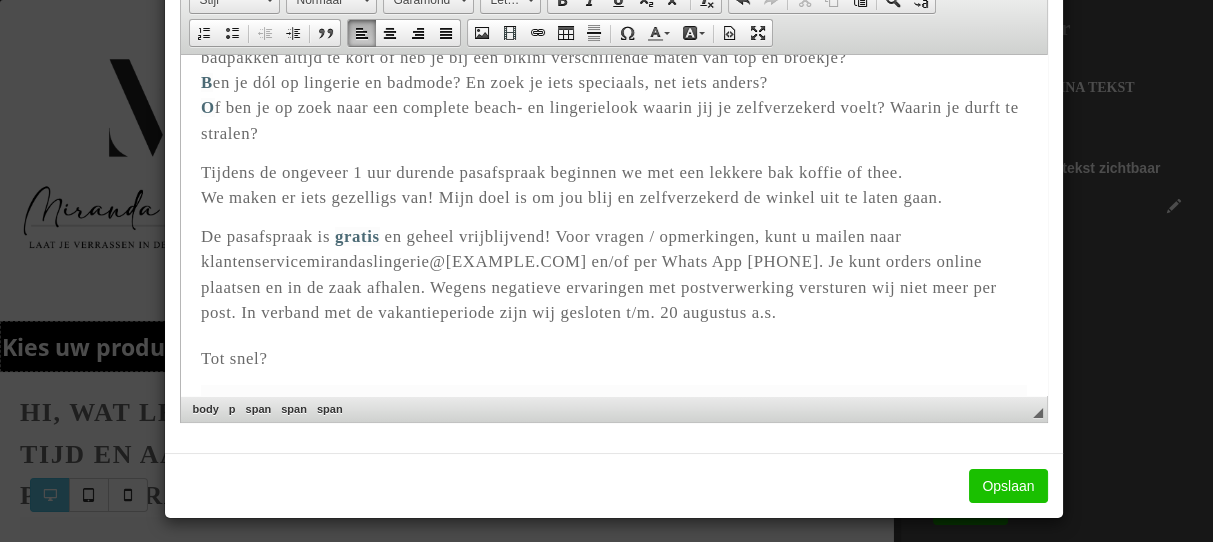 click on "Opslaan" at bounding box center (1008, 486) 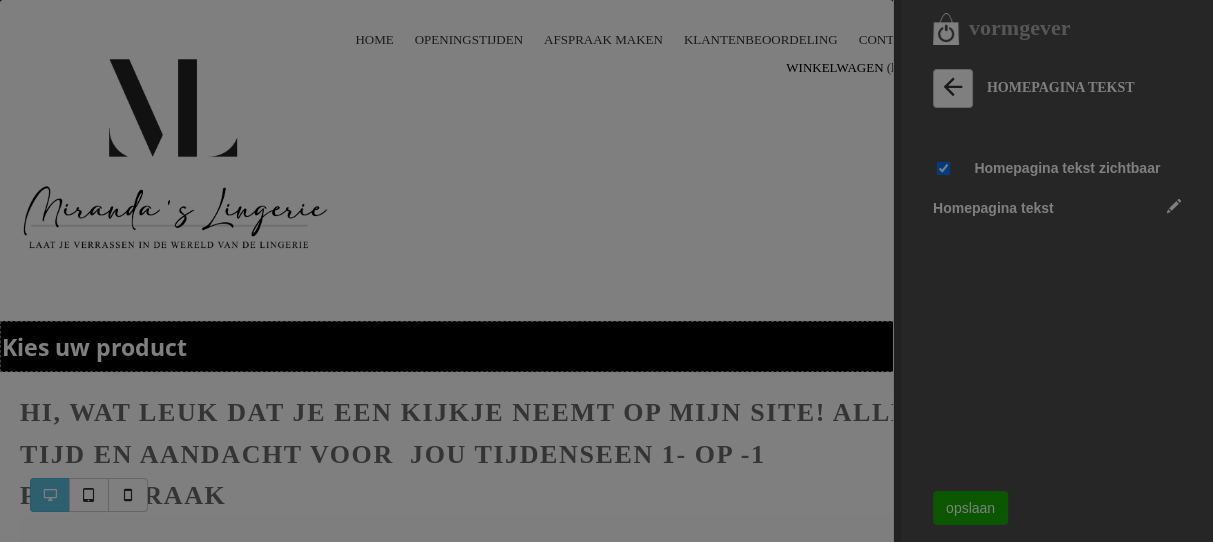 scroll, scrollTop: 0, scrollLeft: 0, axis: both 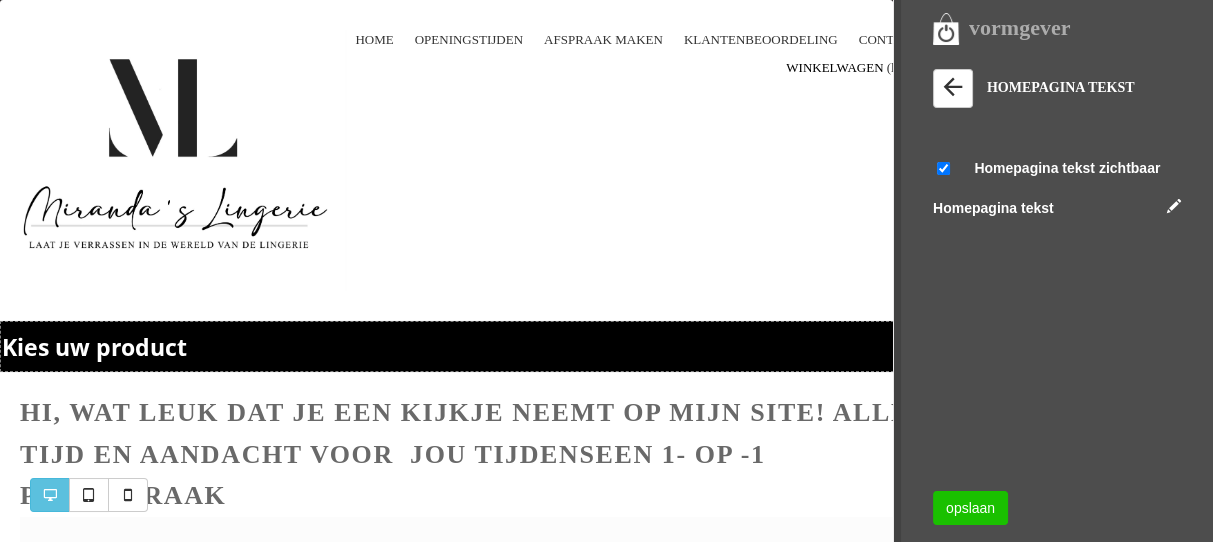 click on "opslaan" at bounding box center [970, 508] 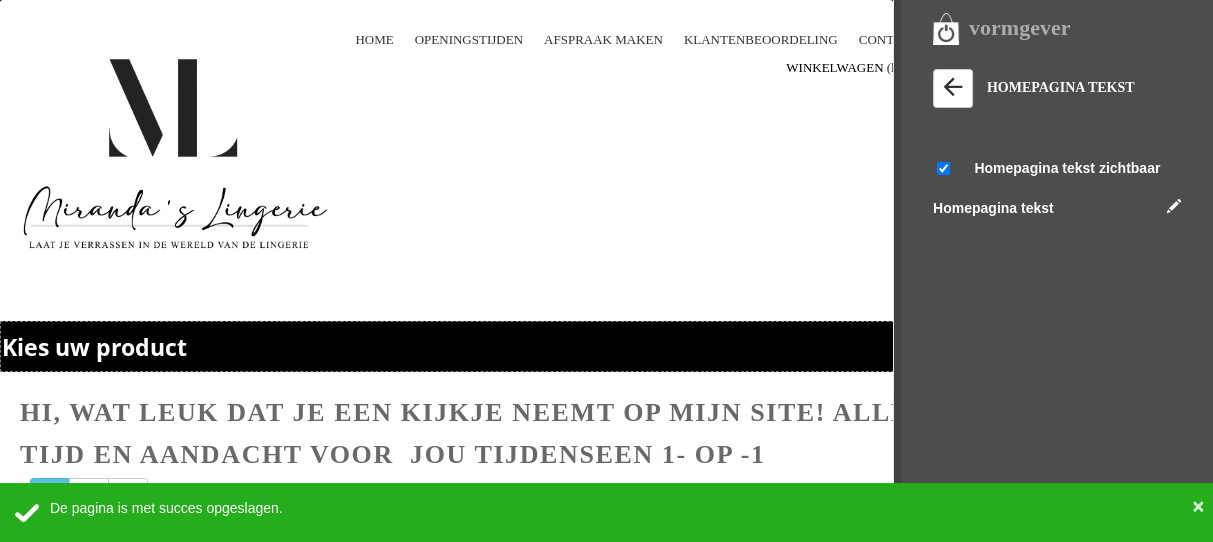 scroll, scrollTop: 0, scrollLeft: 0, axis: both 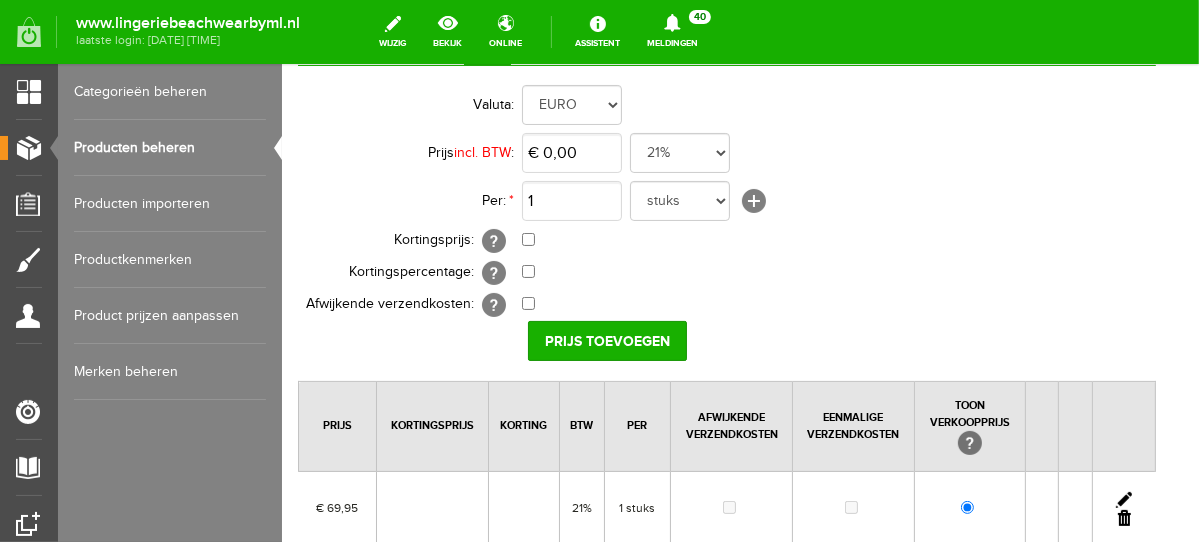 click at bounding box center (1123, 499) 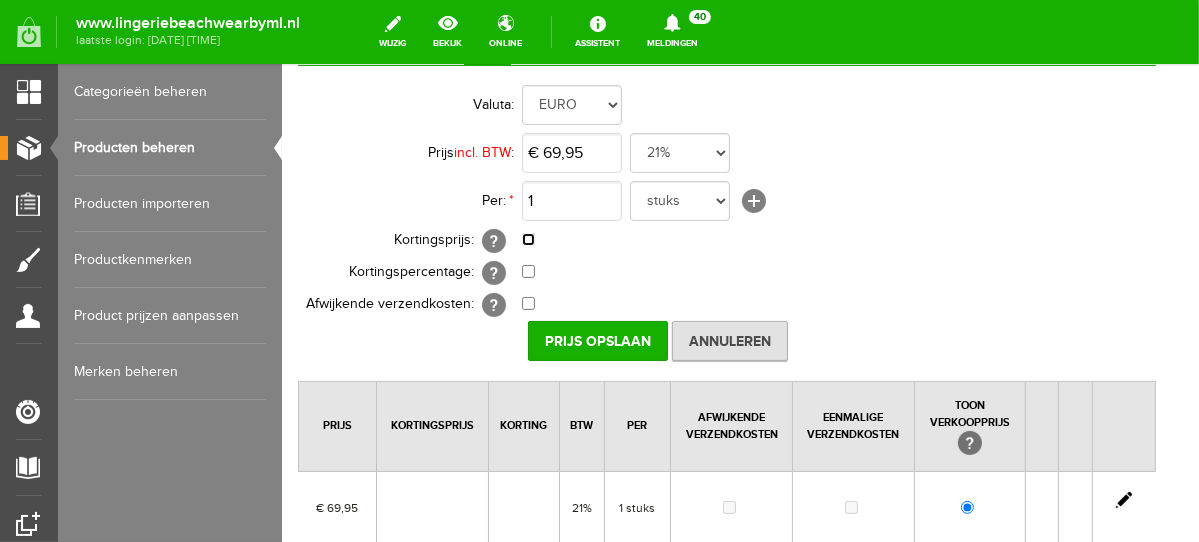 click at bounding box center (527, 238) 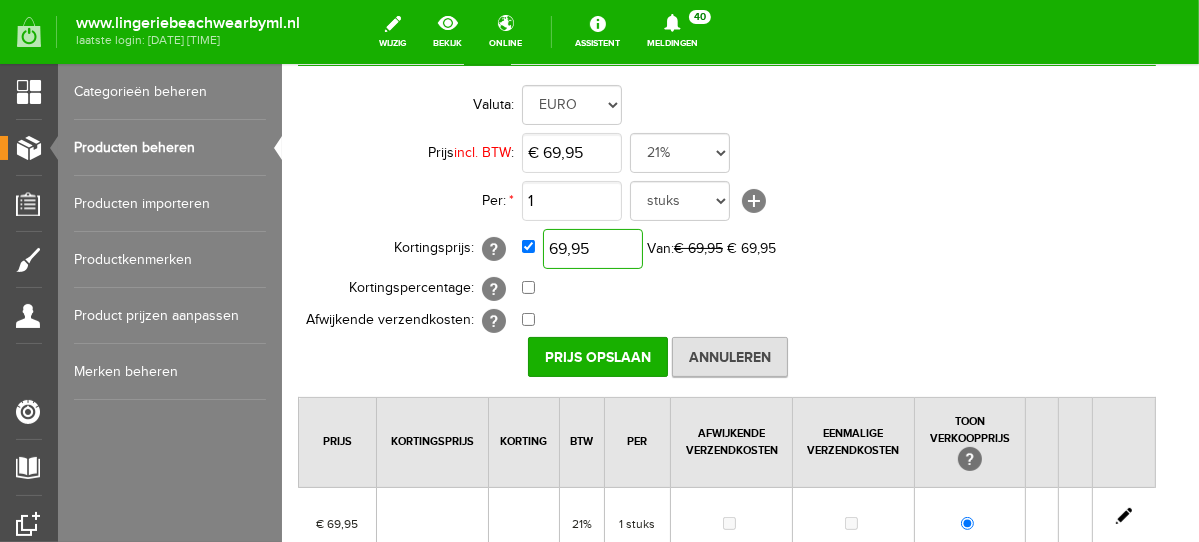 click on "69,95" at bounding box center [592, 248] 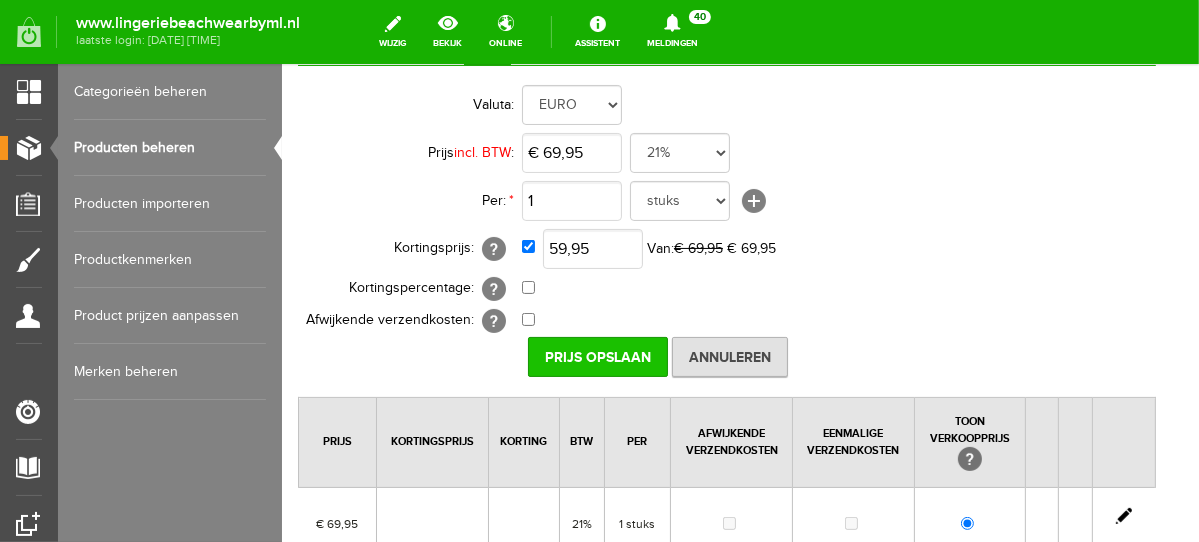 type on "€ 59,95" 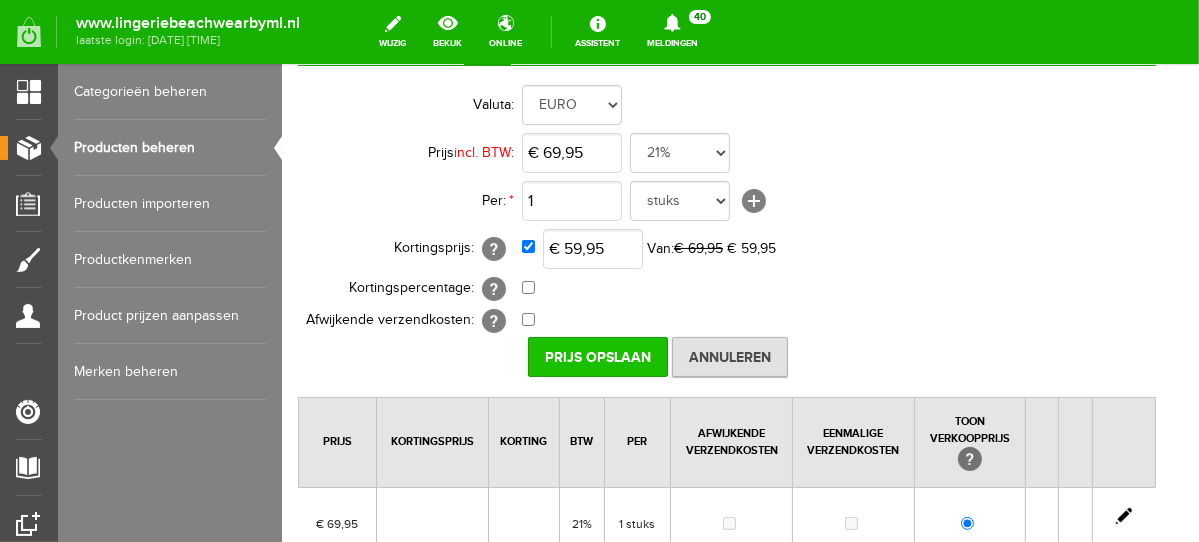 click on "Prijs Opslaan" at bounding box center (597, 356) 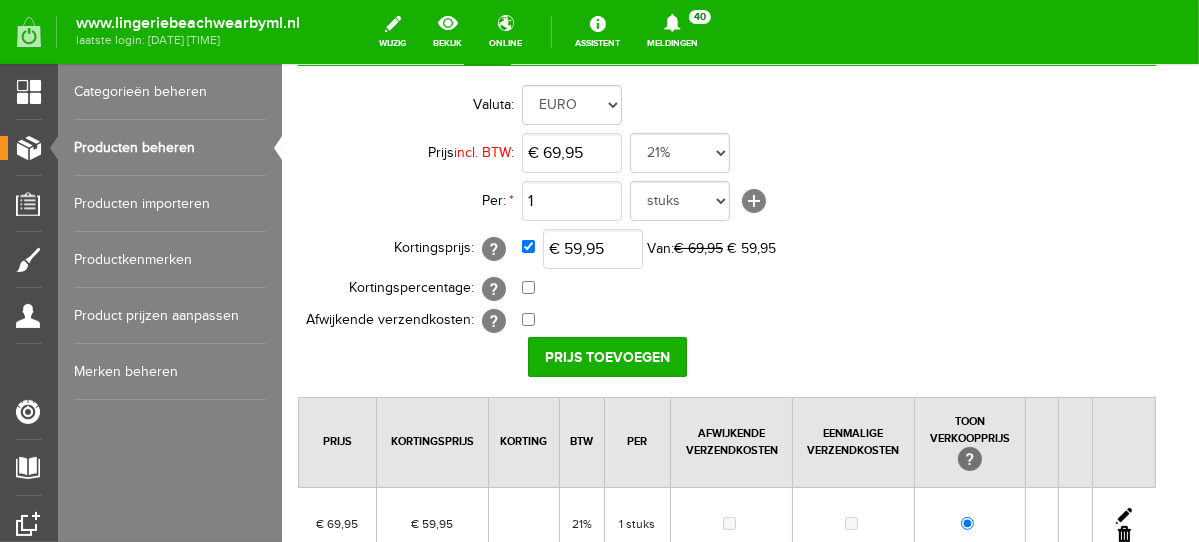 scroll, scrollTop: 401, scrollLeft: 0, axis: vertical 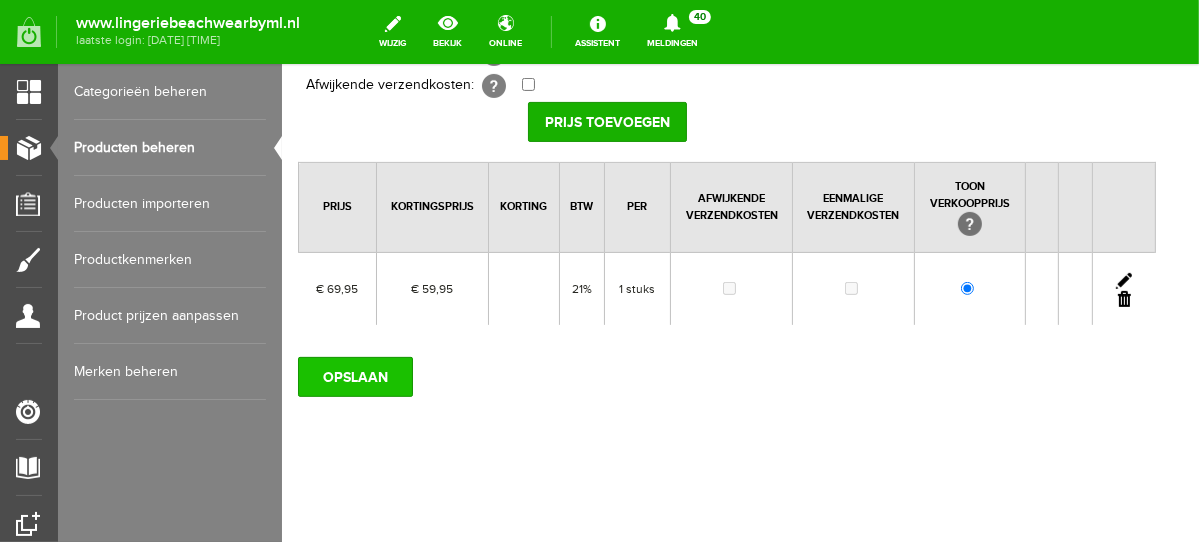 click on "OPSLAAN" at bounding box center (354, 376) 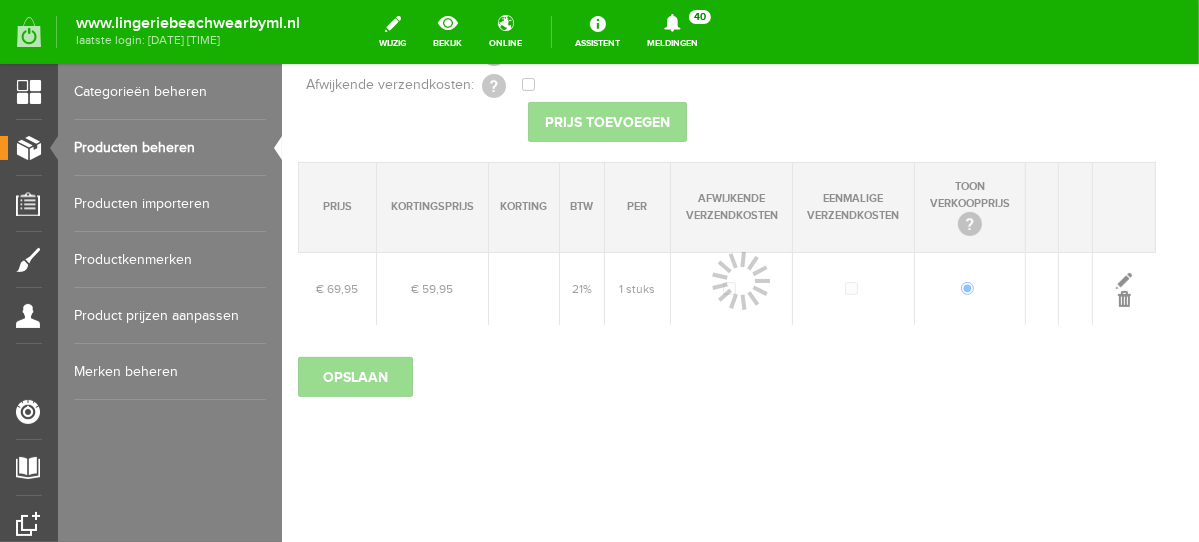 click on "Producten beheren" at bounding box center (170, 148) 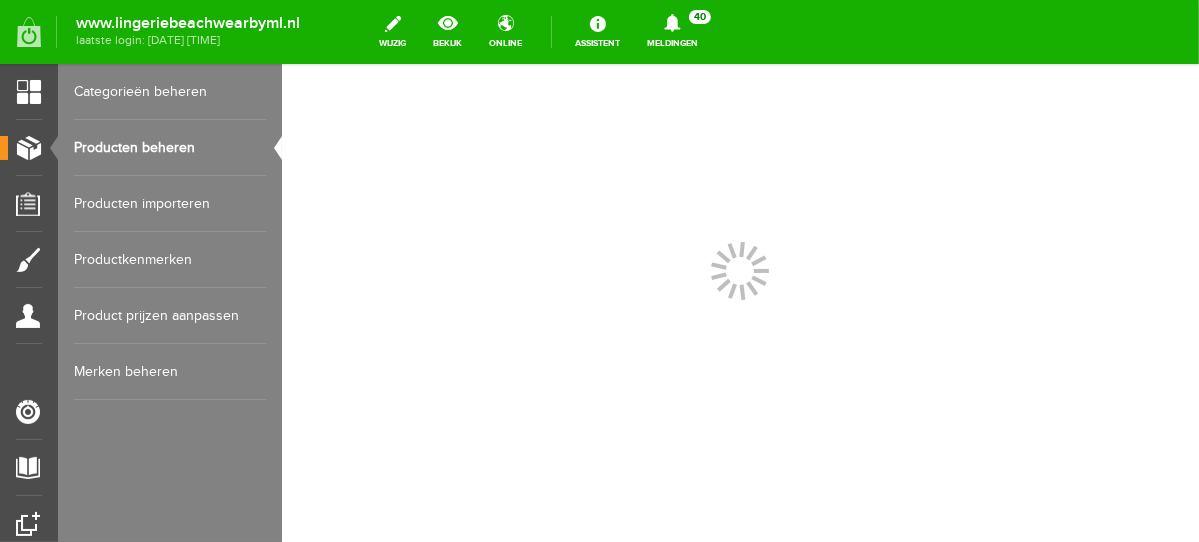 scroll, scrollTop: 0, scrollLeft: 0, axis: both 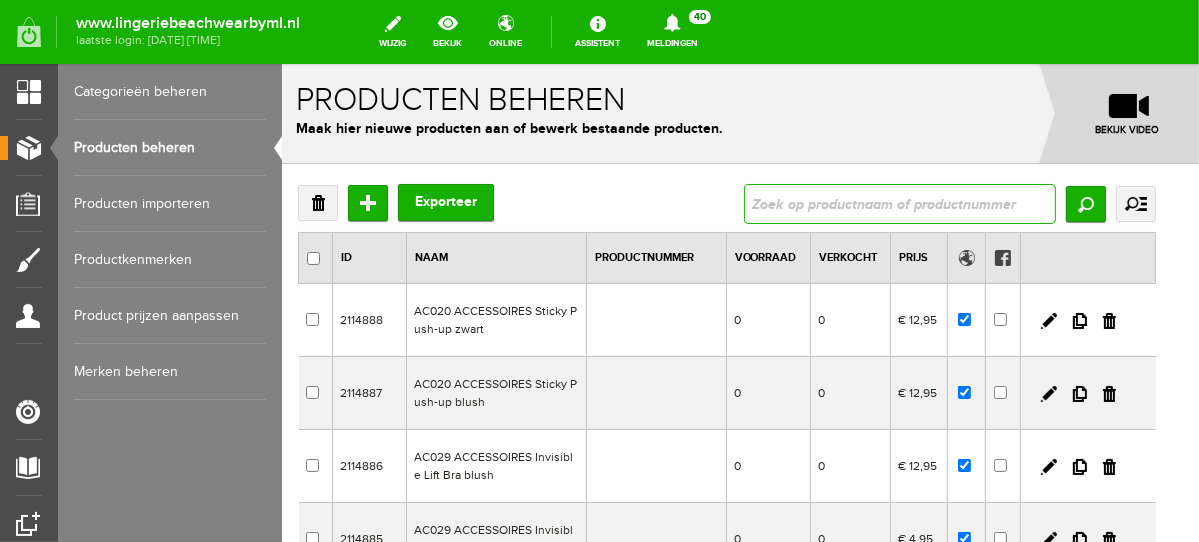 click at bounding box center [899, 203] 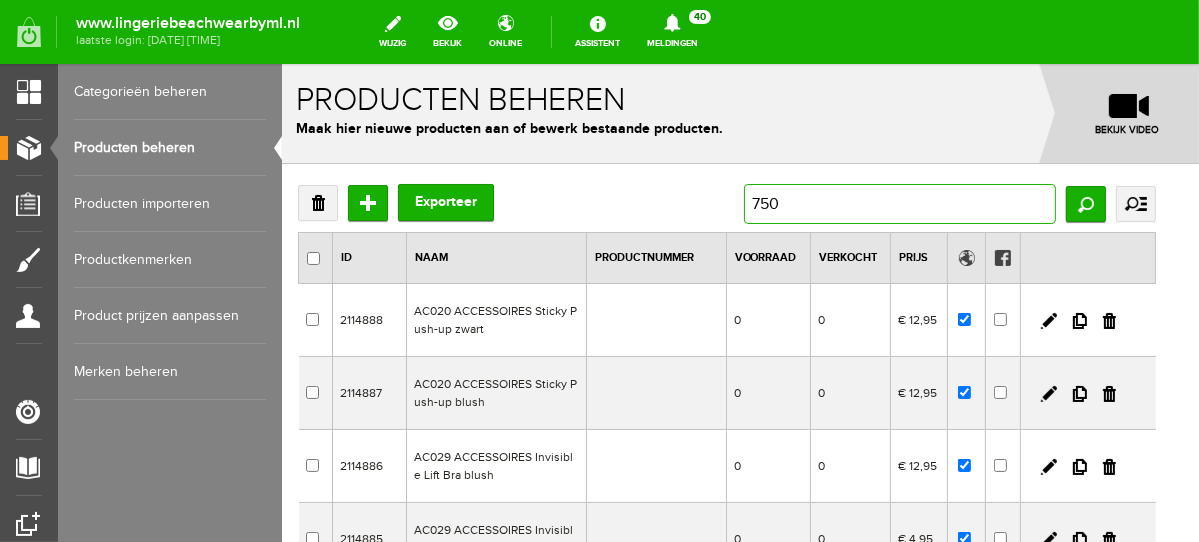 type on "7504" 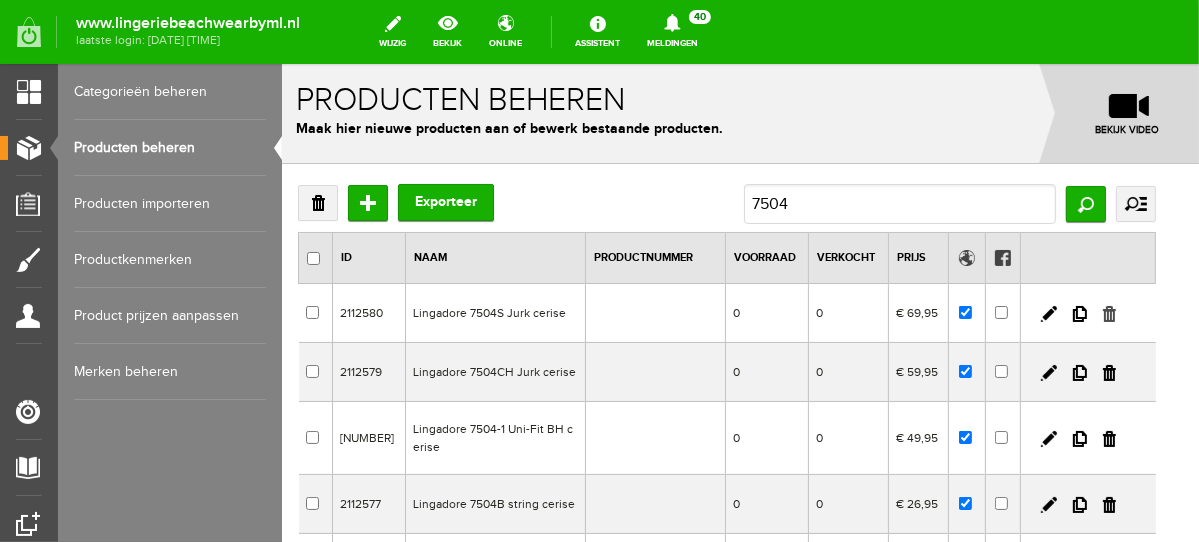 drag, startPoint x: 1120, startPoint y: 310, endPoint x: 927, endPoint y: 123, distance: 268.73407 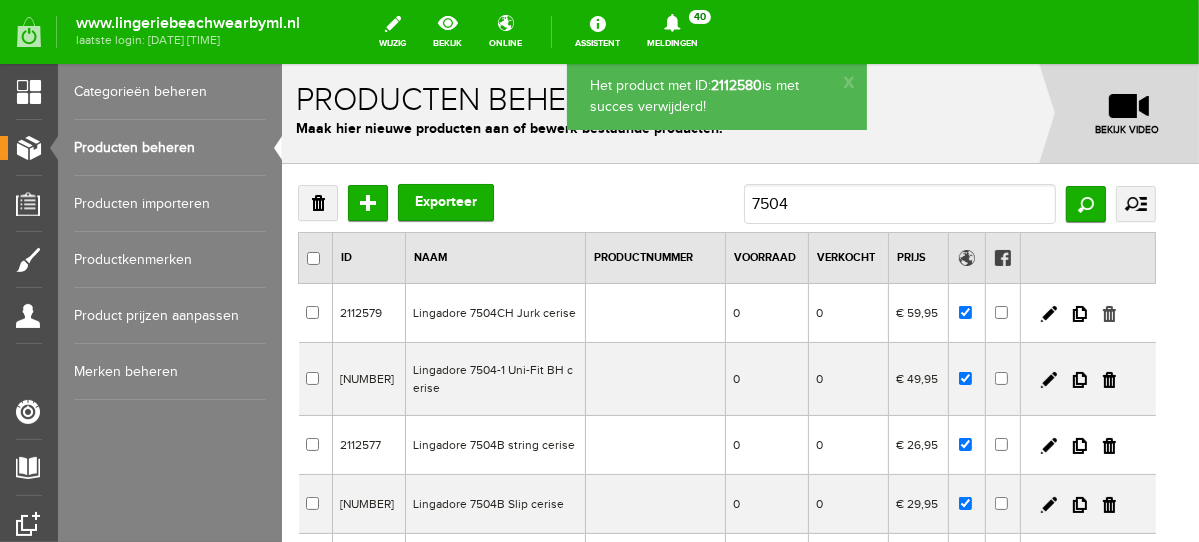 drag, startPoint x: 1119, startPoint y: 310, endPoint x: 951, endPoint y: 116, distance: 256.63202 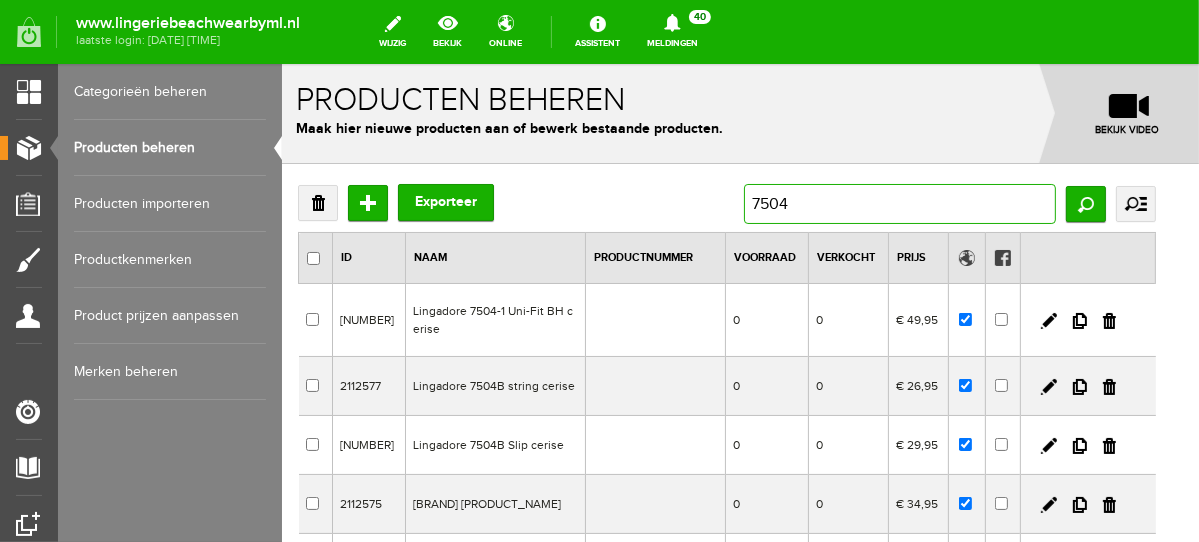 click on "7504" at bounding box center [899, 203] 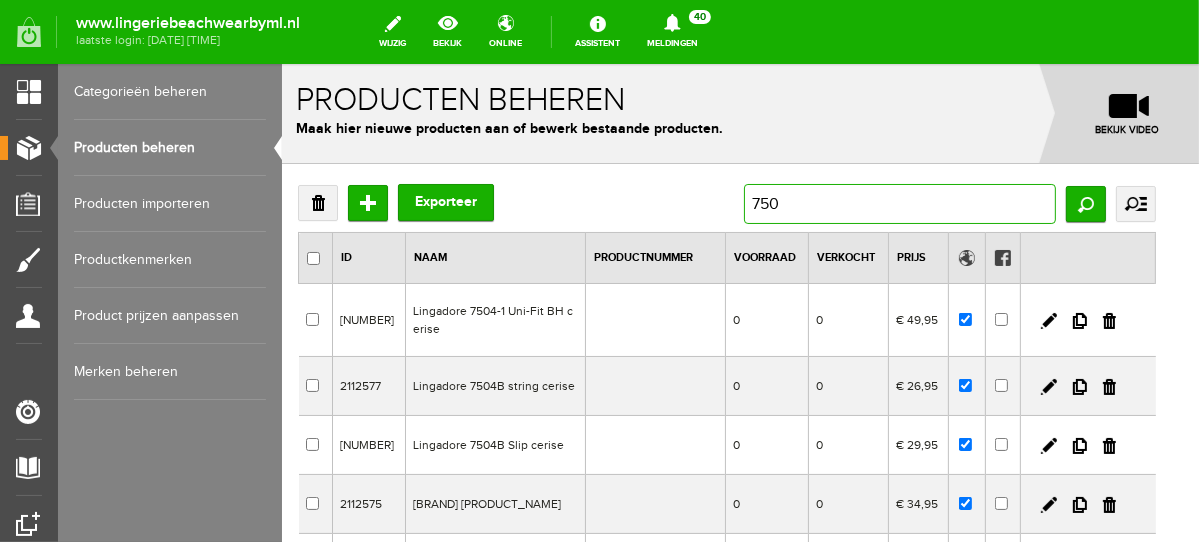 type on "7503" 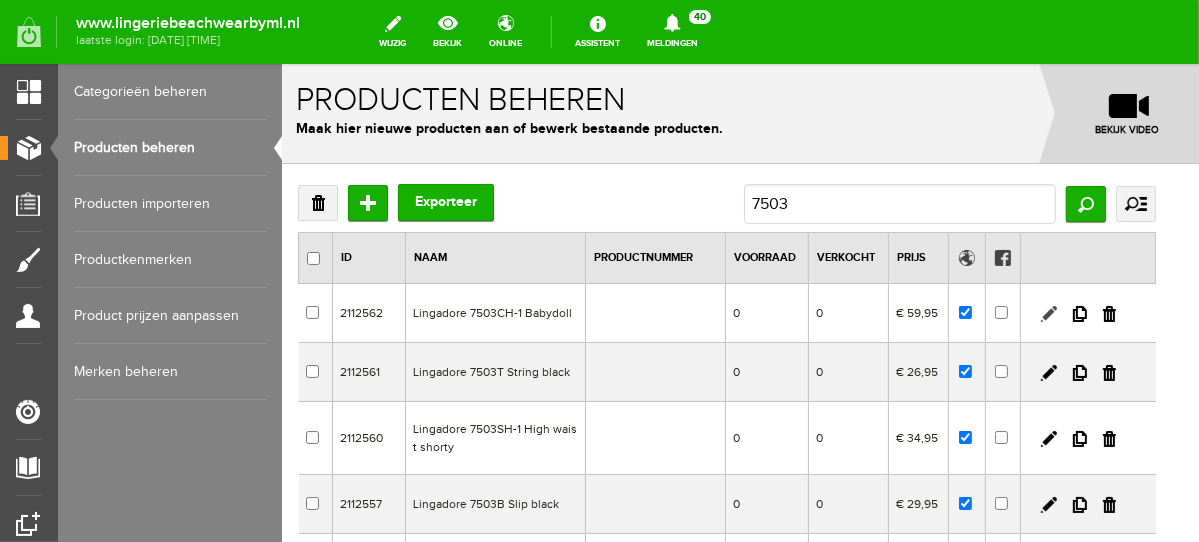click at bounding box center (1048, 313) 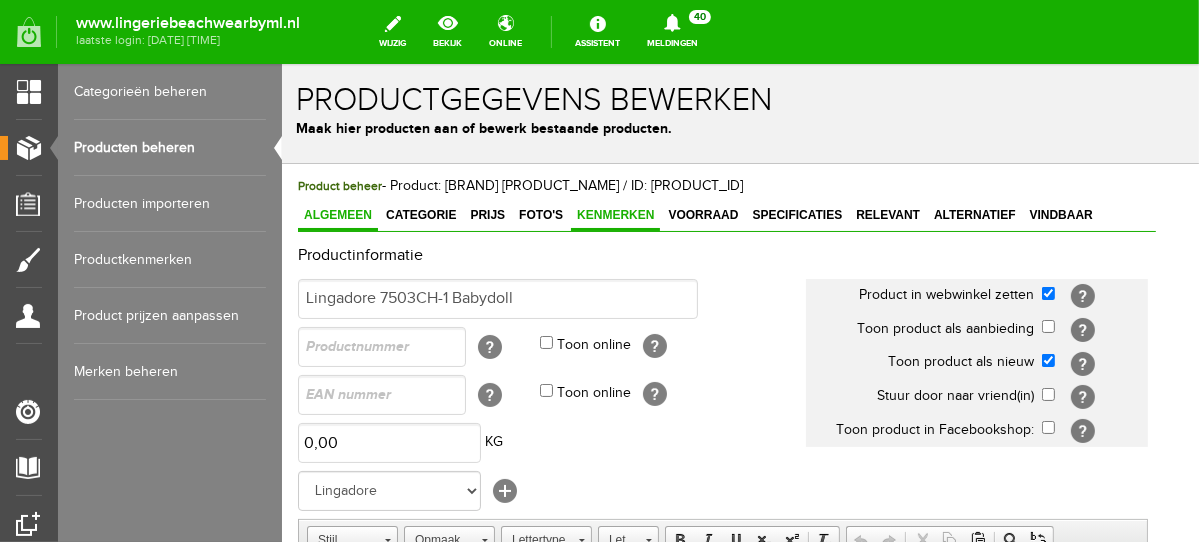 scroll, scrollTop: 0, scrollLeft: 0, axis: both 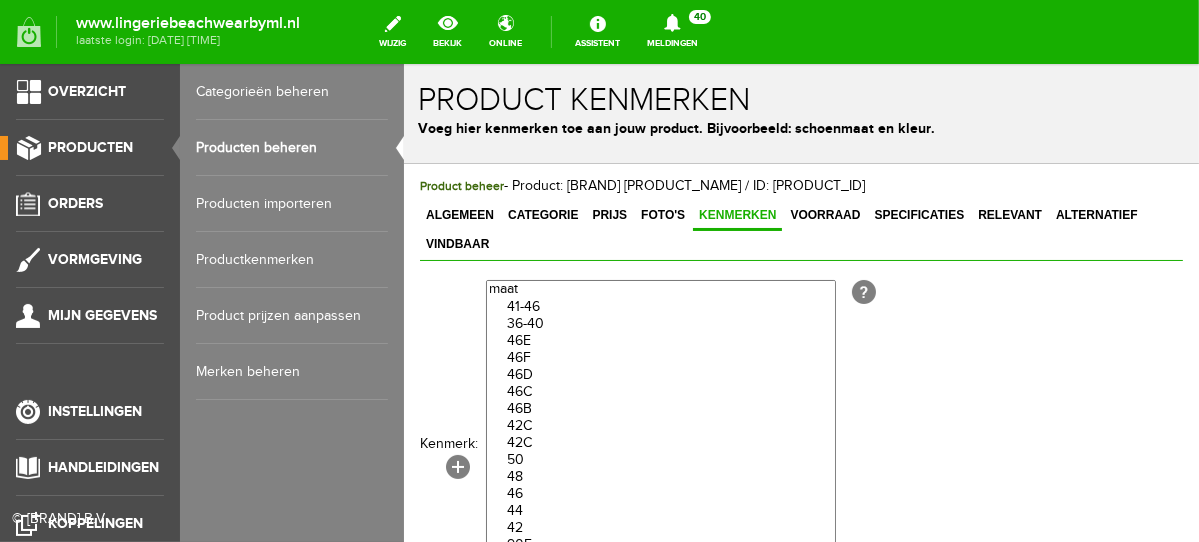 click on "Producten beheren" at bounding box center [292, 148] 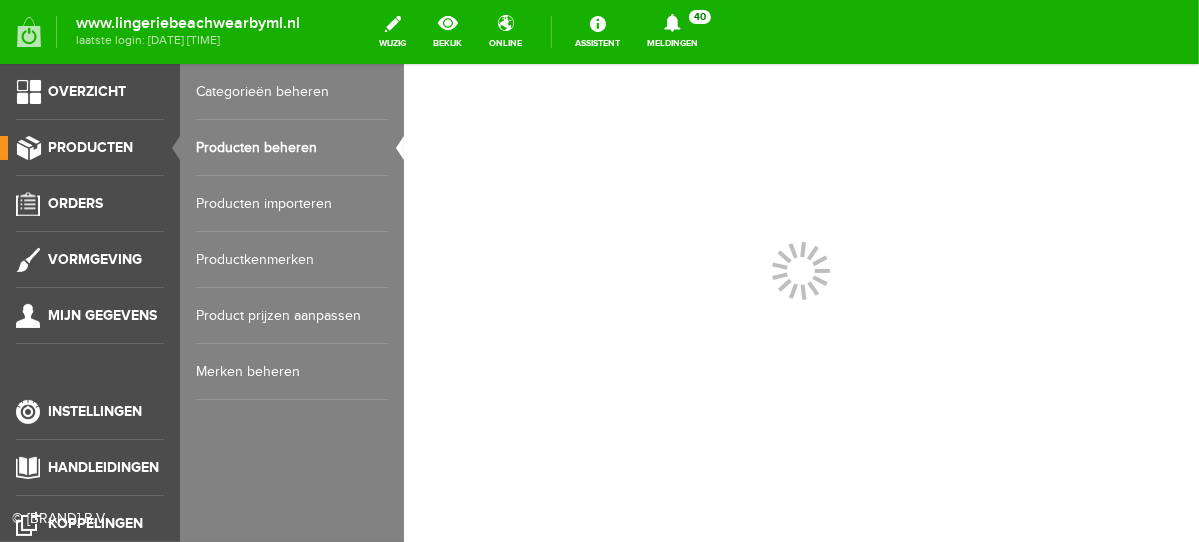 scroll, scrollTop: 0, scrollLeft: 0, axis: both 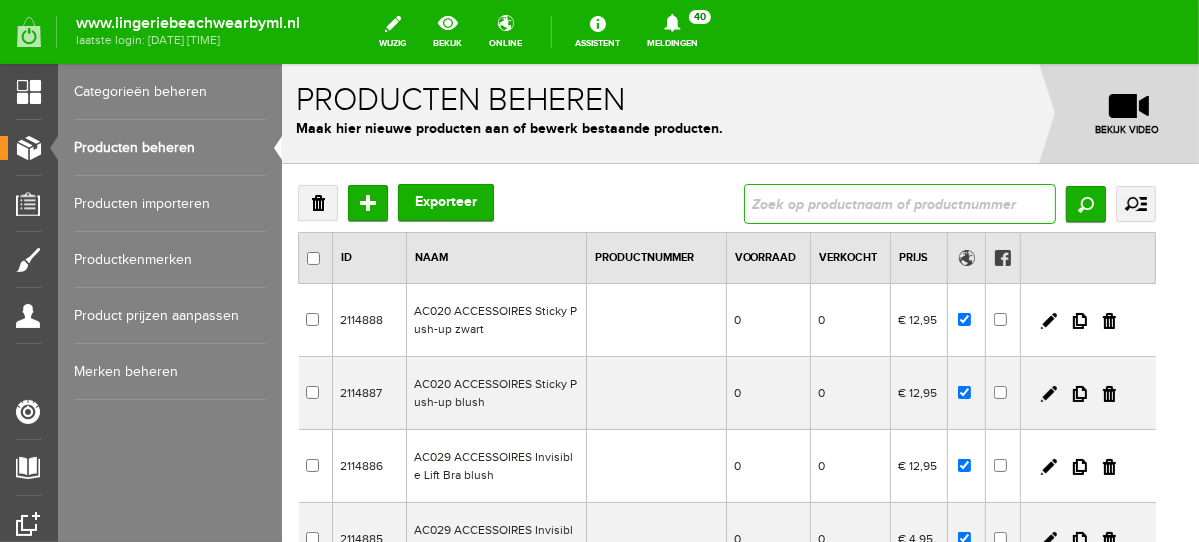 click at bounding box center (899, 203) 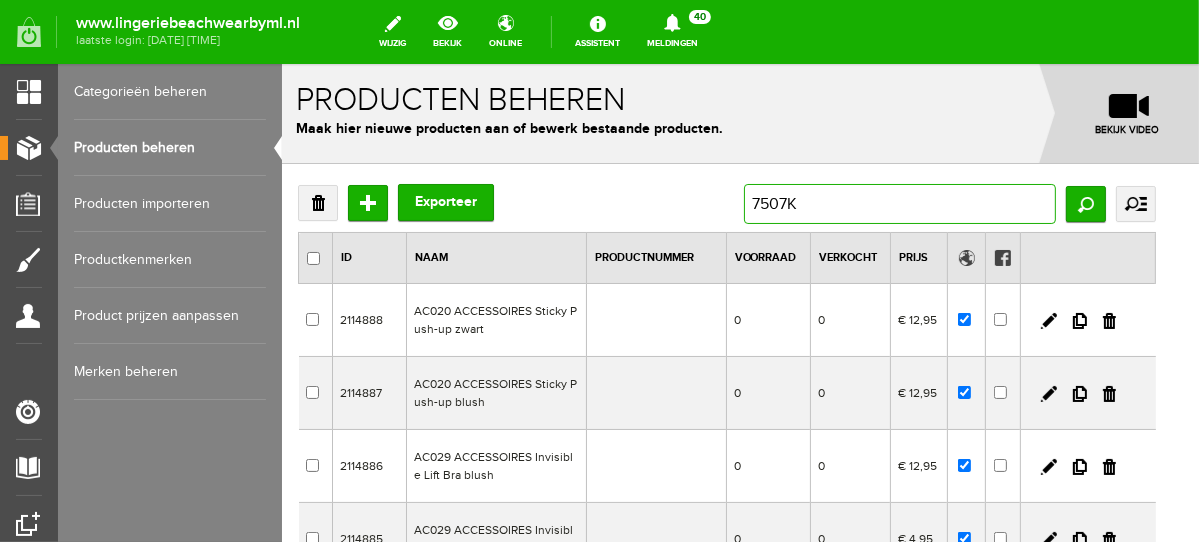 type on "7507KM" 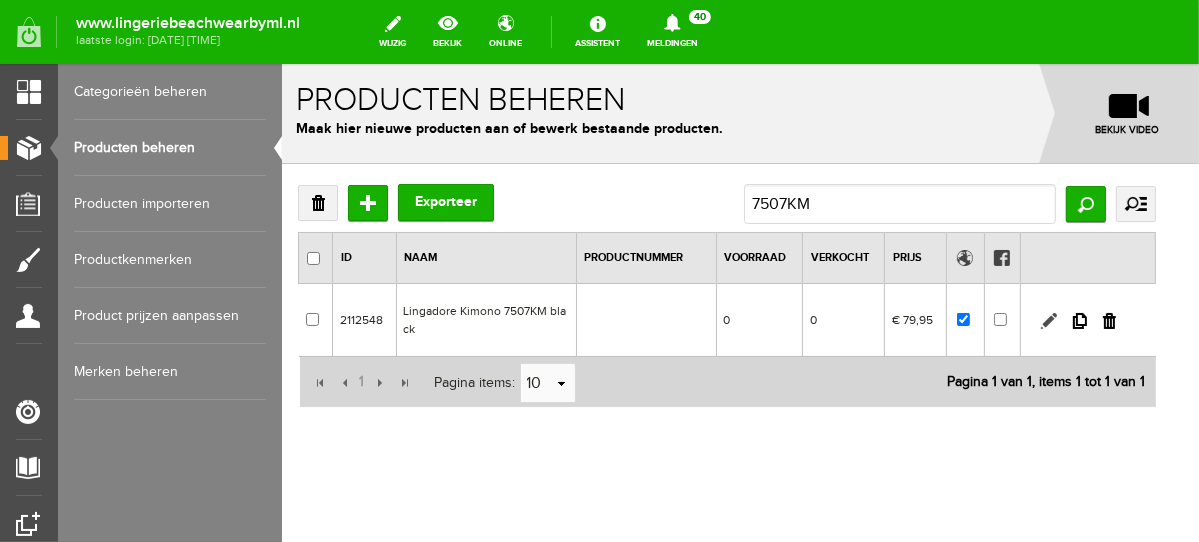 click at bounding box center (1048, 320) 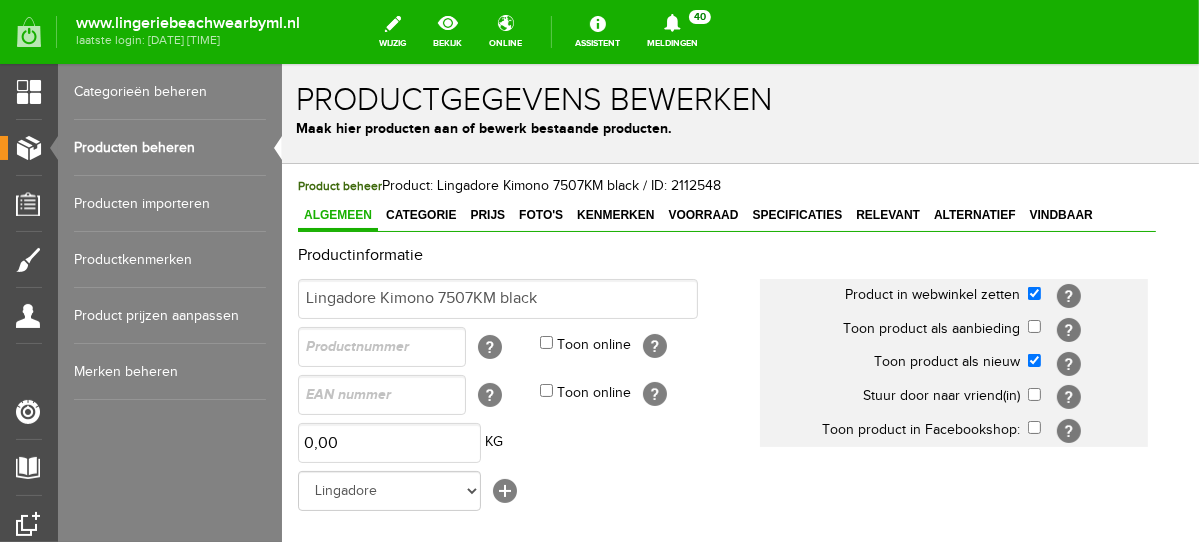 scroll, scrollTop: 0, scrollLeft: 0, axis: both 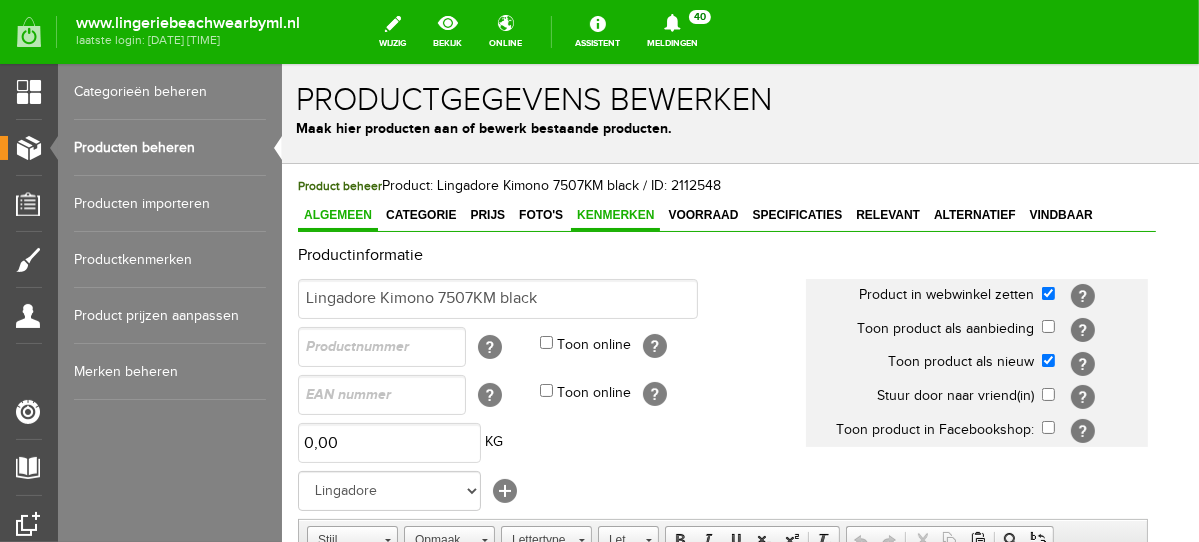 click on "Kenmerken" at bounding box center [614, 214] 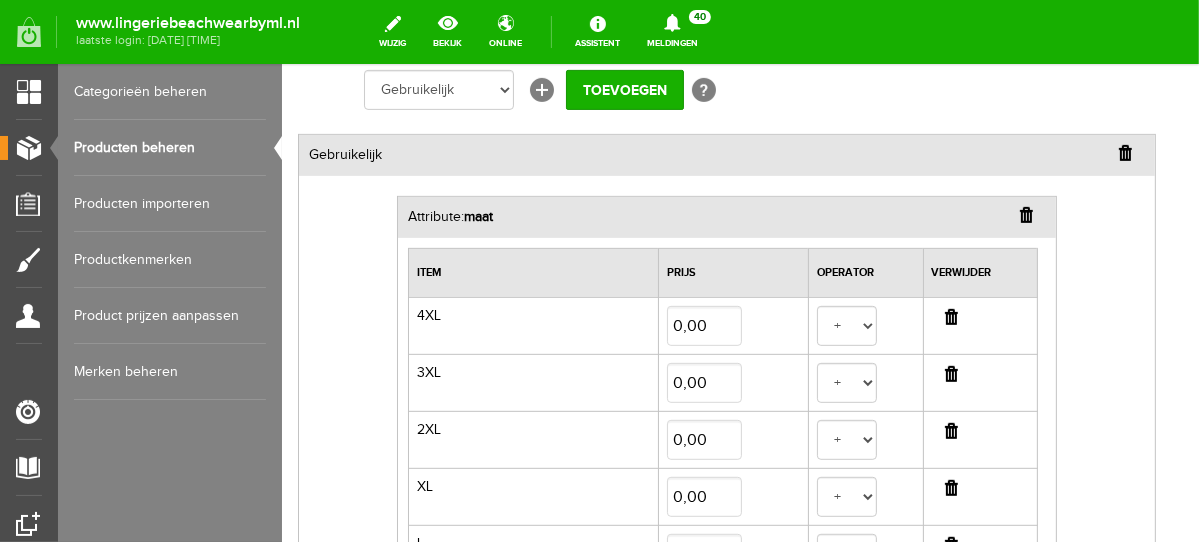 scroll, scrollTop: 562, scrollLeft: 0, axis: vertical 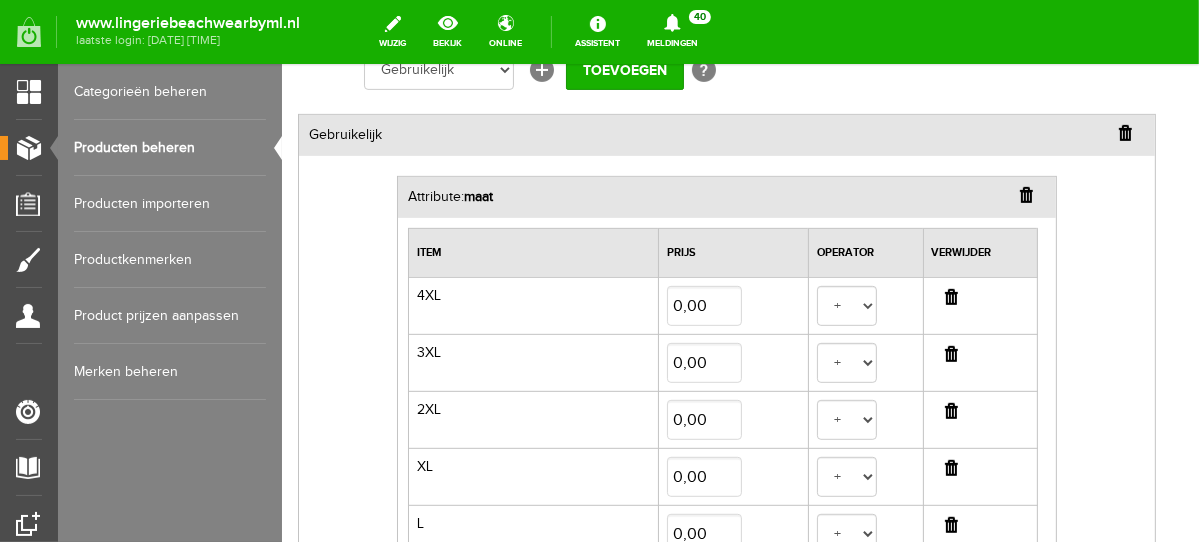 click at bounding box center (950, 296) 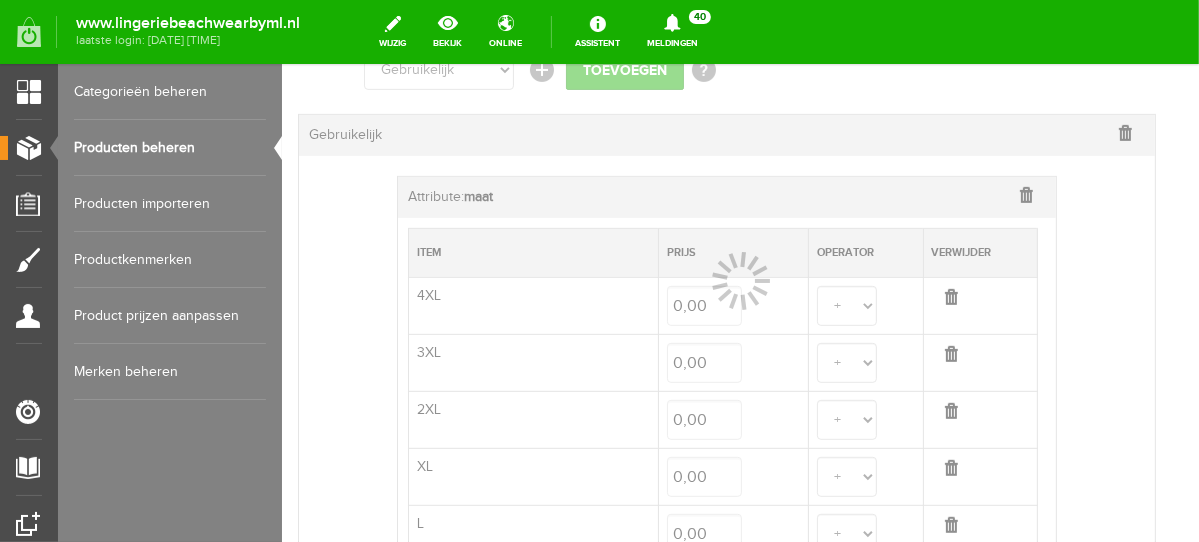 select 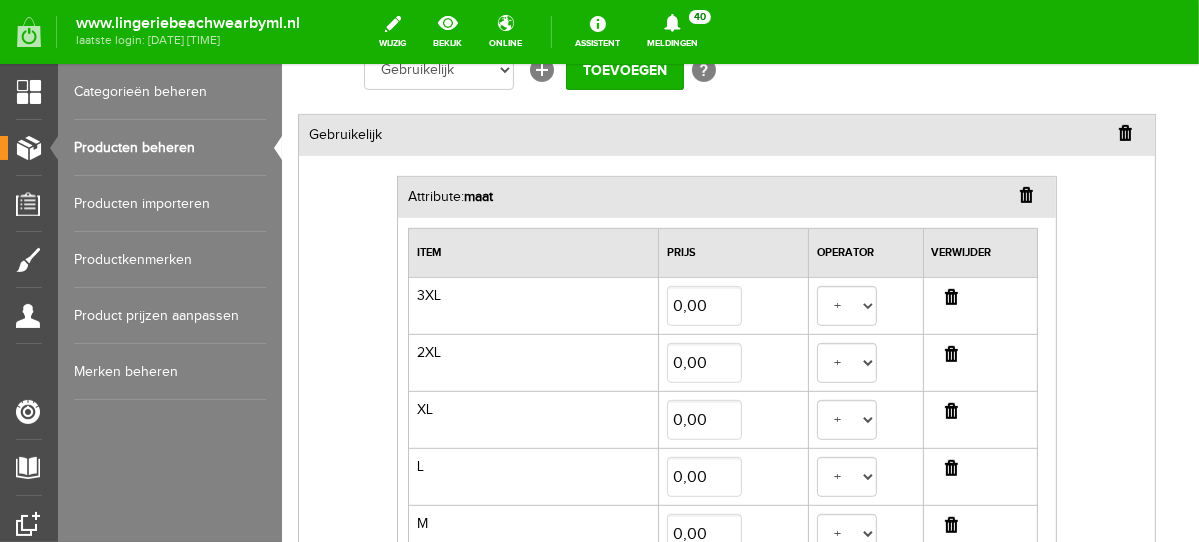 click at bounding box center (950, 296) 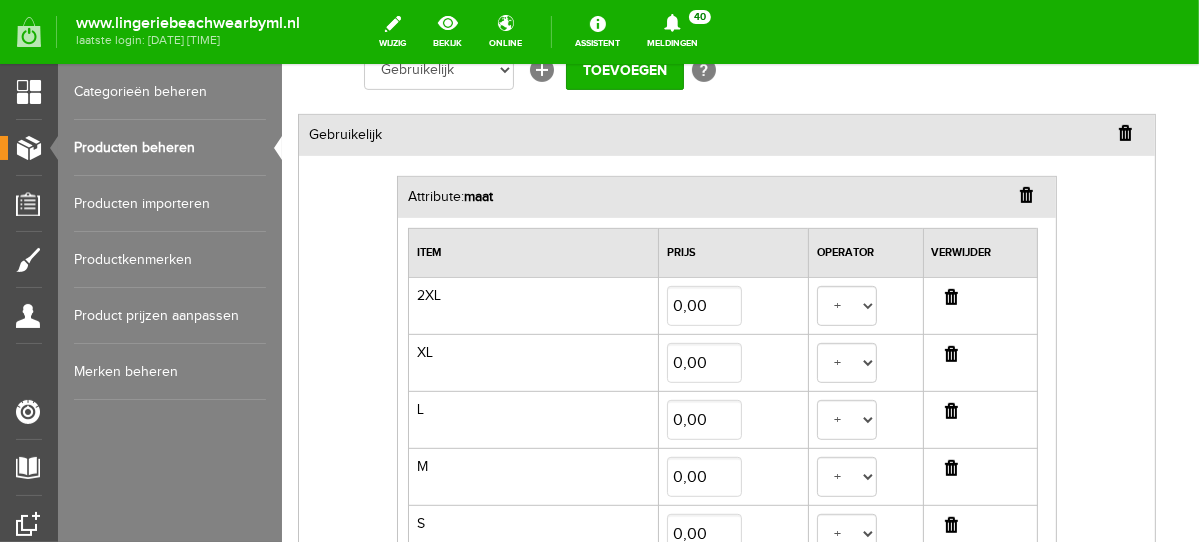 click at bounding box center [950, 296] 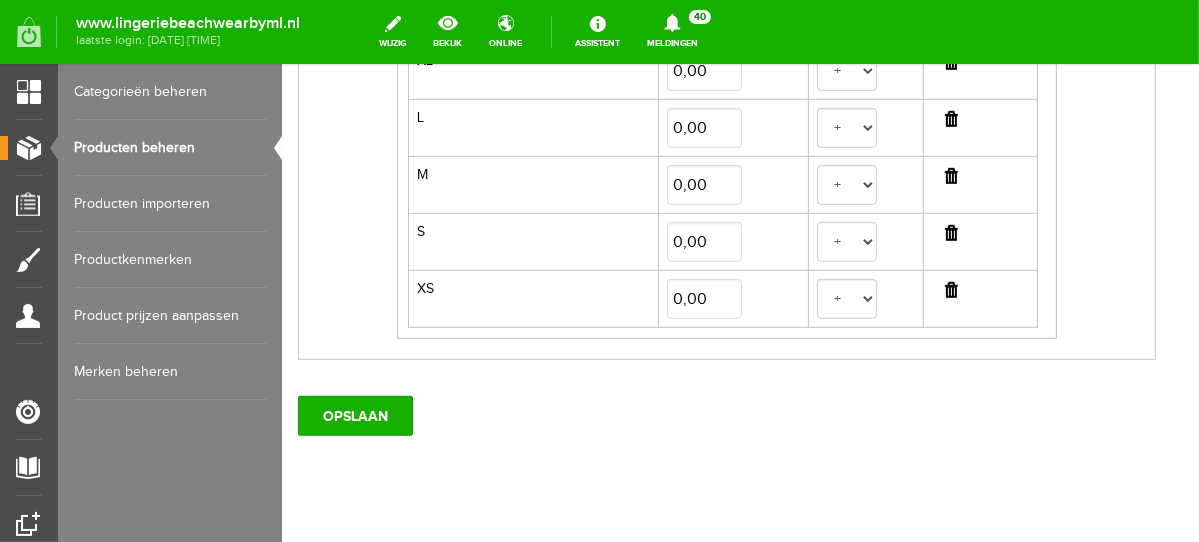 scroll, scrollTop: 834, scrollLeft: 0, axis: vertical 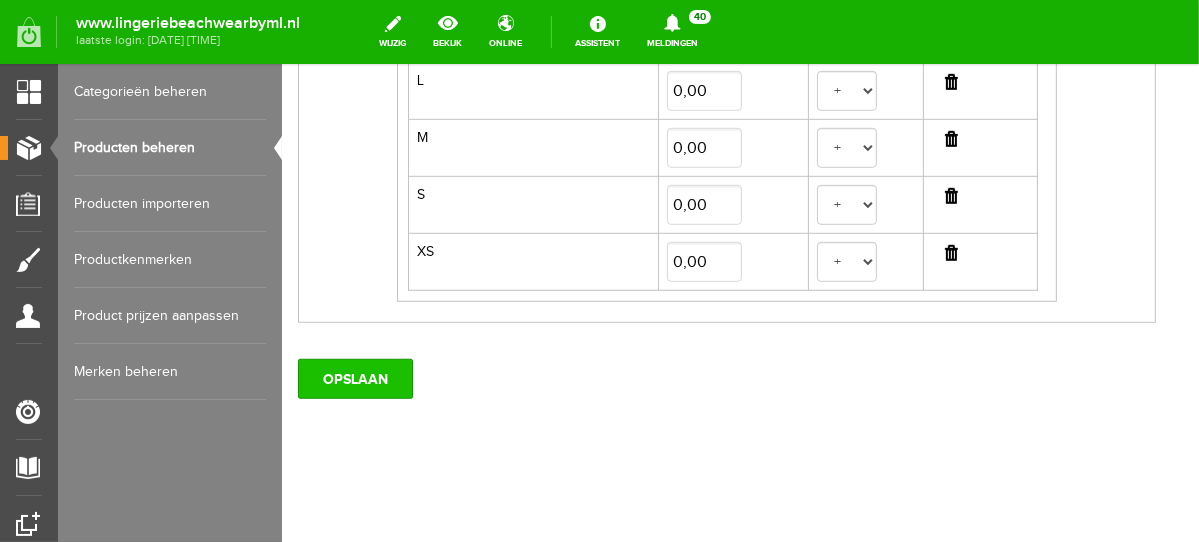 click on "OPSLAAN" at bounding box center (354, 378) 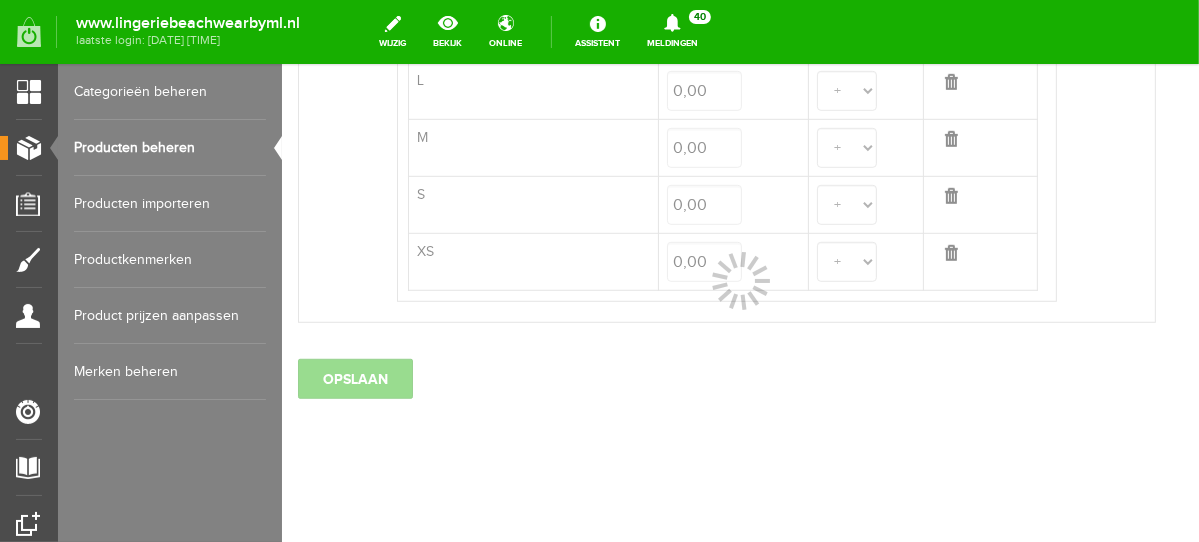 select 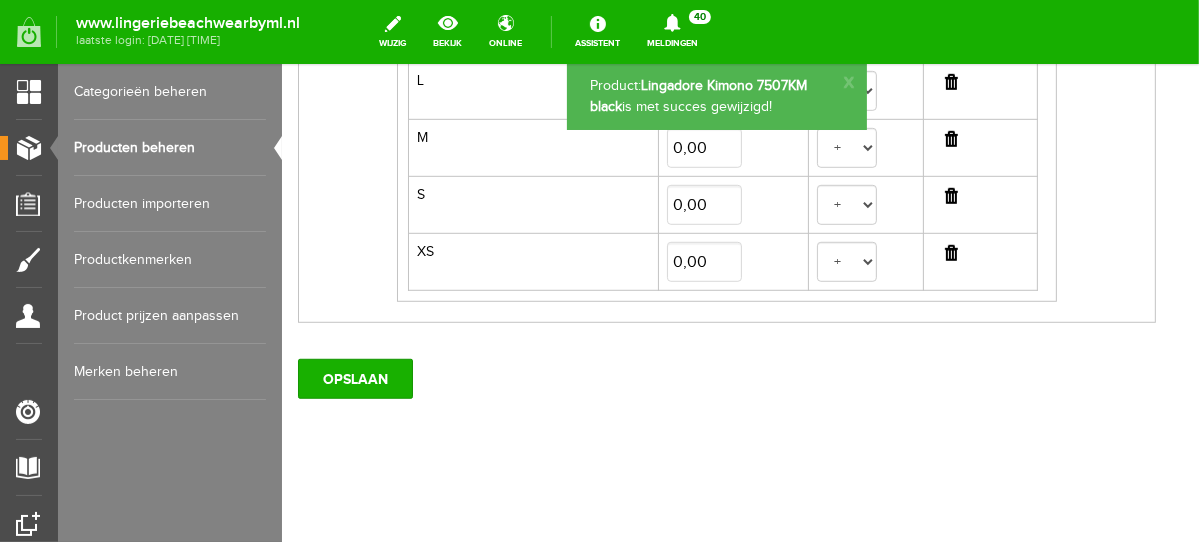 click on "Producten beheren" at bounding box center (170, 148) 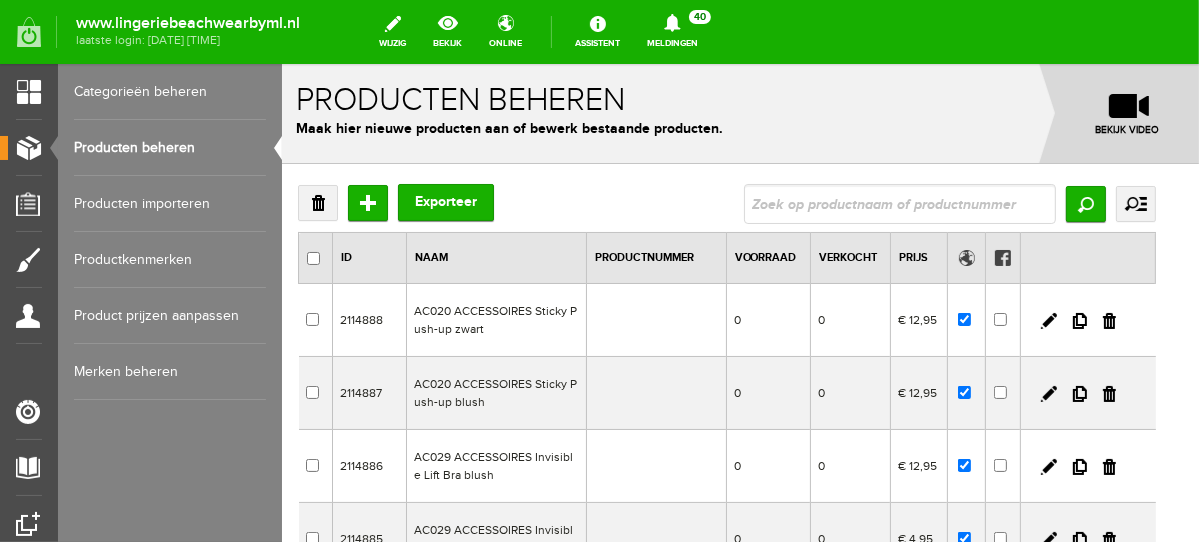 scroll, scrollTop: 0, scrollLeft: 0, axis: both 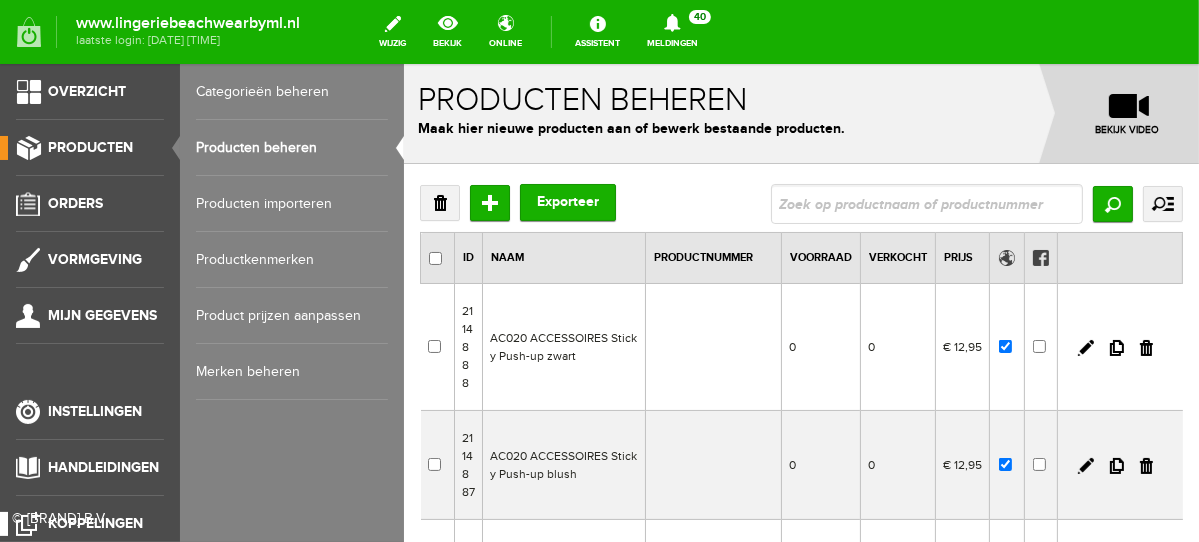 click on "Koppelingen" at bounding box center (82, 524) 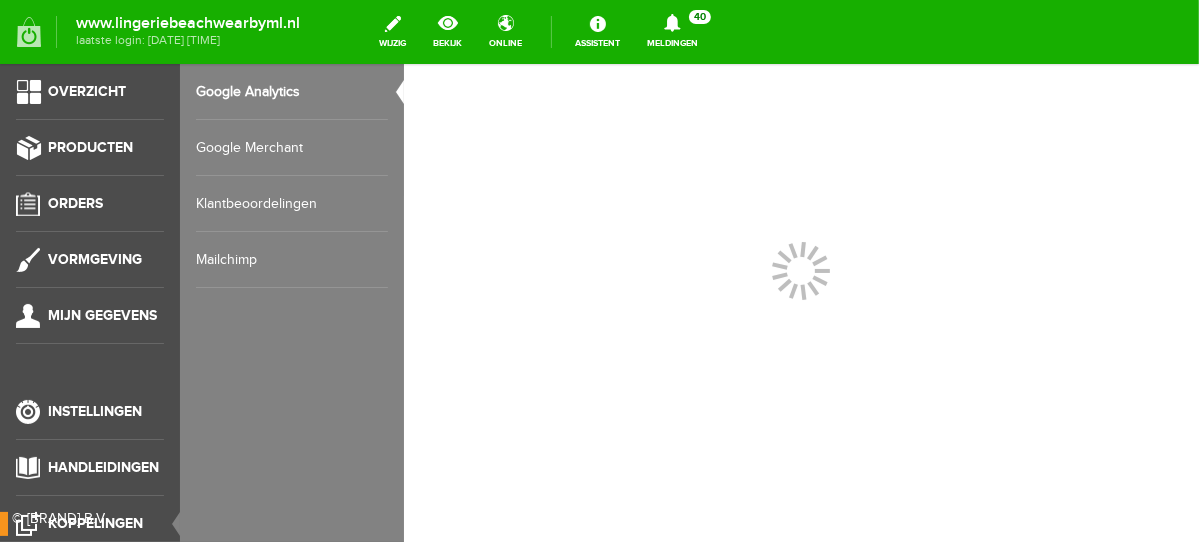 scroll, scrollTop: 0, scrollLeft: 0, axis: both 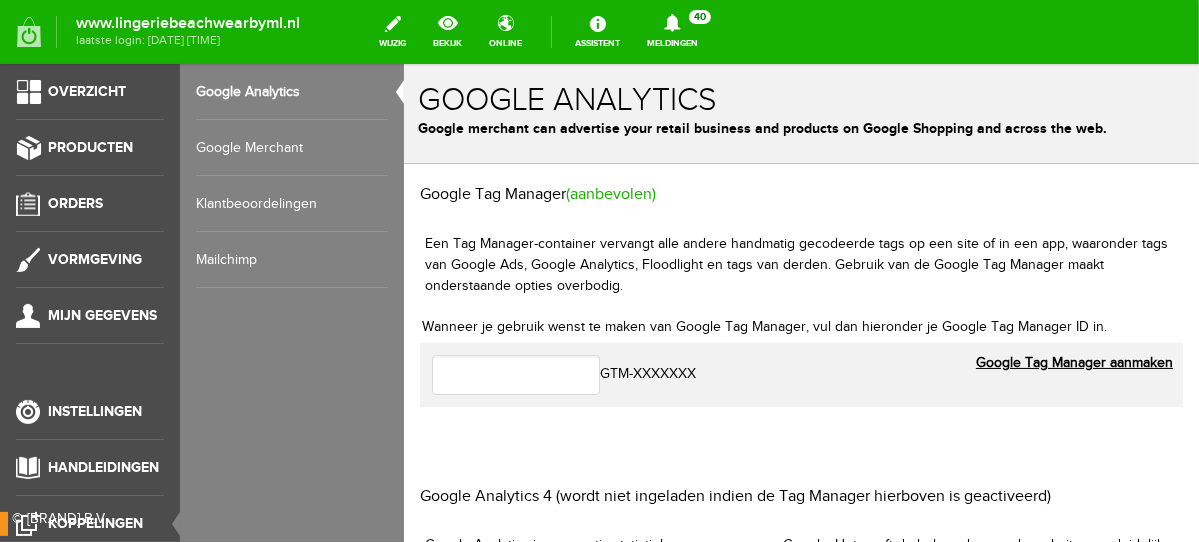 click on "© Starteenwinkel B.V." at bounding box center [82, 519] 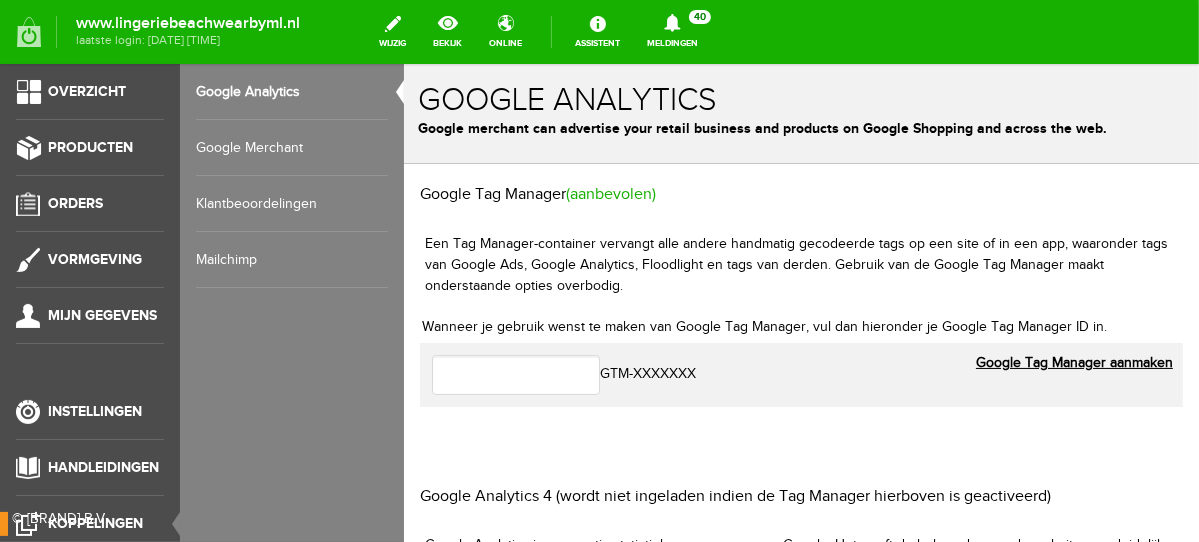 click on "© Starteenwinkel B.V." at bounding box center (82, 519) 